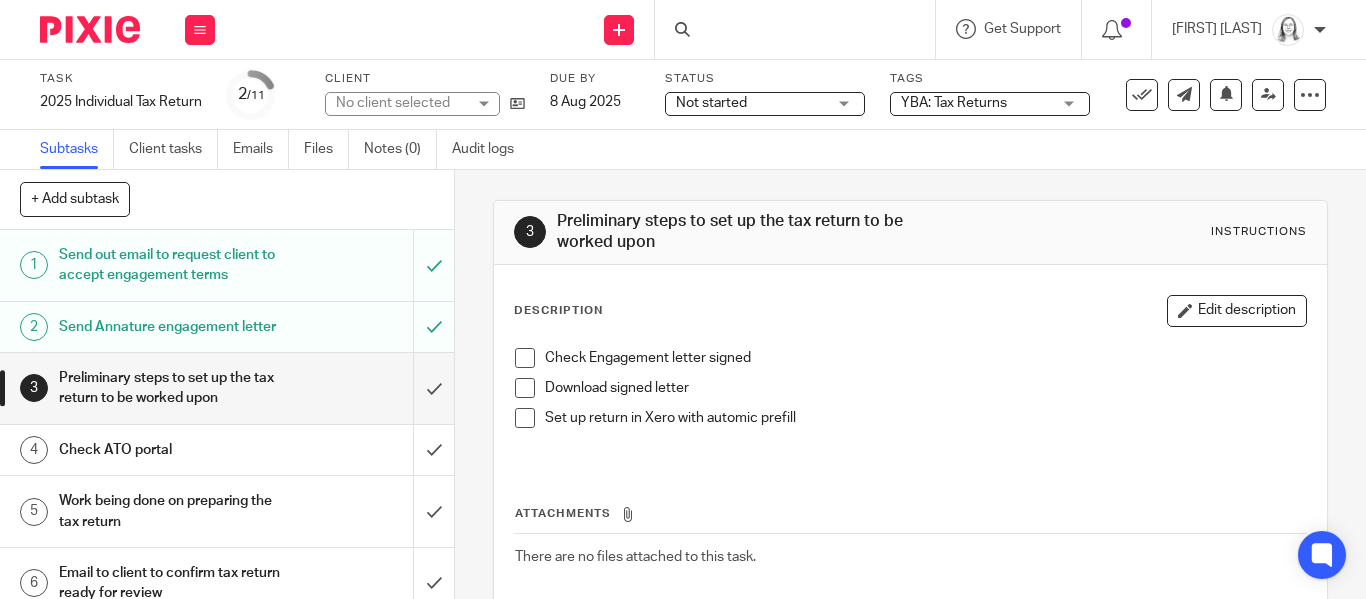 scroll, scrollTop: 0, scrollLeft: 0, axis: both 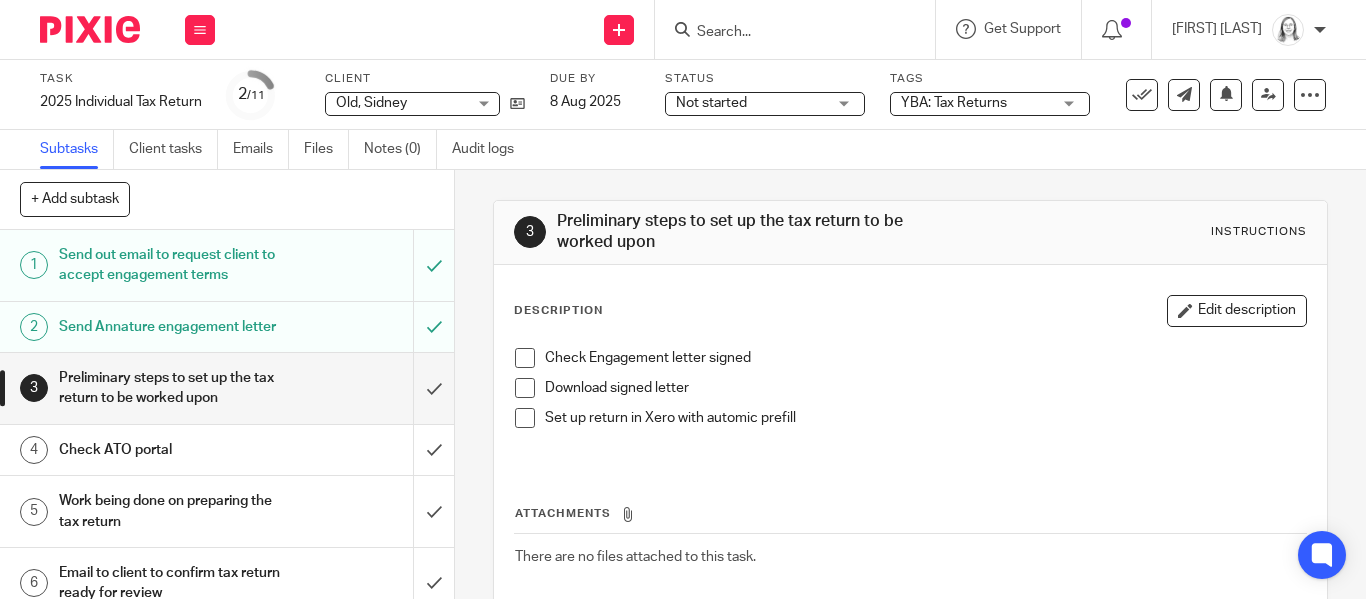 click at bounding box center (785, 33) 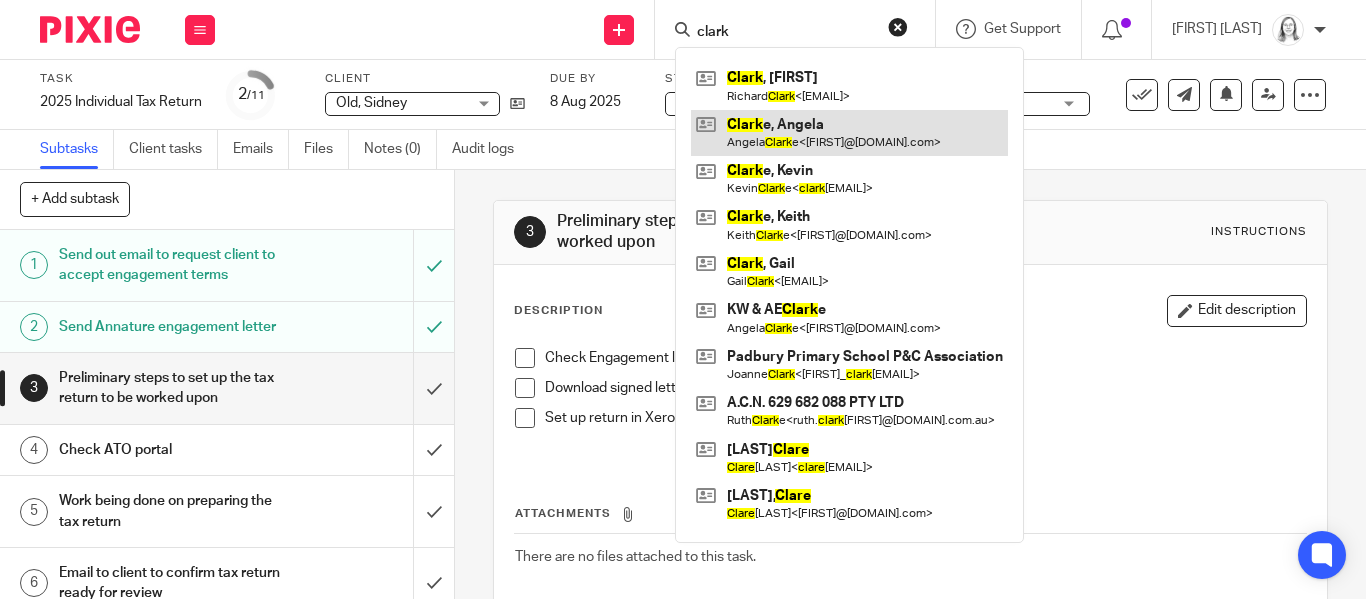 type on "clark" 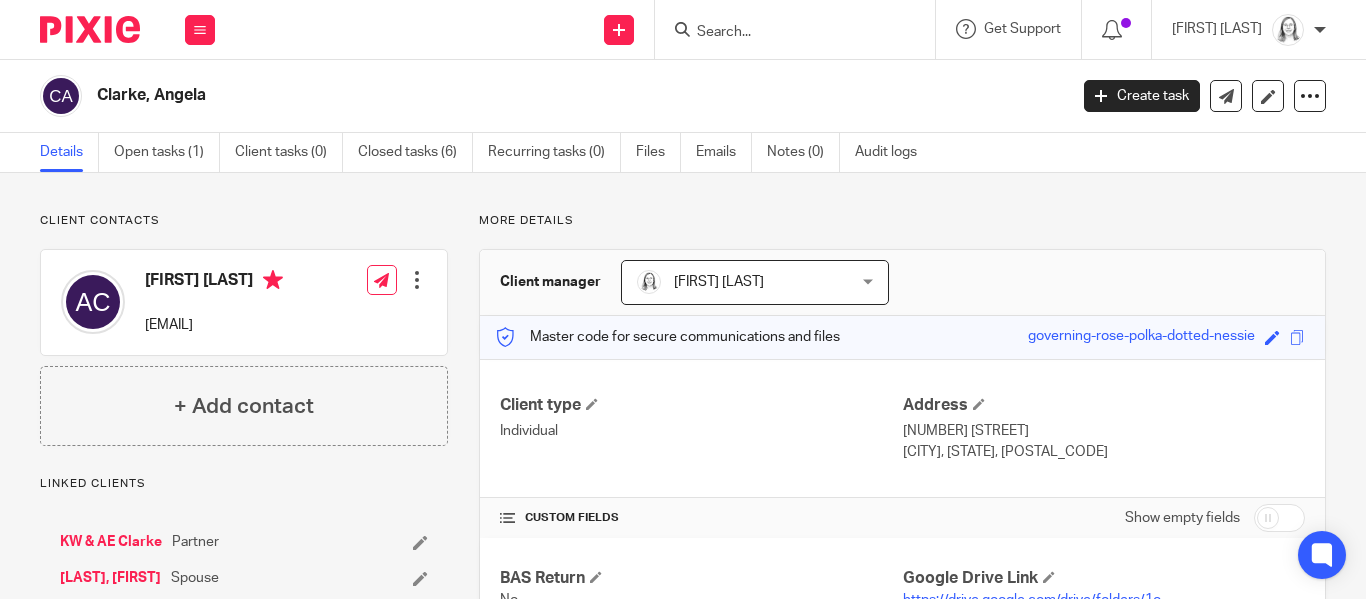 scroll, scrollTop: 0, scrollLeft: 0, axis: both 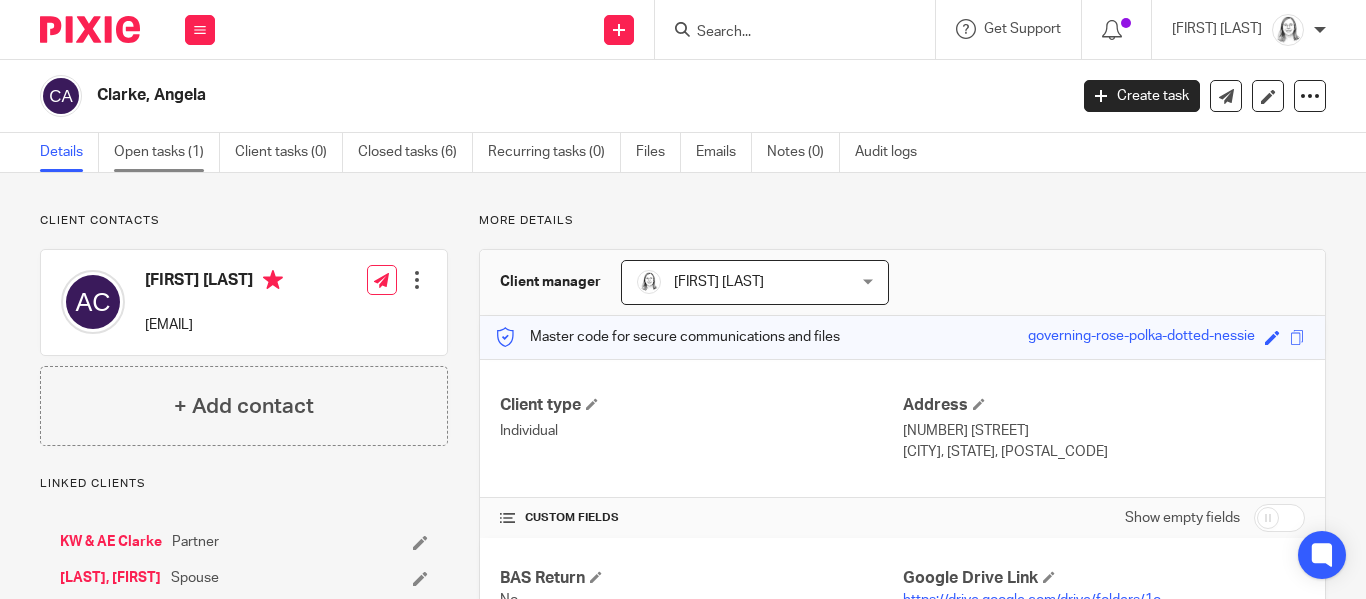 click on "Open tasks (1)" at bounding box center [167, 152] 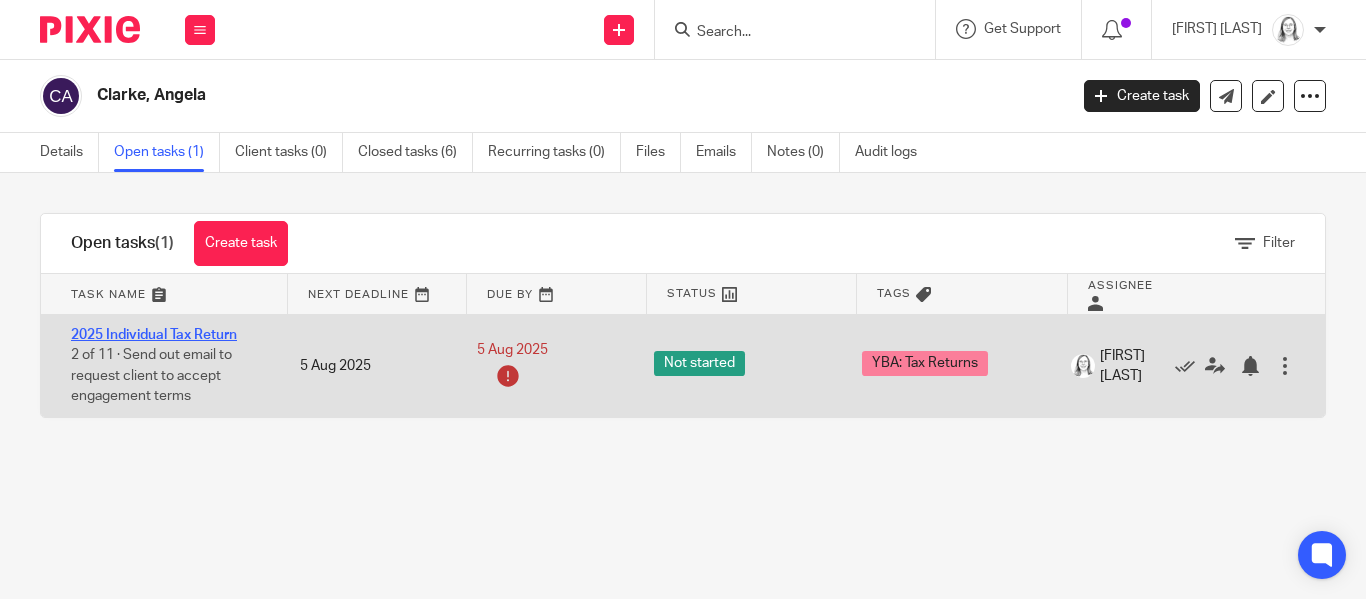 scroll, scrollTop: 0, scrollLeft: 0, axis: both 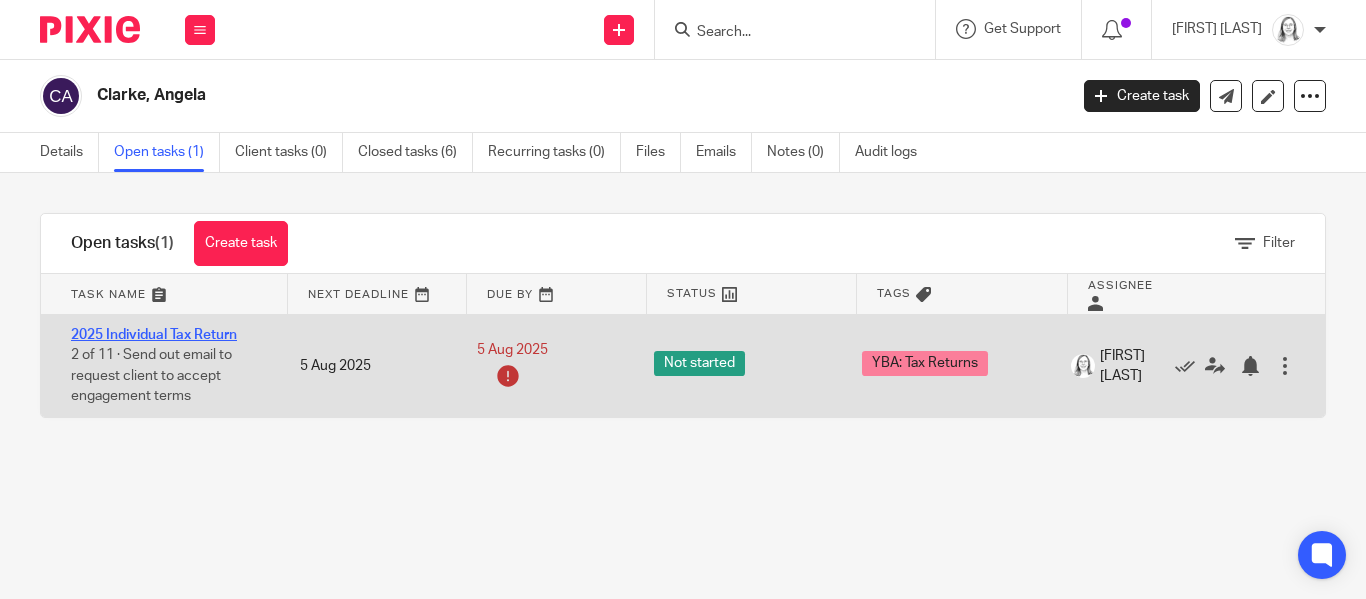 click on "2025 Individual Tax Return" at bounding box center (154, 335) 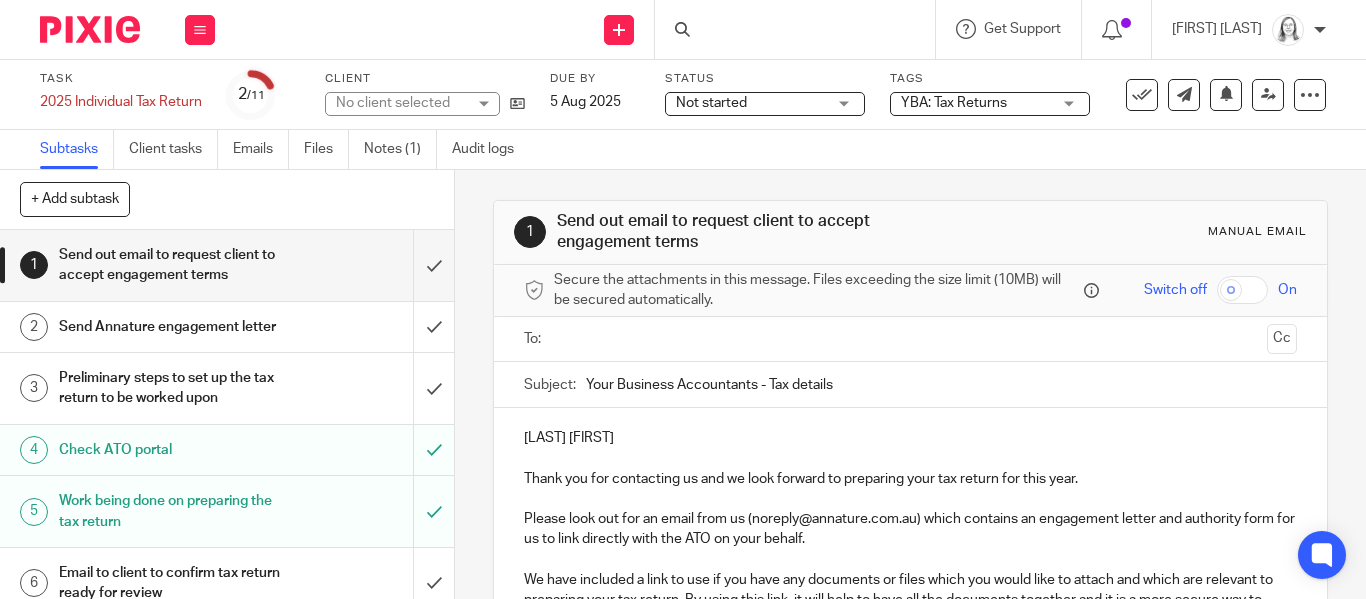 scroll, scrollTop: 0, scrollLeft: 0, axis: both 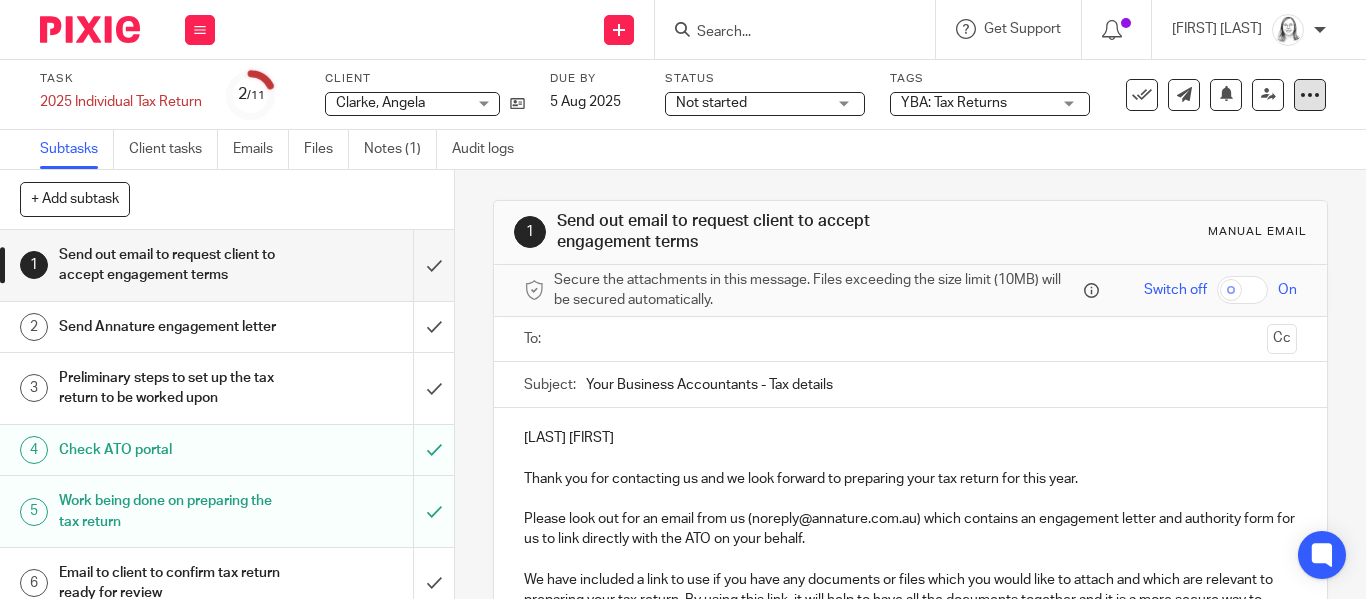 click at bounding box center (1310, 95) 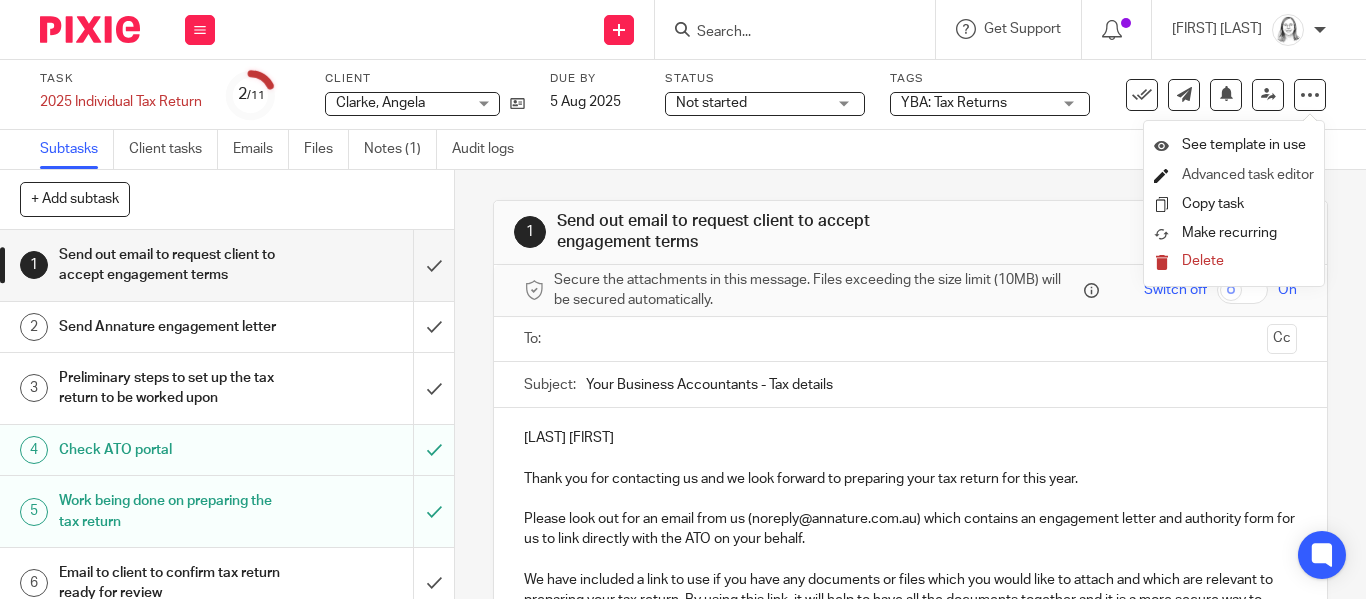 click on "Advanced task editor" at bounding box center [1248, 175] 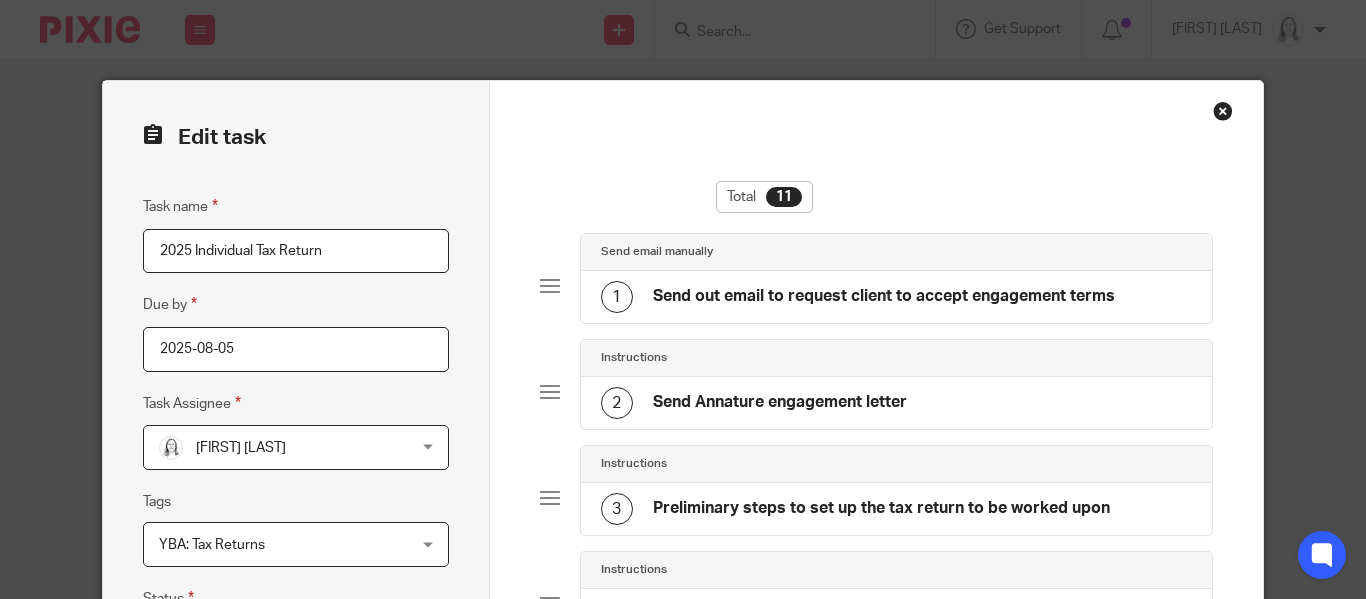 scroll, scrollTop: 0, scrollLeft: 0, axis: both 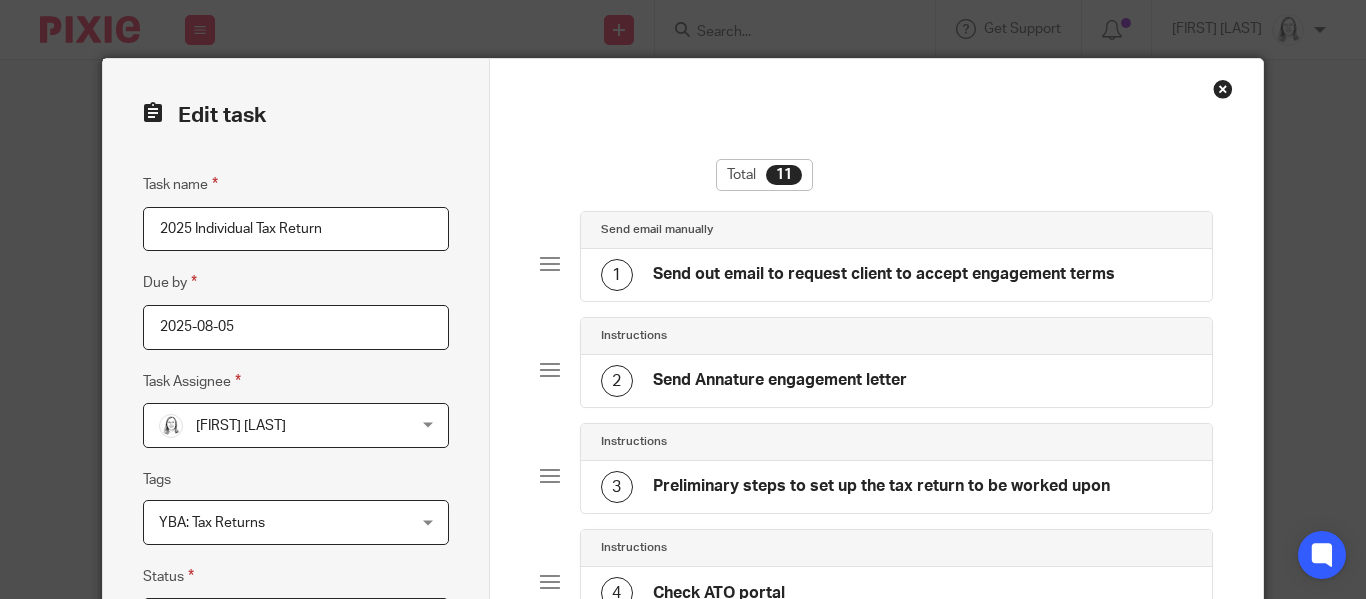 click on "Send out email to request client to accept engagement terms" 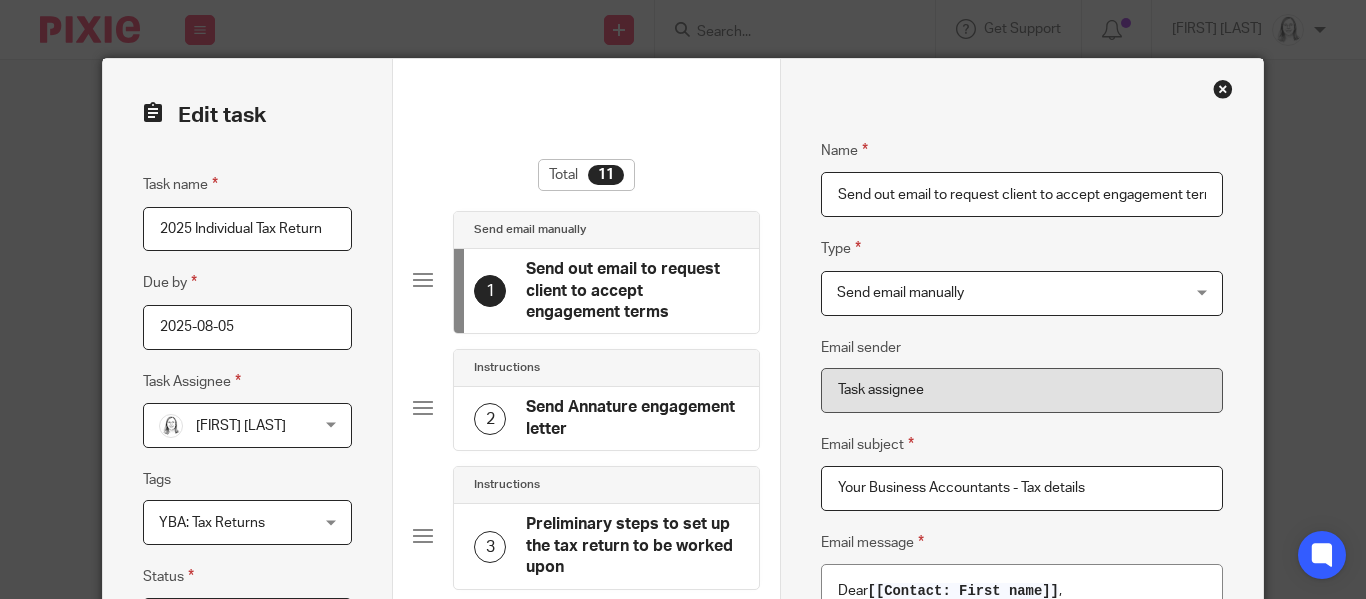 scroll, scrollTop: 0, scrollLeft: 17, axis: horizontal 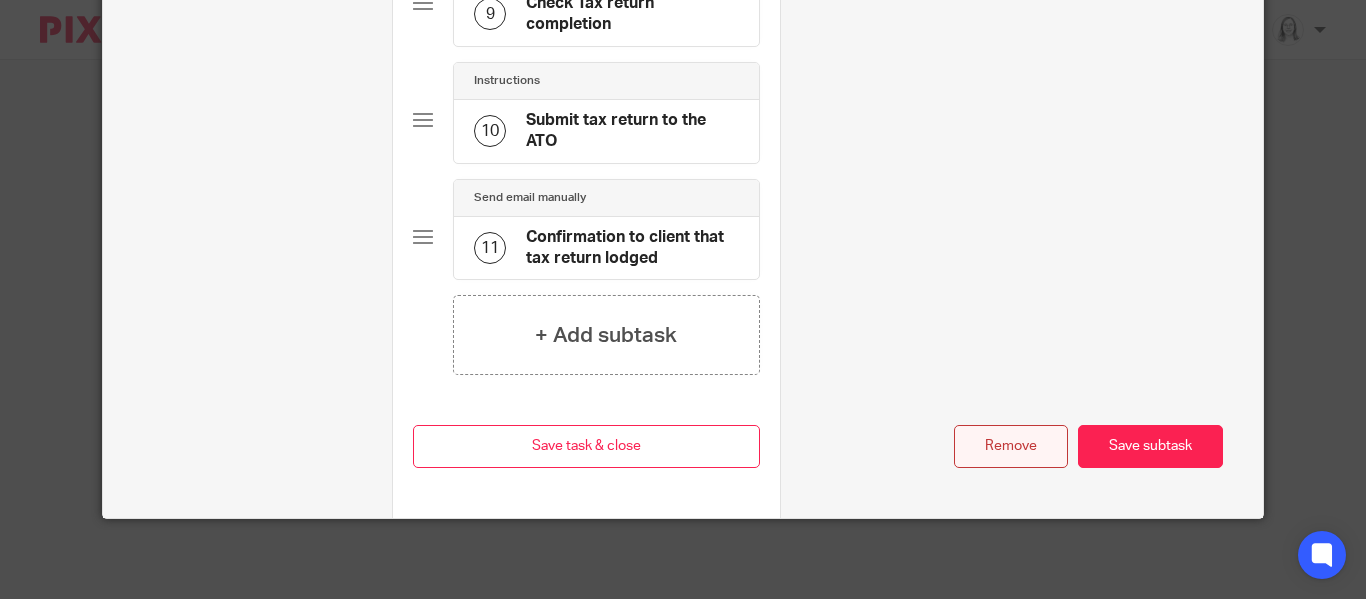 click on "Remove" at bounding box center (1011, 446) 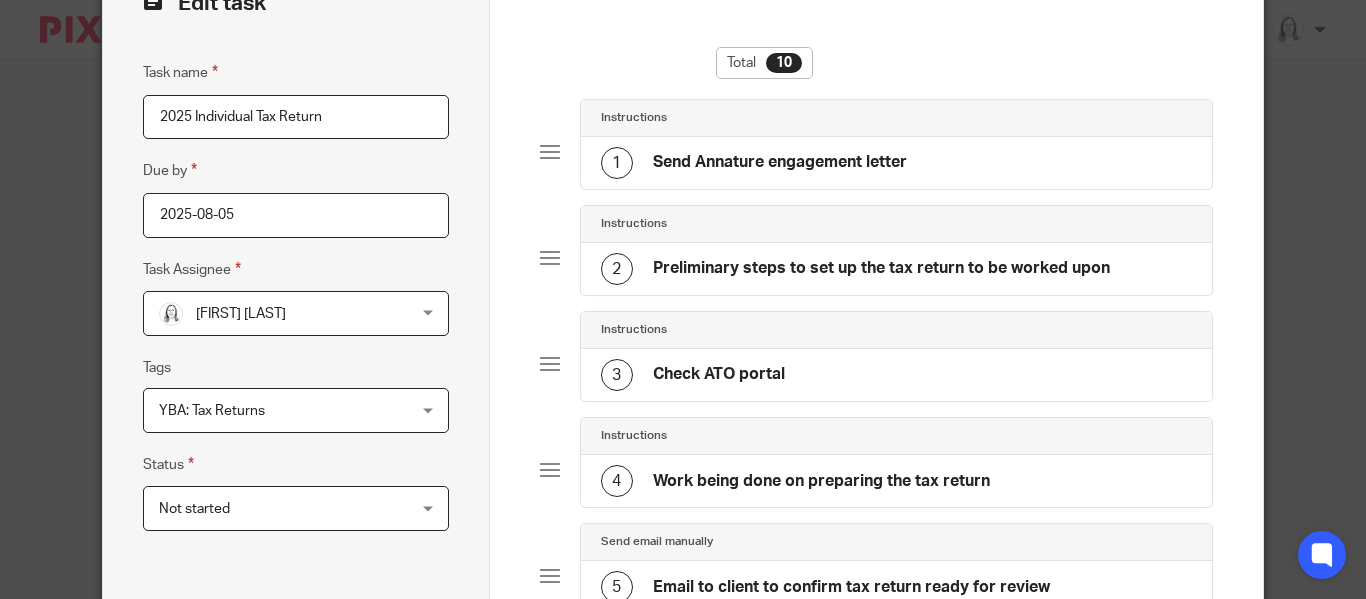 scroll, scrollTop: 127, scrollLeft: 0, axis: vertical 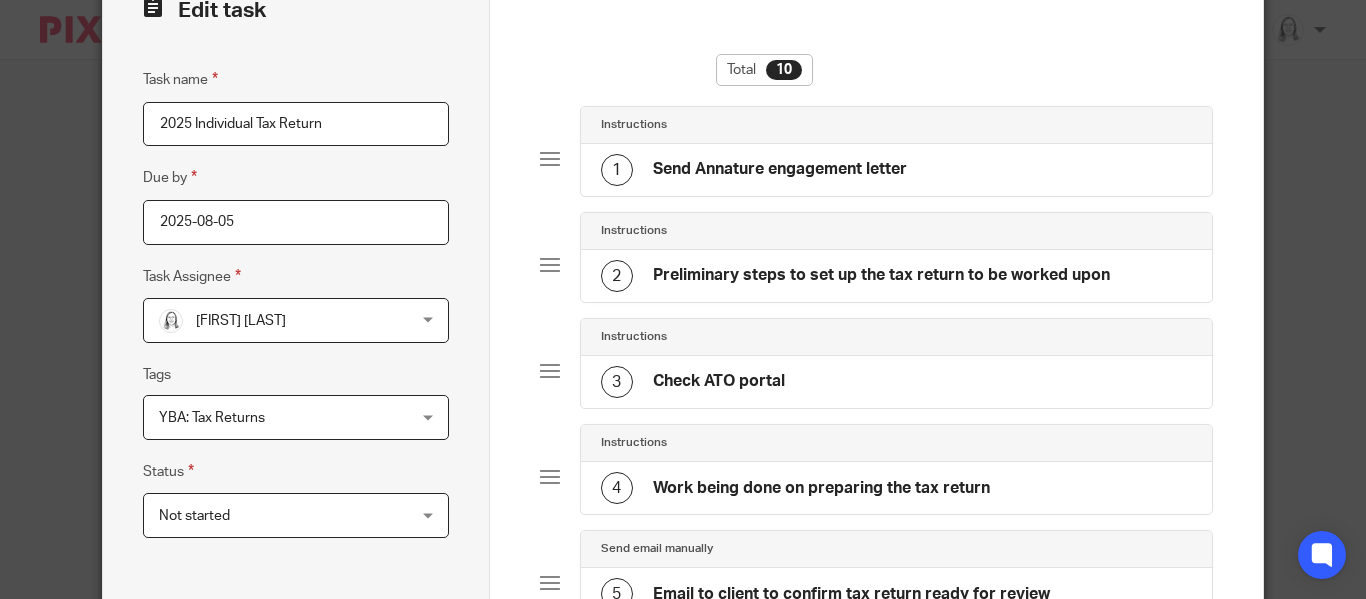 click on "Send Annature engagement letter" 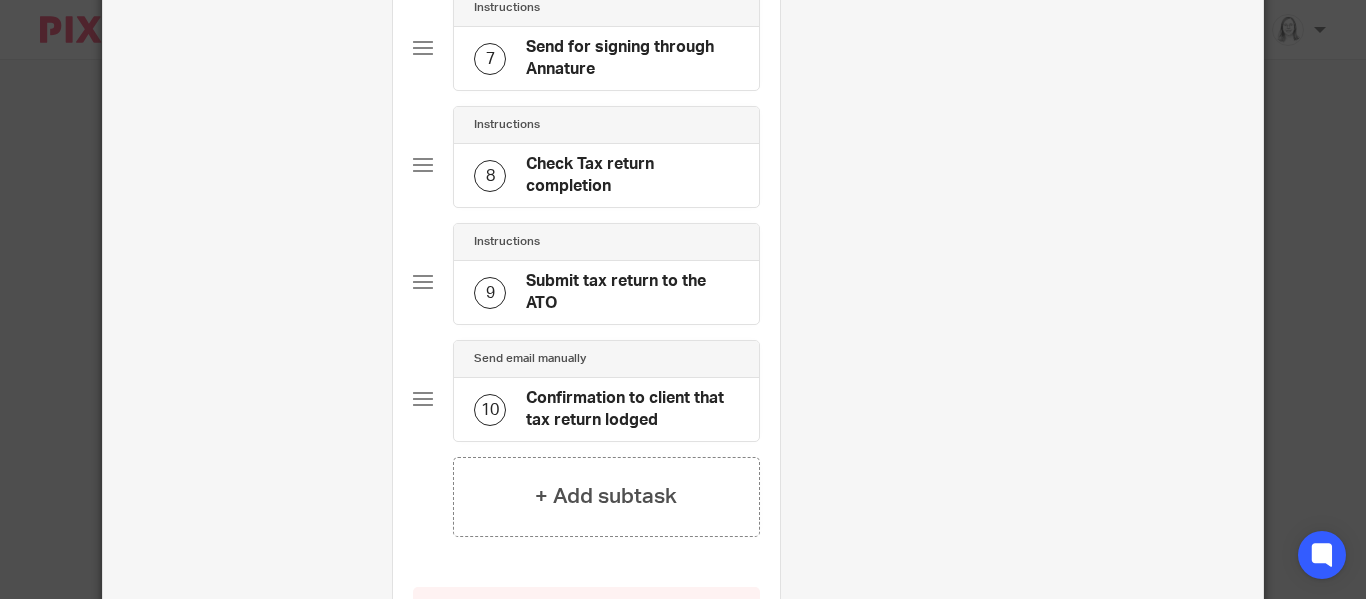 scroll, scrollTop: 1170, scrollLeft: 0, axis: vertical 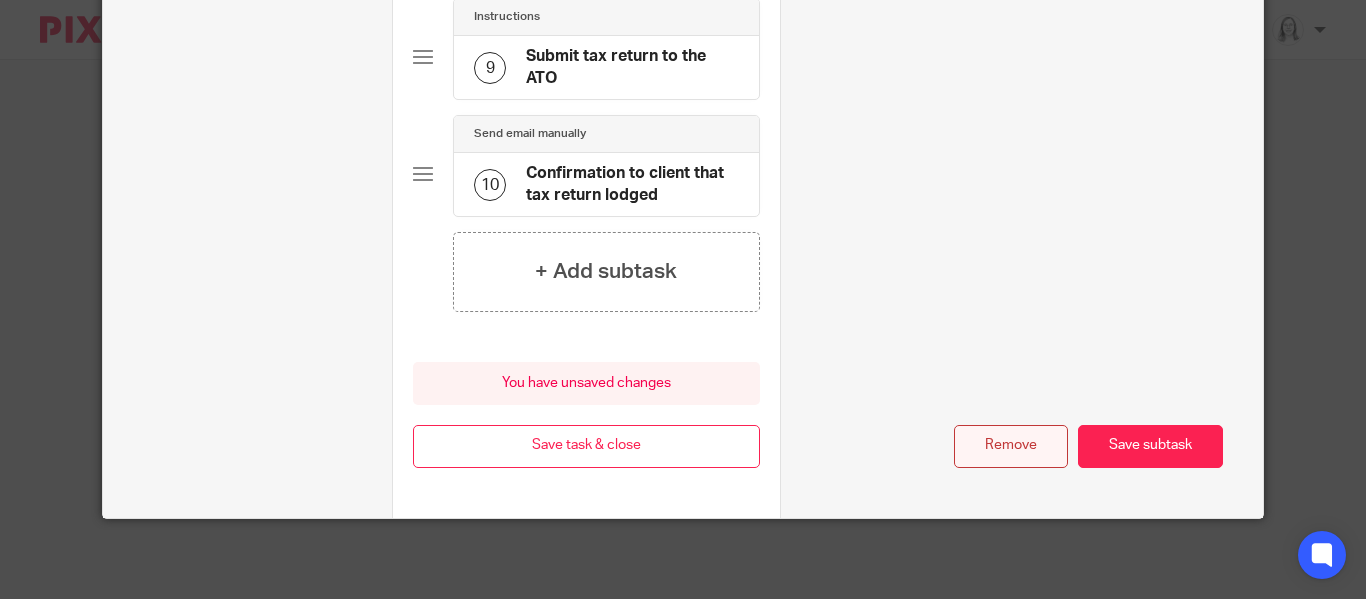click on "Remove" at bounding box center (1011, 446) 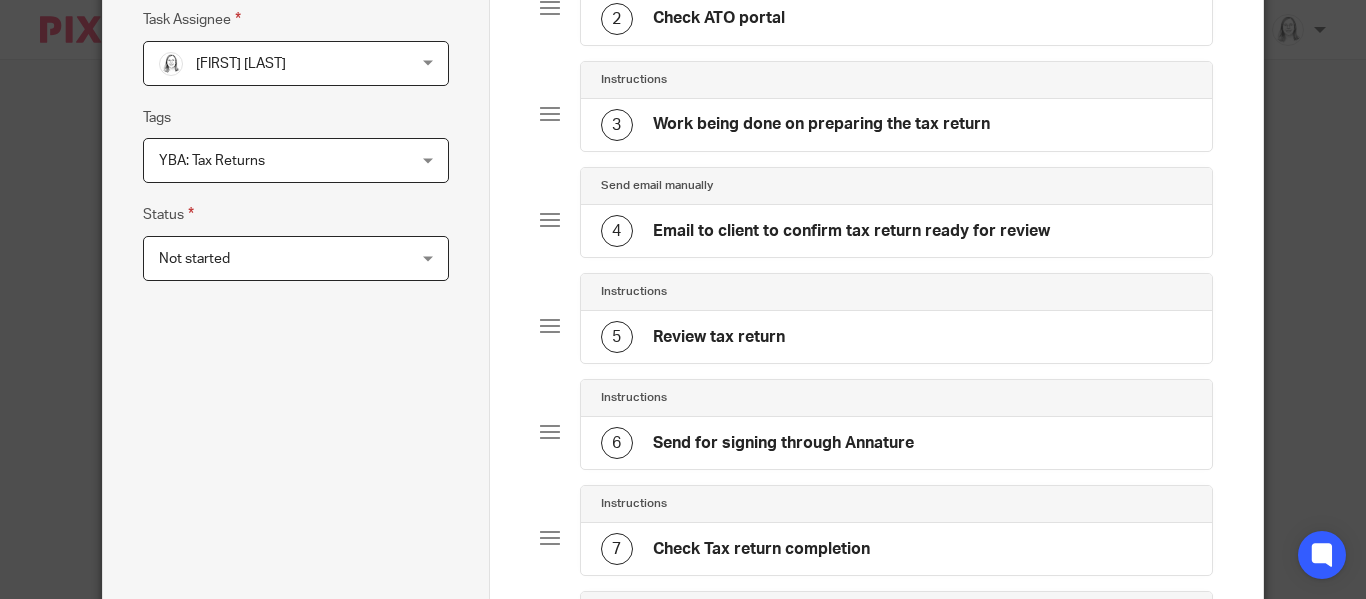 scroll, scrollTop: 436, scrollLeft: 0, axis: vertical 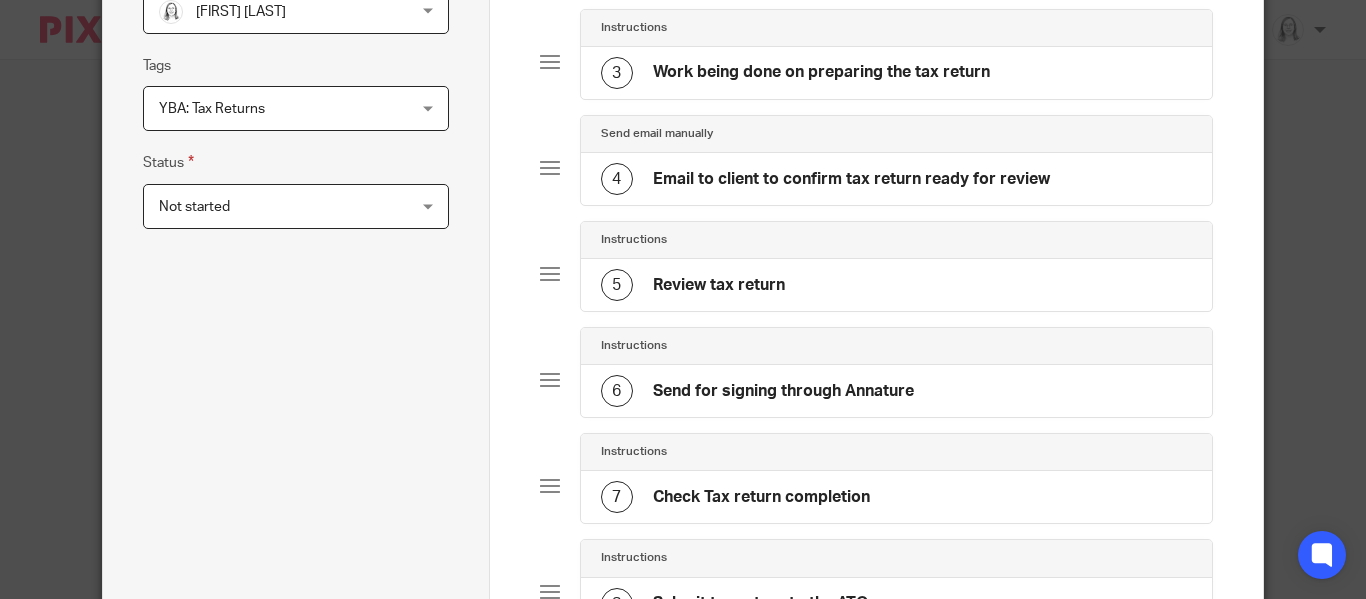 click on "6
Send for signing through Annature" 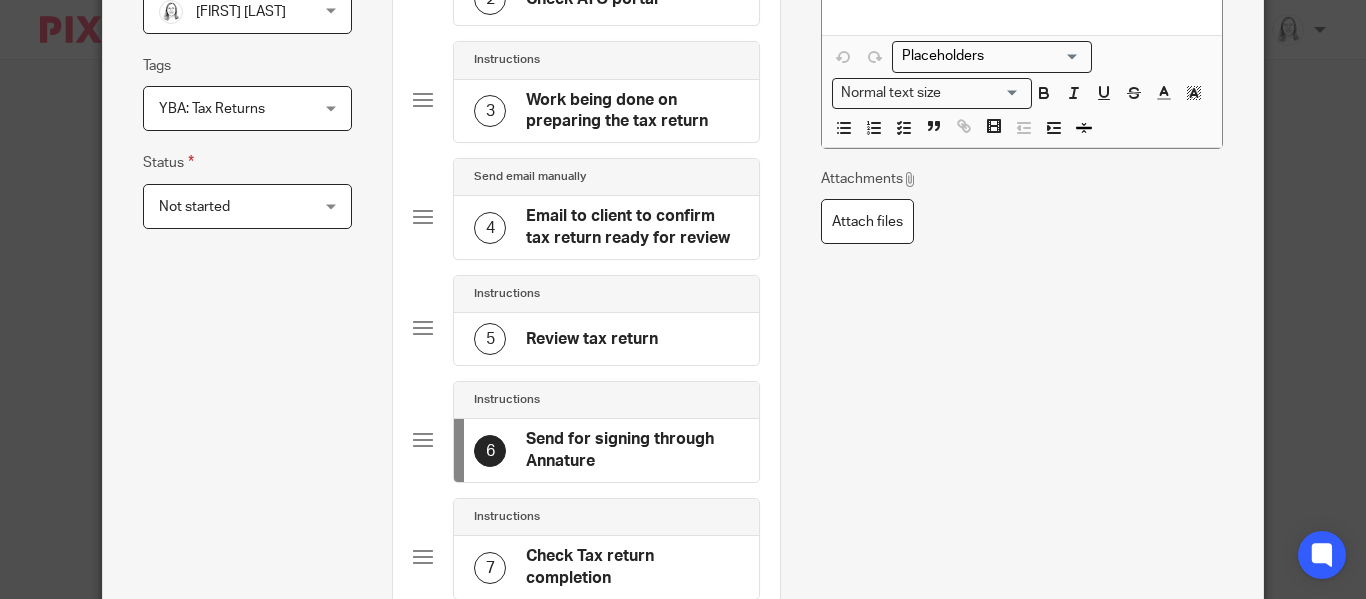scroll, scrollTop: 0, scrollLeft: 0, axis: both 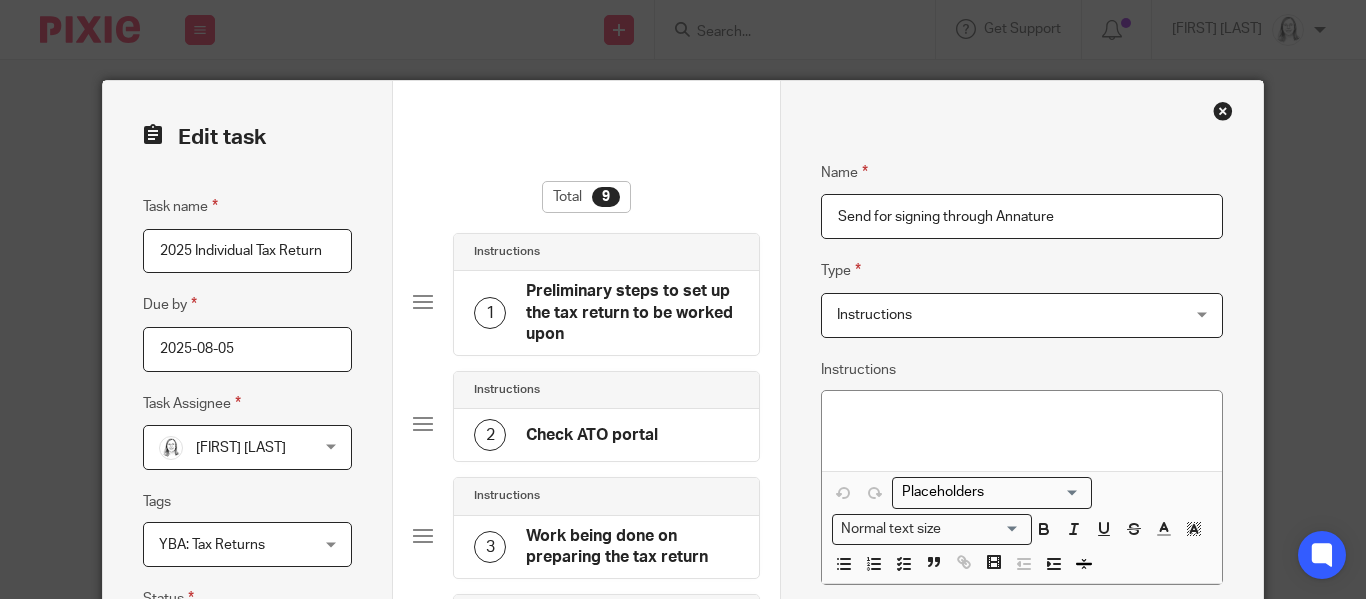 click on "Send for signing through Annature" at bounding box center (1022, 216) 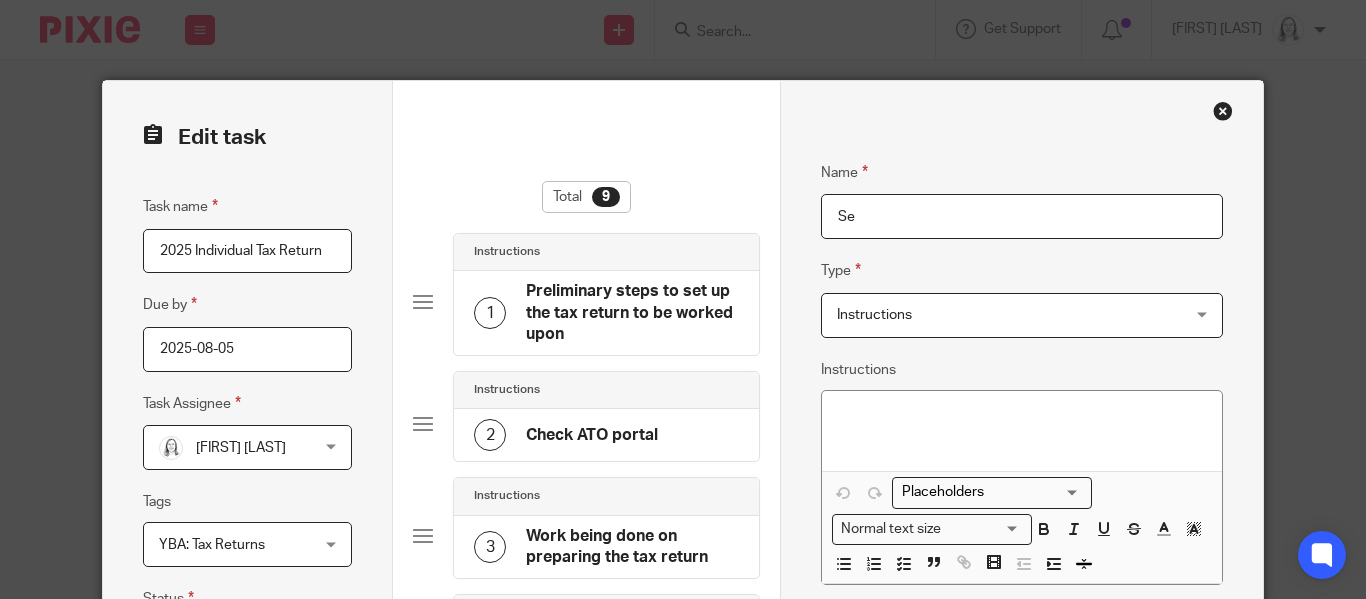 type on "S" 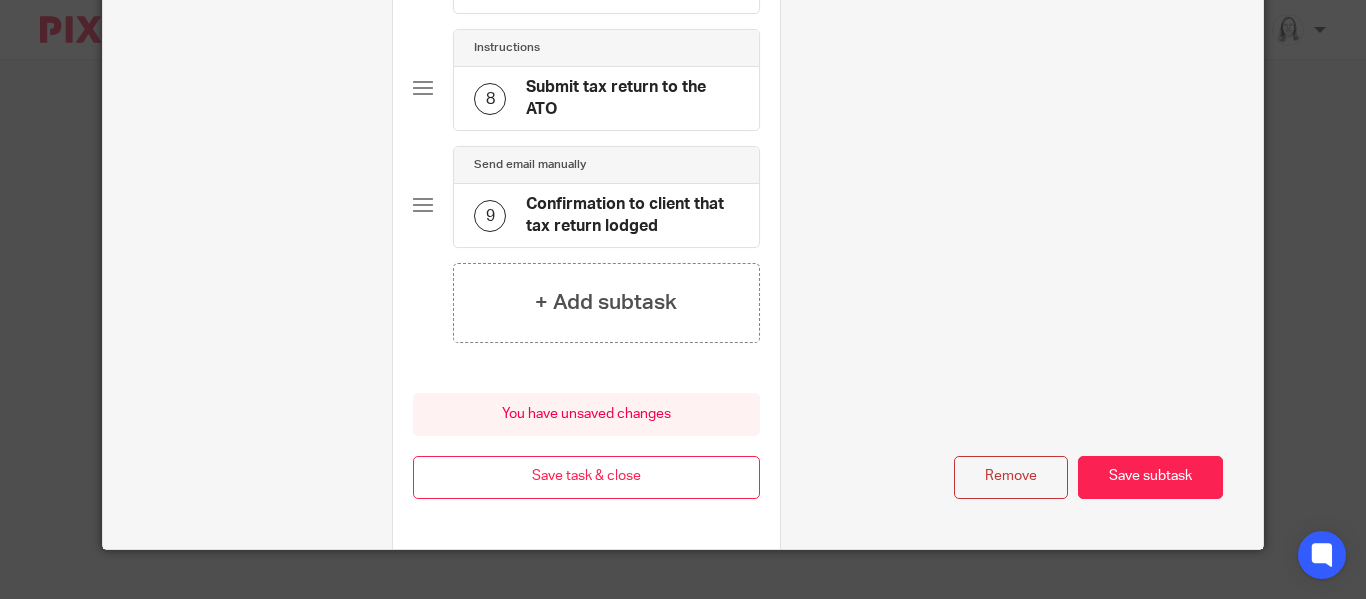 scroll, scrollTop: 1031, scrollLeft: 0, axis: vertical 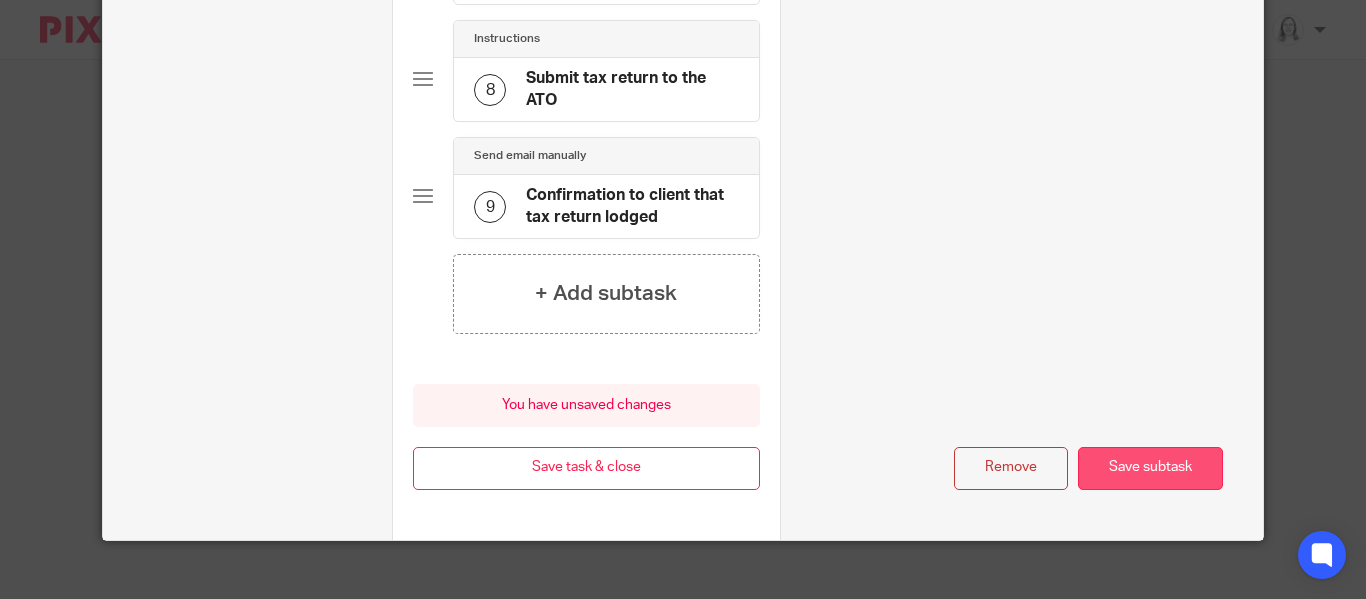 type on "Printed and manually signed" 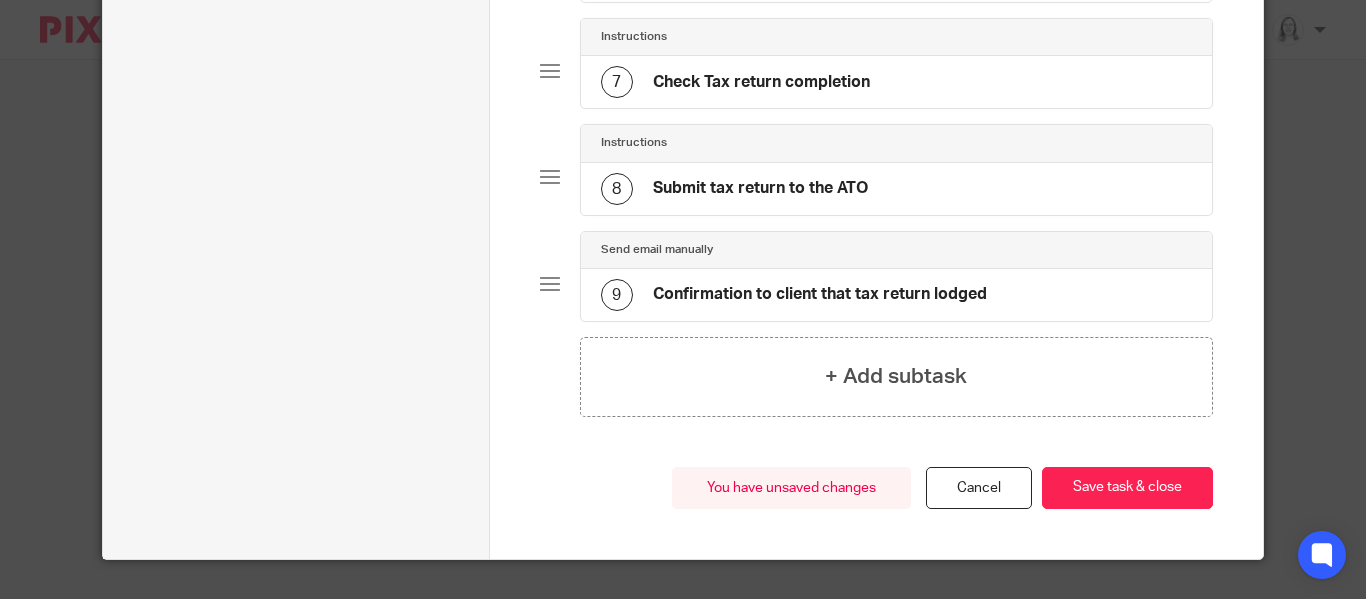 scroll, scrollTop: 861, scrollLeft: 0, axis: vertical 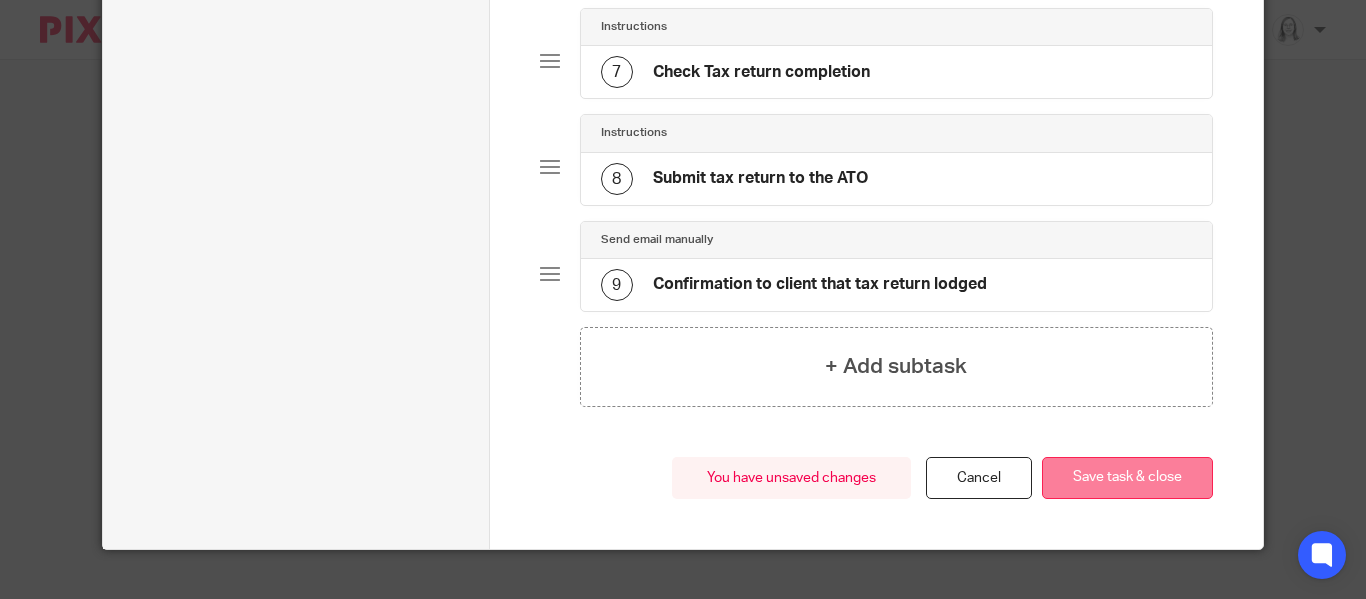 click on "Save task & close" at bounding box center [1127, 478] 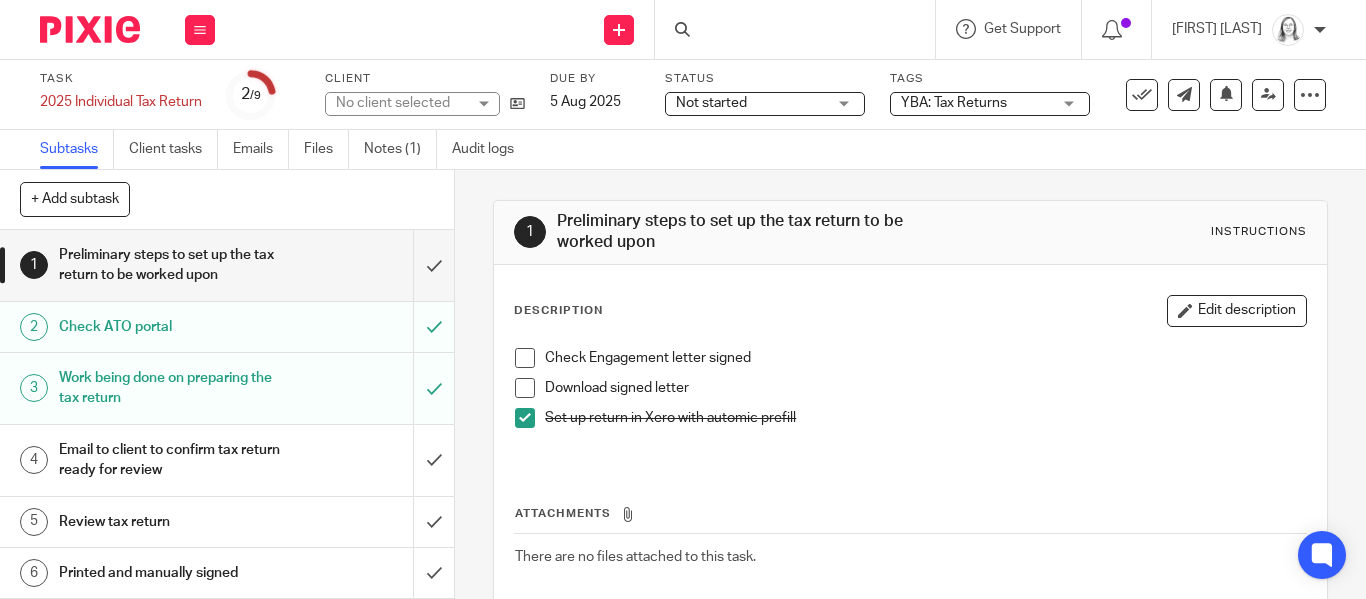 scroll, scrollTop: 0, scrollLeft: 0, axis: both 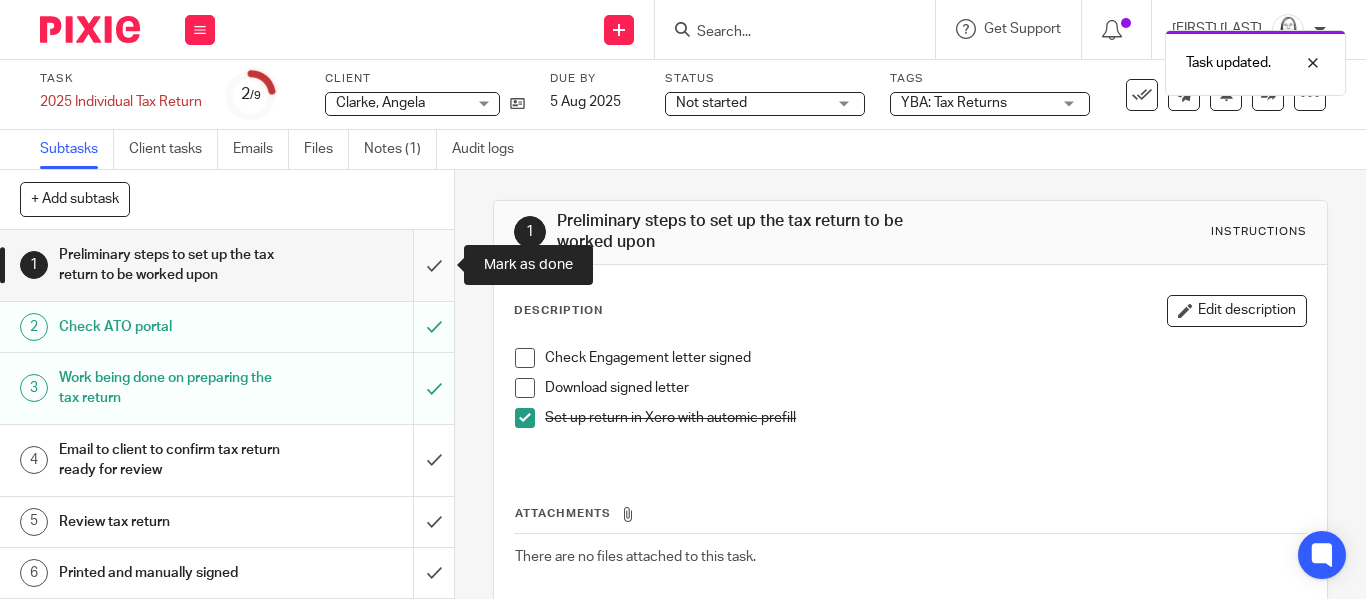 click at bounding box center (227, 265) 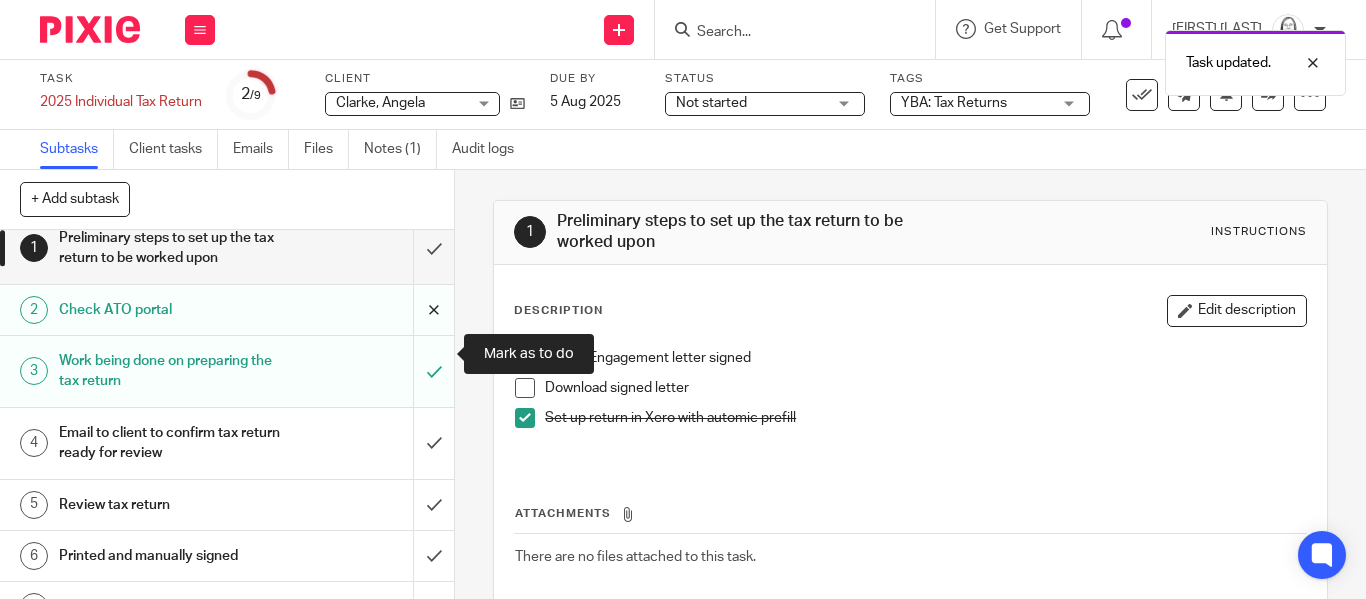 scroll, scrollTop: 61, scrollLeft: 0, axis: vertical 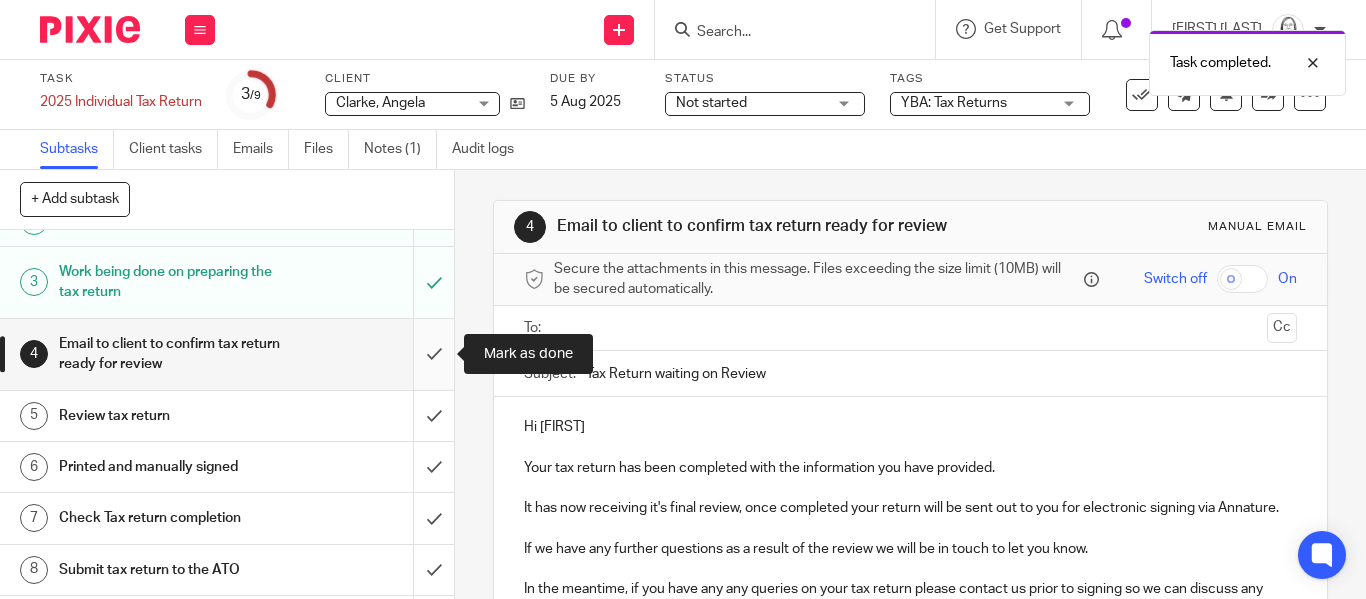 click at bounding box center [227, 354] 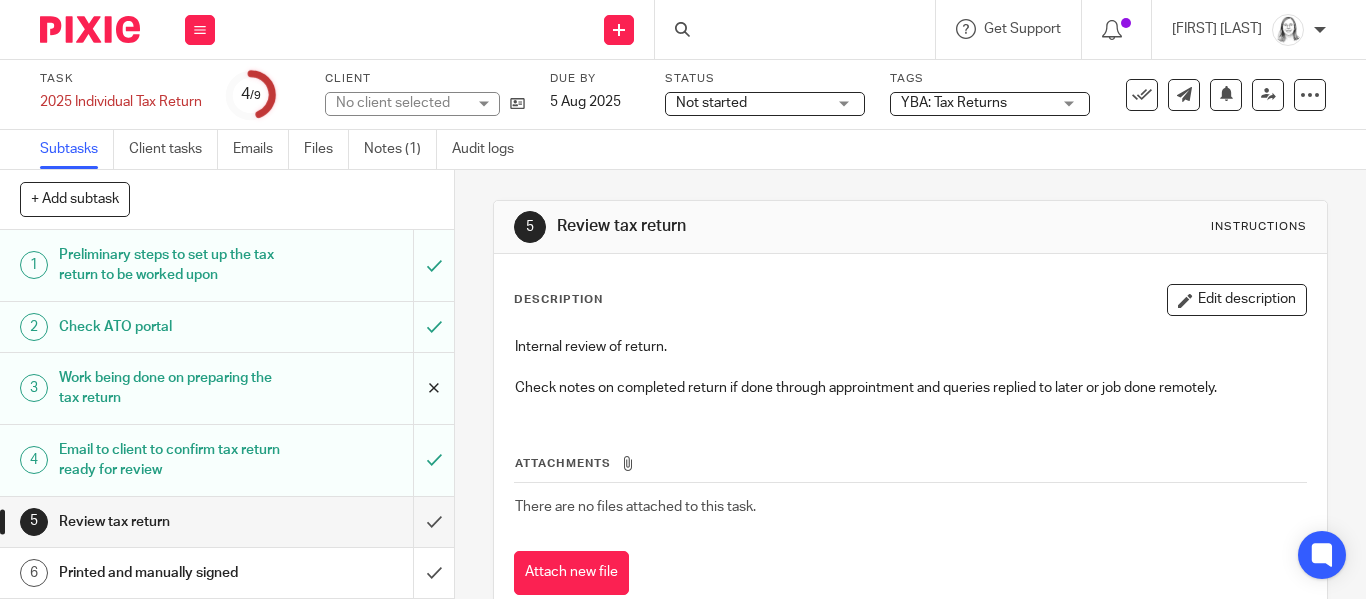 scroll, scrollTop: 0, scrollLeft: 0, axis: both 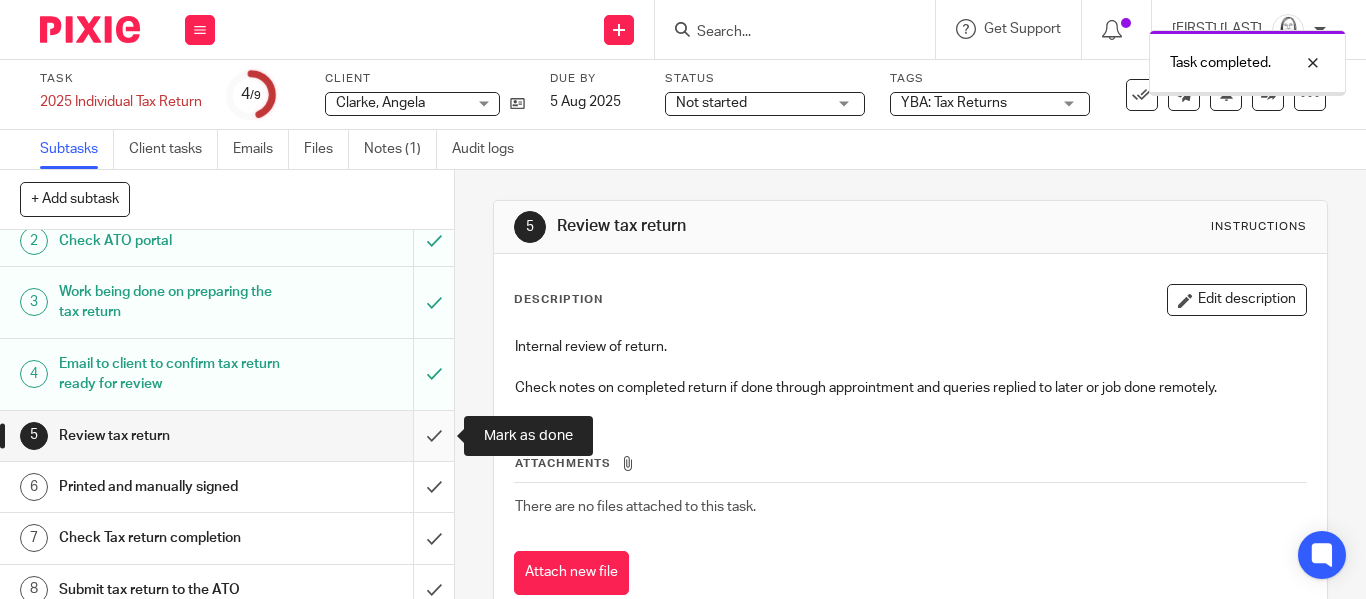 click at bounding box center [227, 436] 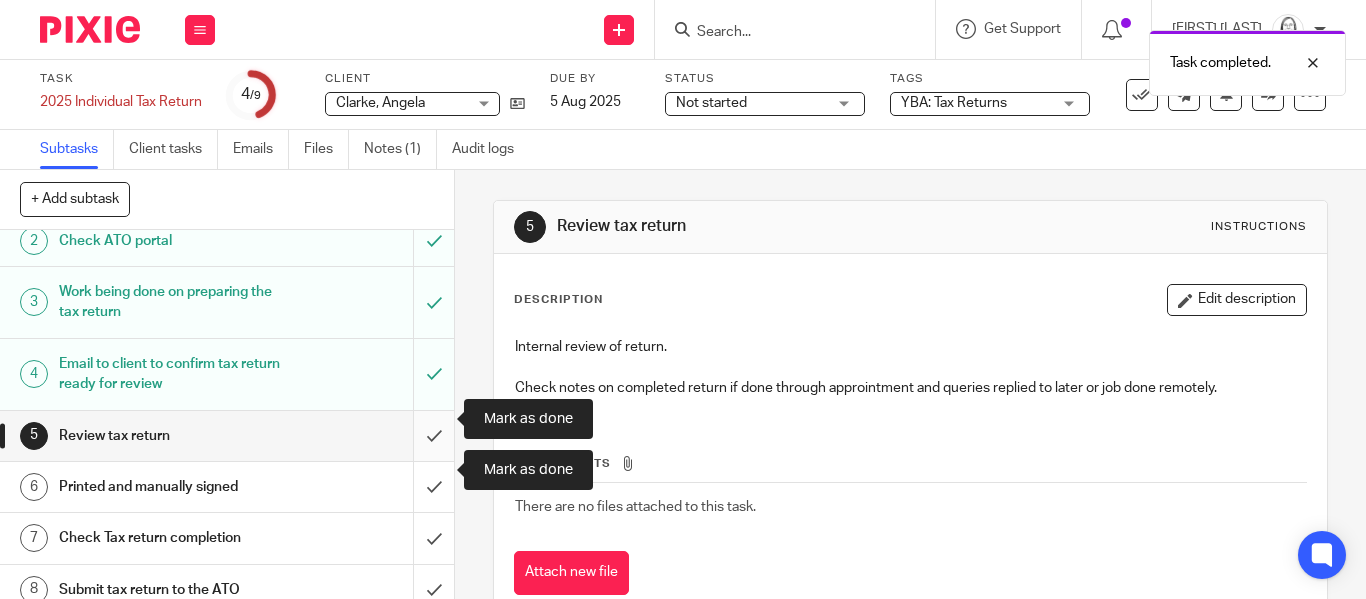 scroll, scrollTop: 115, scrollLeft: 0, axis: vertical 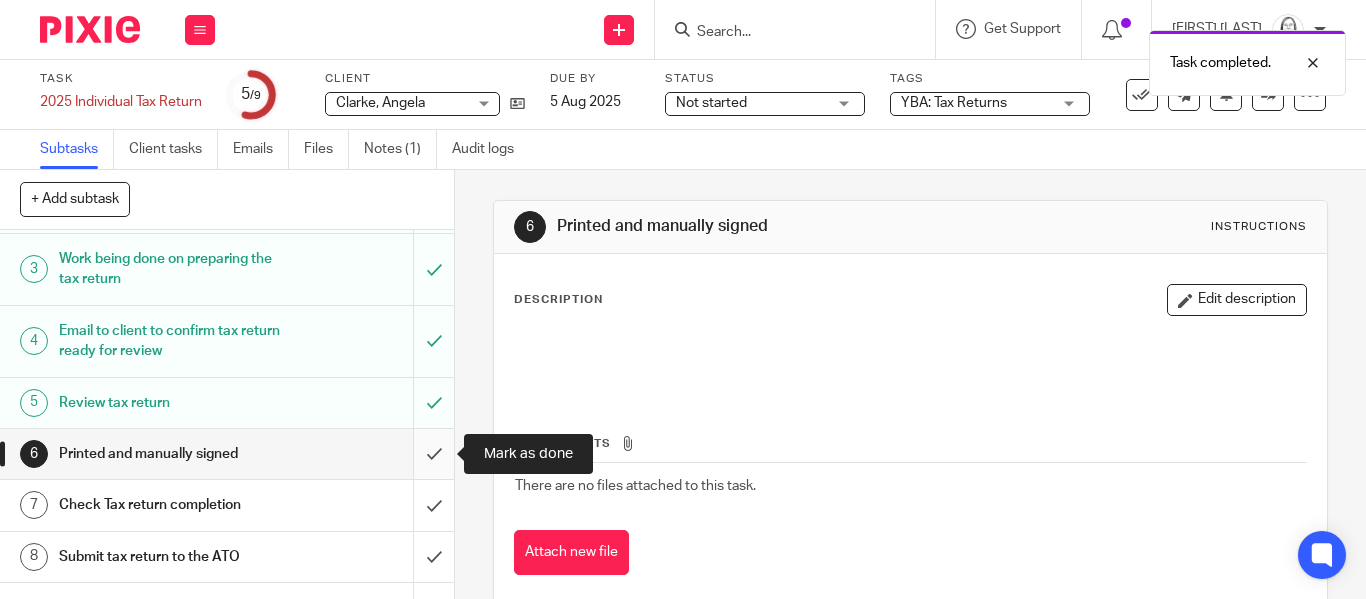 click at bounding box center (227, 454) 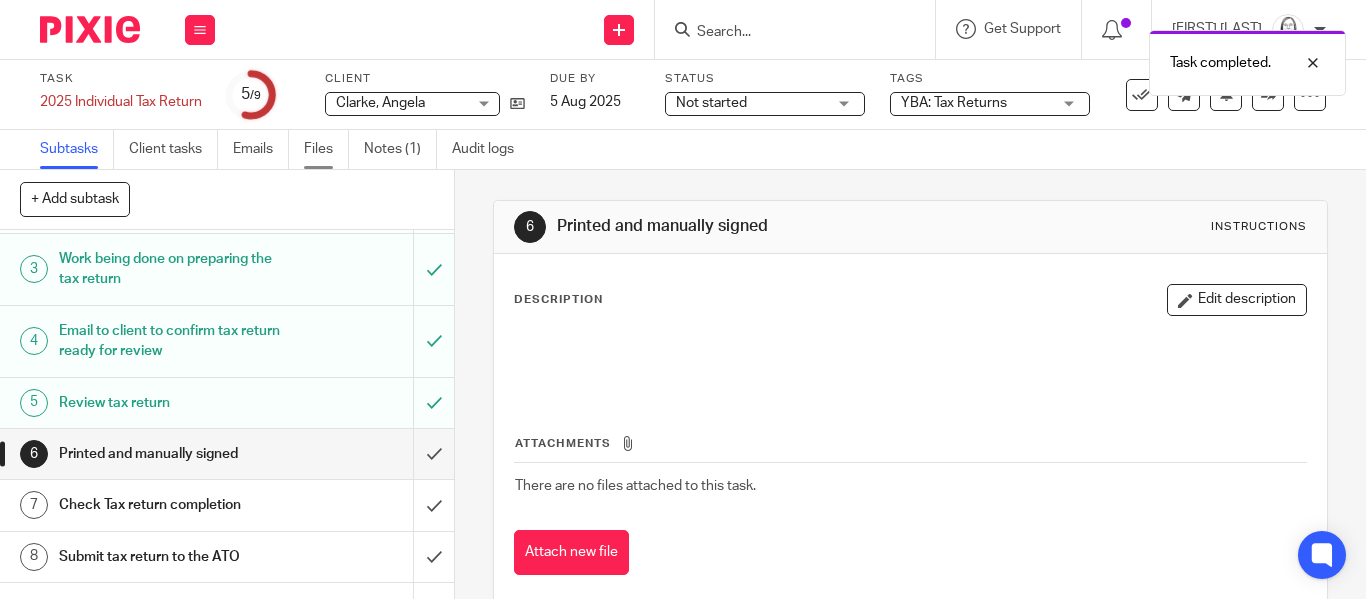 click on "Files" at bounding box center [326, 149] 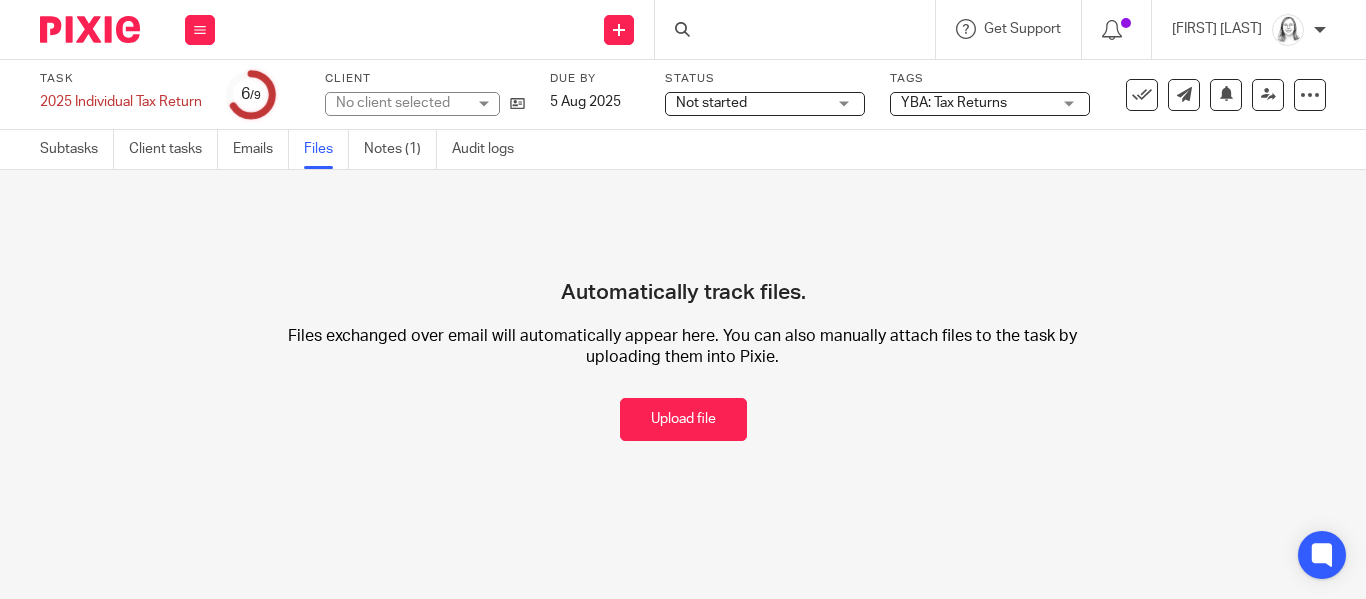 scroll, scrollTop: 0, scrollLeft: 0, axis: both 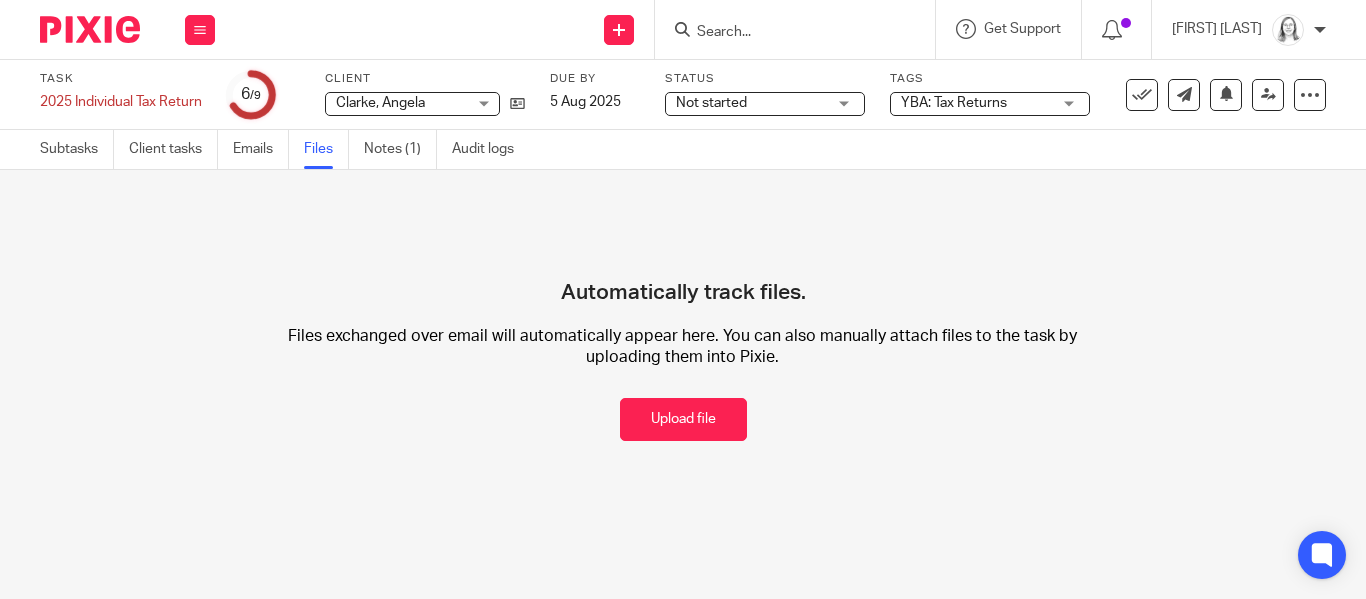 click at bounding box center [785, 33] 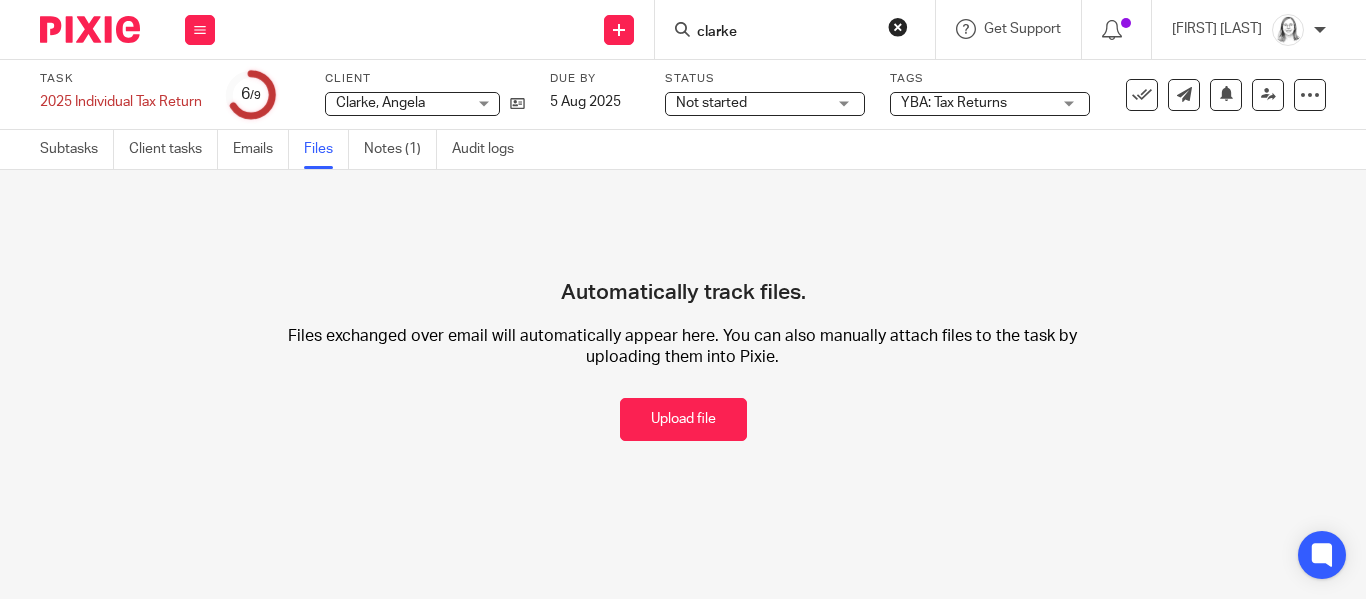 type on "clarke" 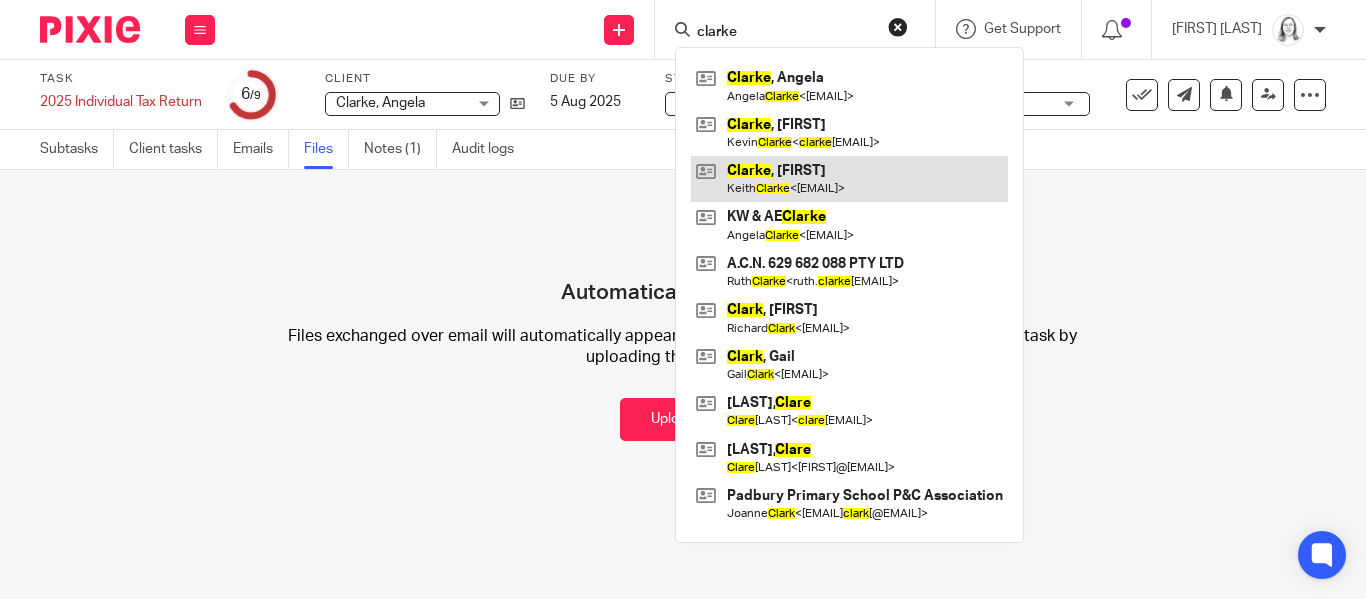 click at bounding box center [849, 179] 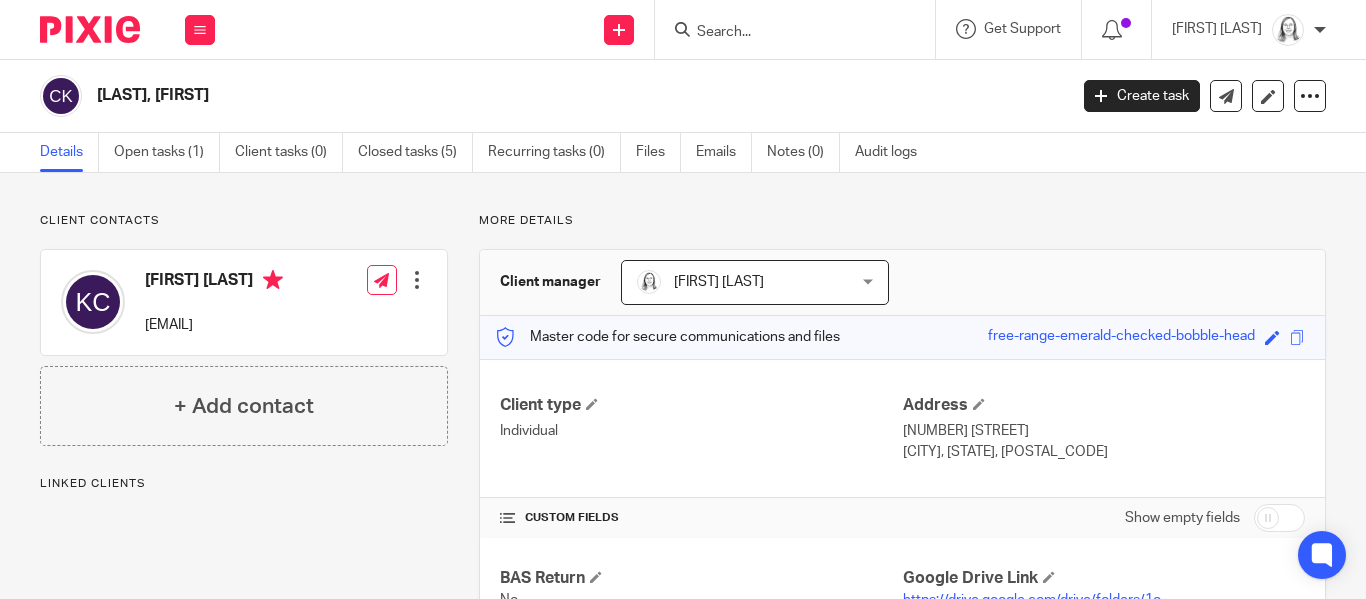 scroll, scrollTop: 0, scrollLeft: 0, axis: both 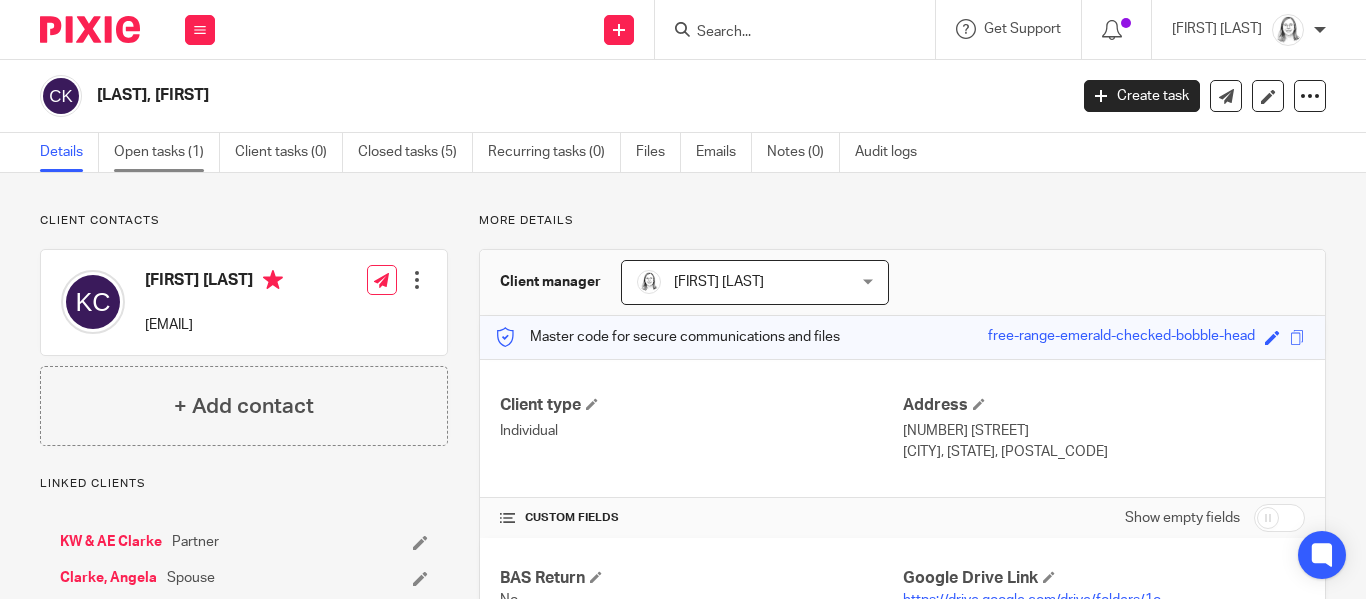 click on "Open tasks (1)" at bounding box center [167, 152] 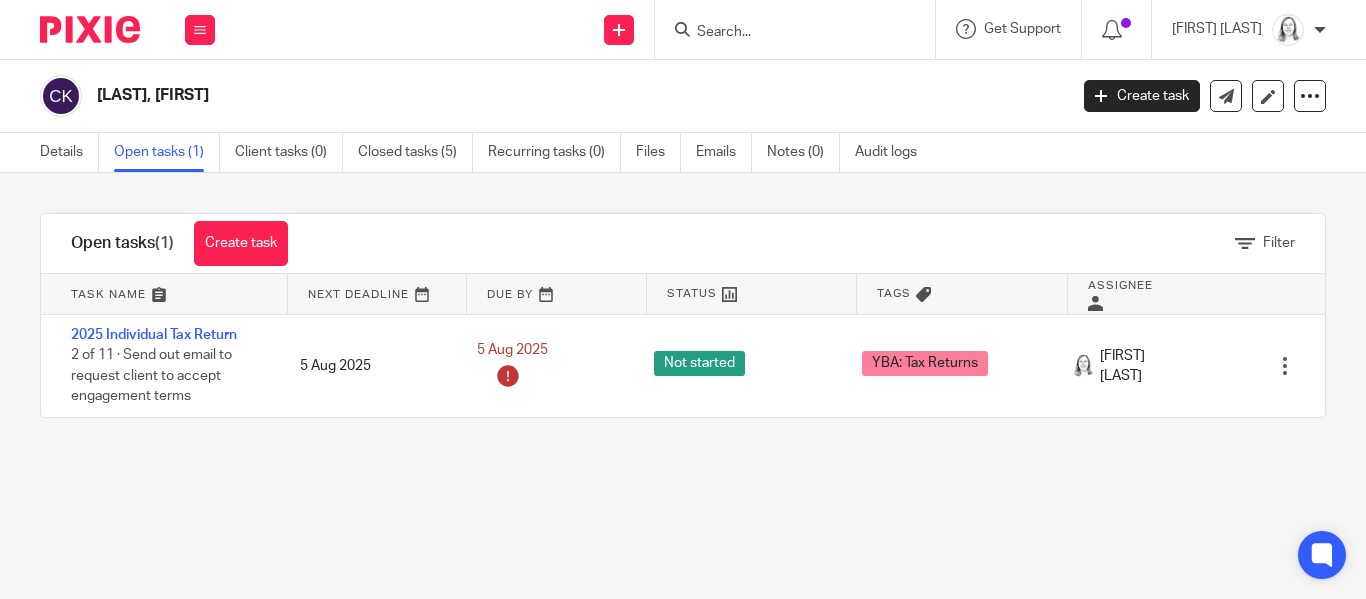 scroll, scrollTop: 0, scrollLeft: 0, axis: both 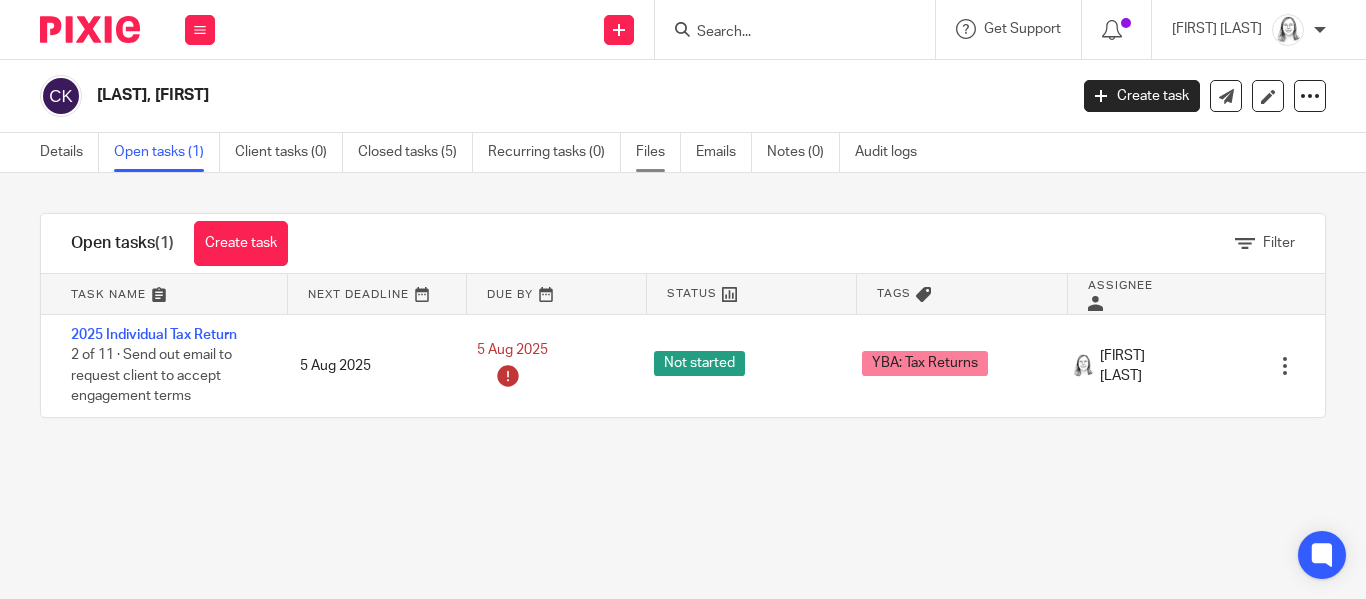 click on "Files" at bounding box center [658, 152] 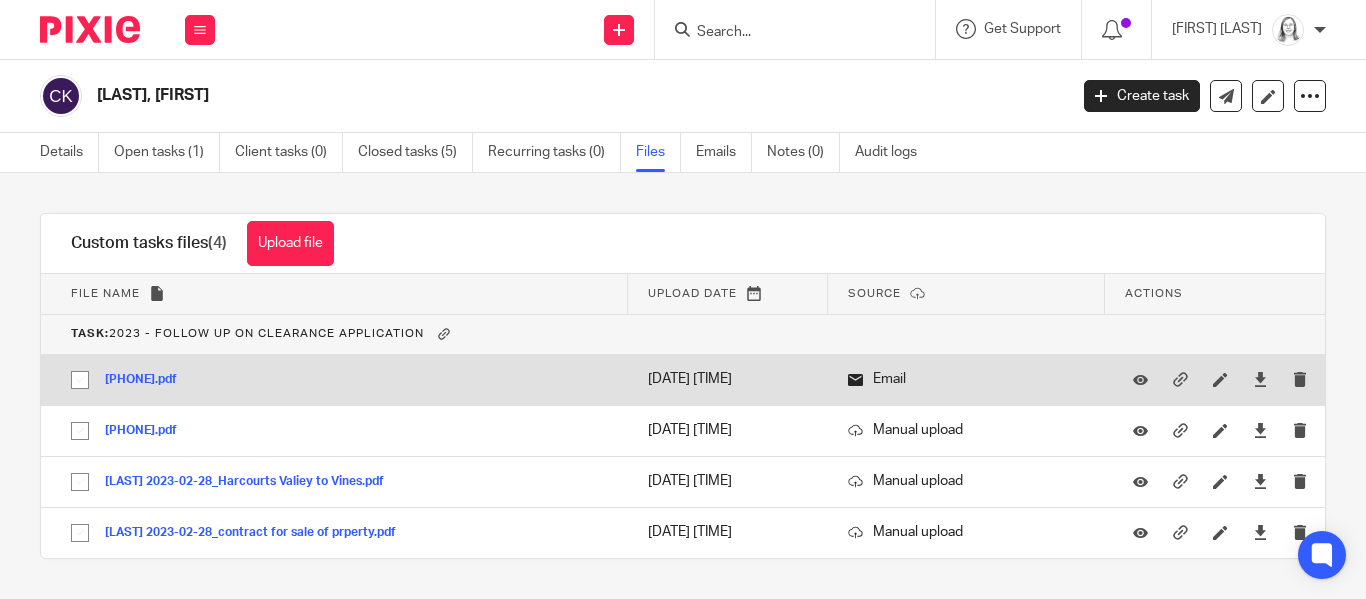 scroll, scrollTop: 0, scrollLeft: 0, axis: both 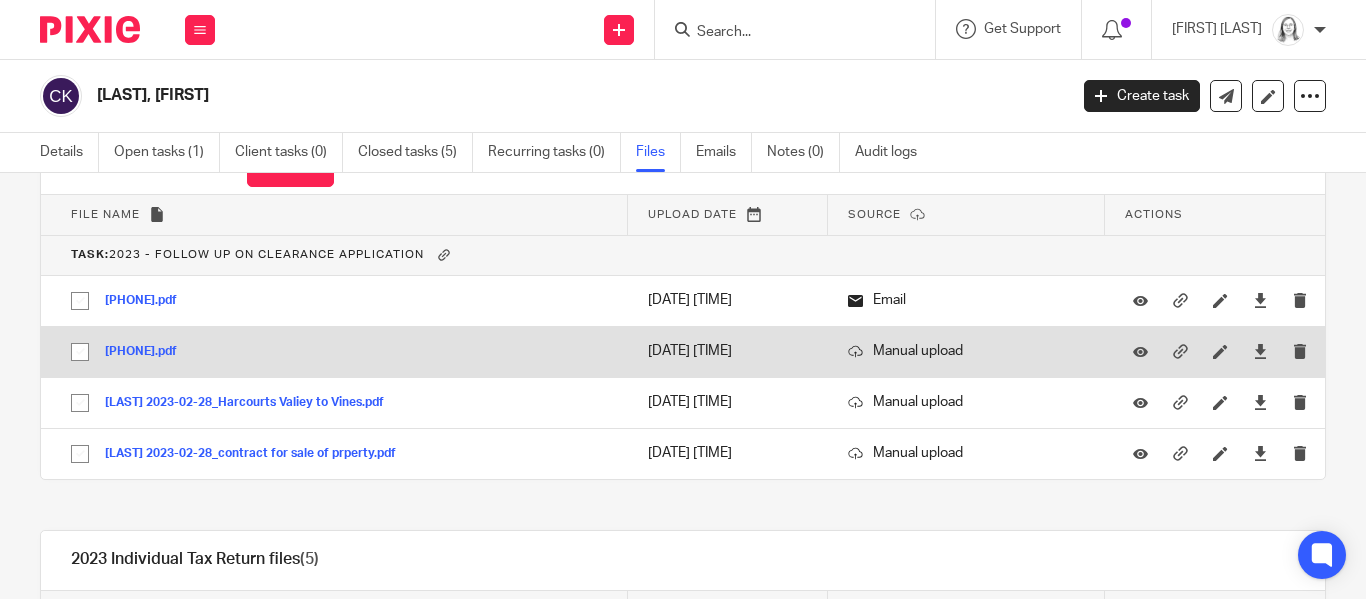click on "[PHONE].pdf" at bounding box center (148, 352) 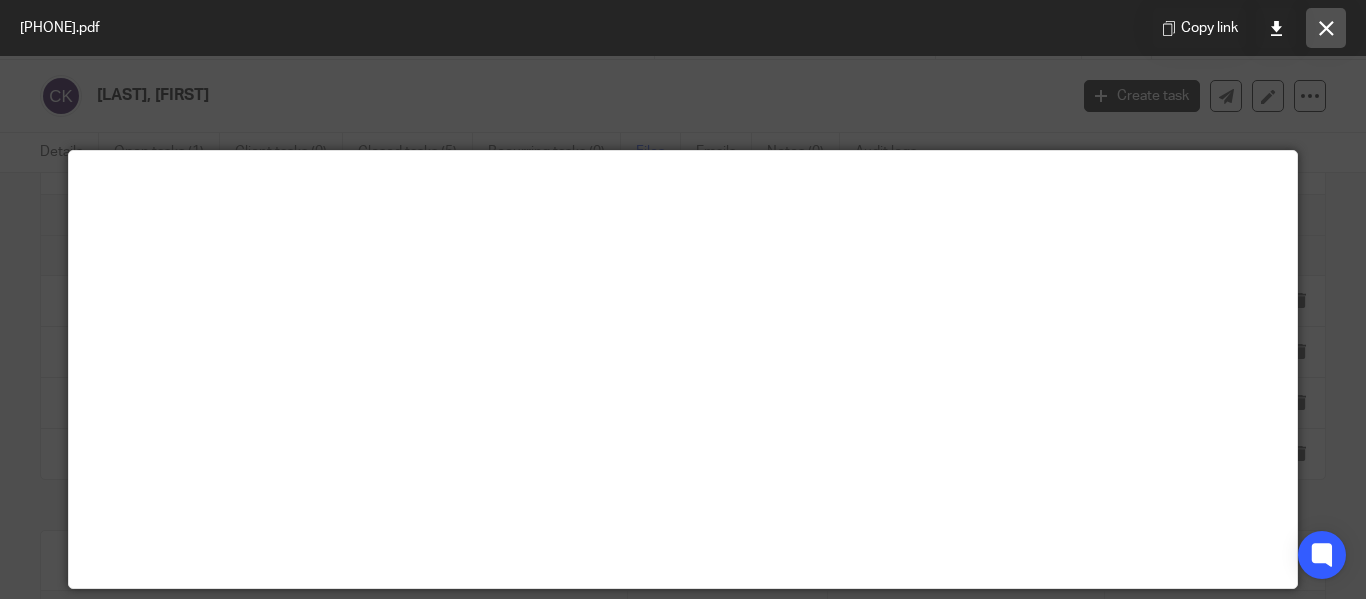 click at bounding box center (1326, 28) 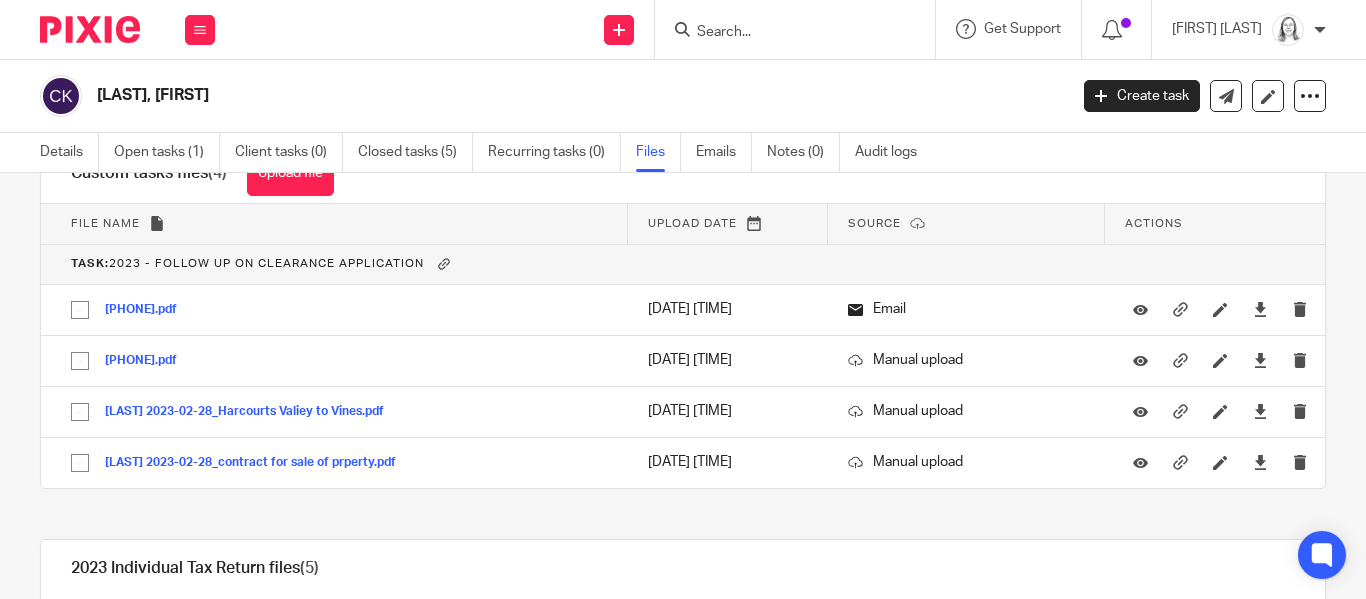 scroll, scrollTop: 0, scrollLeft: 0, axis: both 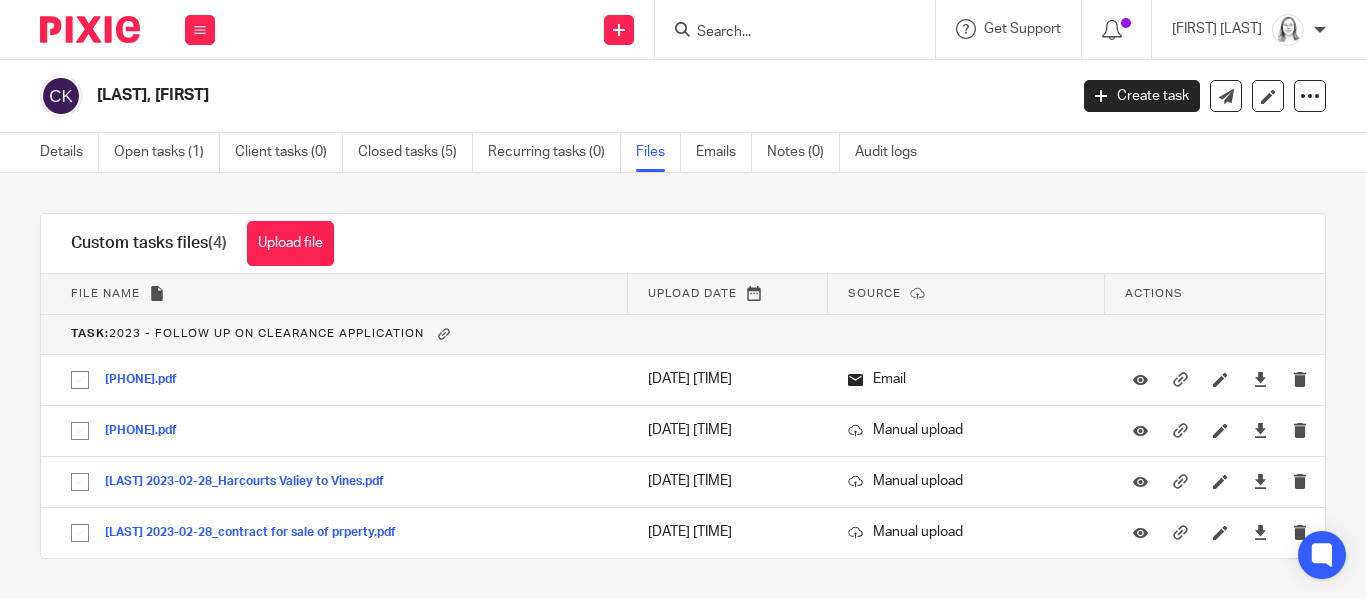 click at bounding box center (785, 33) 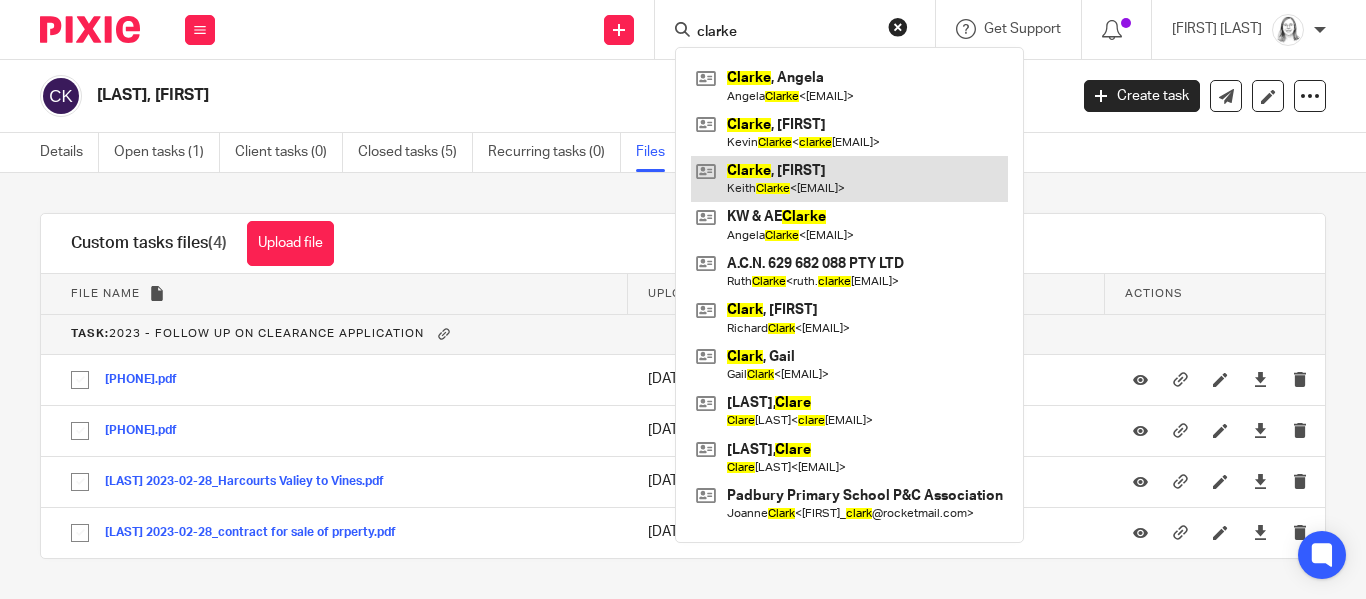 type on "clarke" 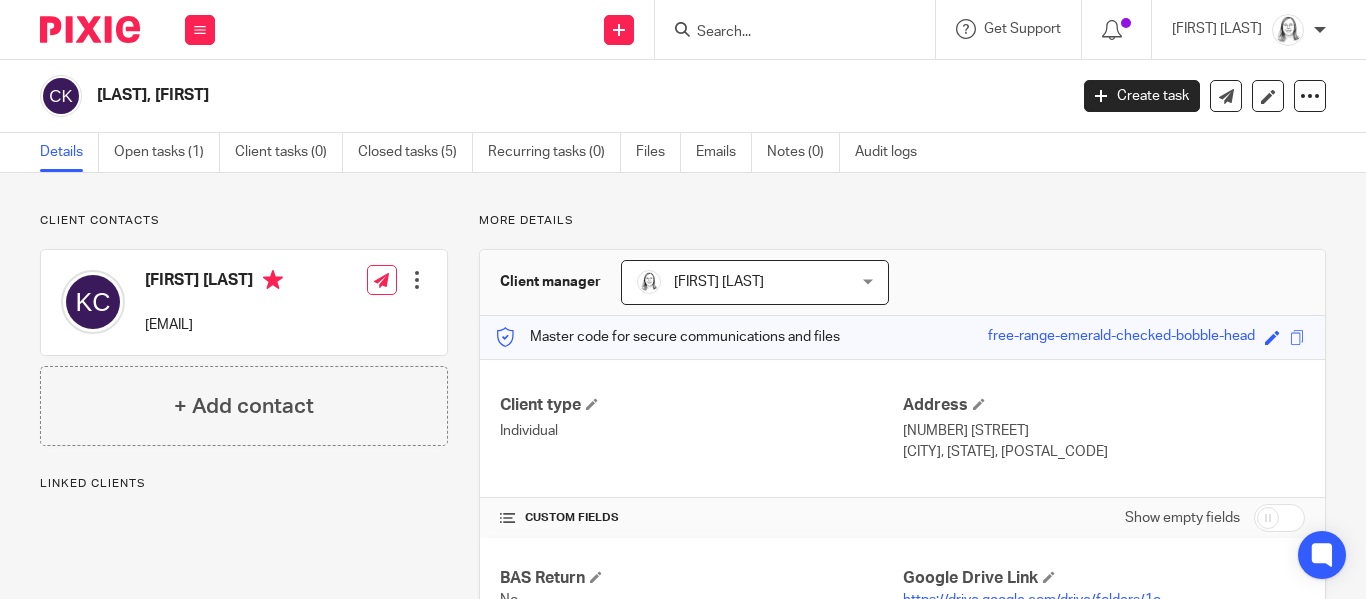 scroll, scrollTop: 0, scrollLeft: 0, axis: both 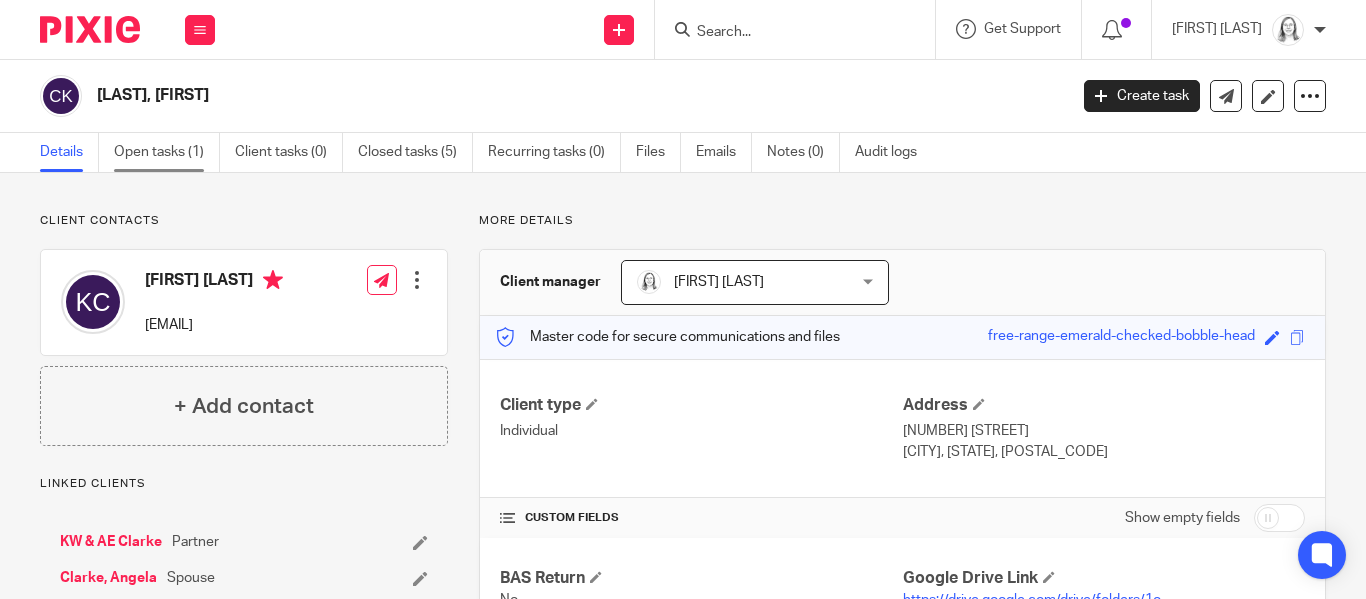 click on "Open tasks (1)" at bounding box center (167, 152) 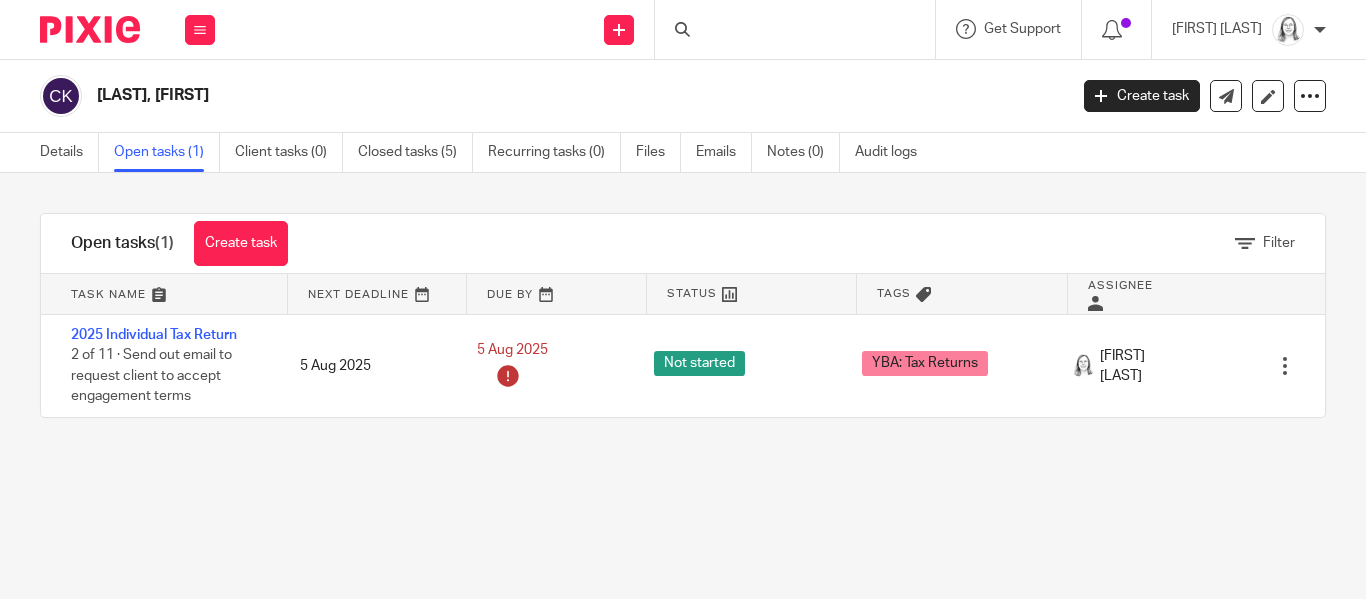 scroll, scrollTop: 0, scrollLeft: 0, axis: both 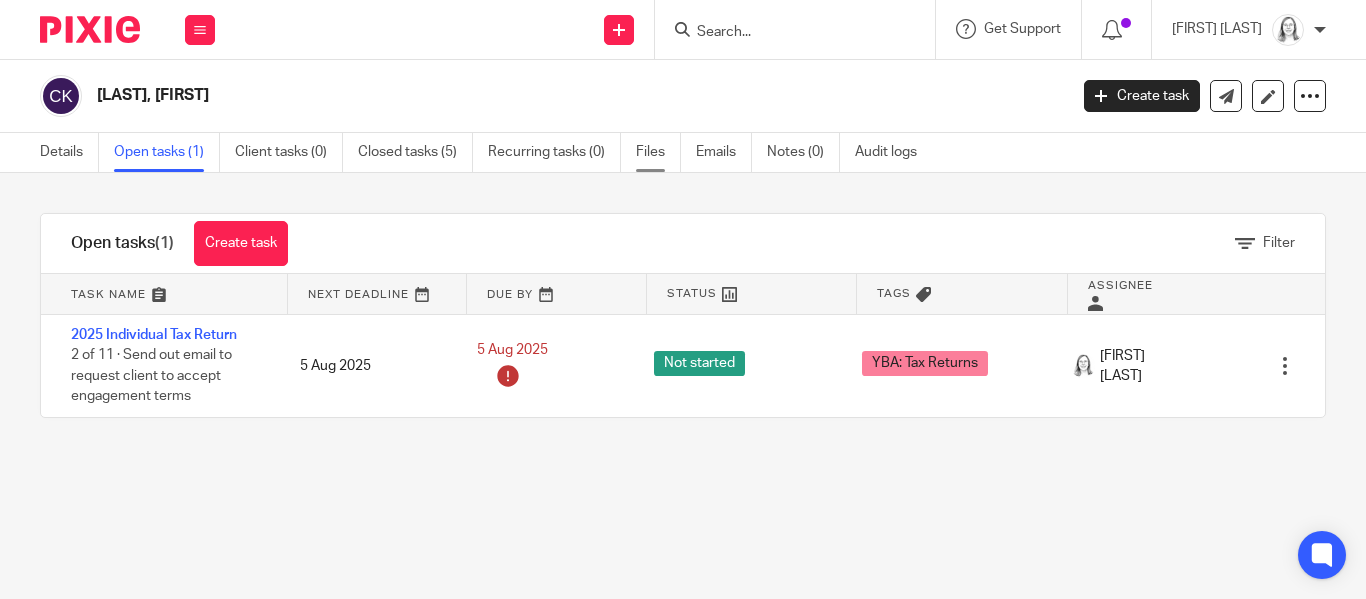 click on "Files" at bounding box center [658, 152] 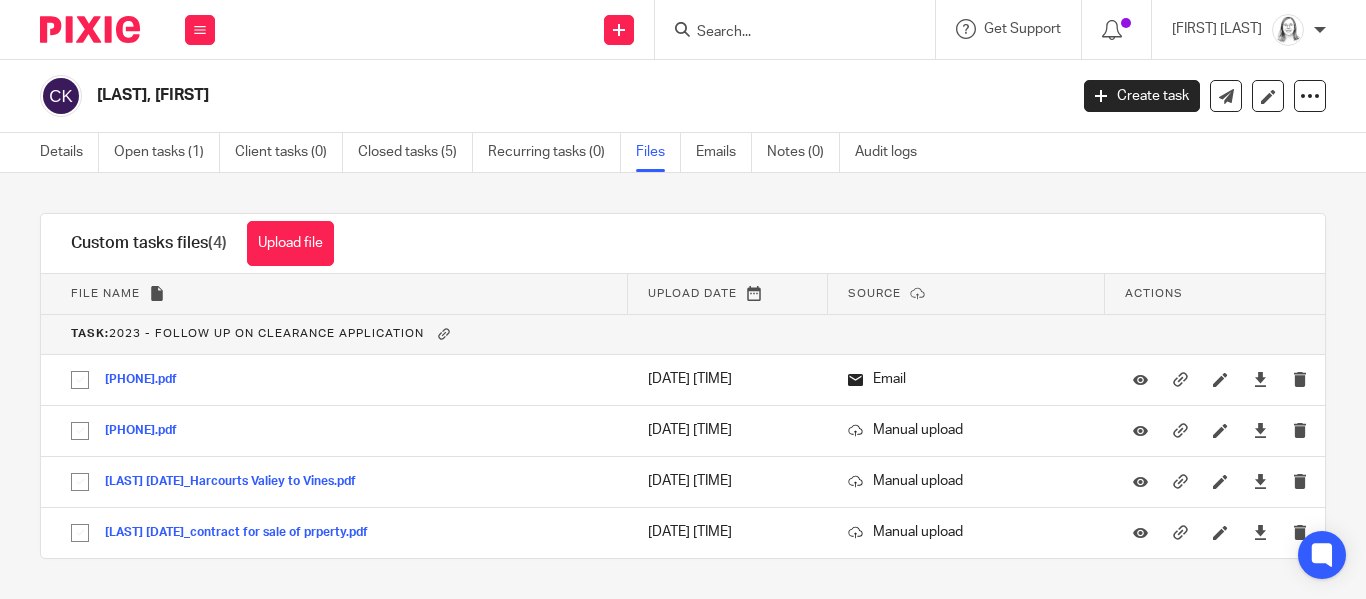 scroll, scrollTop: 0, scrollLeft: 0, axis: both 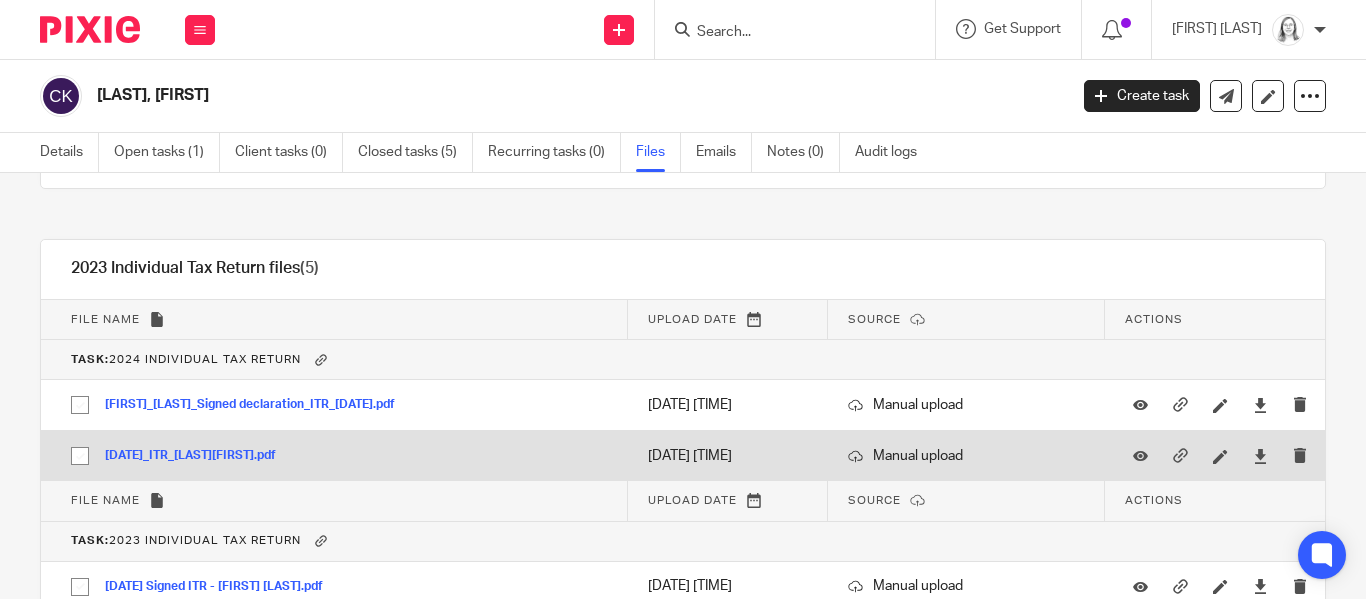 click on "2024_ITR_ClarkeKeith.pdf" at bounding box center (198, 456) 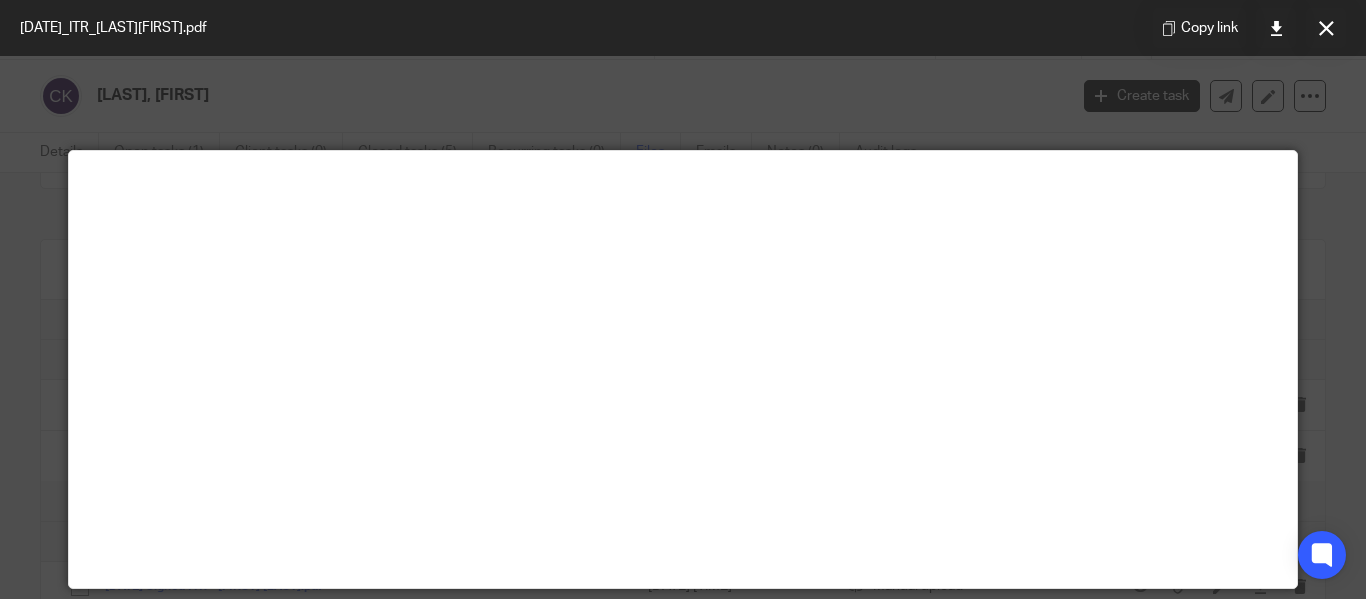 scroll, scrollTop: 140, scrollLeft: 0, axis: vertical 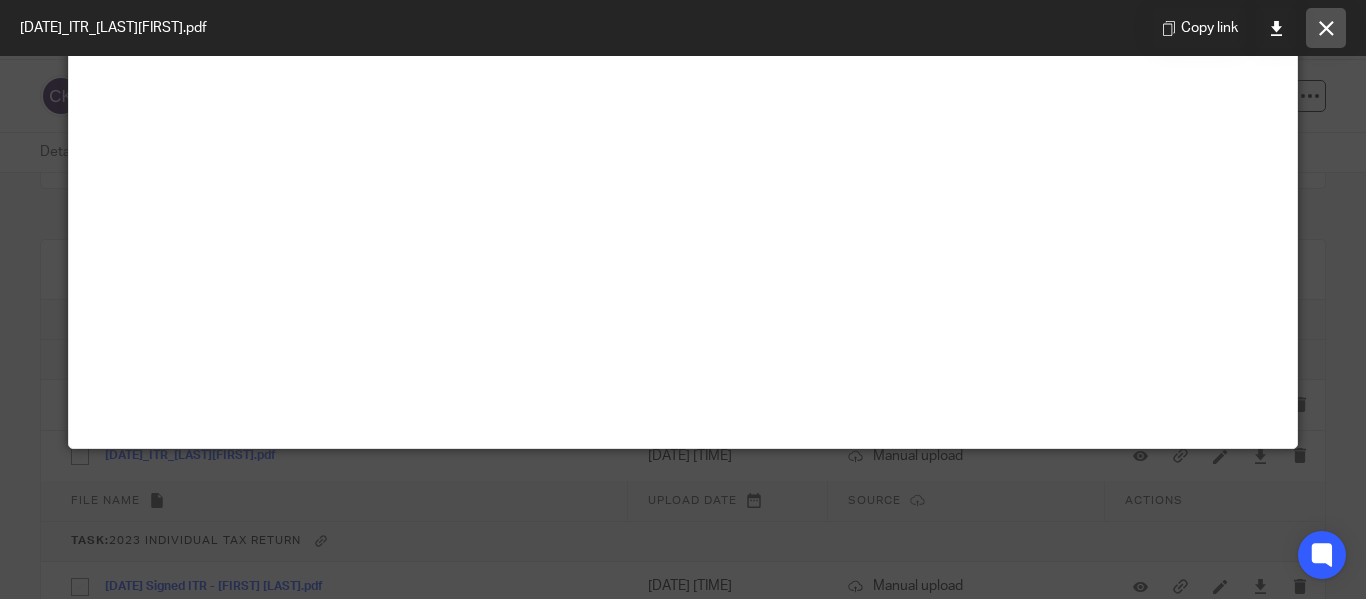 click at bounding box center (1326, 28) 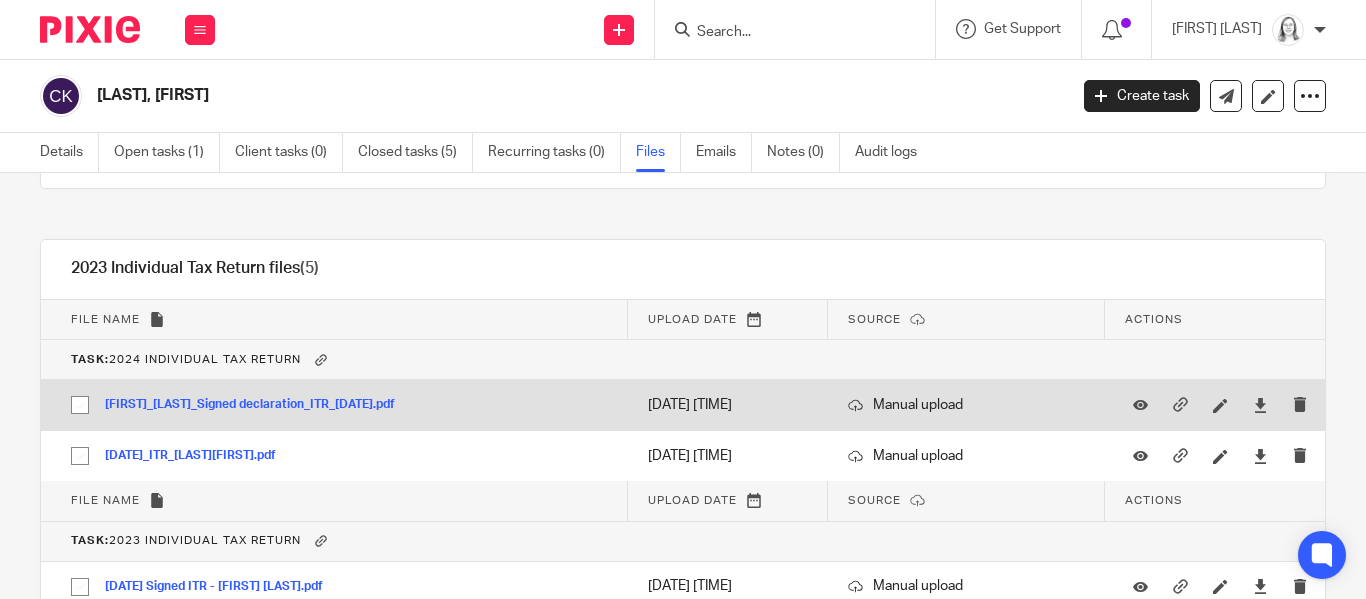 click on "Keith_Clarke_Signed declaration_ITR_2024.pdf" at bounding box center [257, 405] 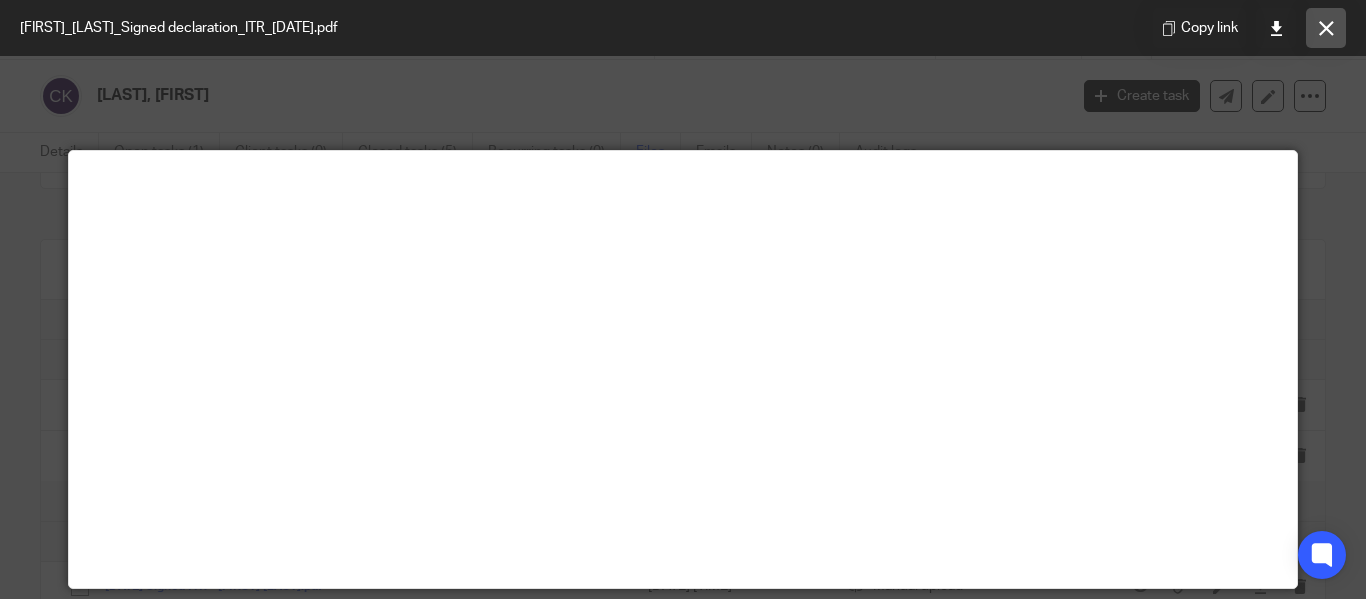 click at bounding box center (1326, 28) 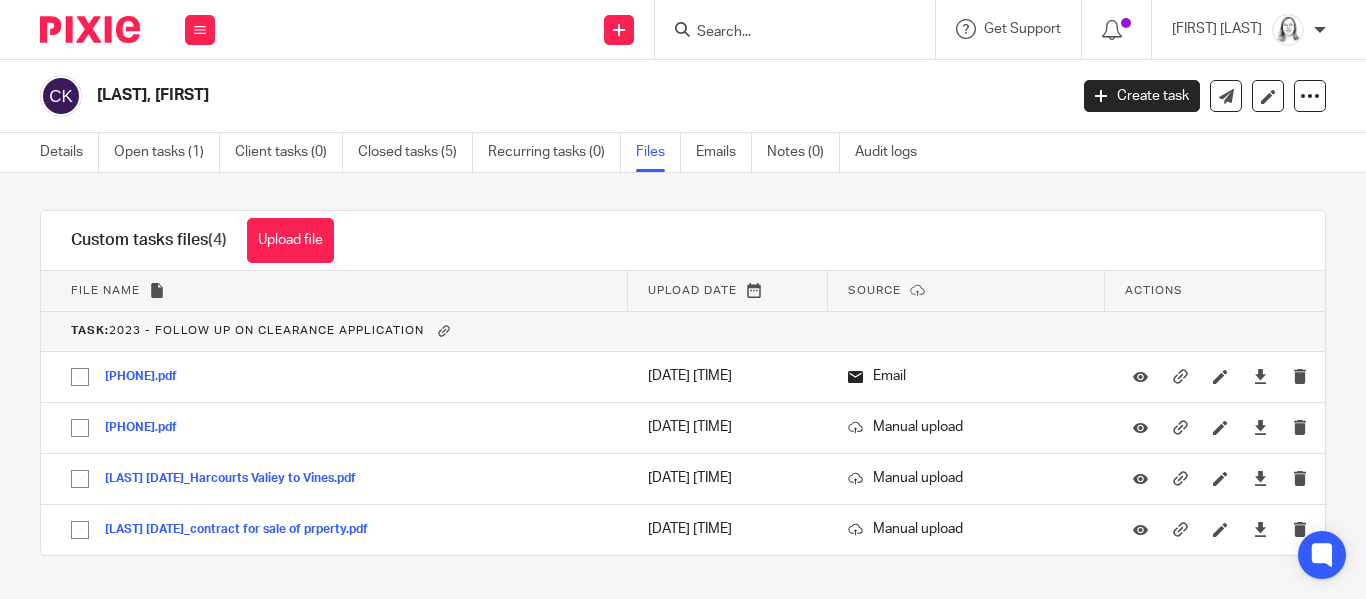 scroll, scrollTop: 0, scrollLeft: 0, axis: both 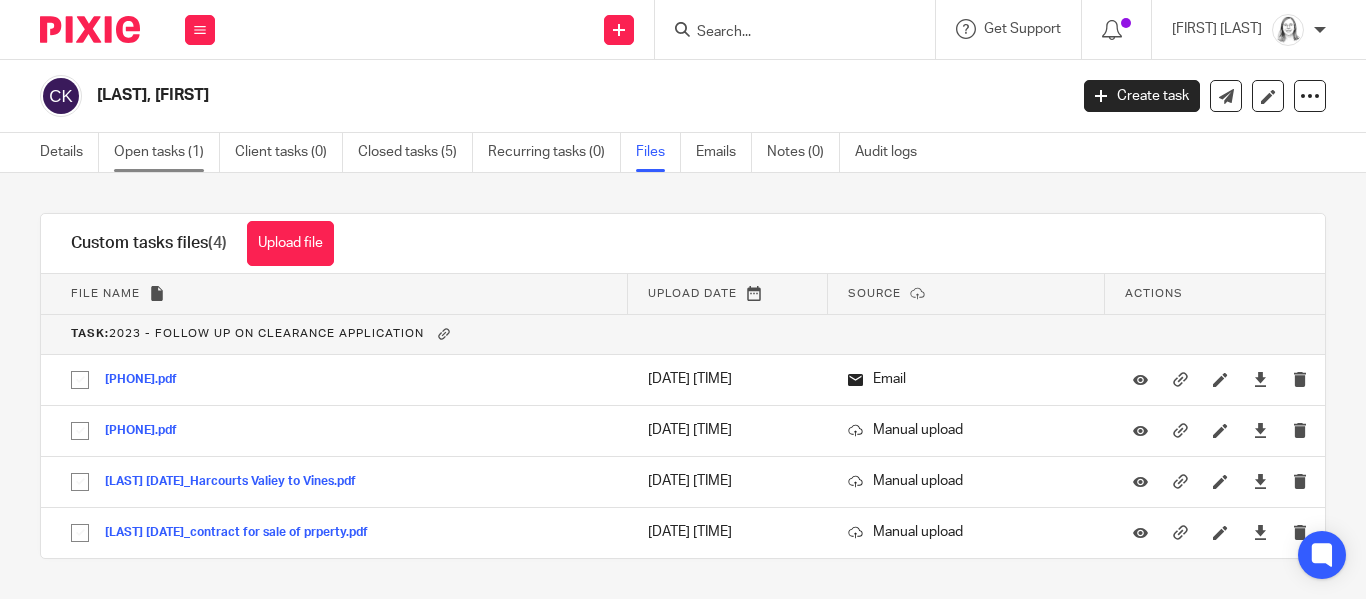 click on "Open tasks (1)" at bounding box center (167, 152) 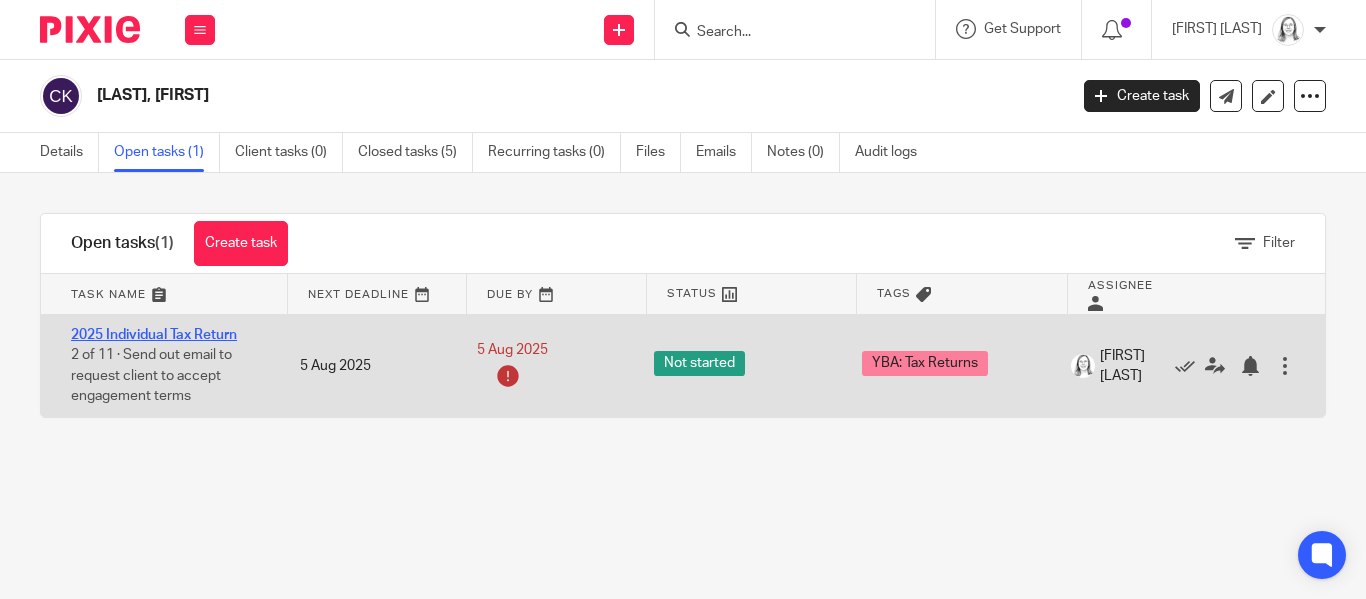 scroll, scrollTop: 0, scrollLeft: 0, axis: both 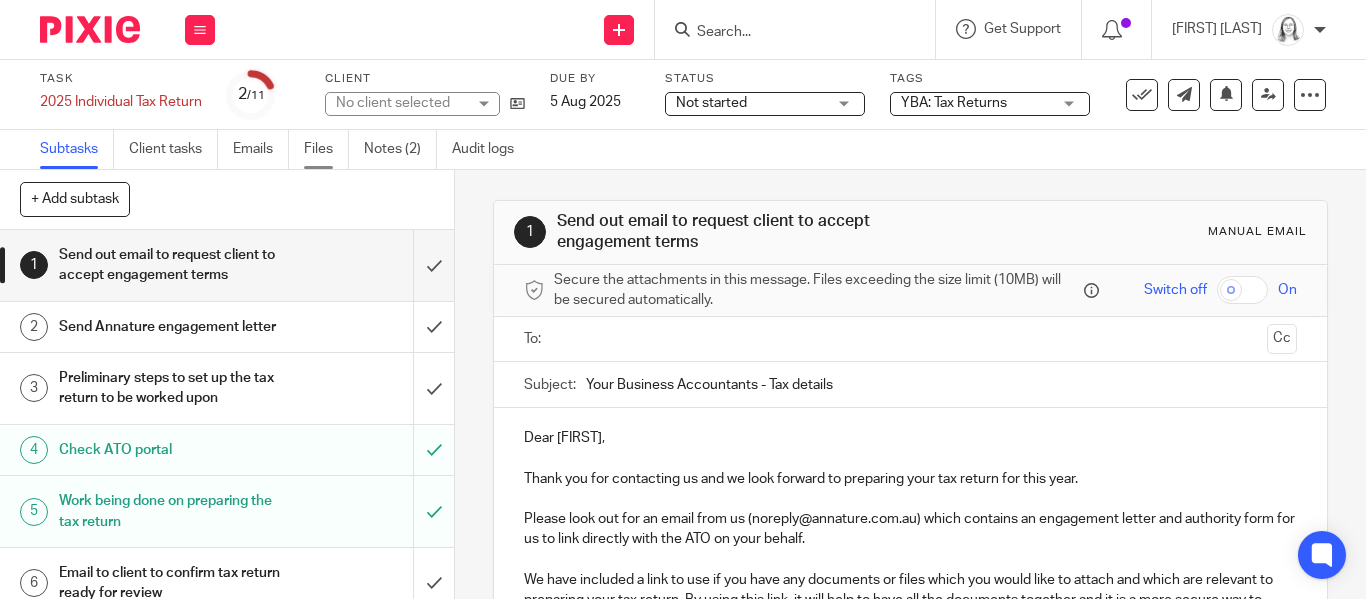 click on "Files" at bounding box center [326, 149] 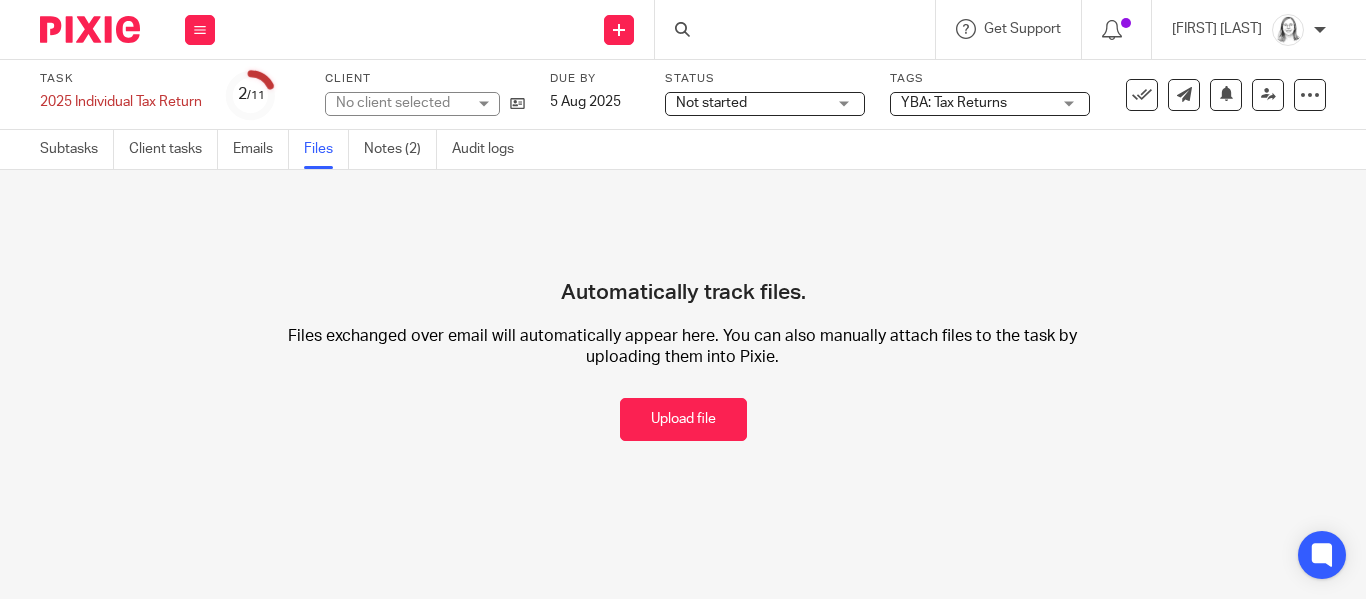scroll, scrollTop: 0, scrollLeft: 0, axis: both 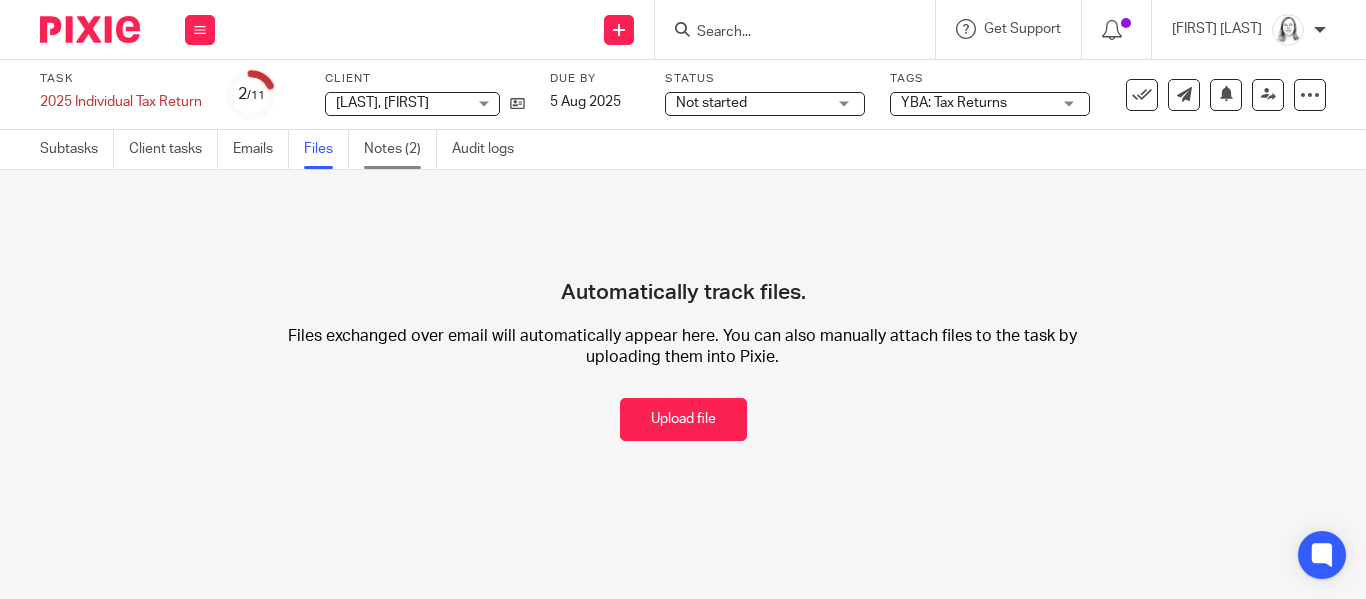 click on "Notes (2)" at bounding box center [400, 149] 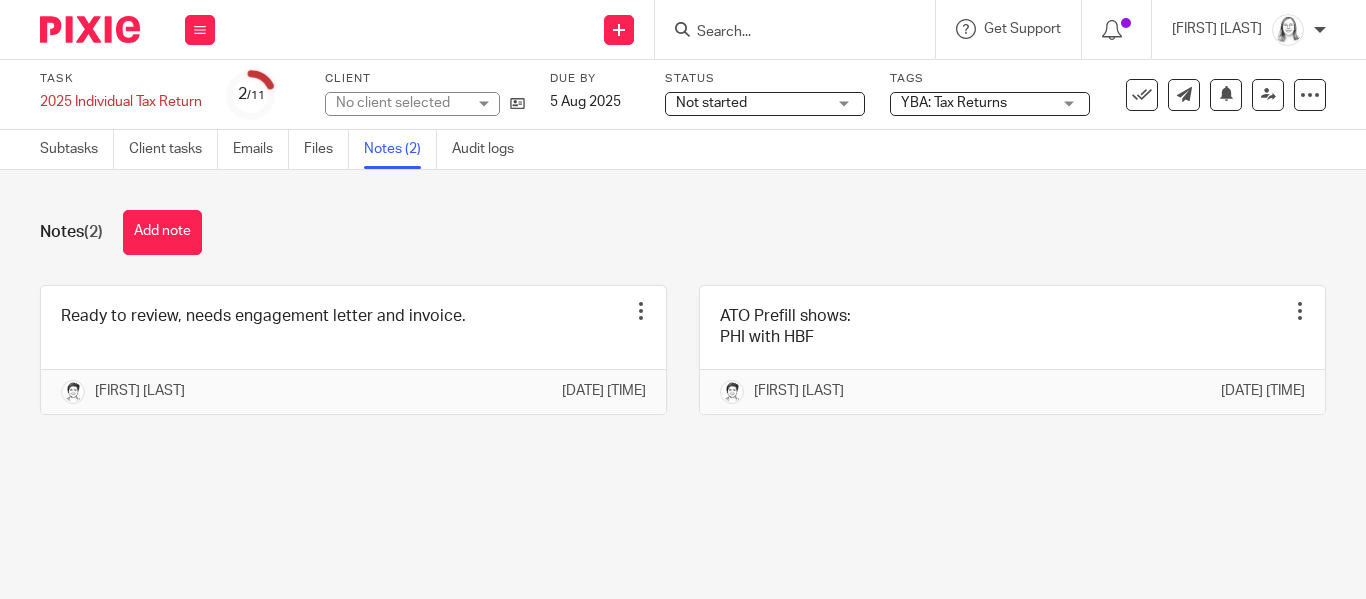 scroll, scrollTop: 0, scrollLeft: 0, axis: both 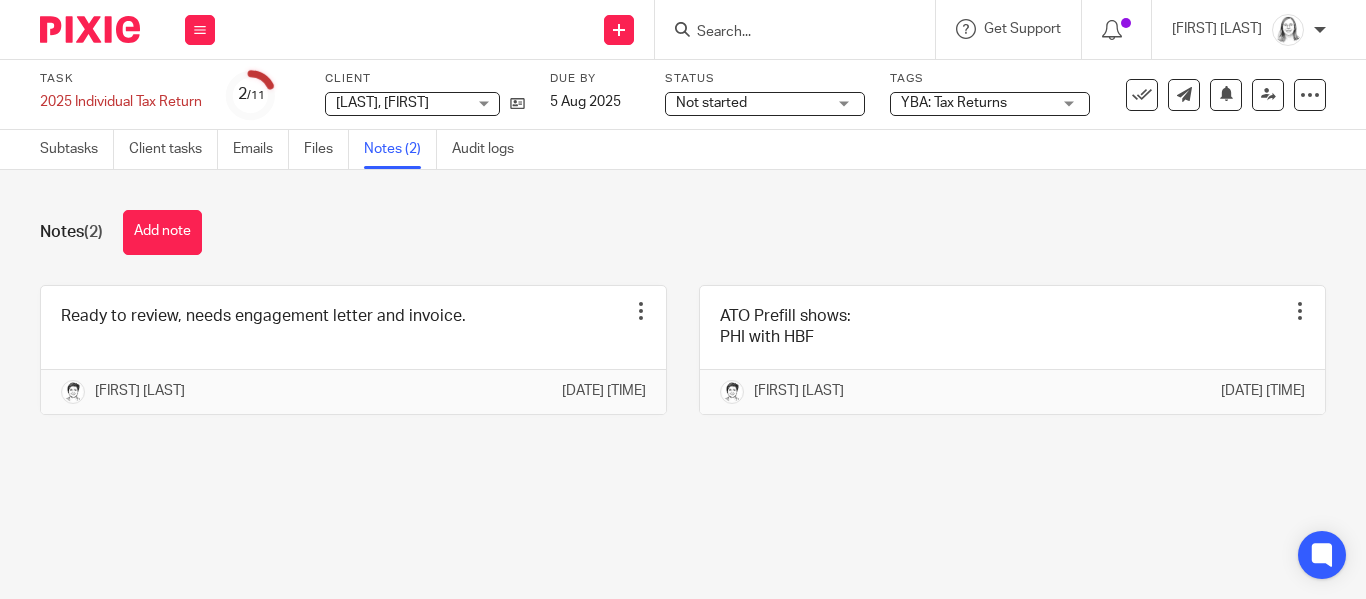 click on "Subtasks" at bounding box center (77, 149) 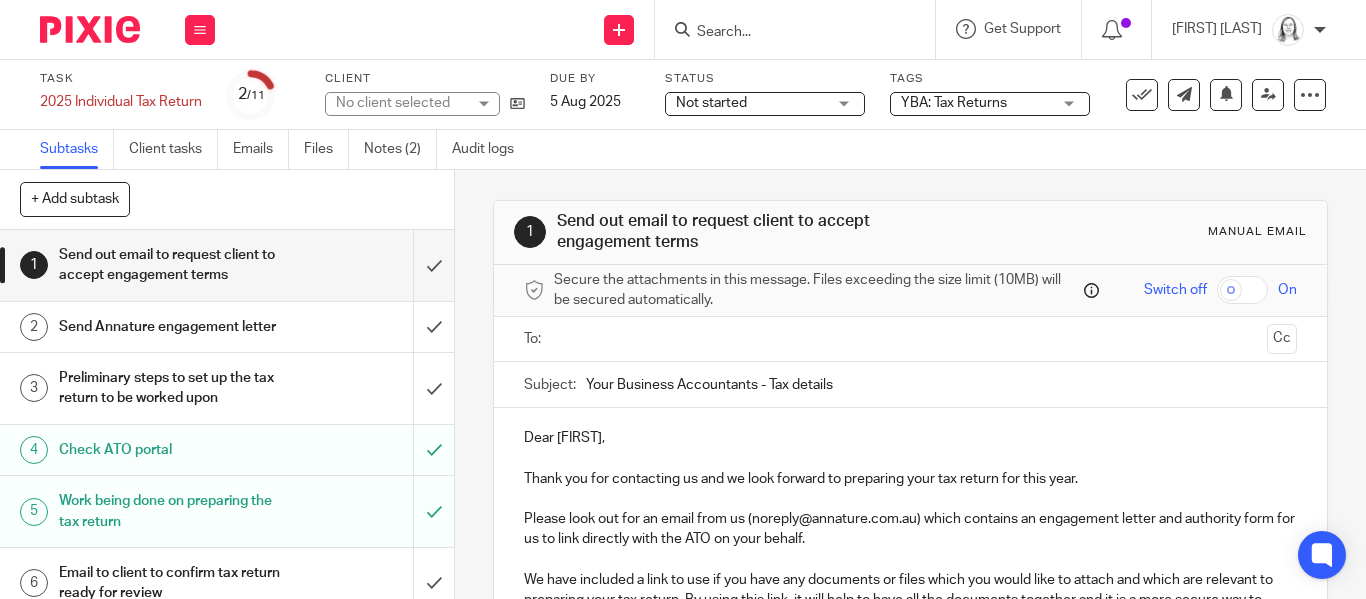 scroll, scrollTop: 0, scrollLeft: 0, axis: both 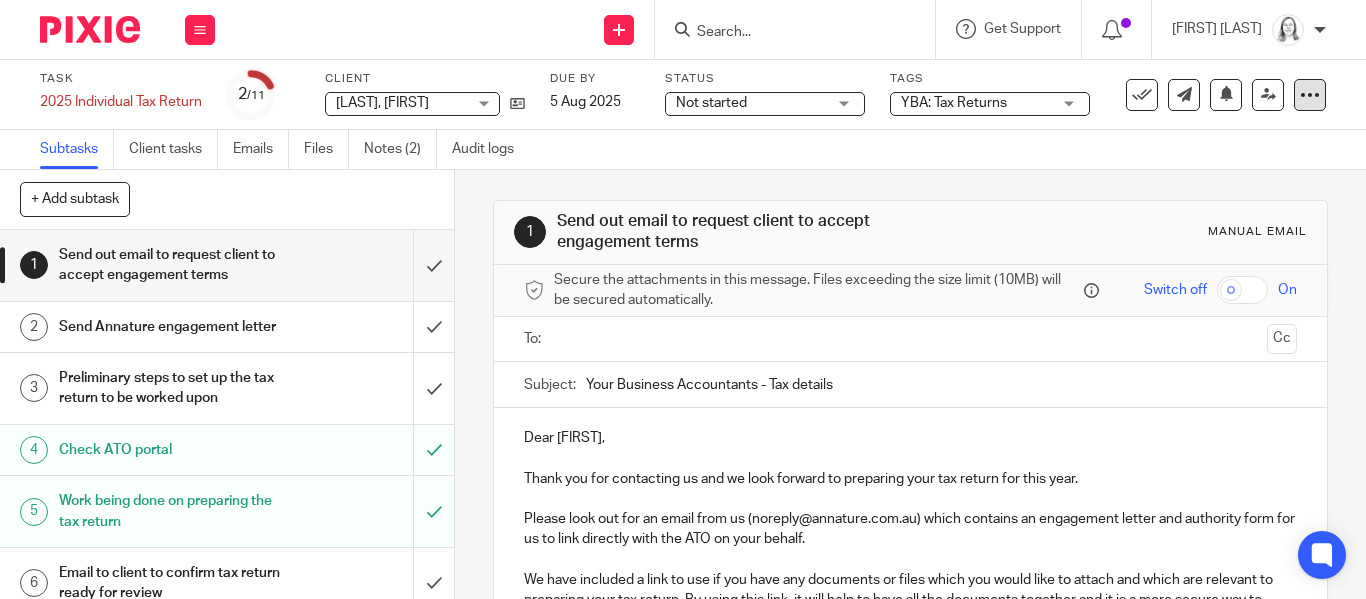 click at bounding box center [1310, 95] 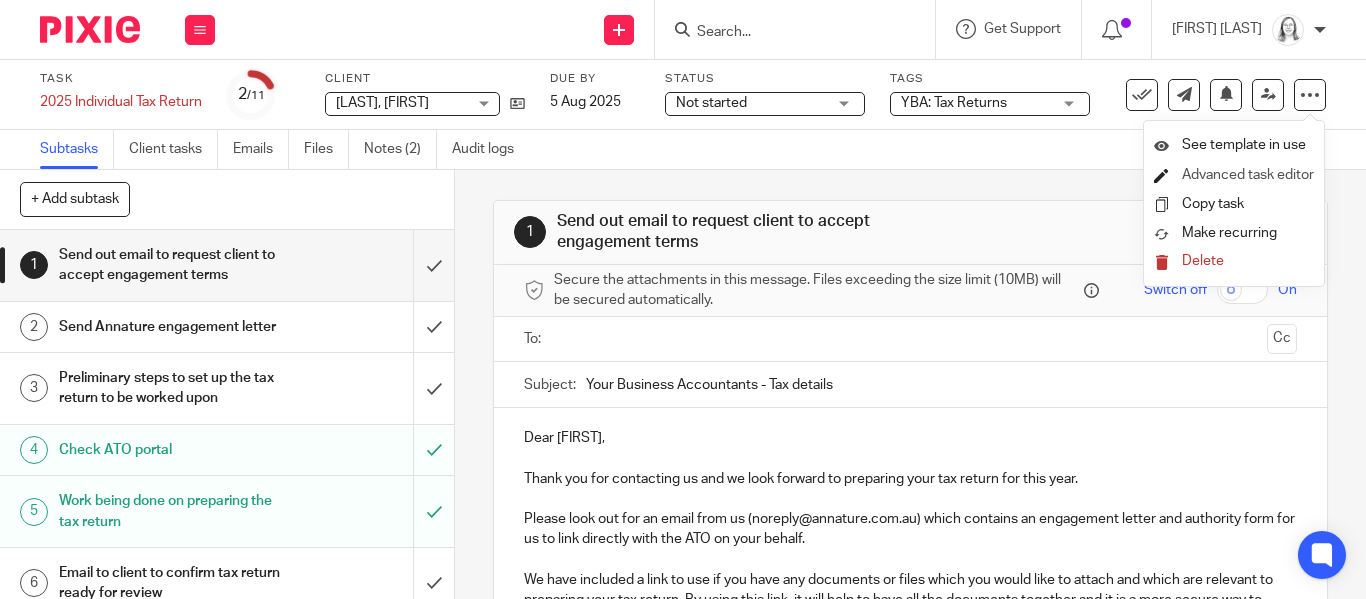 click on "Advanced task editor" at bounding box center [1248, 175] 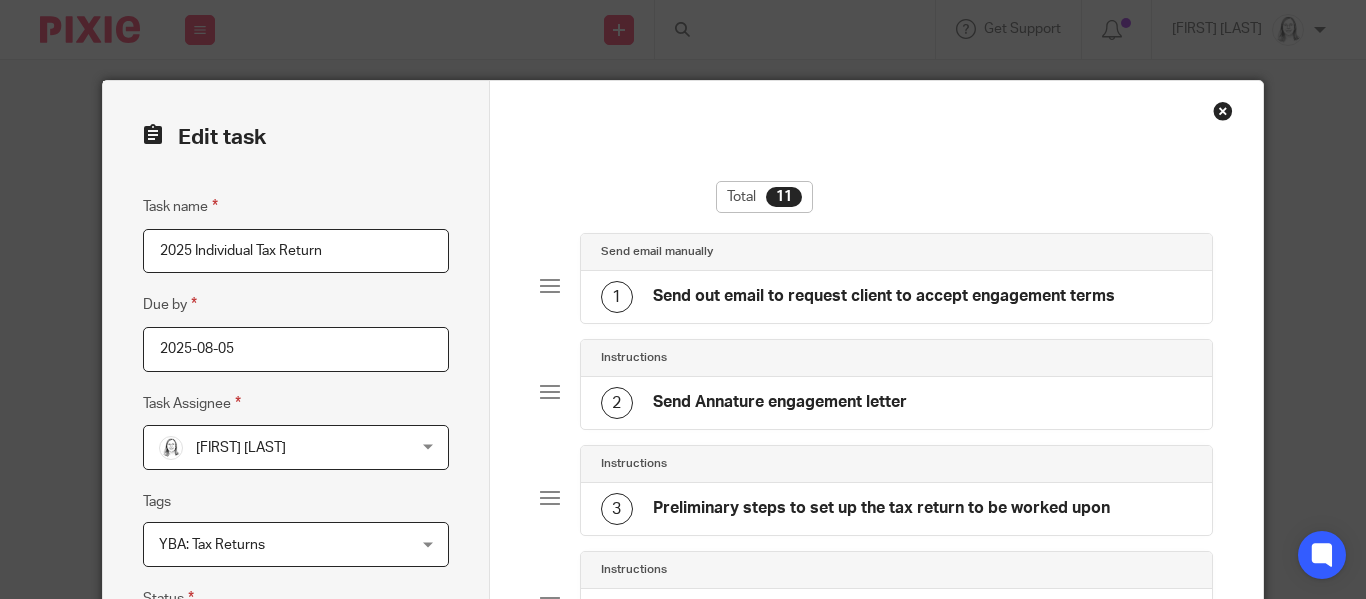 scroll, scrollTop: 0, scrollLeft: 0, axis: both 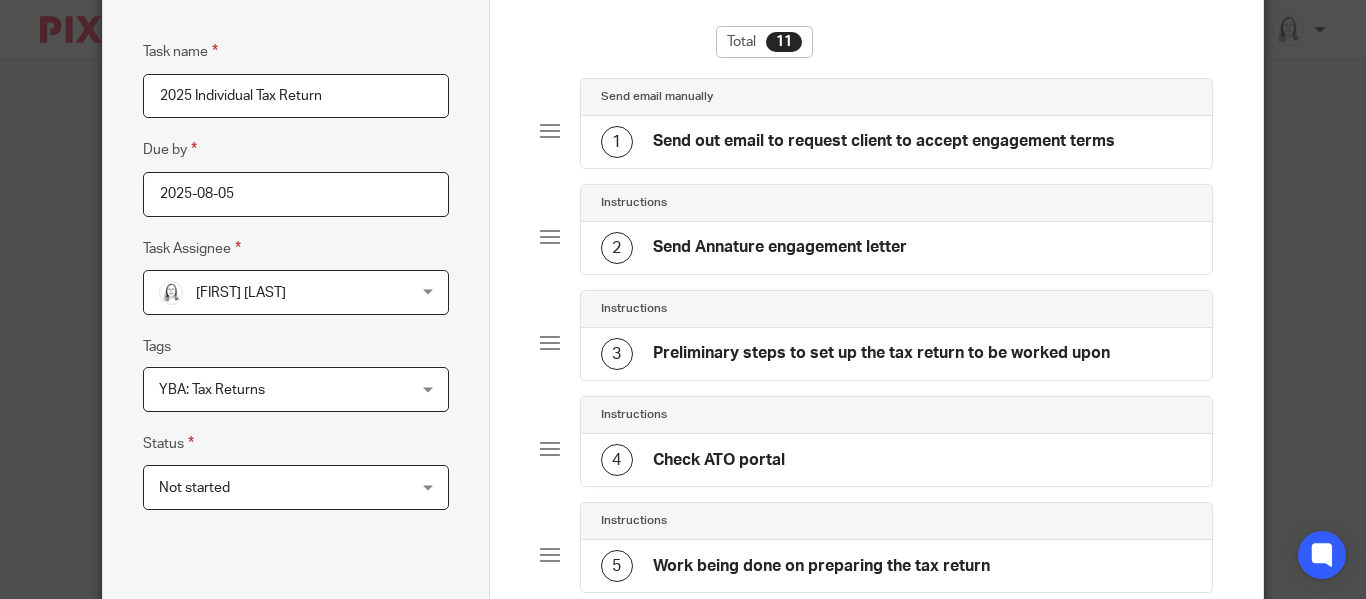 click on "Send out email to request client to accept engagement terms" 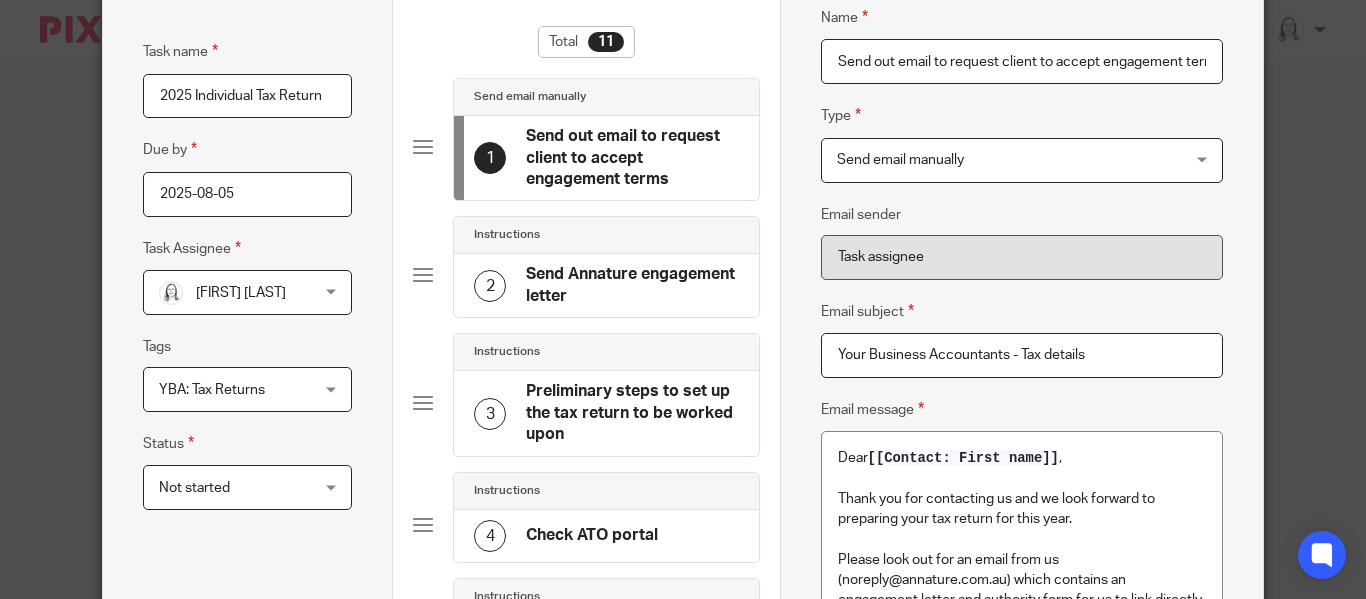 scroll, scrollTop: 0, scrollLeft: 17, axis: horizontal 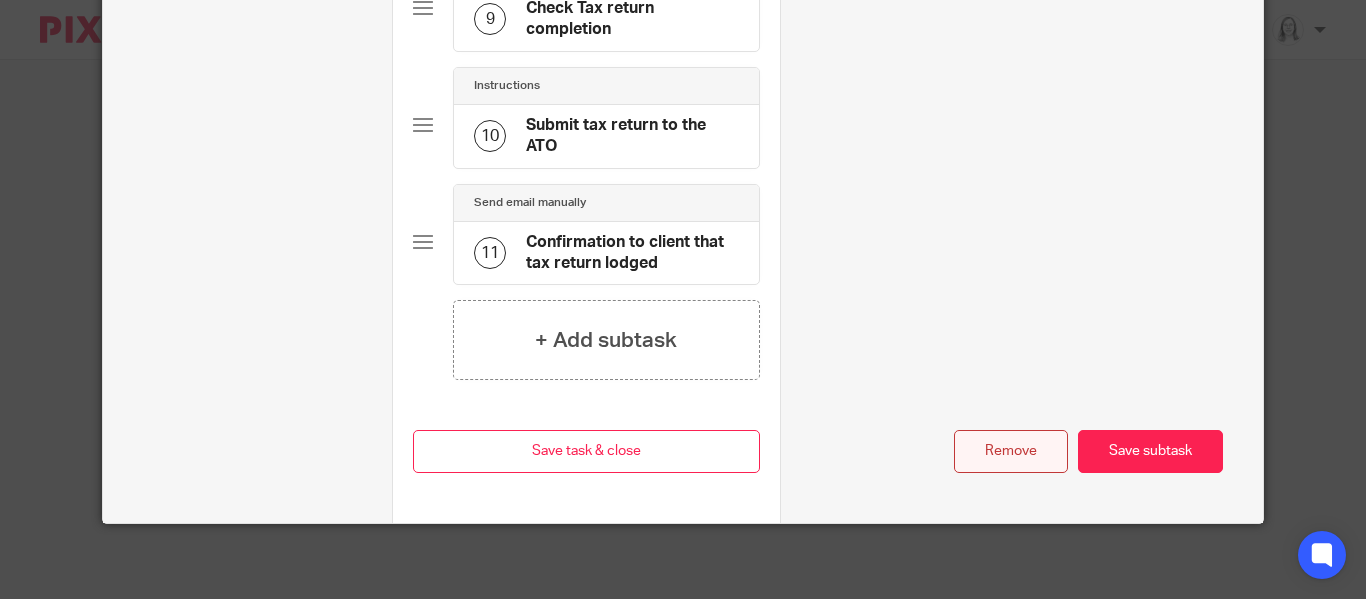 click on "Remove" at bounding box center (1011, 451) 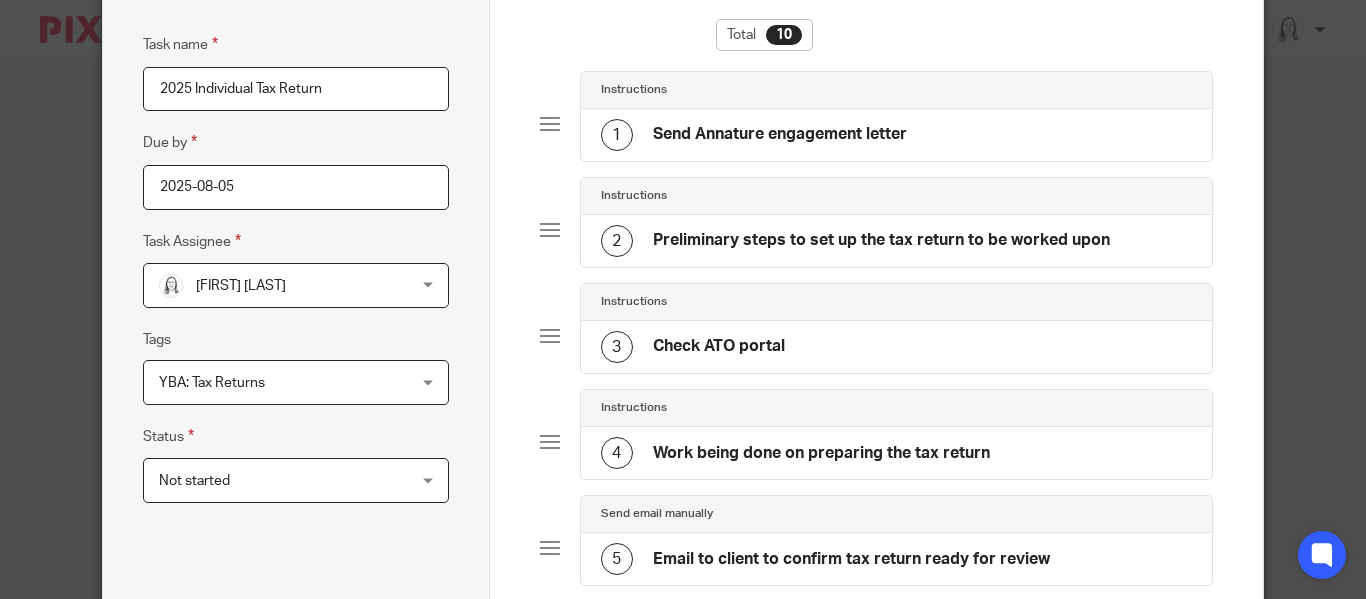 scroll, scrollTop: 0, scrollLeft: 0, axis: both 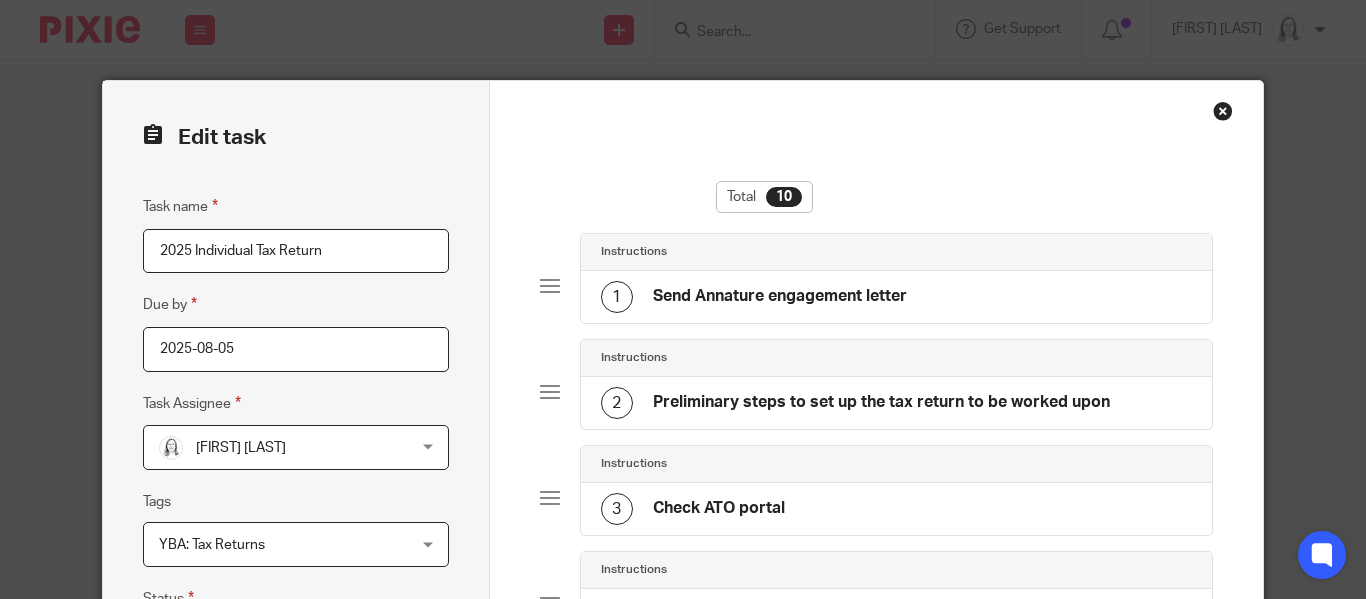 click on "Send Annature engagement letter" 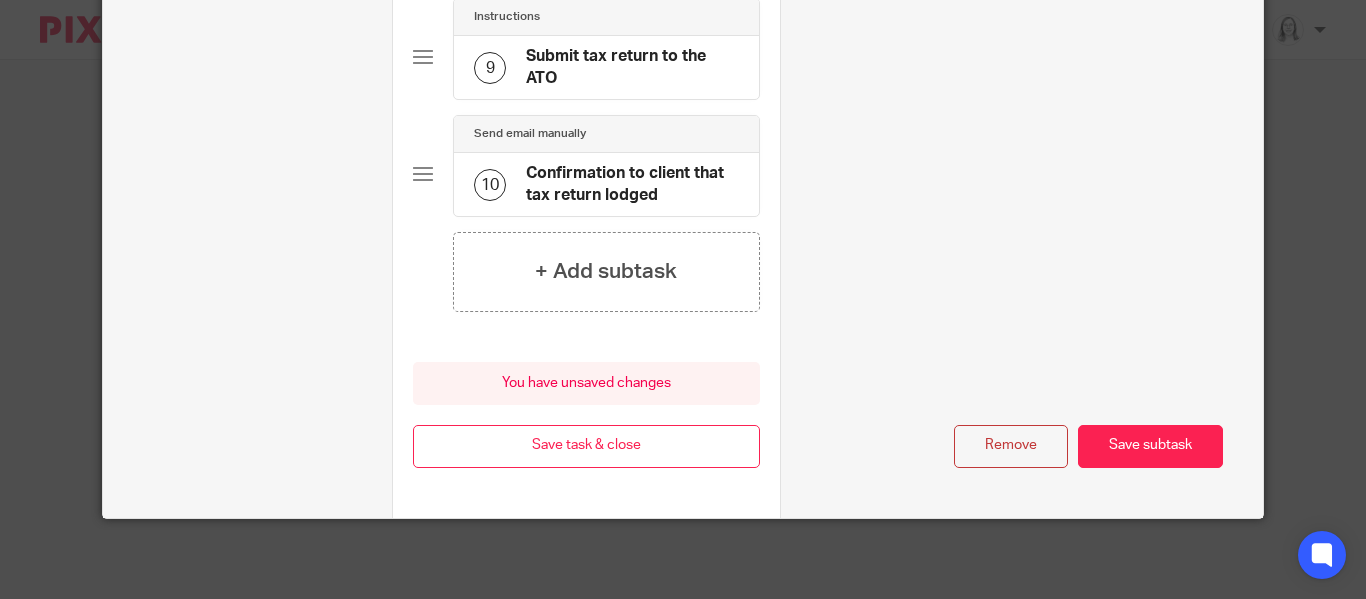 scroll, scrollTop: 1167, scrollLeft: 0, axis: vertical 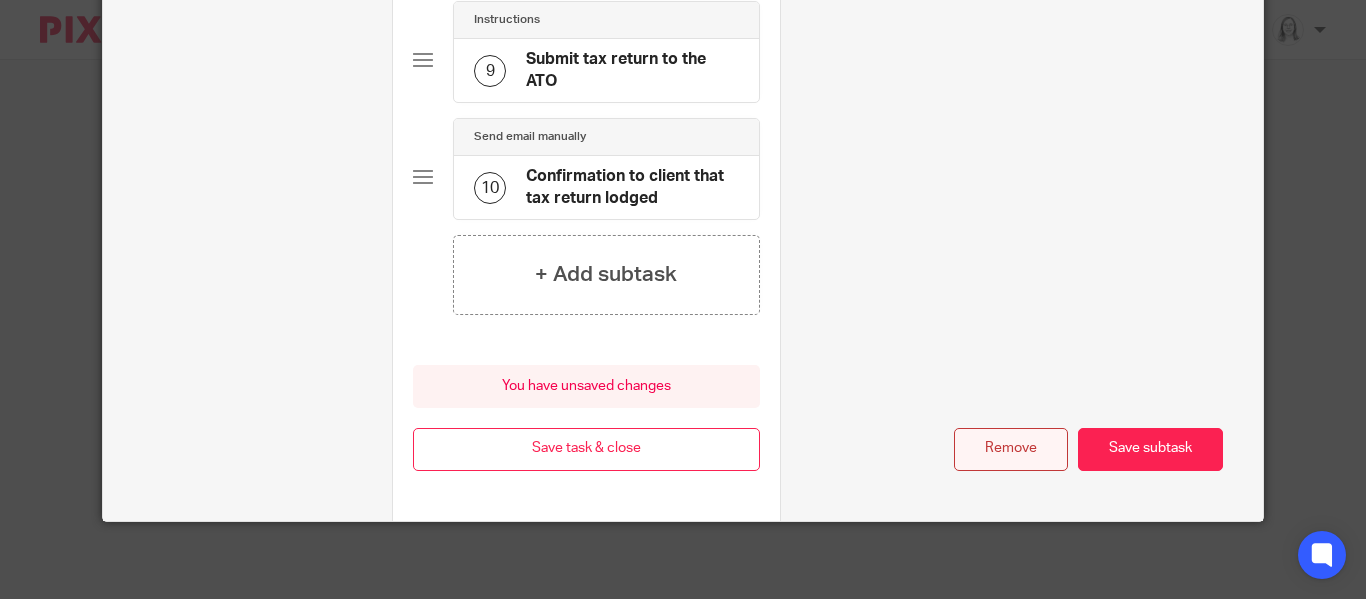 click on "Remove" at bounding box center (1011, 449) 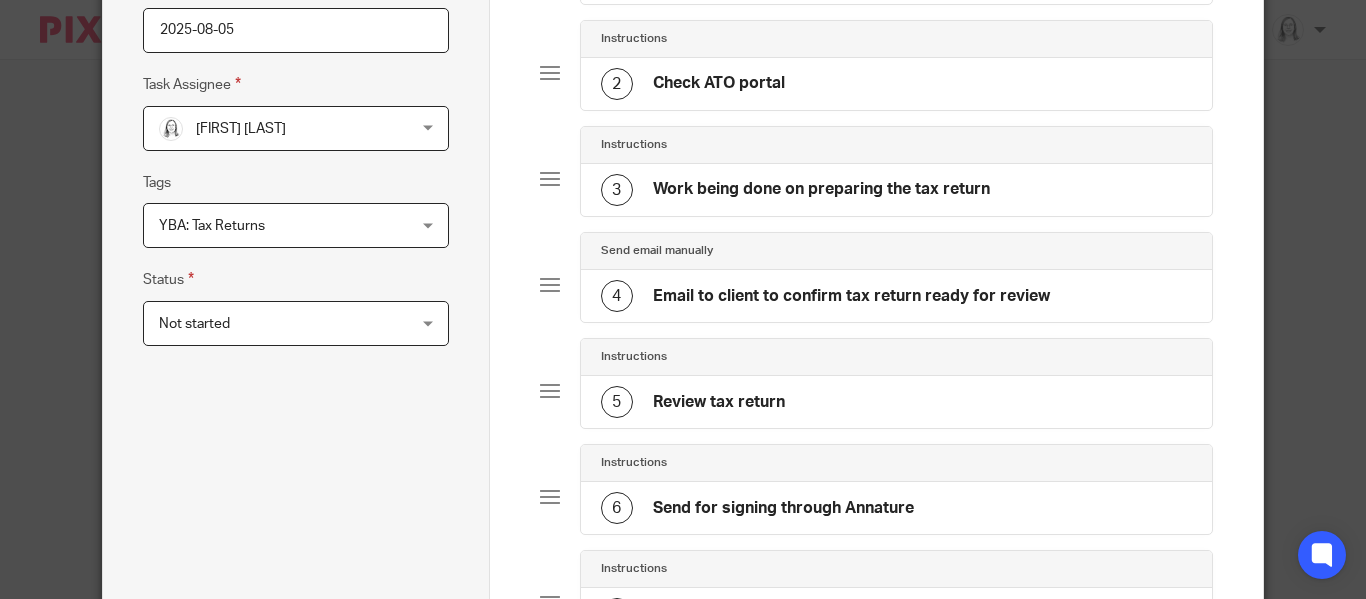scroll, scrollTop: 318, scrollLeft: 0, axis: vertical 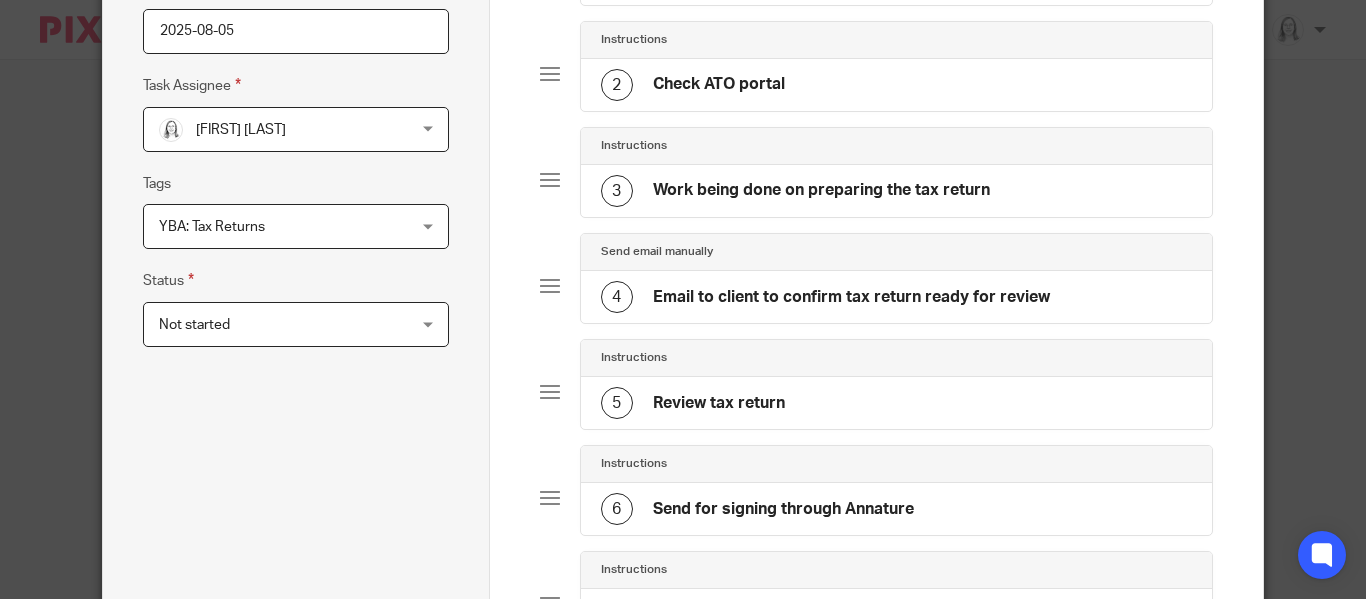 click on "Email to client to confirm tax return ready for review" 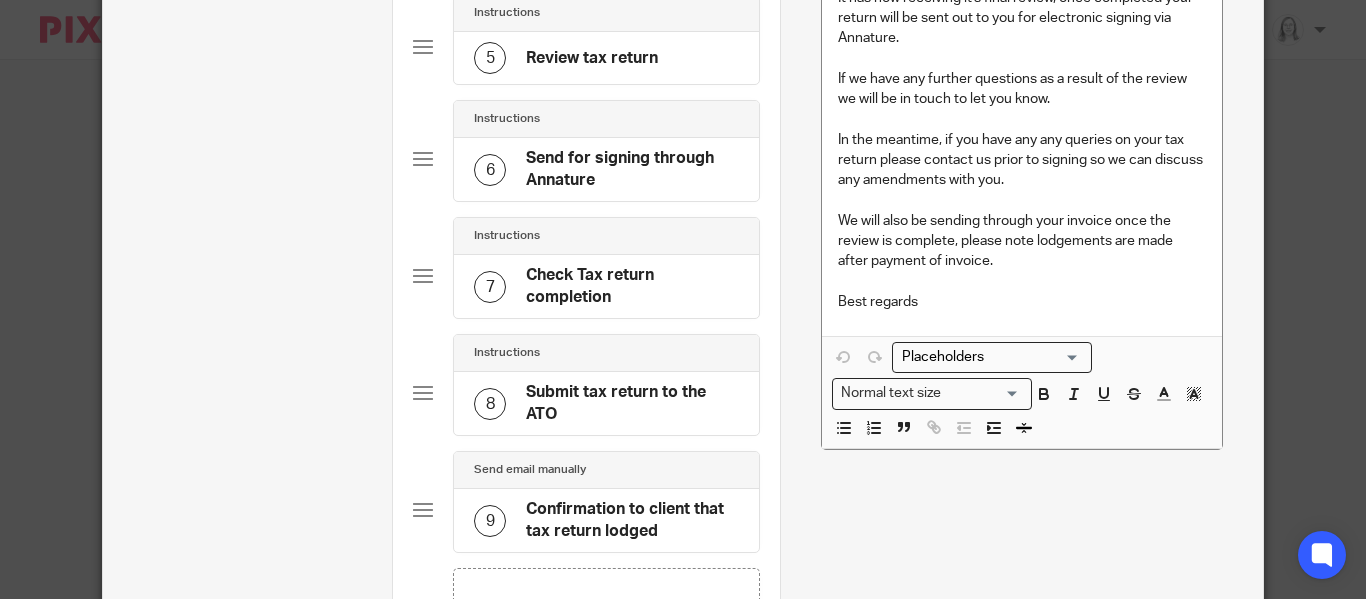 click on "Name
Email to client to confirm tax return ready for review
Type
Send email manually
Send email manually
Instructions
Send automated email
Send email manually
Internal deadline
Job::TaskManualEmail
Email sender
Task assignee
Email subject
Tax Return waiting on Review
Email message
Hi  [[Contact: First name]] Your tax return has been completed with the information you have provided. It has now receiving it's final review, once completed your return will be sent out to you for electronic signing via Annature. If we have any further questions as a result of the review we will be in touch to let you know. In the meantime, if you have any any queries on your tax return please contact us prior to signing so we can discuss any amendments with you. Best regards" at bounding box center [1022, 109] 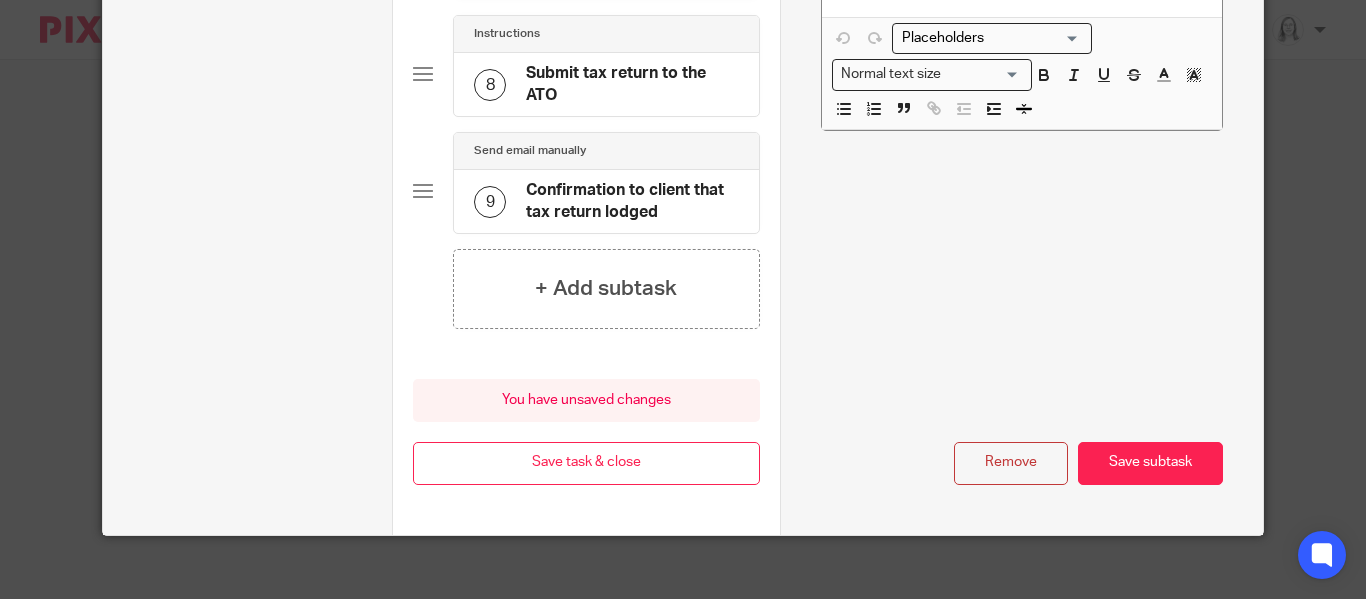 scroll, scrollTop: 1048, scrollLeft: 0, axis: vertical 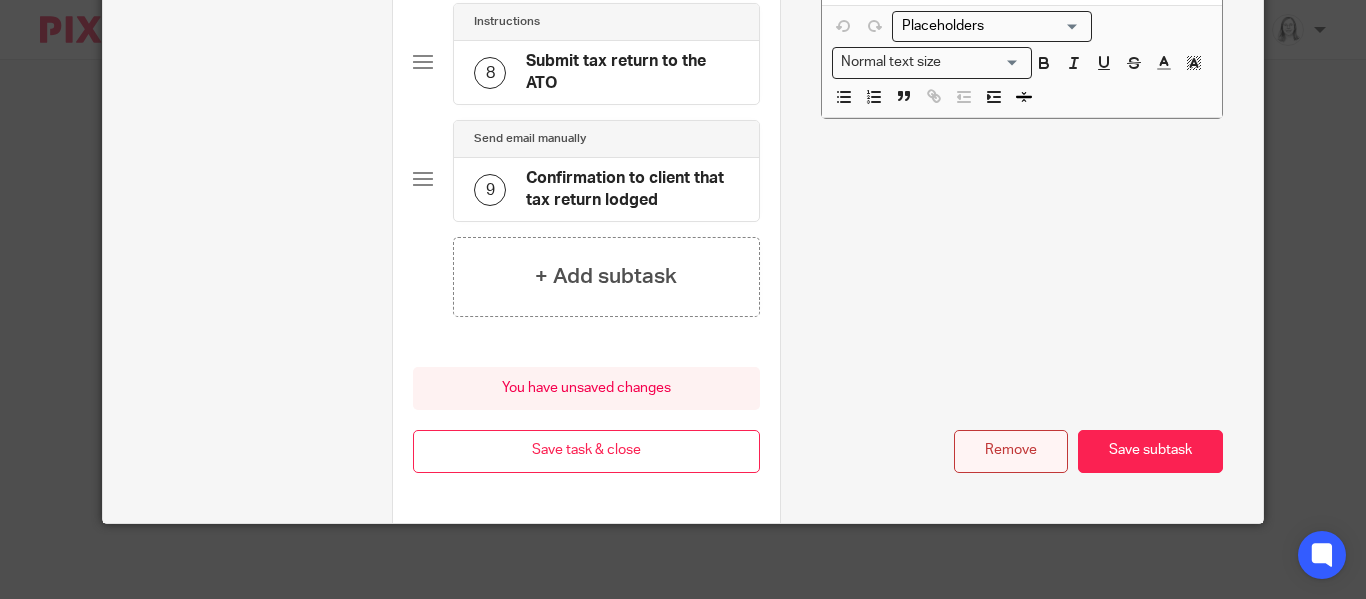 click on "Remove" at bounding box center (1011, 451) 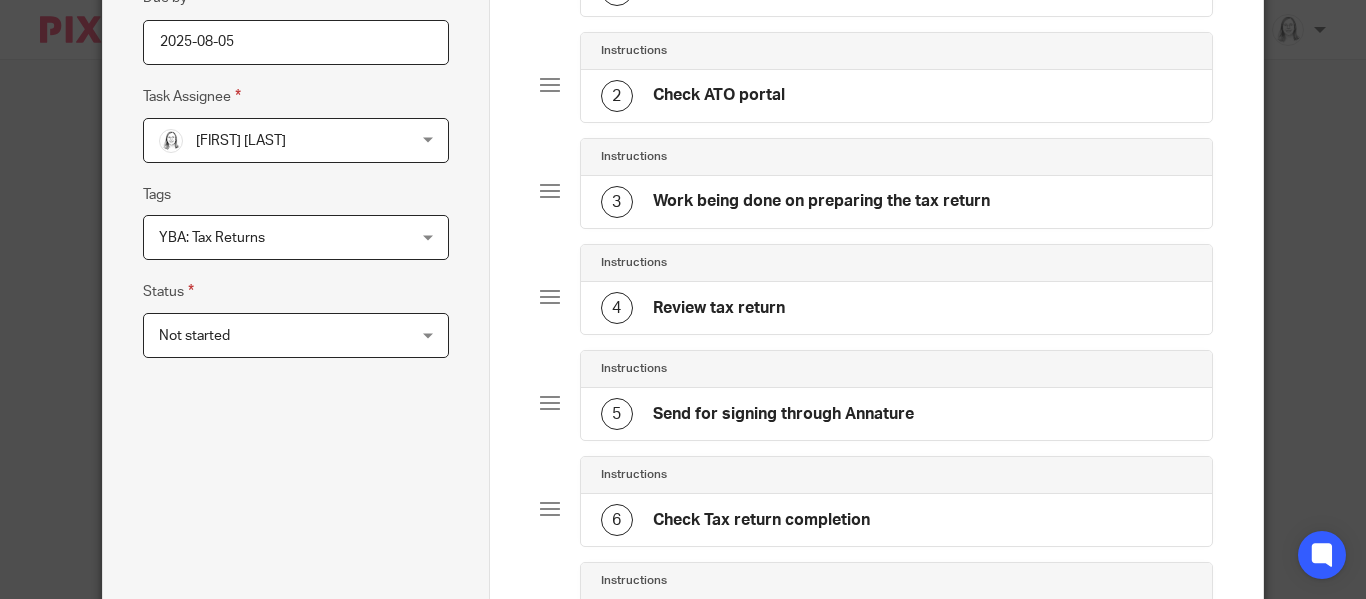 scroll, scrollTop: 326, scrollLeft: 0, axis: vertical 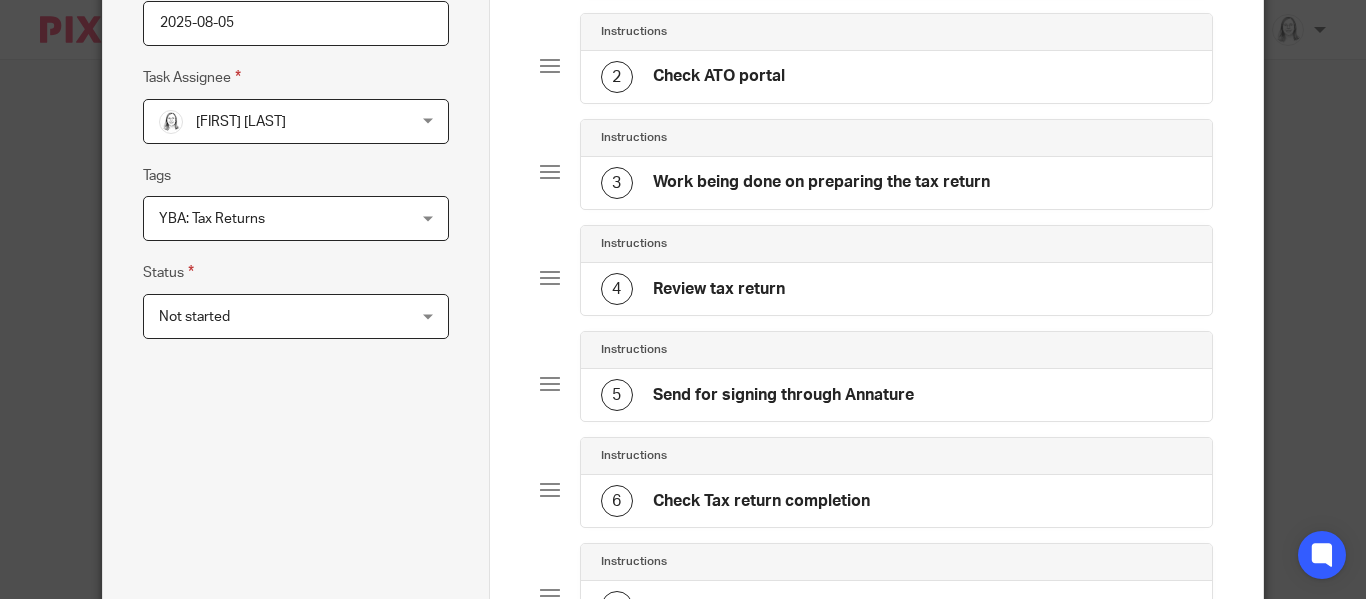 click on "Send for signing through Annature" 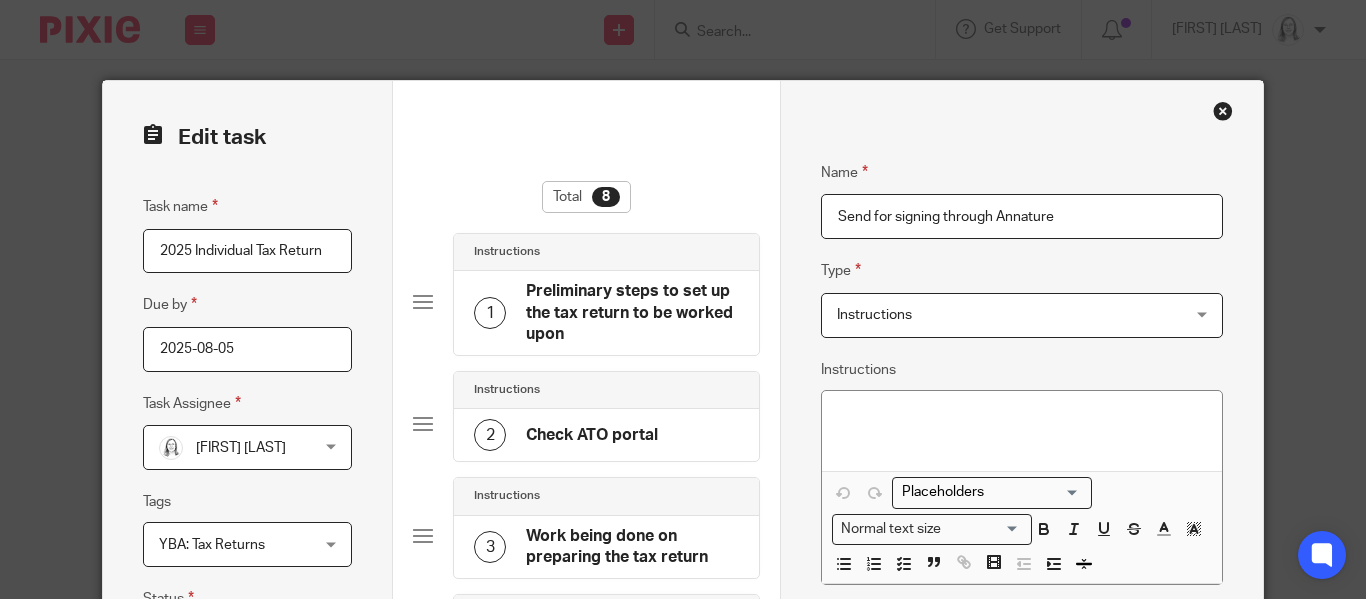 click on "Send for signing through Annature" at bounding box center (1022, 216) 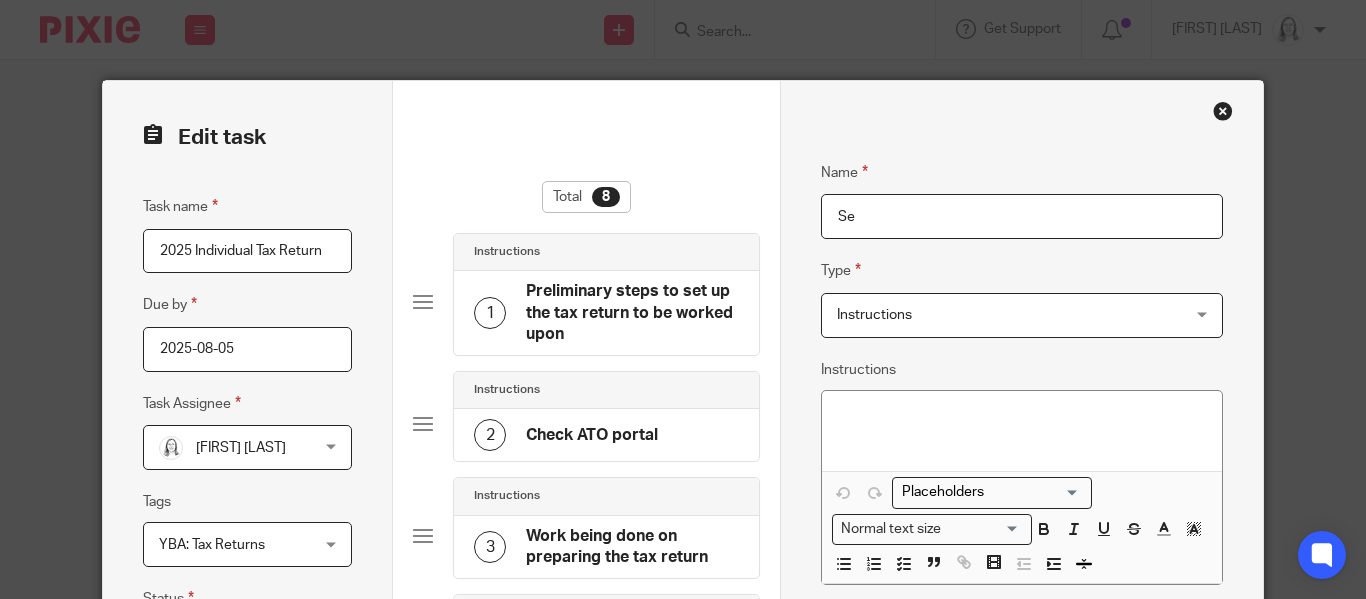 type on "S" 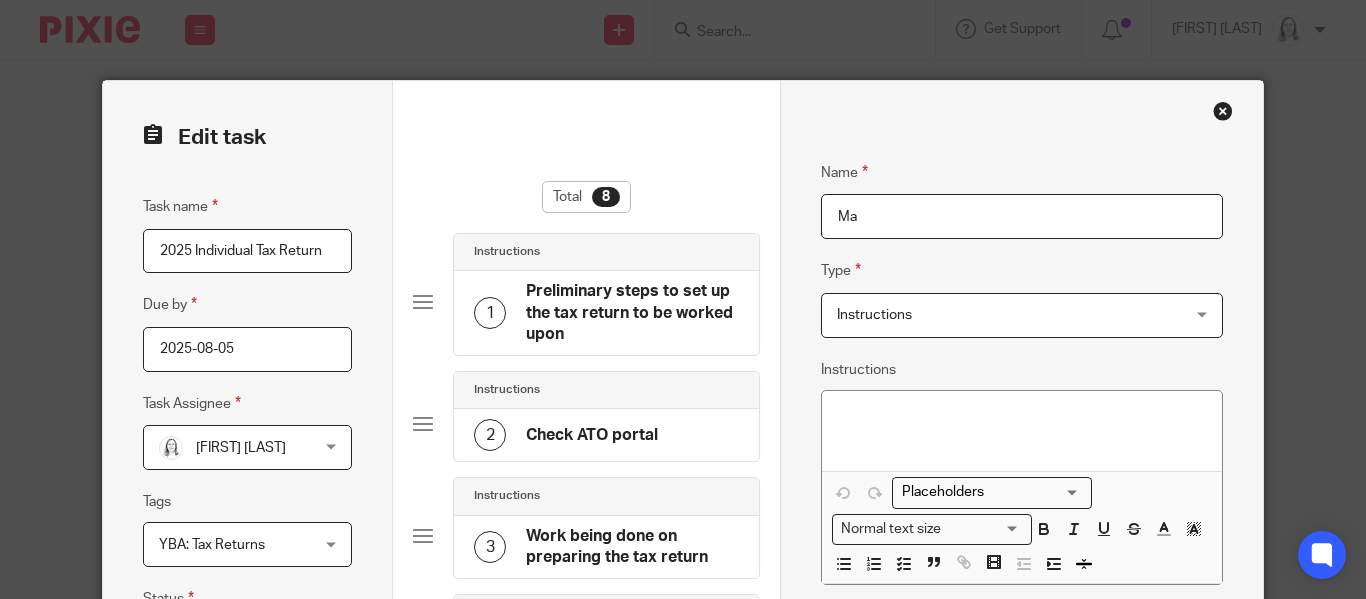 type on "M" 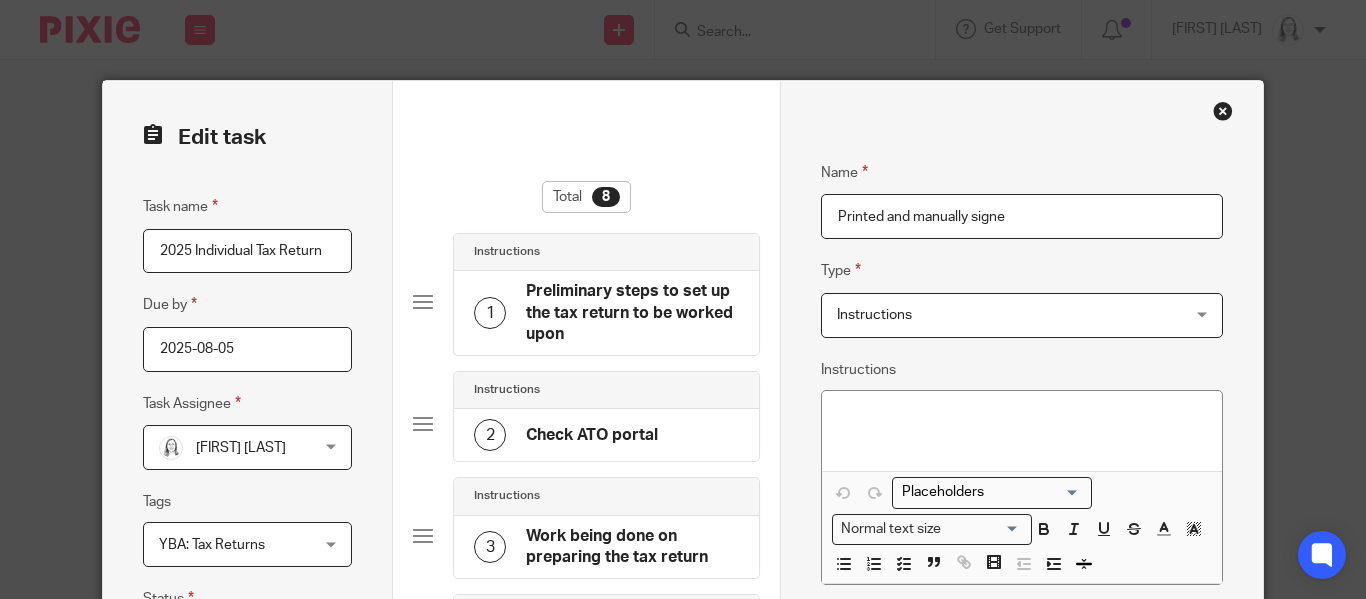 type on "Printed and manually signed" 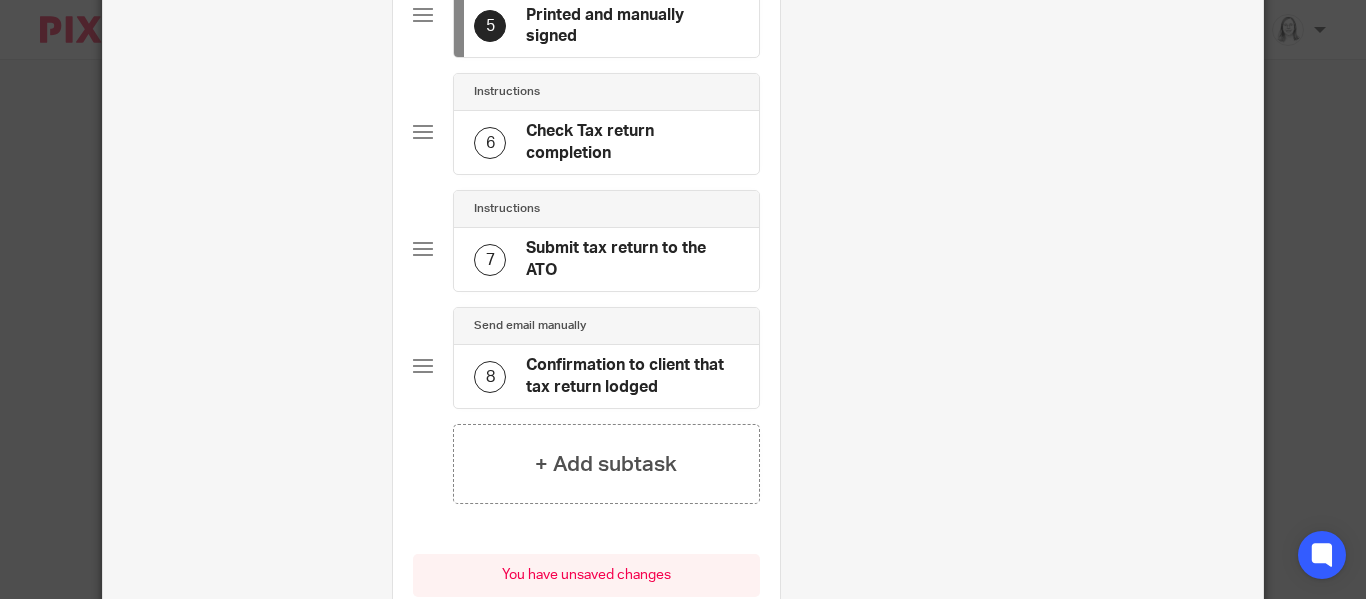scroll, scrollTop: 936, scrollLeft: 0, axis: vertical 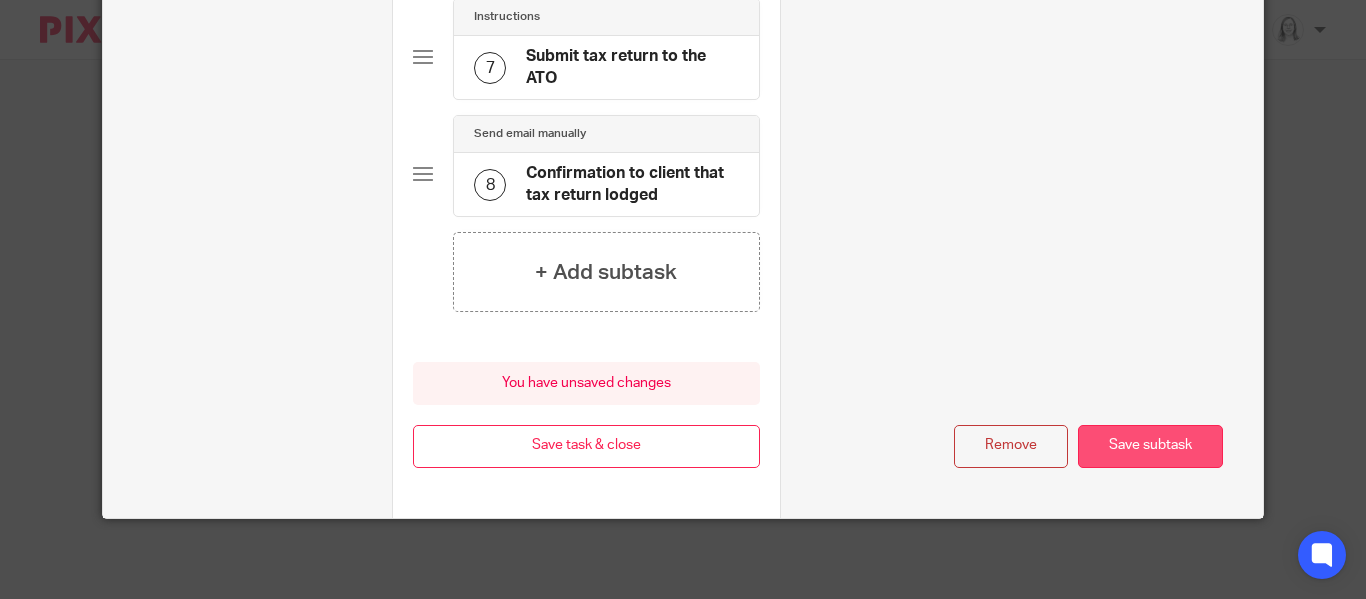 click on "Save subtask" at bounding box center (1150, 446) 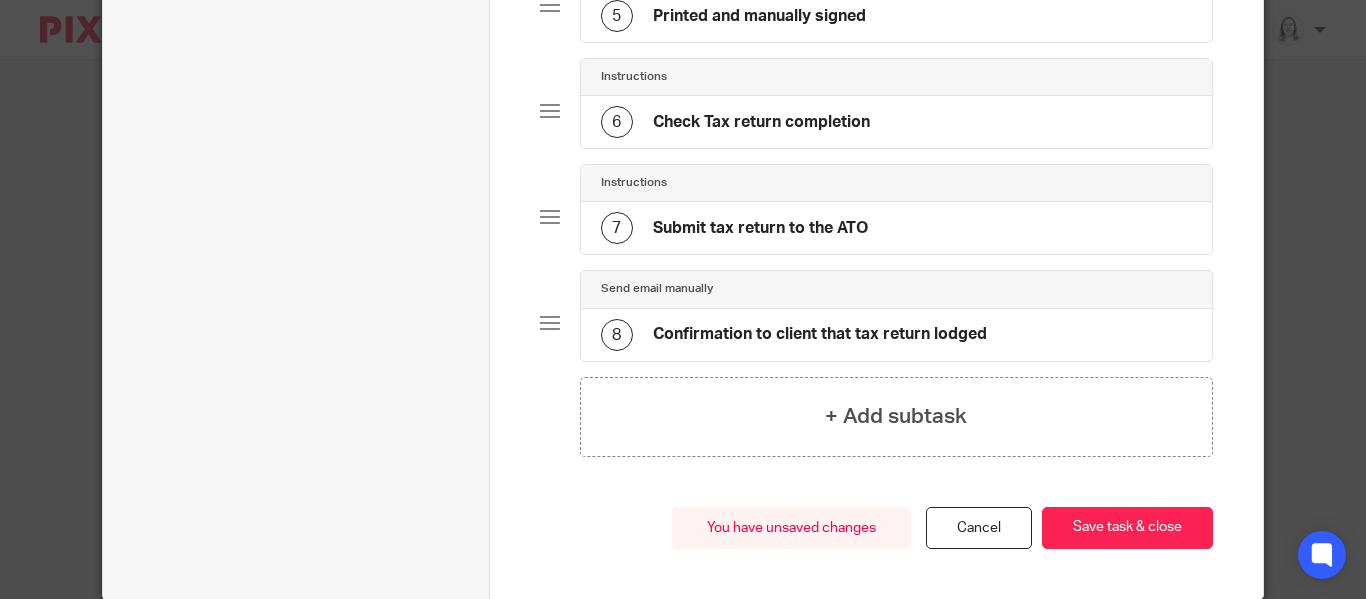 scroll, scrollTop: 786, scrollLeft: 0, axis: vertical 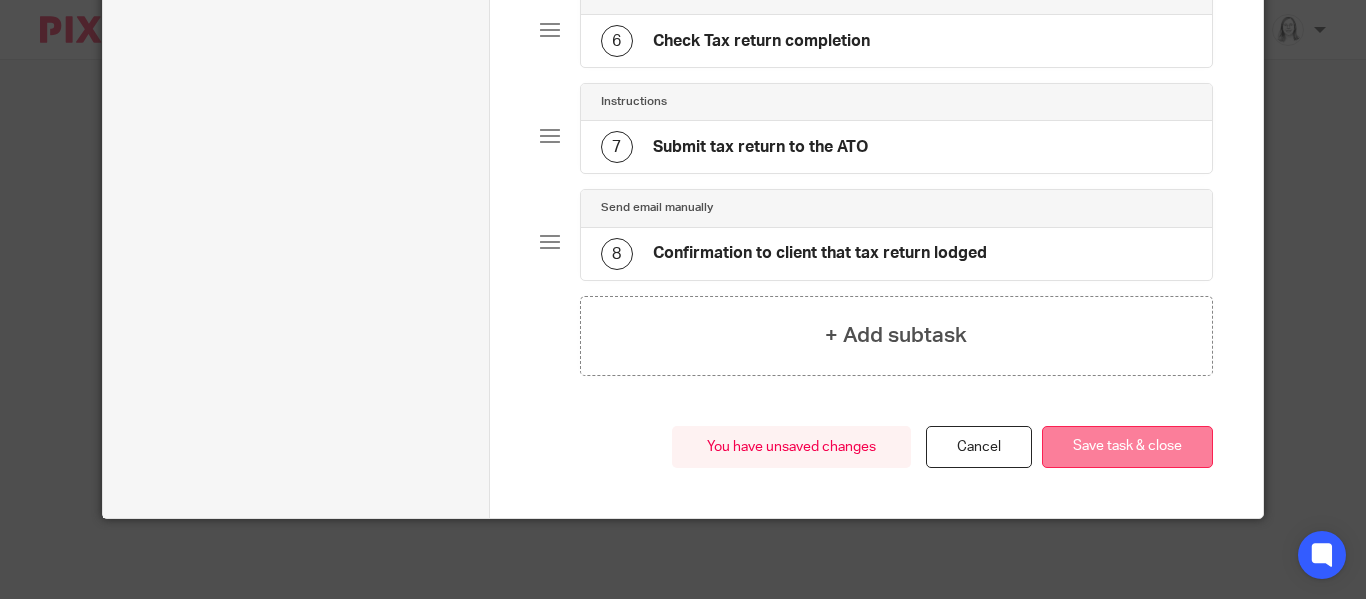 click on "Save task & close" at bounding box center (1127, 447) 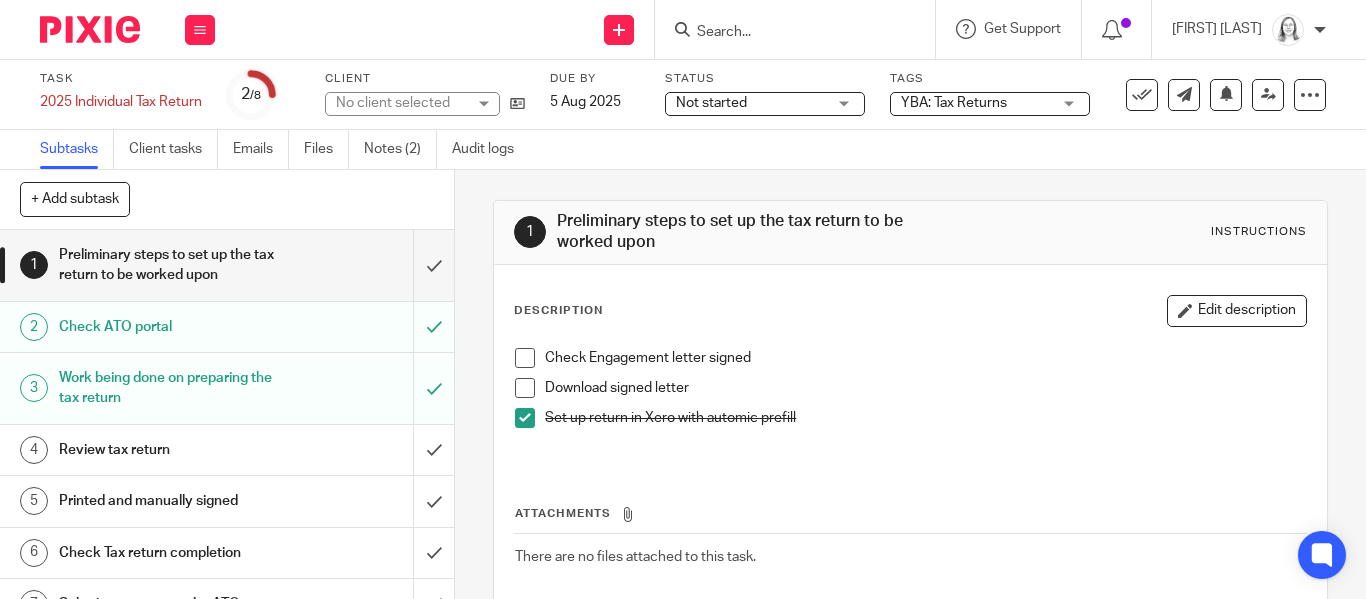 scroll, scrollTop: 0, scrollLeft: 0, axis: both 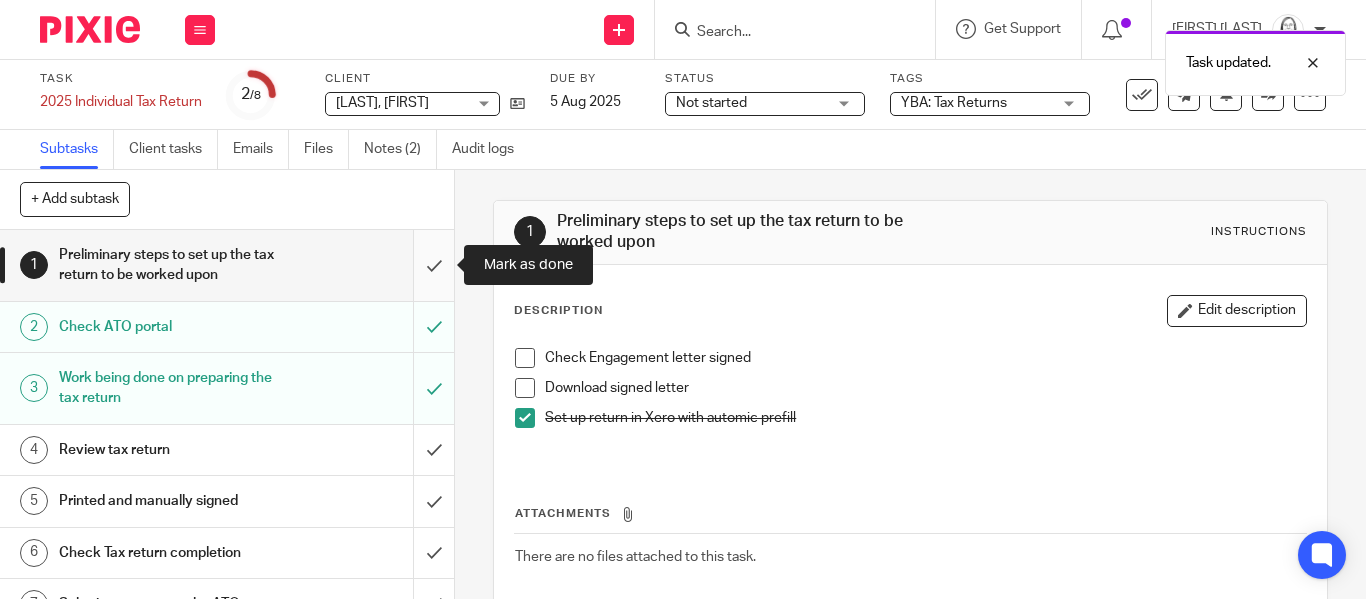 click at bounding box center [227, 265] 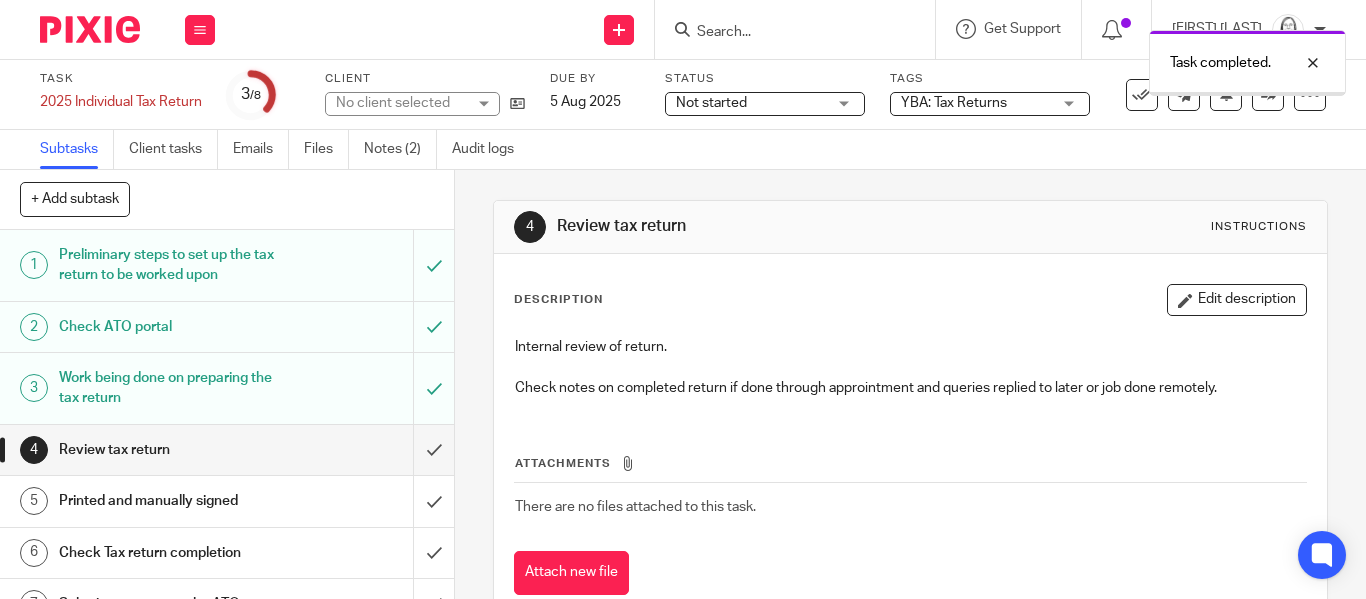 scroll, scrollTop: 0, scrollLeft: 0, axis: both 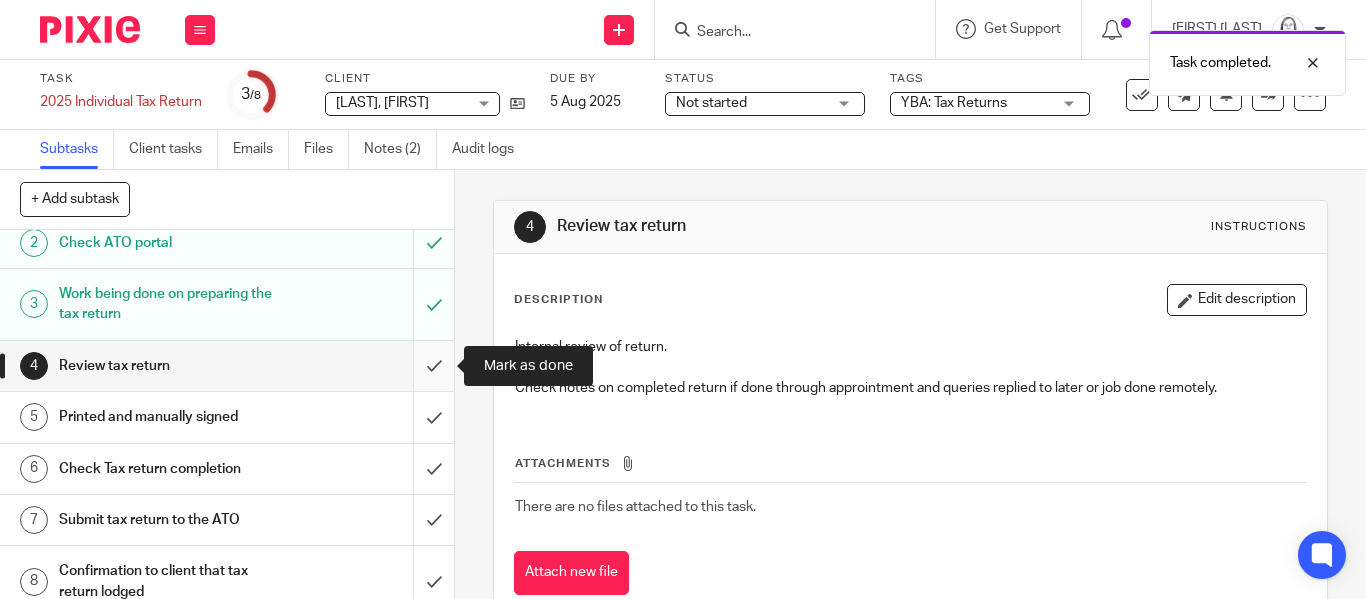 click at bounding box center (227, 366) 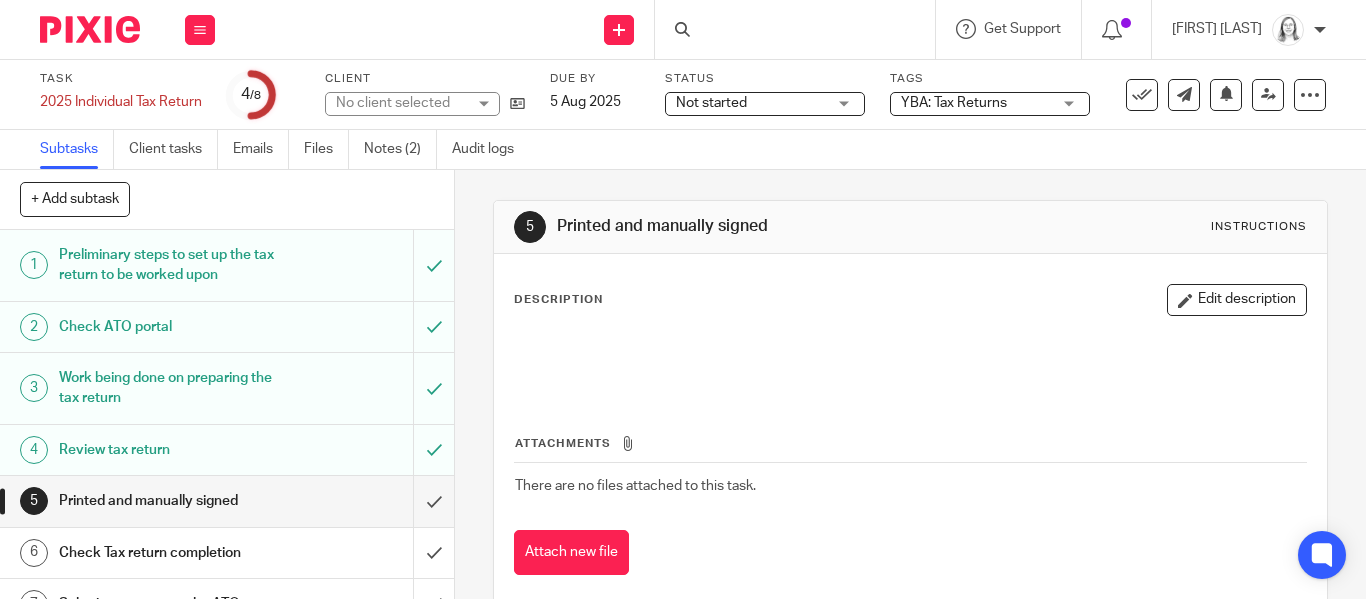scroll, scrollTop: 0, scrollLeft: 0, axis: both 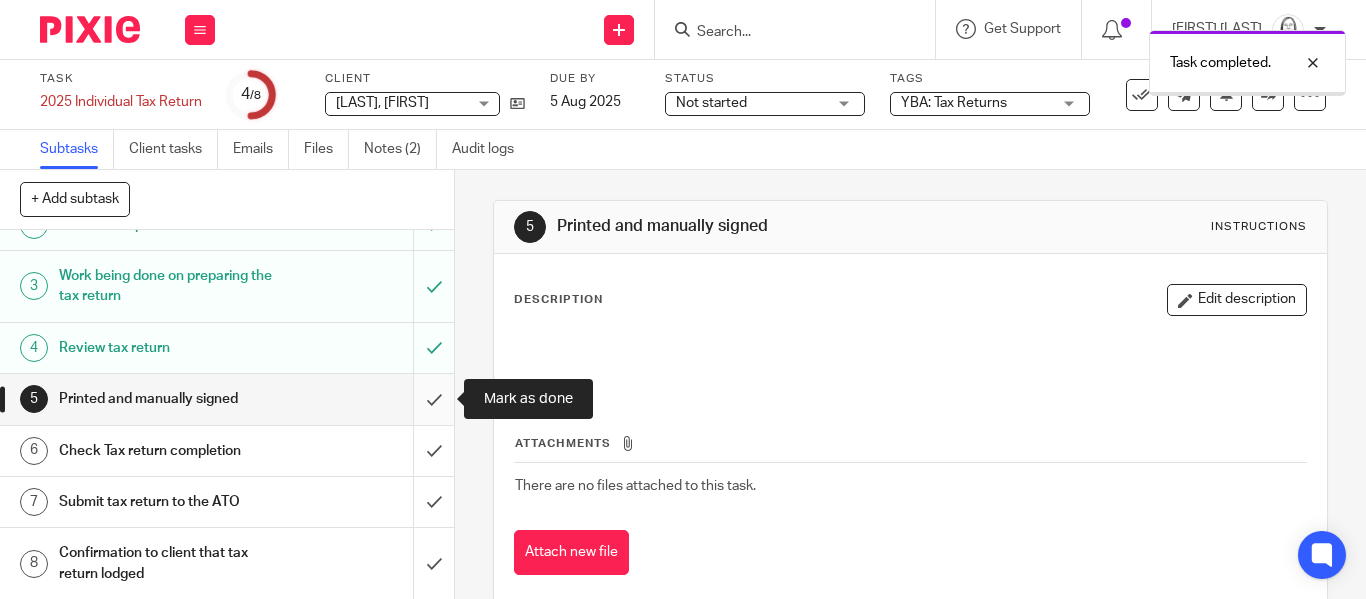 click at bounding box center (227, 399) 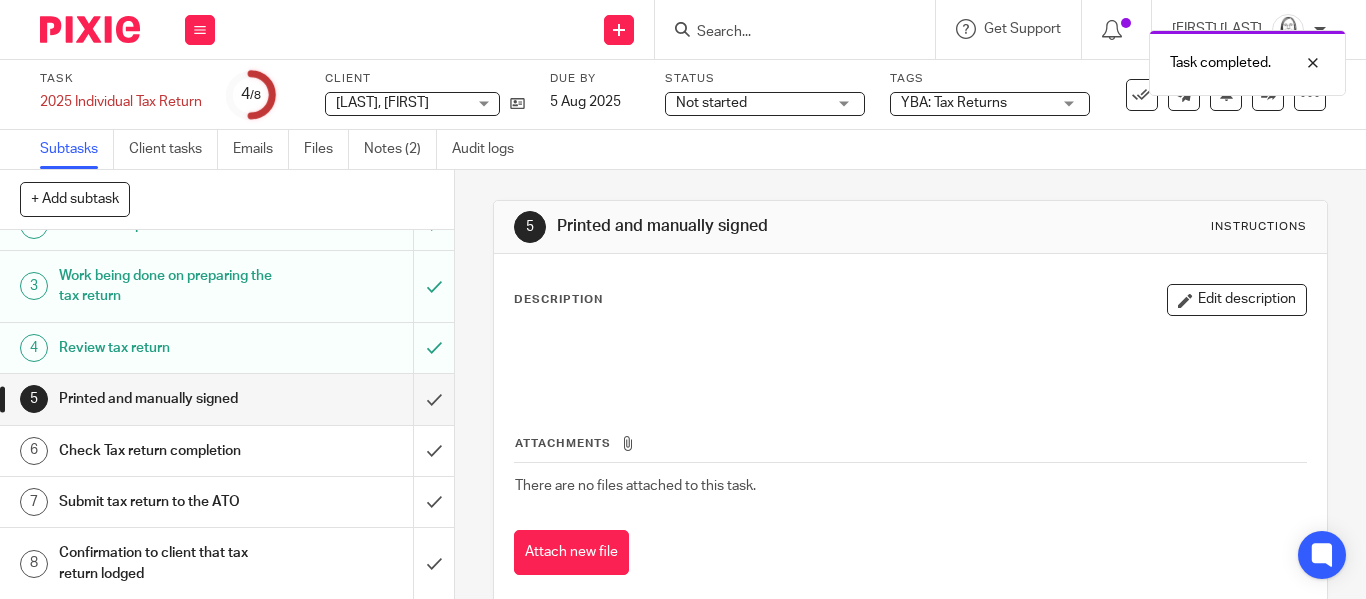 scroll, scrollTop: 103, scrollLeft: 0, axis: vertical 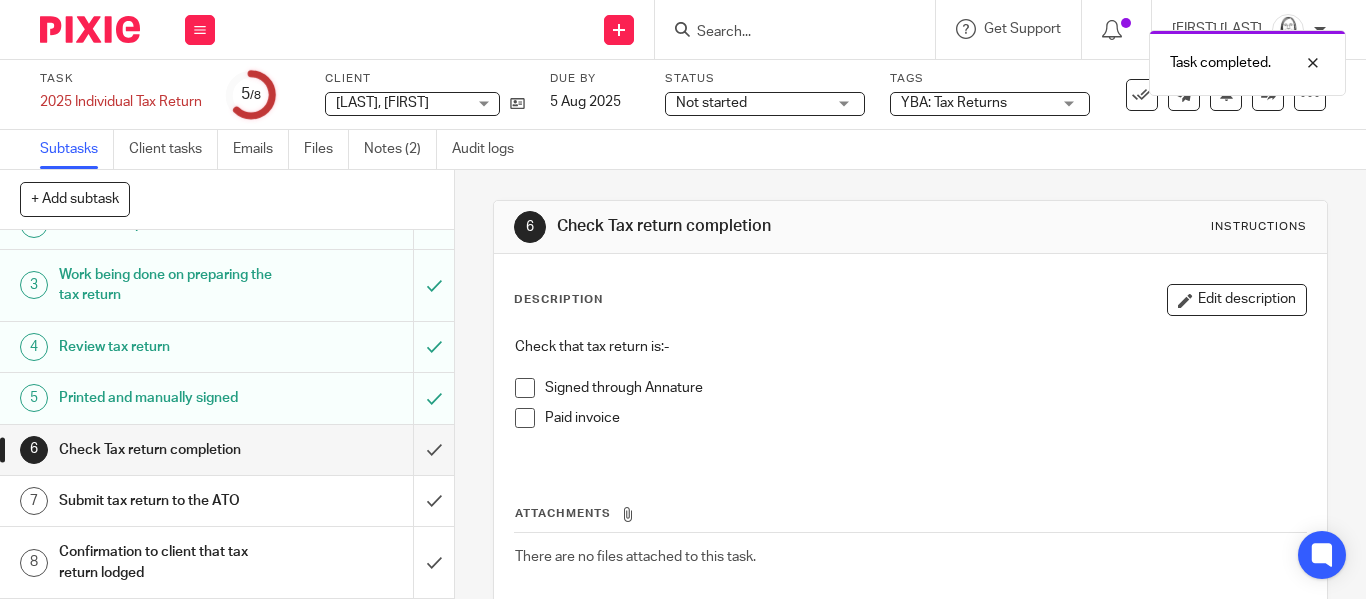 click at bounding box center [525, 418] 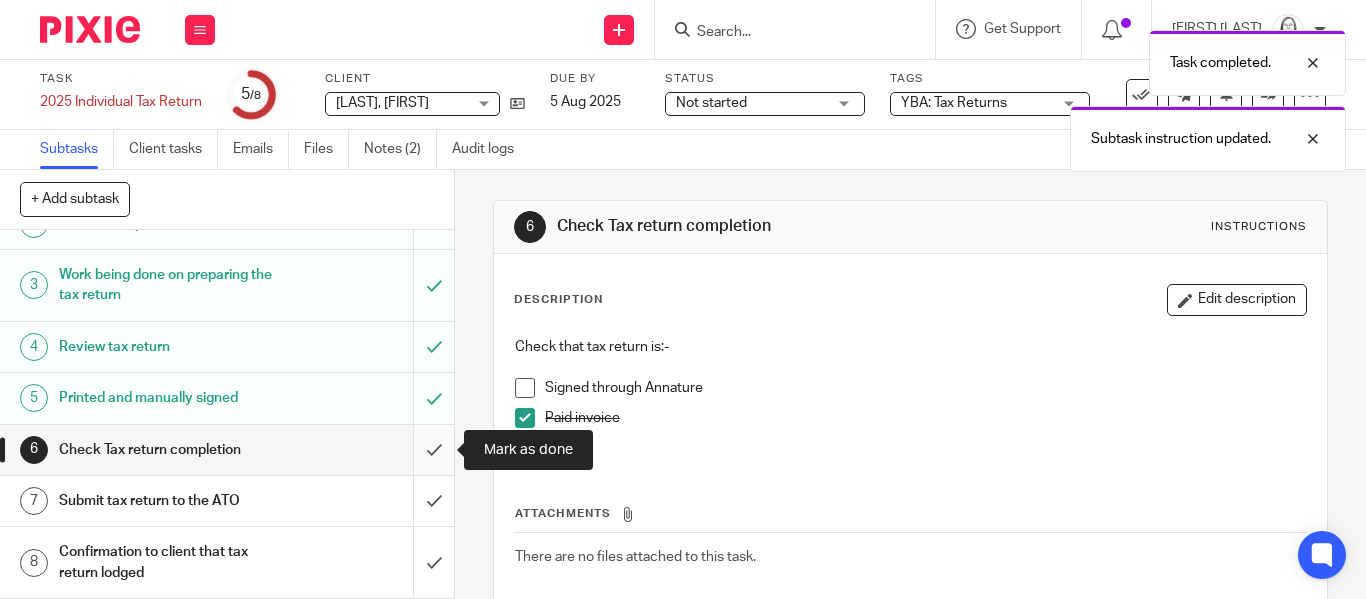 click at bounding box center [227, 450] 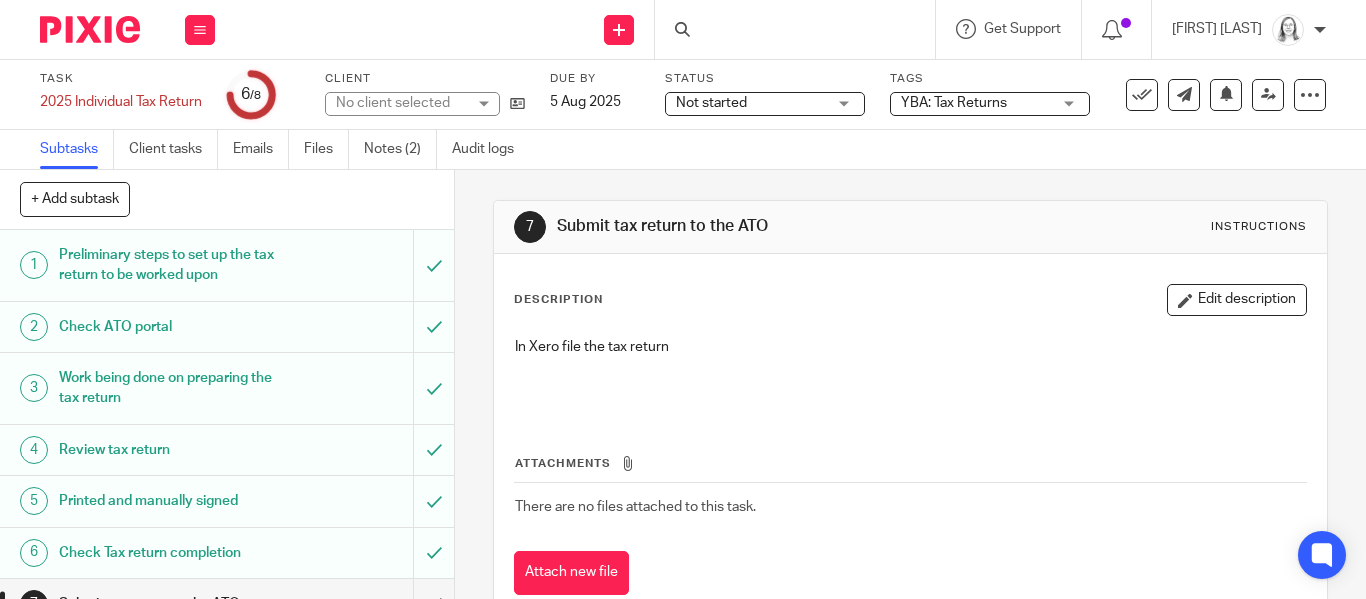 scroll, scrollTop: 0, scrollLeft: 0, axis: both 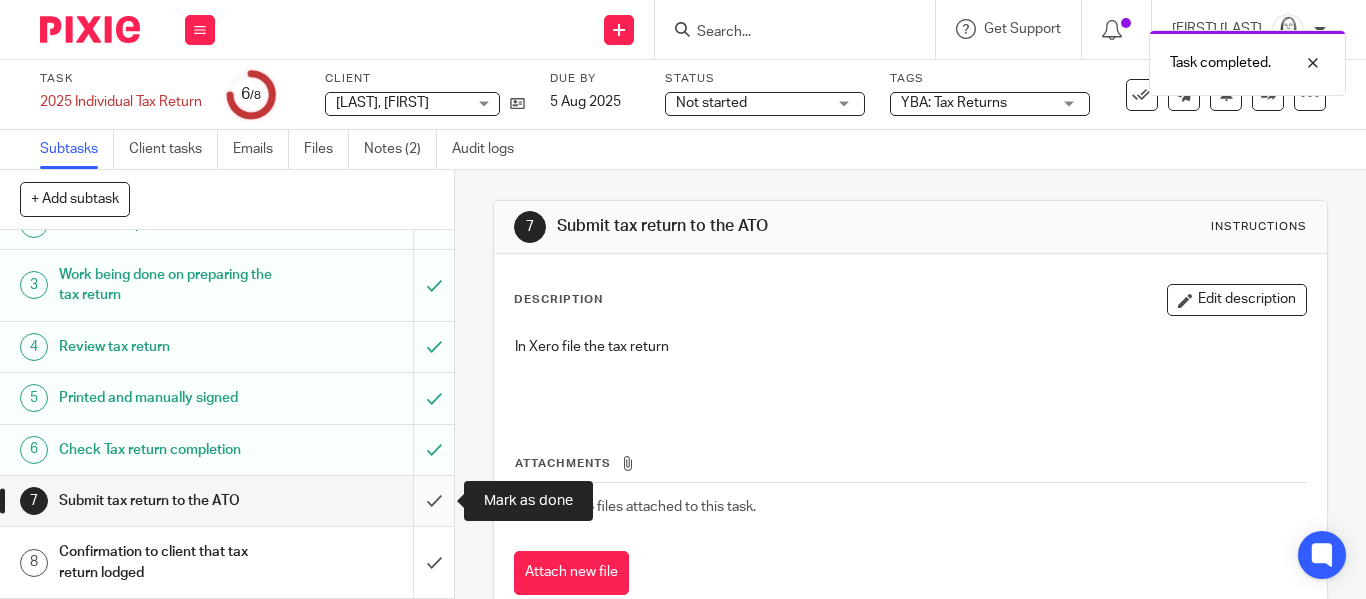 click at bounding box center [227, 501] 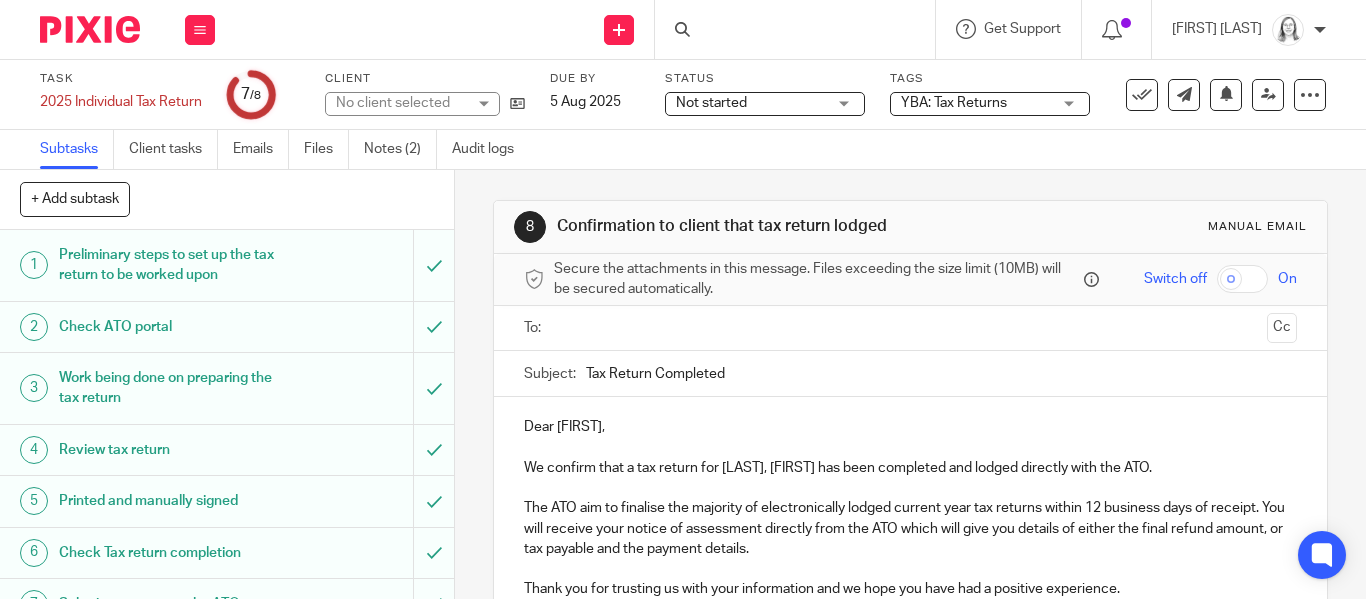scroll, scrollTop: 0, scrollLeft: 0, axis: both 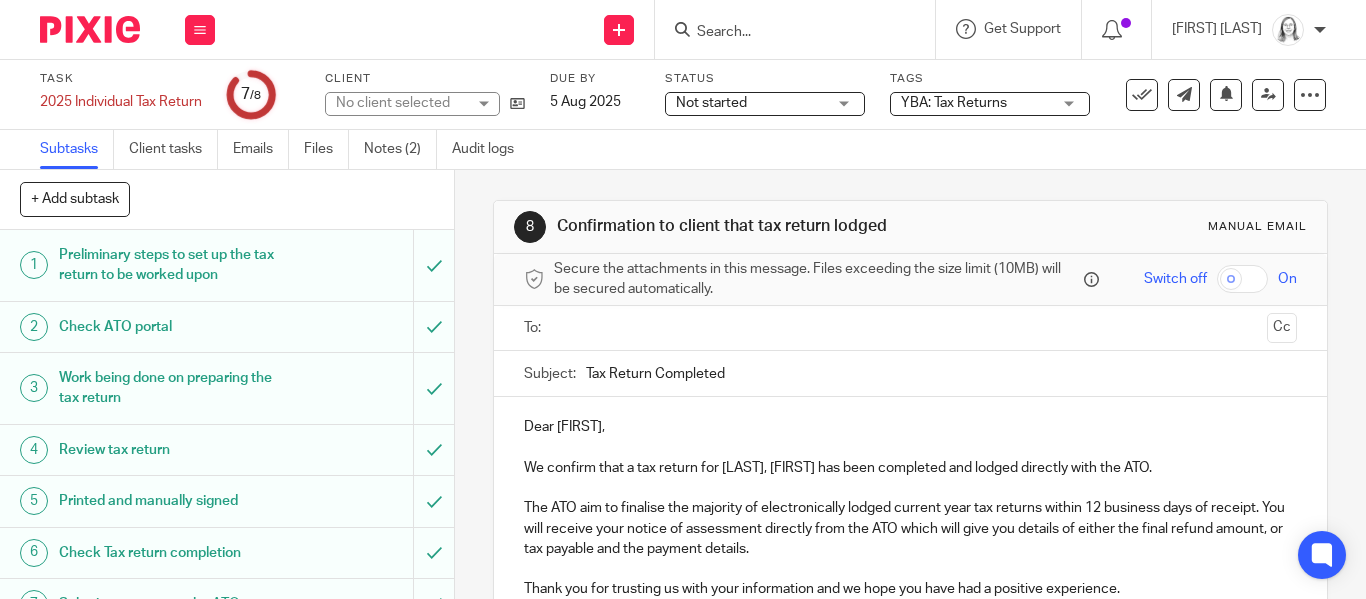 click at bounding box center (785, 33) 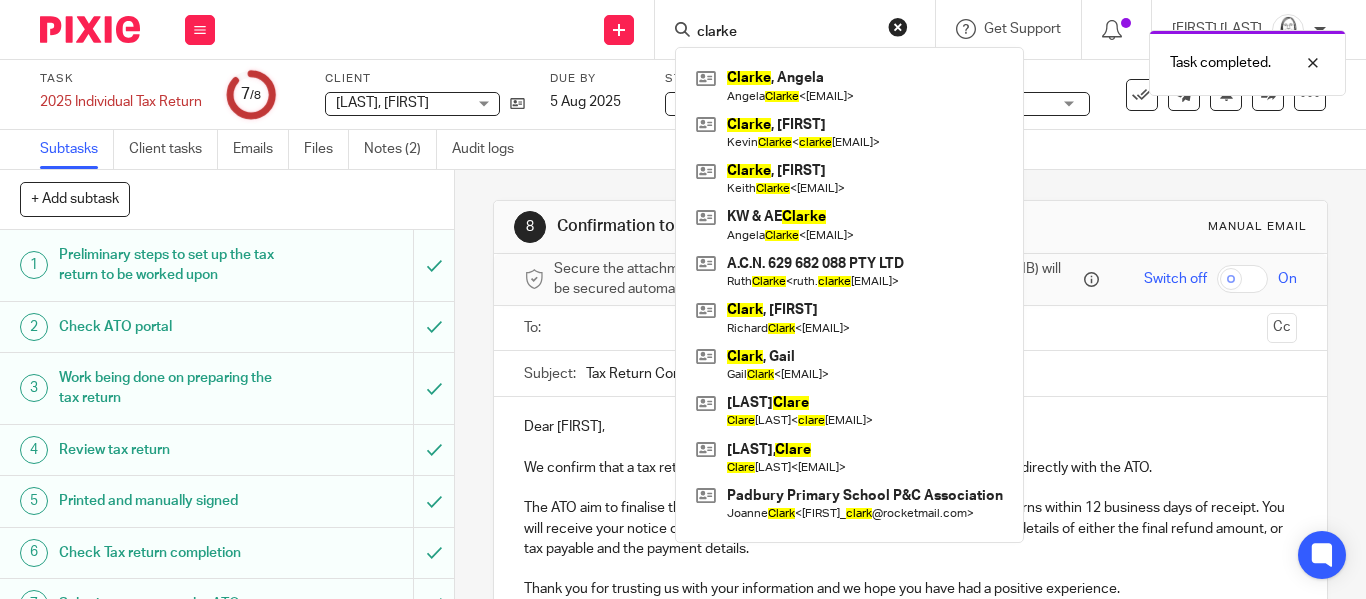 type on "clarke" 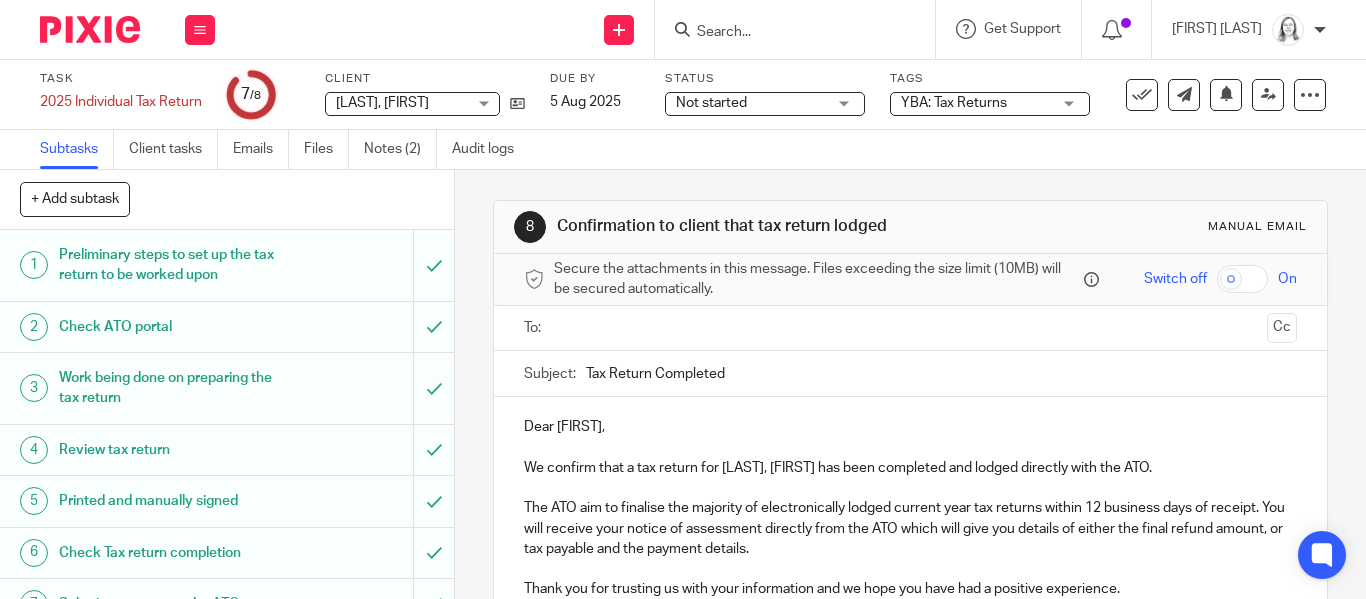 click at bounding box center (785, 33) 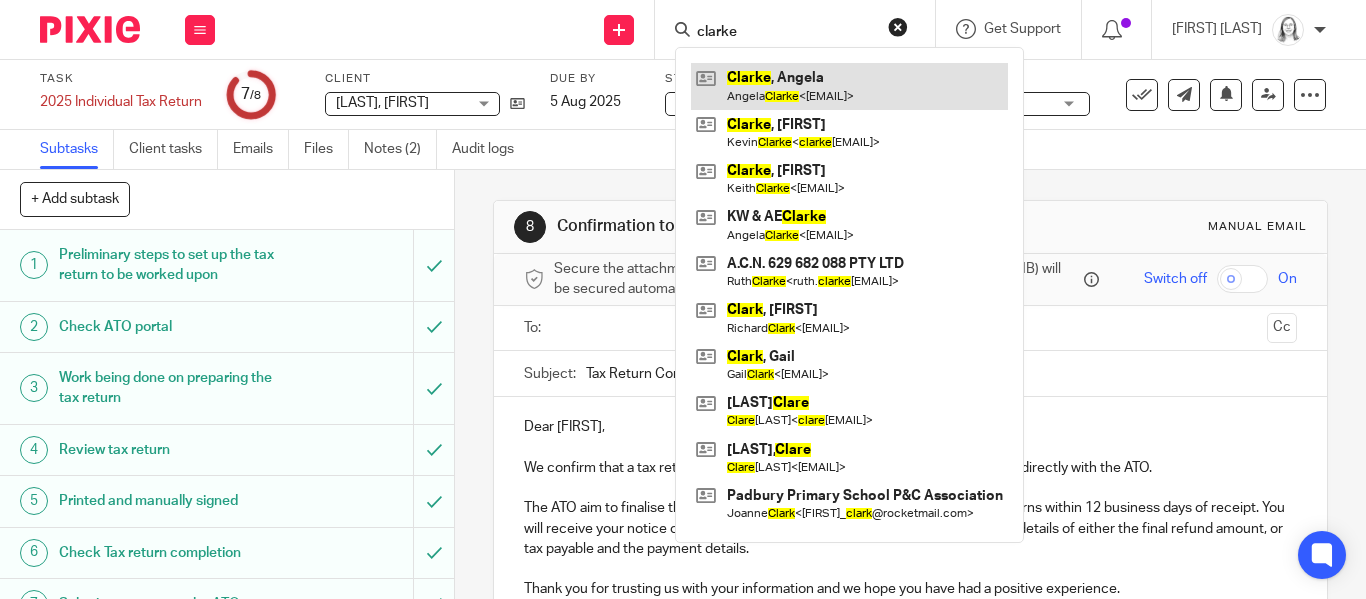 type on "clarke" 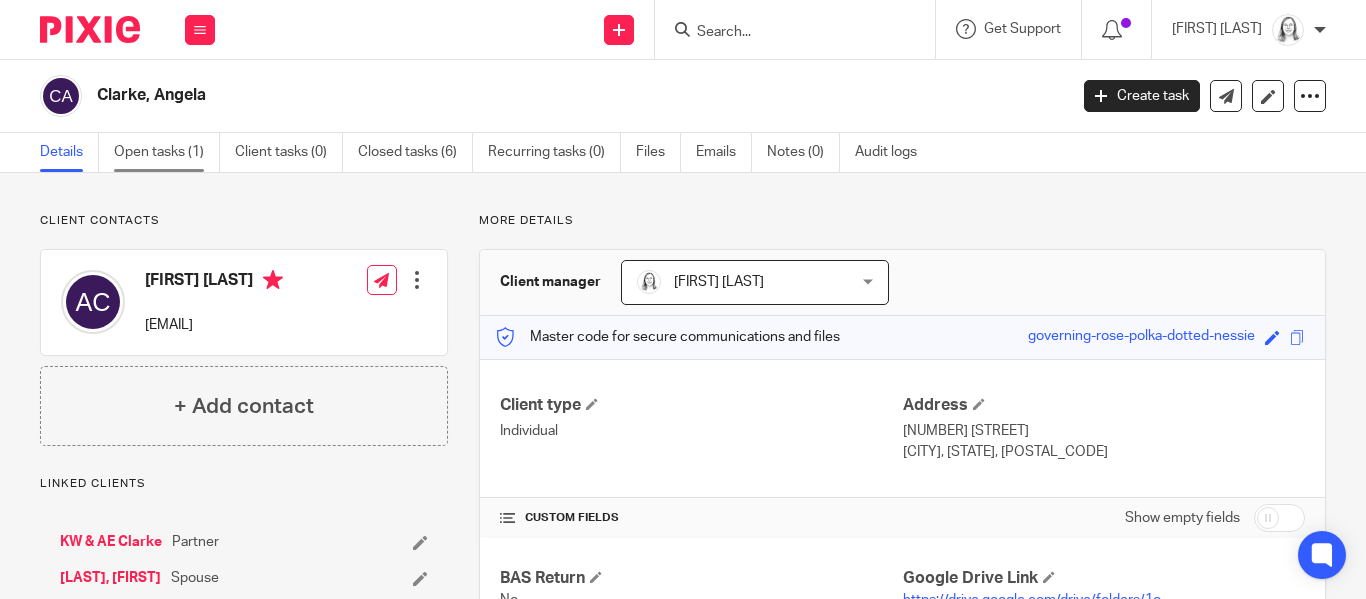 scroll, scrollTop: 0, scrollLeft: 0, axis: both 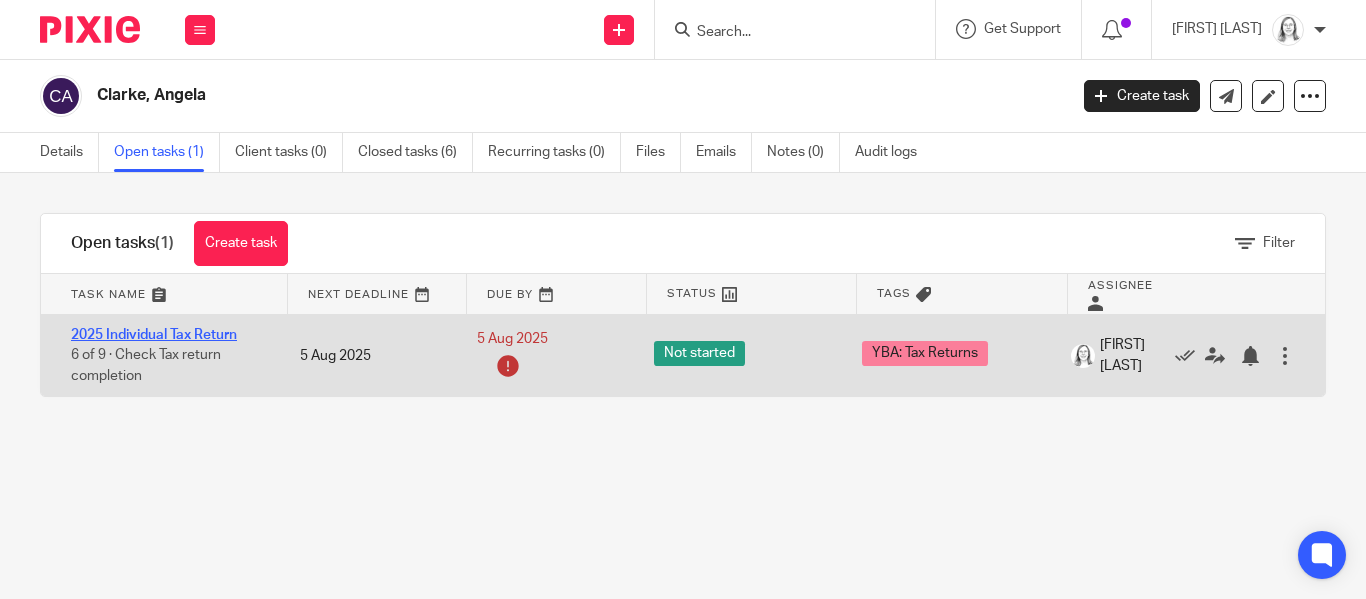 click on "2025 Individual Tax Return" at bounding box center (154, 335) 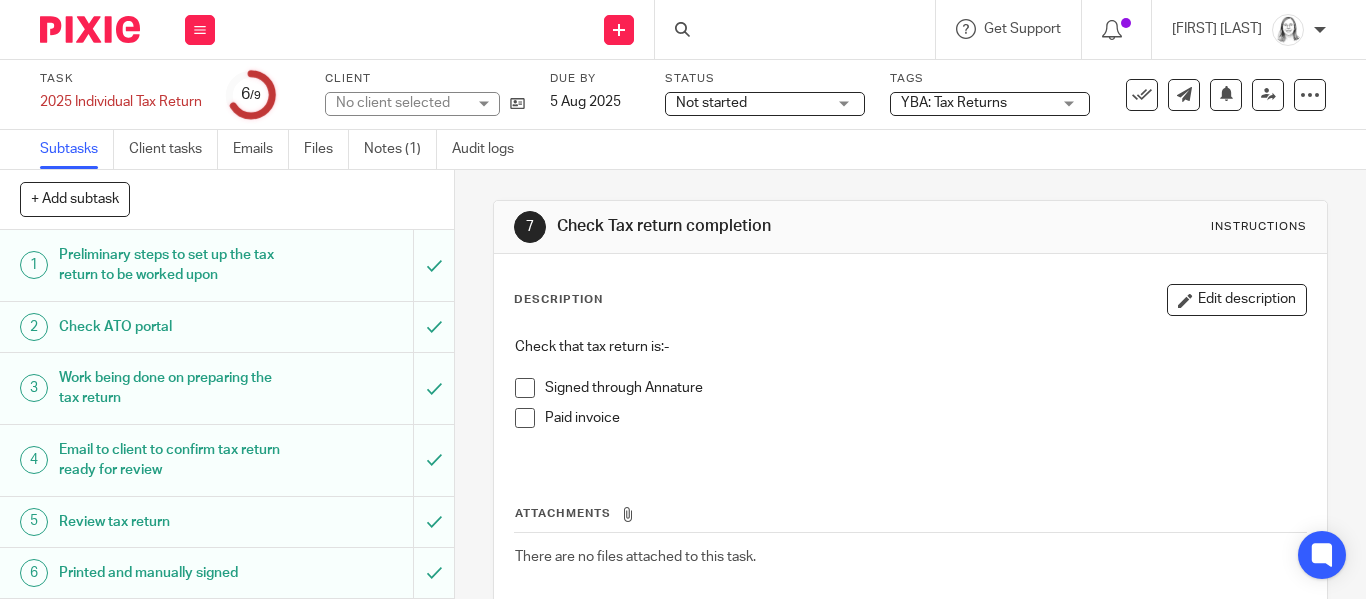 scroll, scrollTop: 0, scrollLeft: 0, axis: both 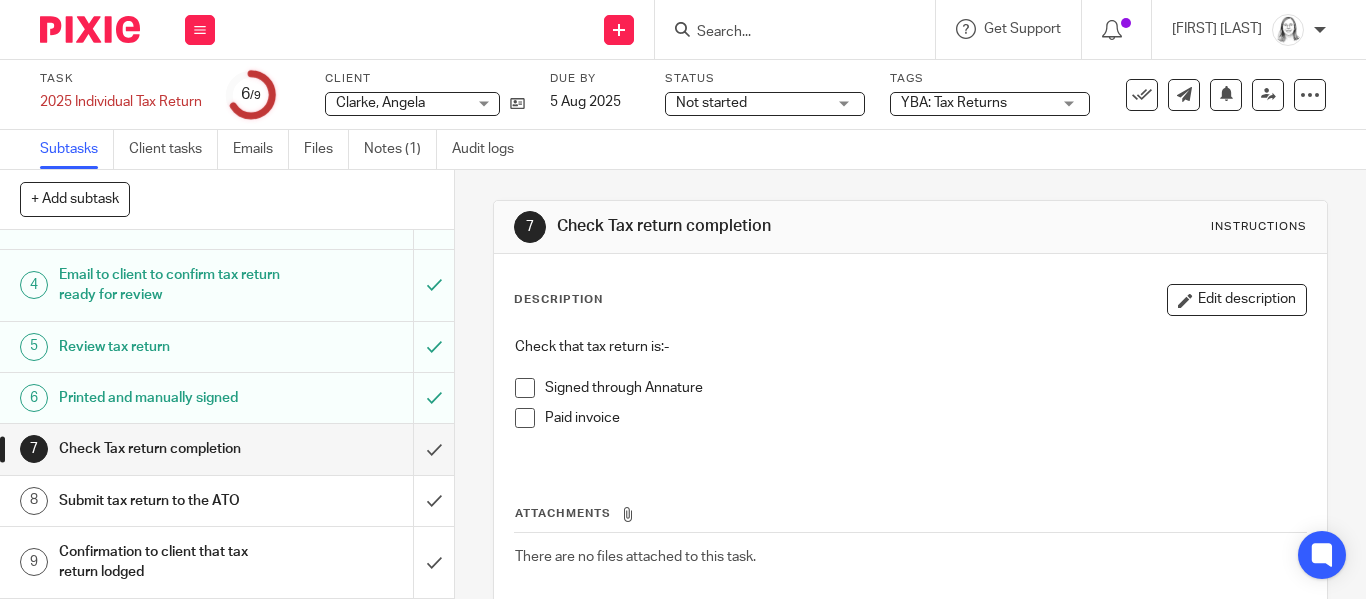 click at bounding box center (525, 418) 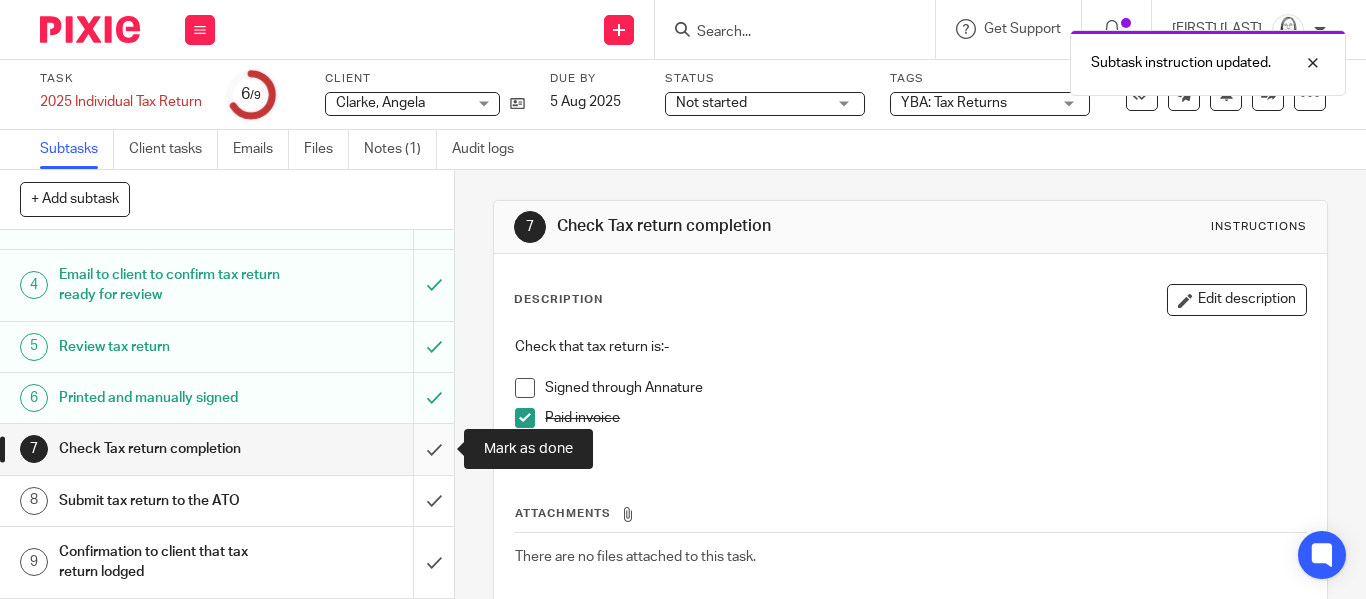 click at bounding box center [227, 449] 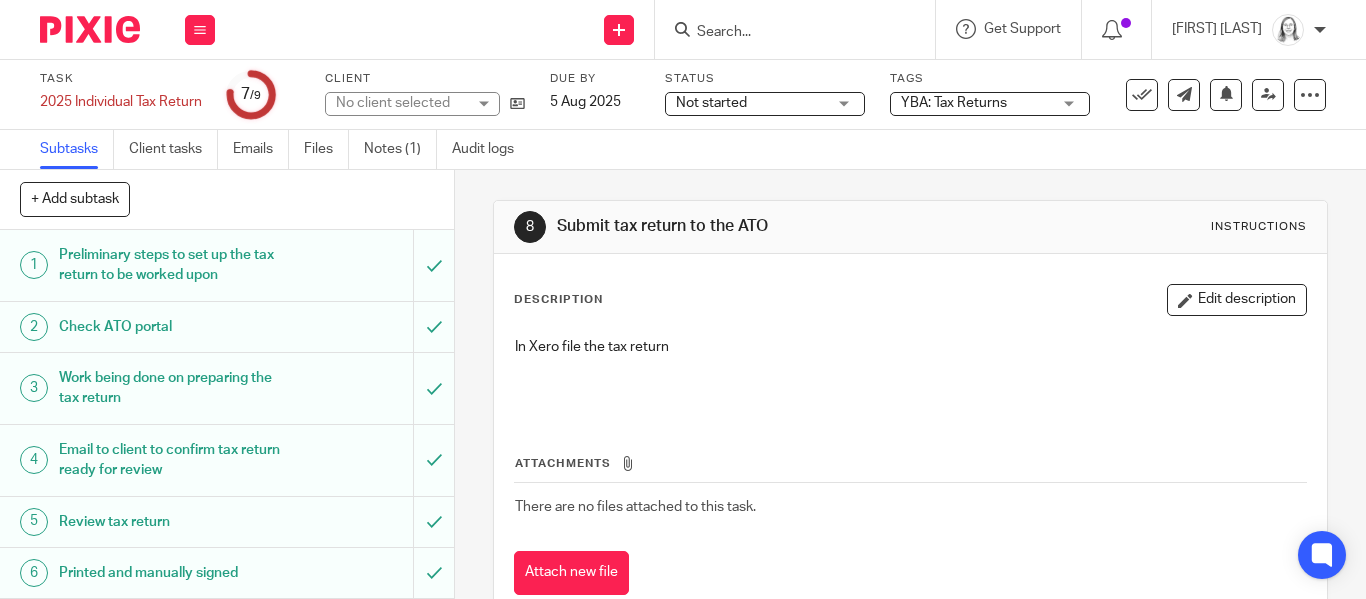 scroll, scrollTop: 0, scrollLeft: 0, axis: both 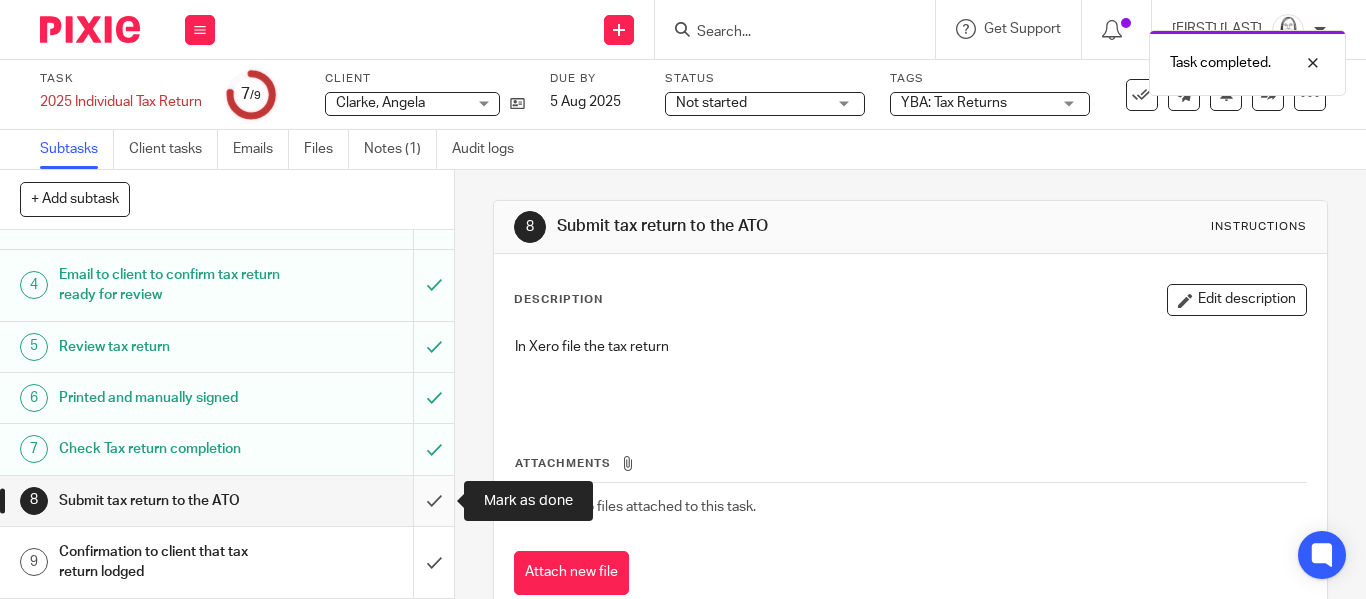 click at bounding box center (227, 501) 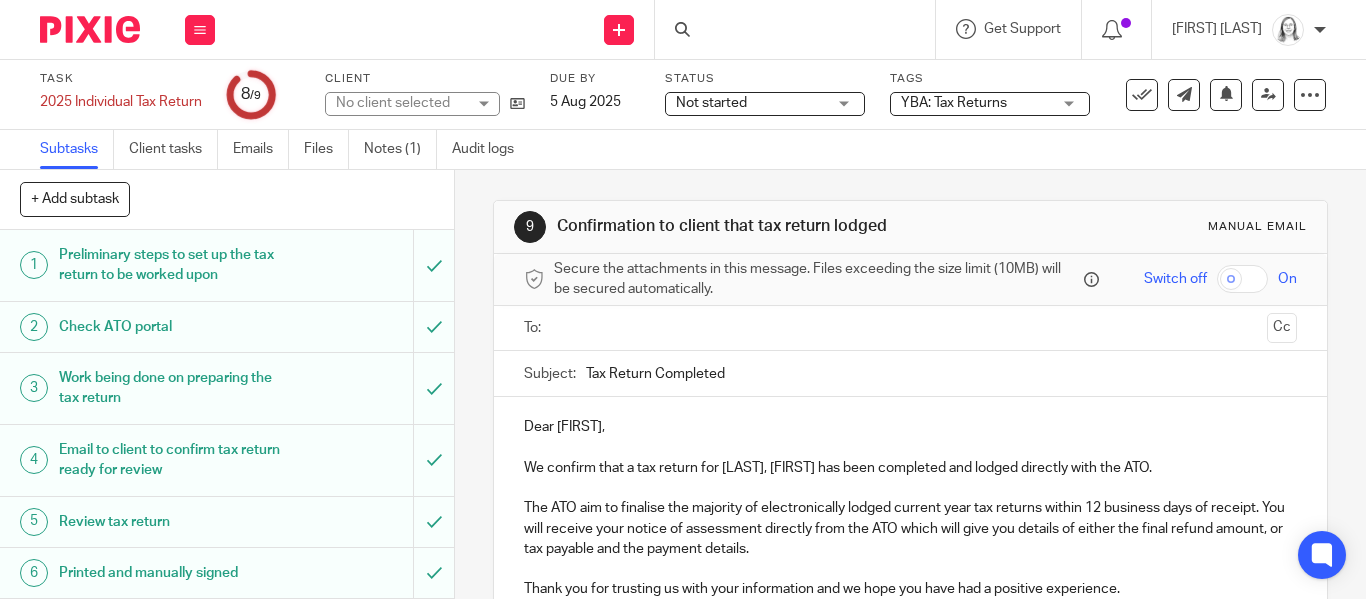 scroll, scrollTop: 0, scrollLeft: 0, axis: both 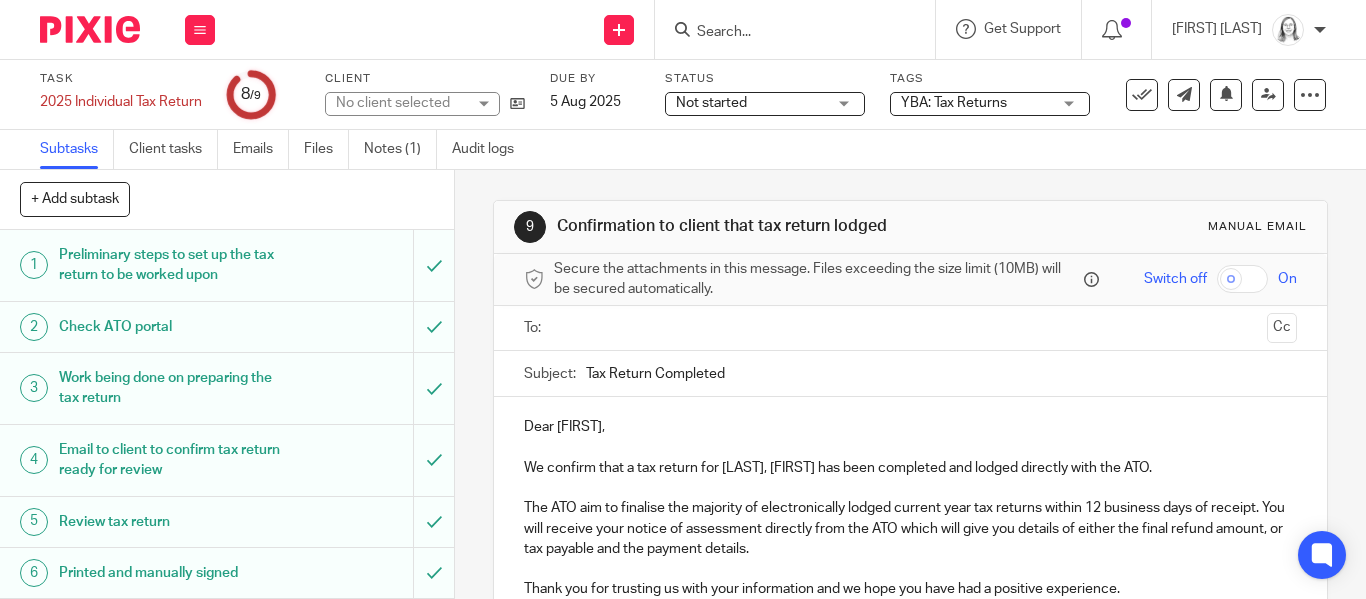 click on "Work
Email
Clients
Team
Reports
Settings
Work
Email
Clients
Team
Reports
Settings
Send new email
Create task
Add client" at bounding box center [683, 299] 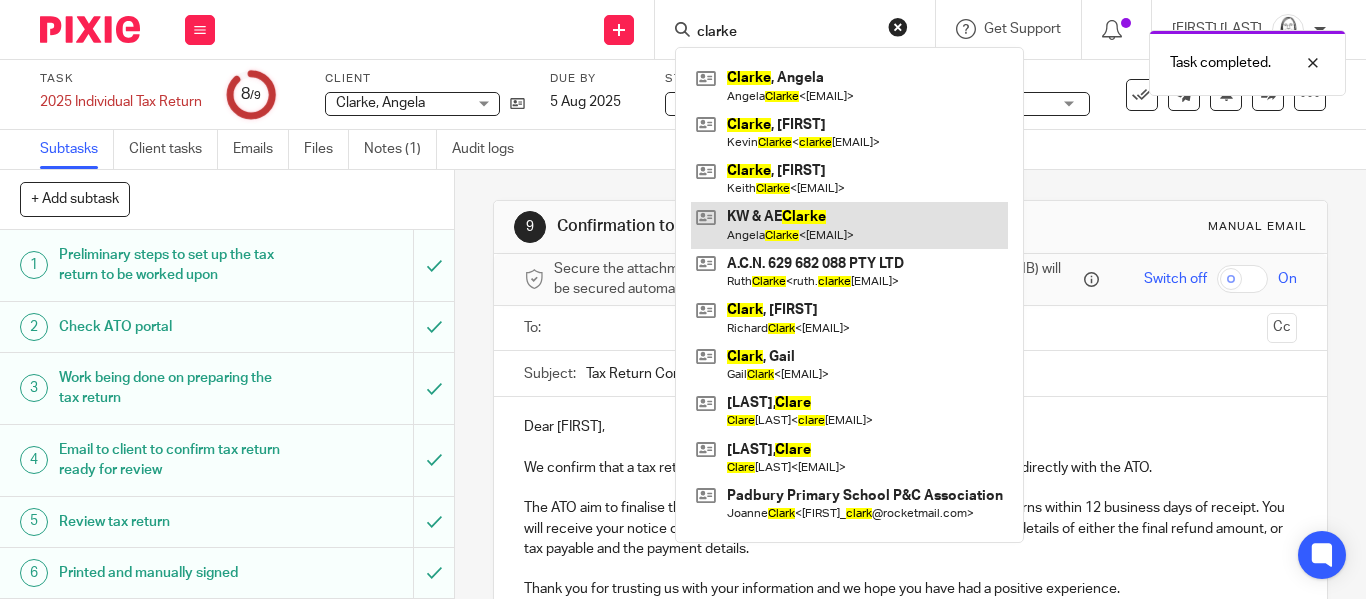 type on "clarke" 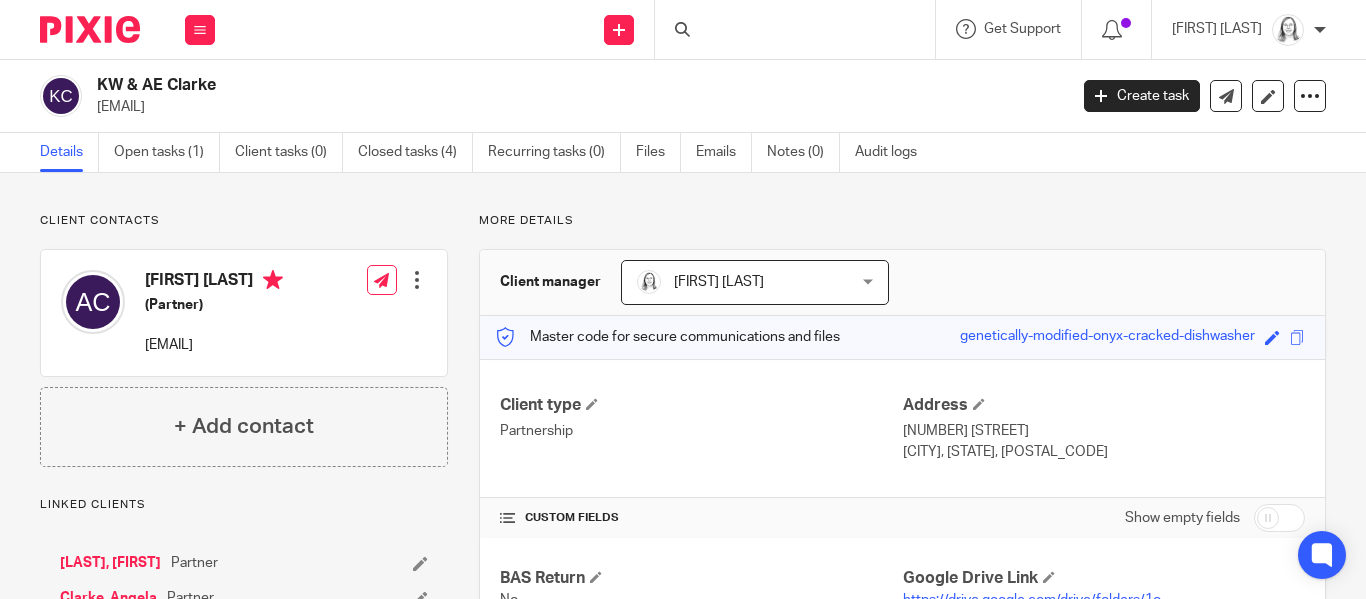 scroll, scrollTop: 0, scrollLeft: 0, axis: both 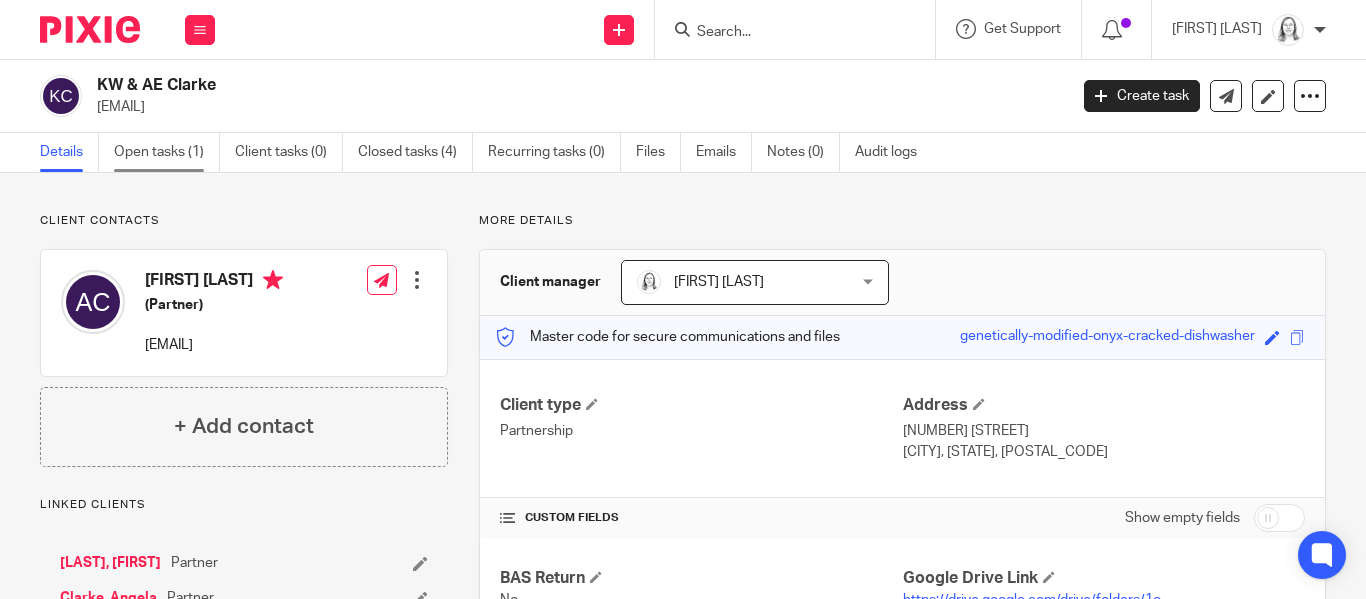 click on "Open tasks (1)" at bounding box center [167, 152] 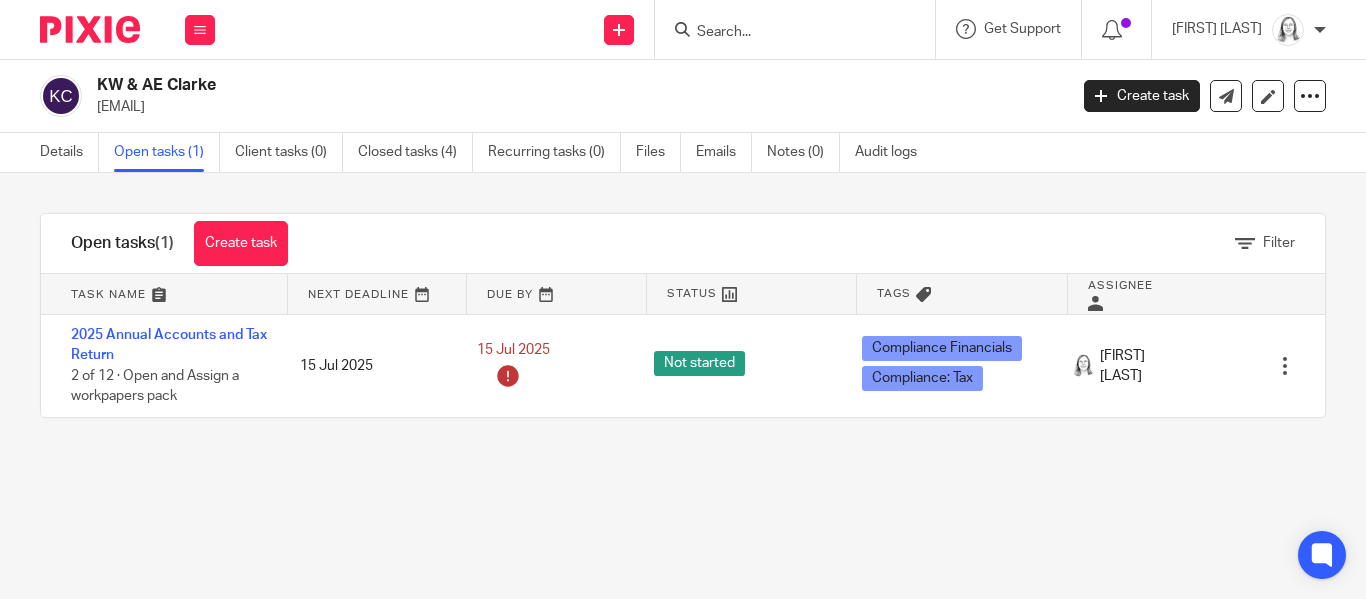 scroll, scrollTop: 0, scrollLeft: 0, axis: both 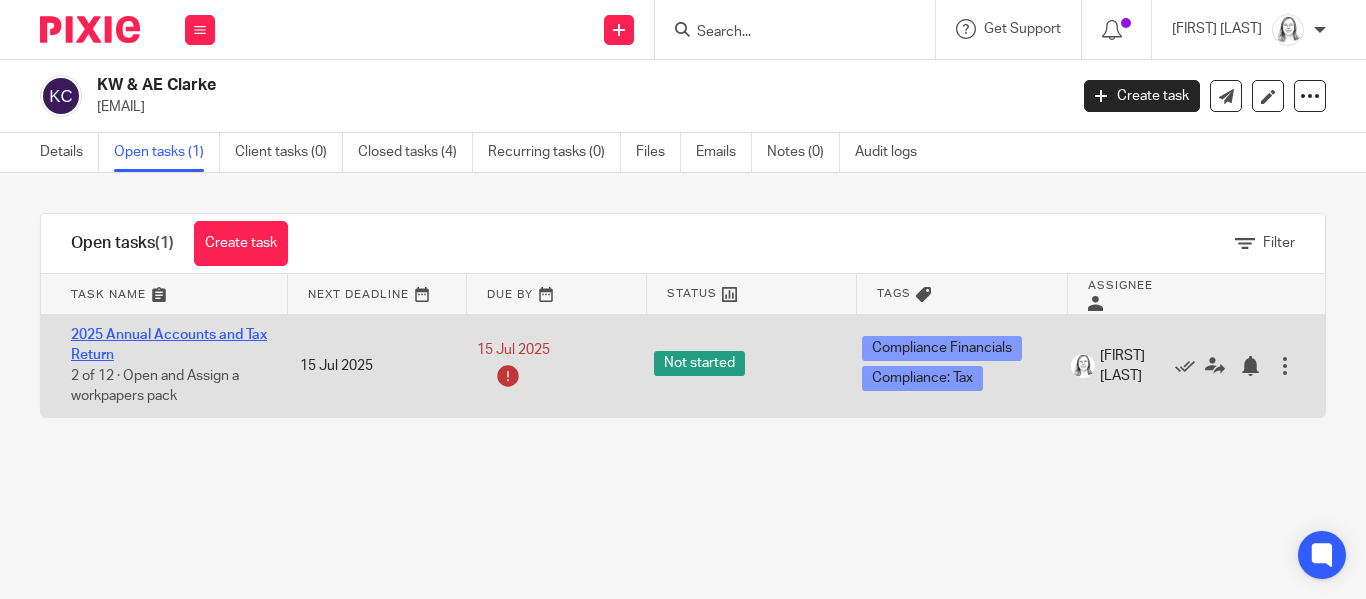 click on "2025 Annual Accounts and Tax Return" at bounding box center [169, 345] 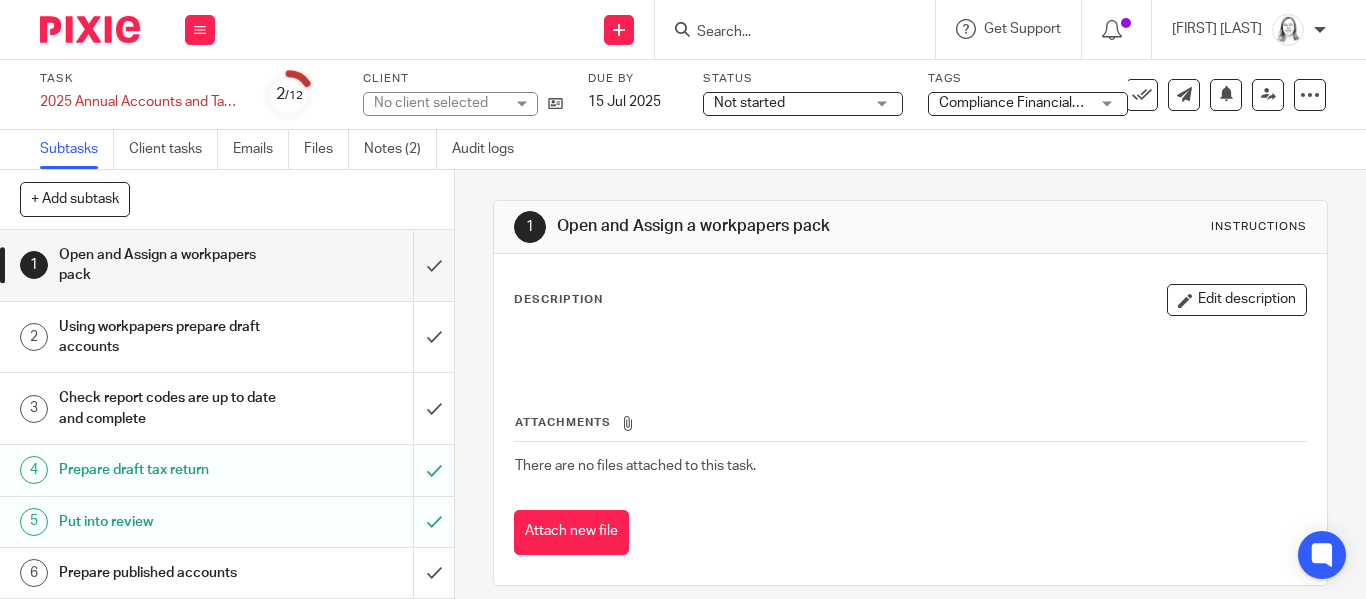scroll, scrollTop: 0, scrollLeft: 0, axis: both 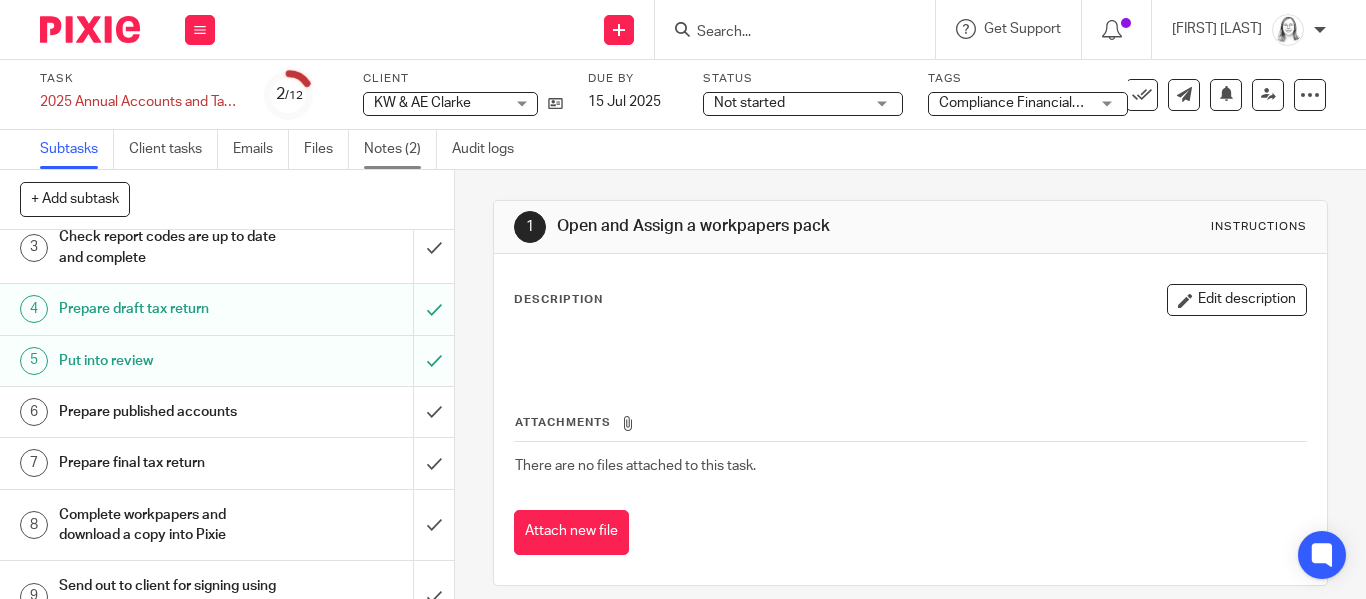 click on "Notes (2)" at bounding box center [400, 149] 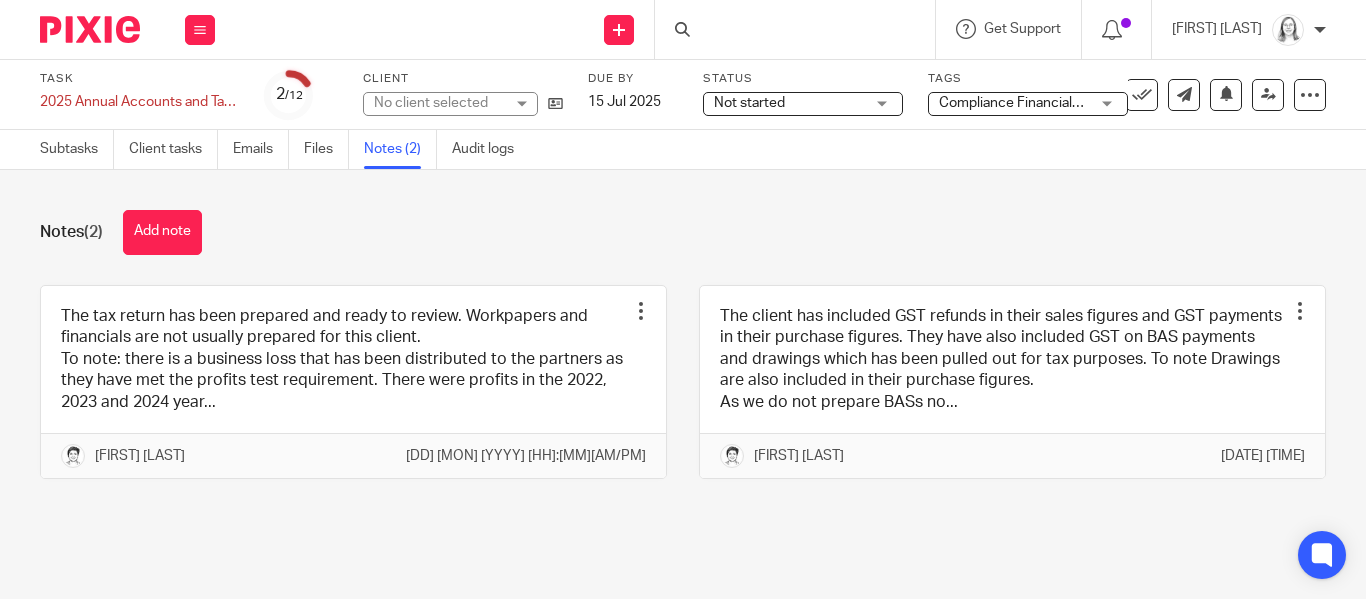 scroll, scrollTop: 0, scrollLeft: 0, axis: both 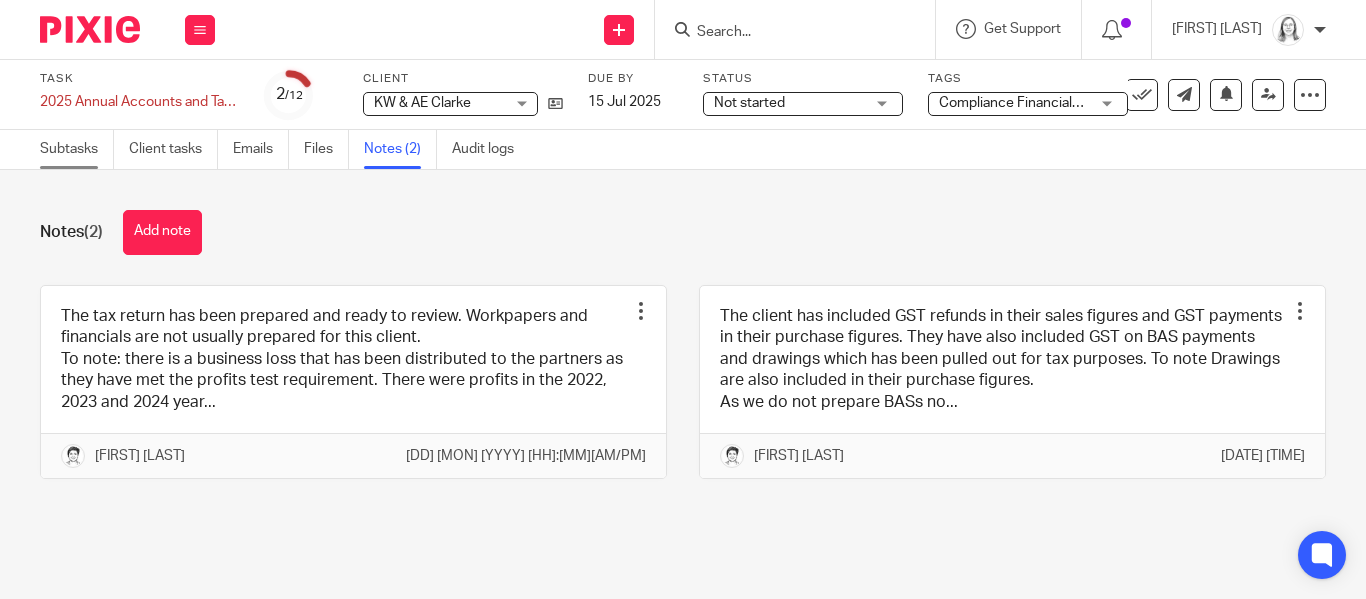click on "Subtasks" at bounding box center (77, 149) 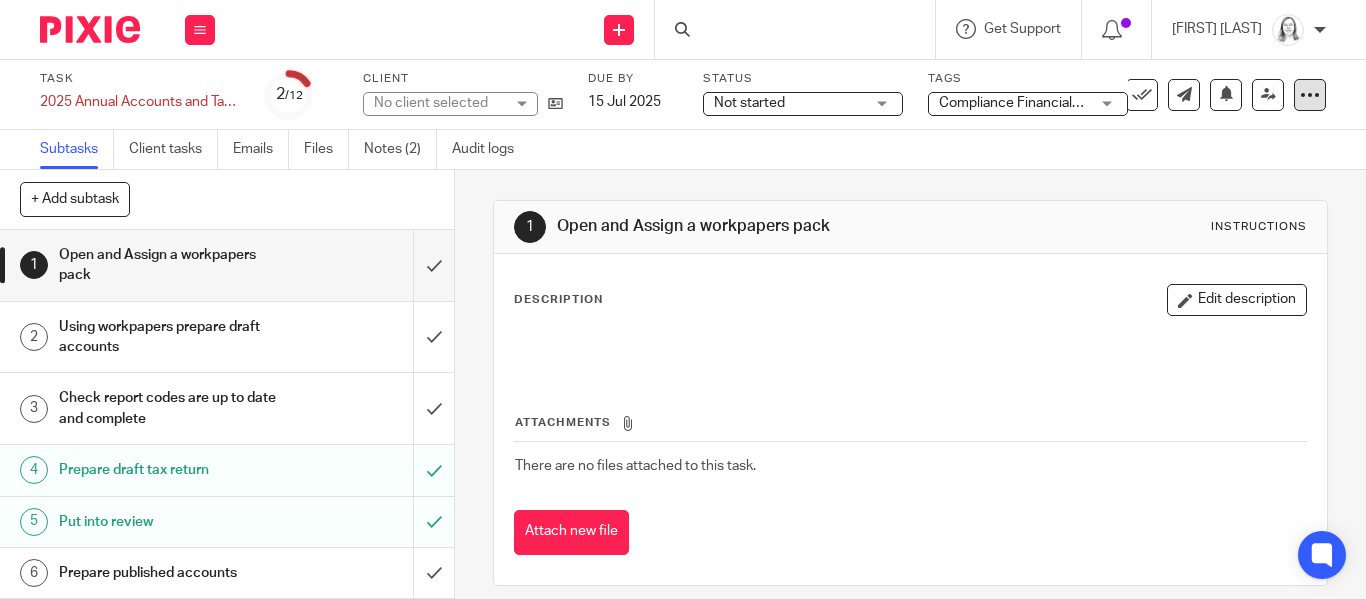 scroll, scrollTop: 0, scrollLeft: 0, axis: both 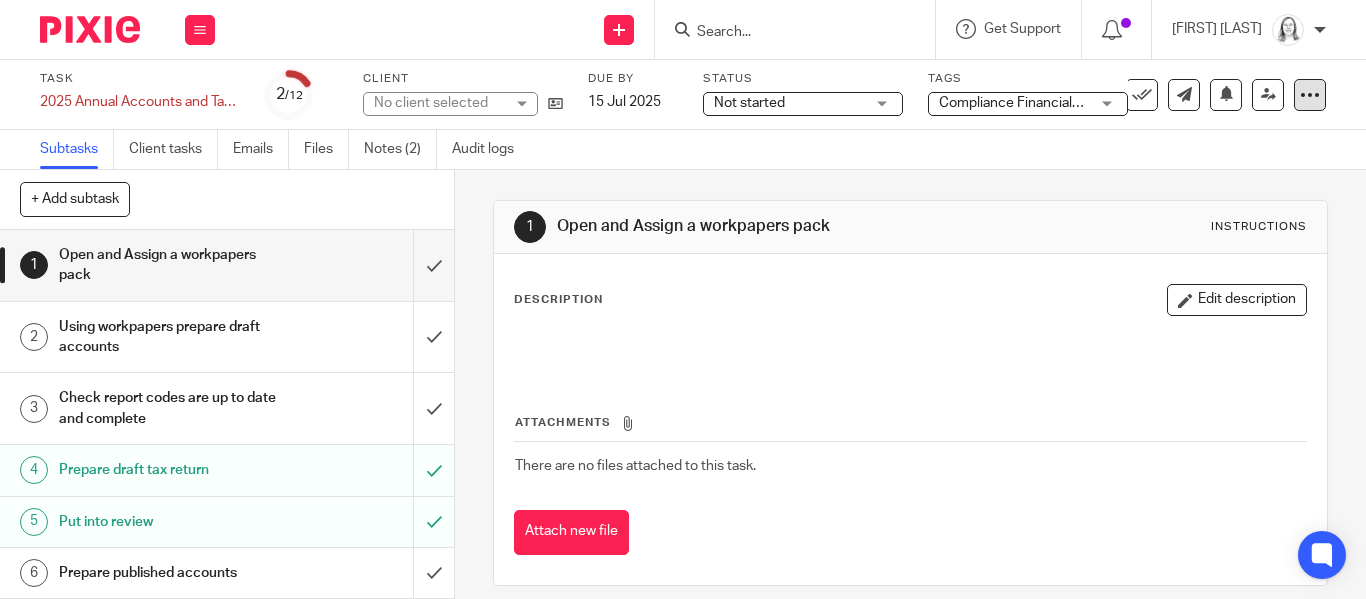 click at bounding box center (1310, 95) 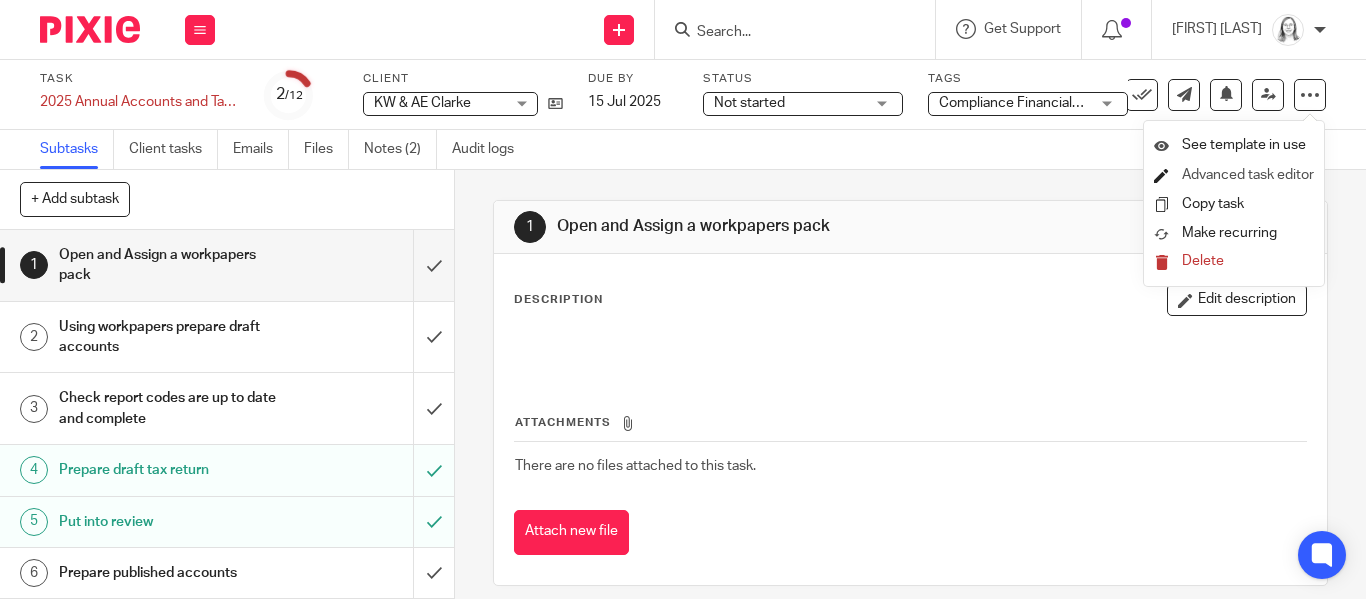 click on "Advanced task editor" at bounding box center (1248, 175) 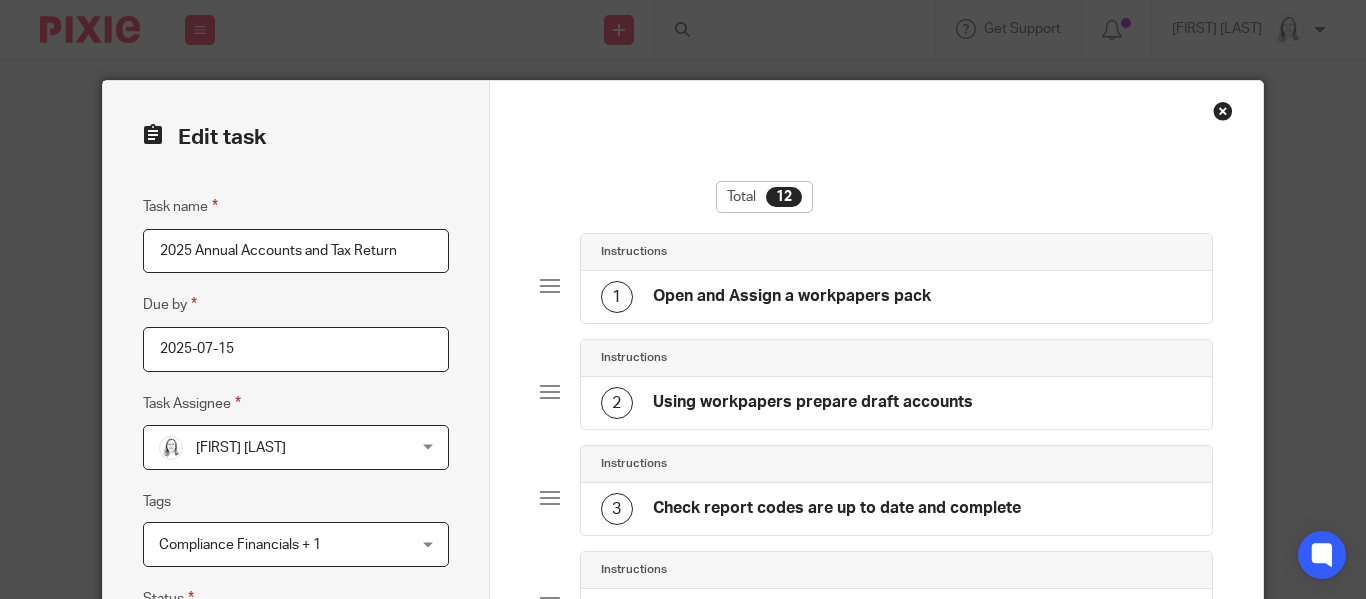scroll, scrollTop: 0, scrollLeft: 0, axis: both 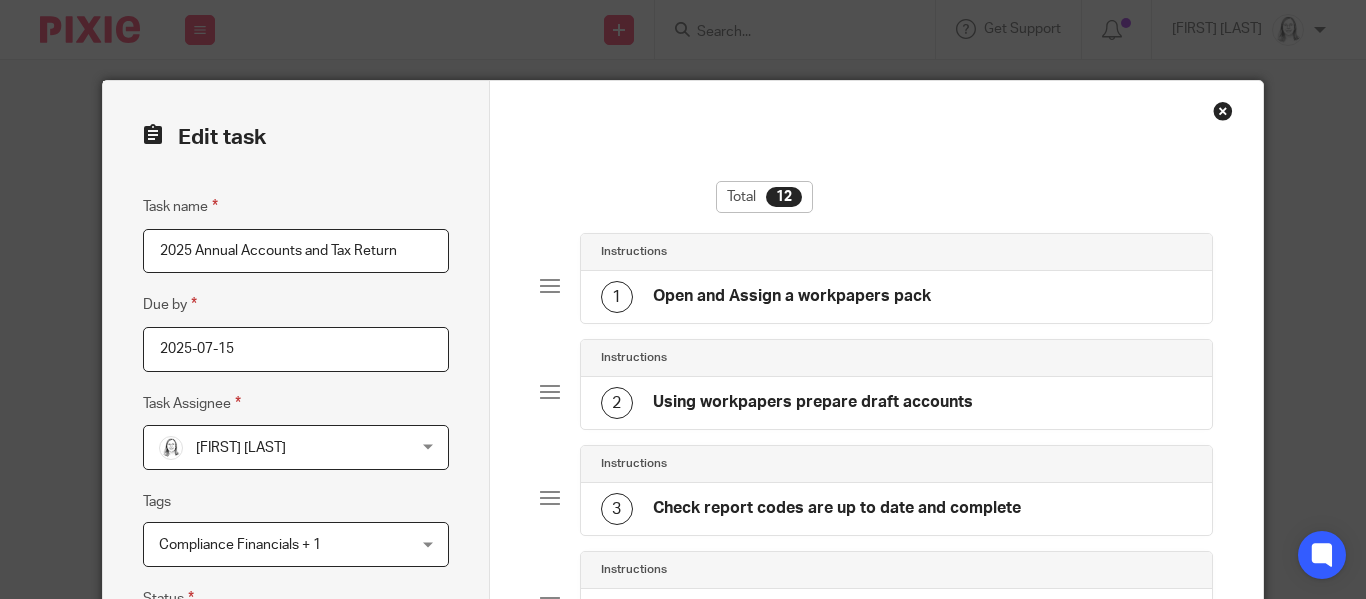 click on "Open and Assign a workpapers pack" 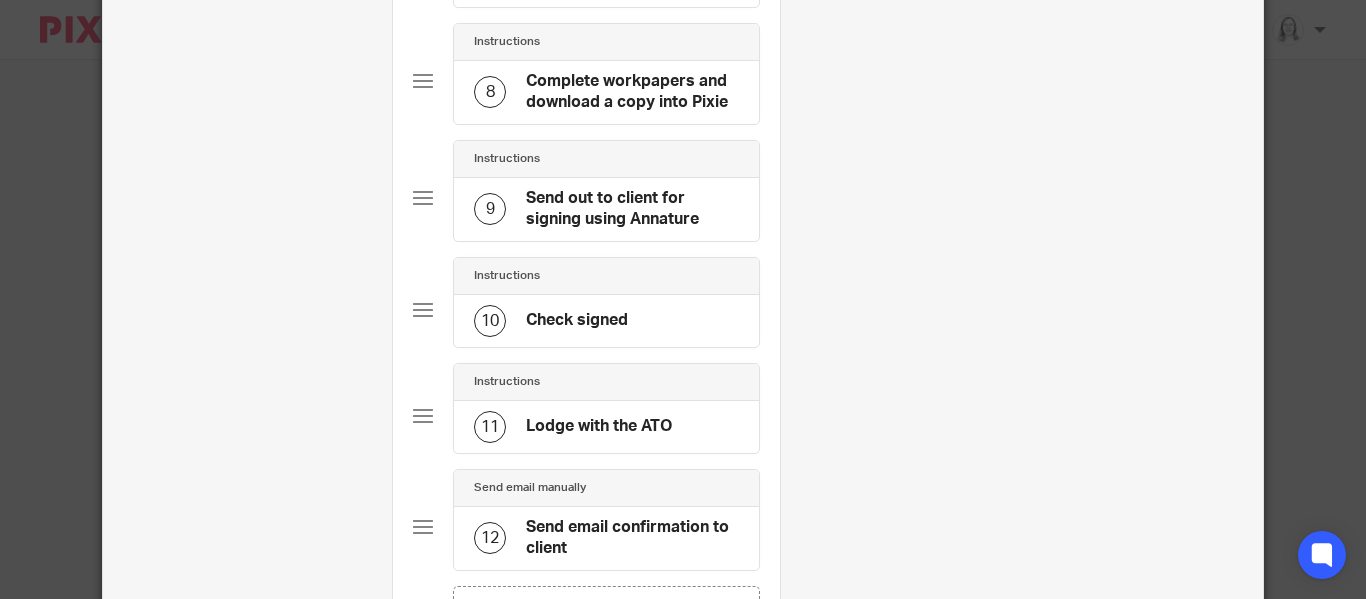 click on "Name
Open and Assign a workpapers pack
Type
Instructions
Instructions
Instructions
Send automated email
Send email manually
Internal deadline
Job::TaskInstruction
Instructions
Loading...
Normal text size
Loading...
Remove
Edit
Insert new video
Copy and paste the video URL. Youtube, Vimeo and Loom URLs are supported.
Close
Submit" at bounding box center (1022, -53) 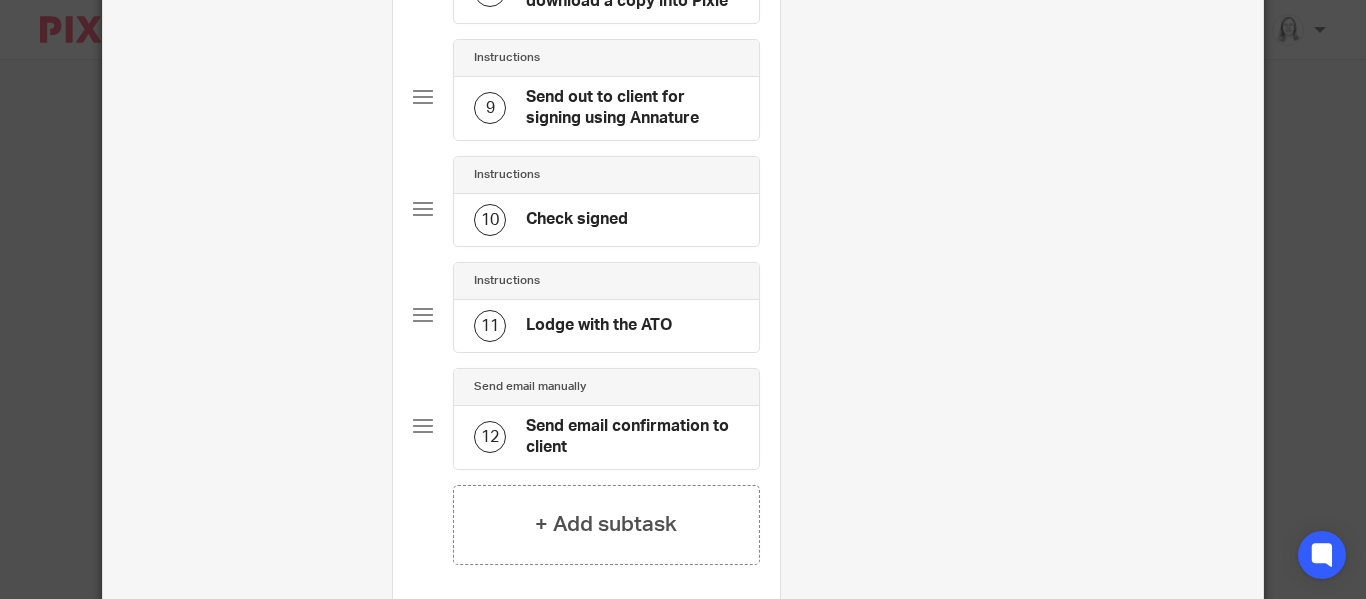 scroll, scrollTop: 1287, scrollLeft: 0, axis: vertical 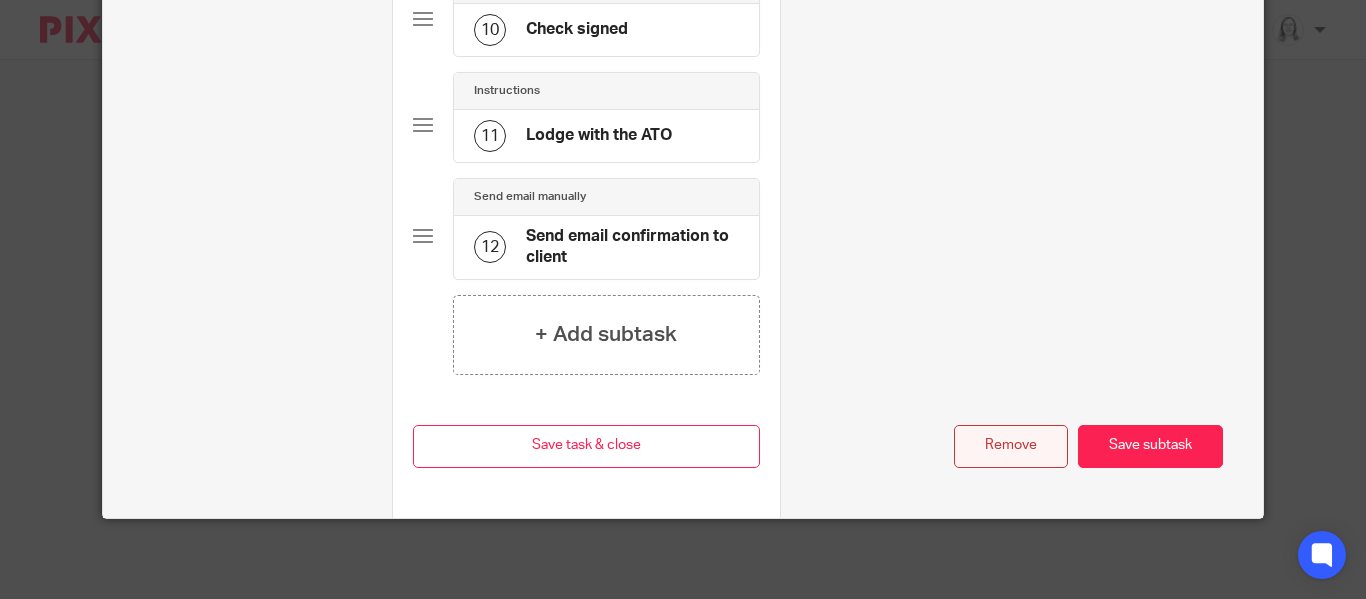 click on "Remove" at bounding box center (1011, 446) 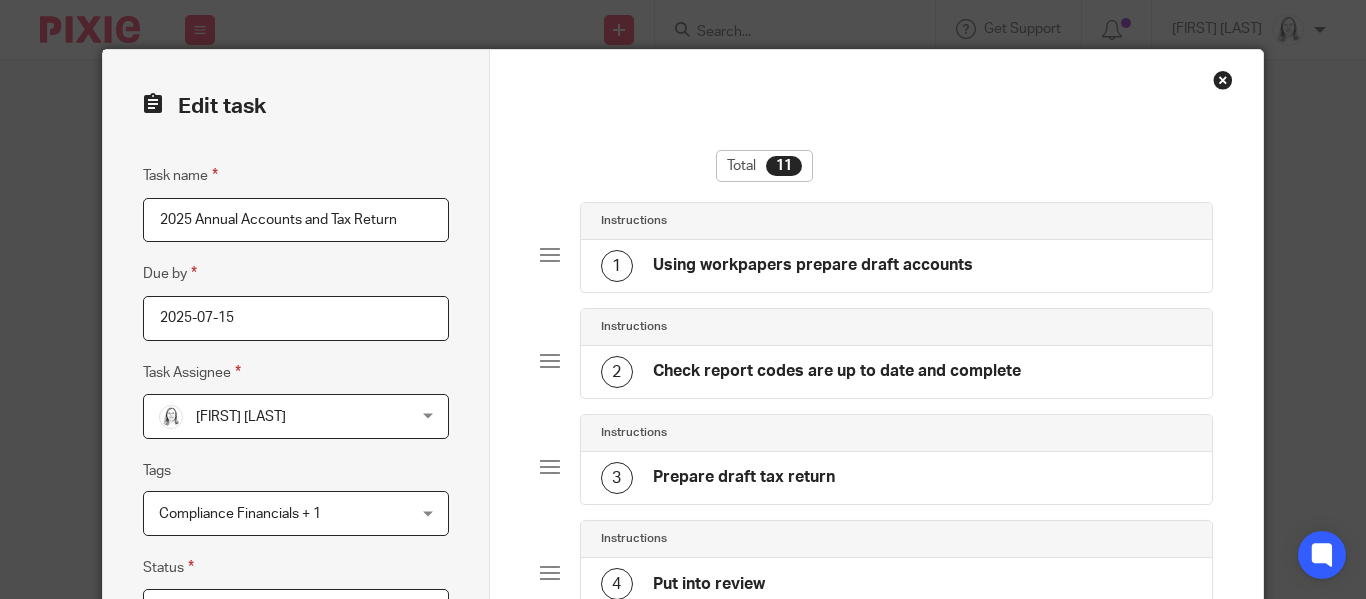 scroll, scrollTop: 24, scrollLeft: 0, axis: vertical 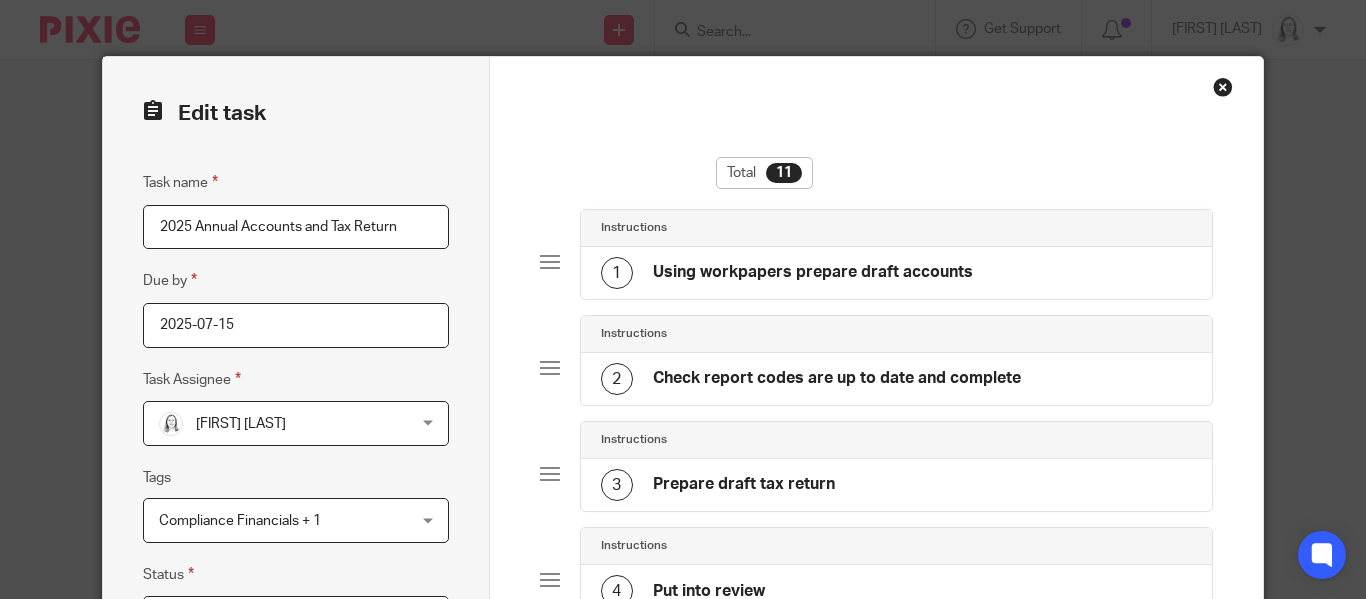click on "Using workpapers prepare draft accounts" 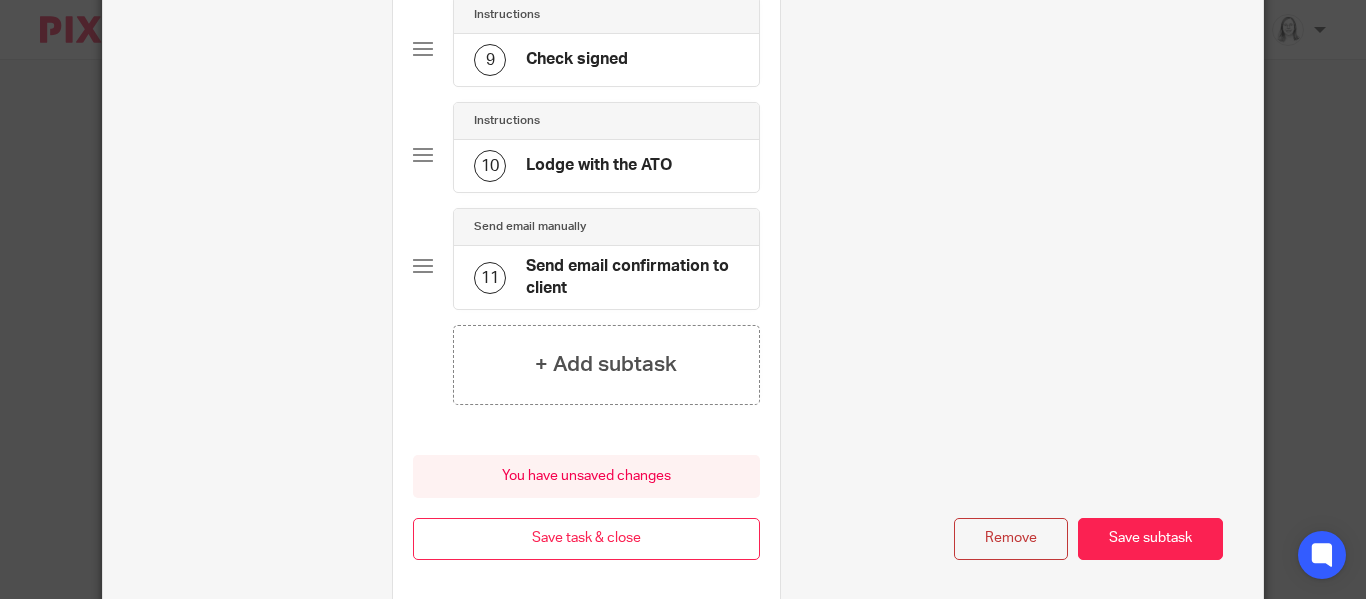scroll, scrollTop: 1231, scrollLeft: 0, axis: vertical 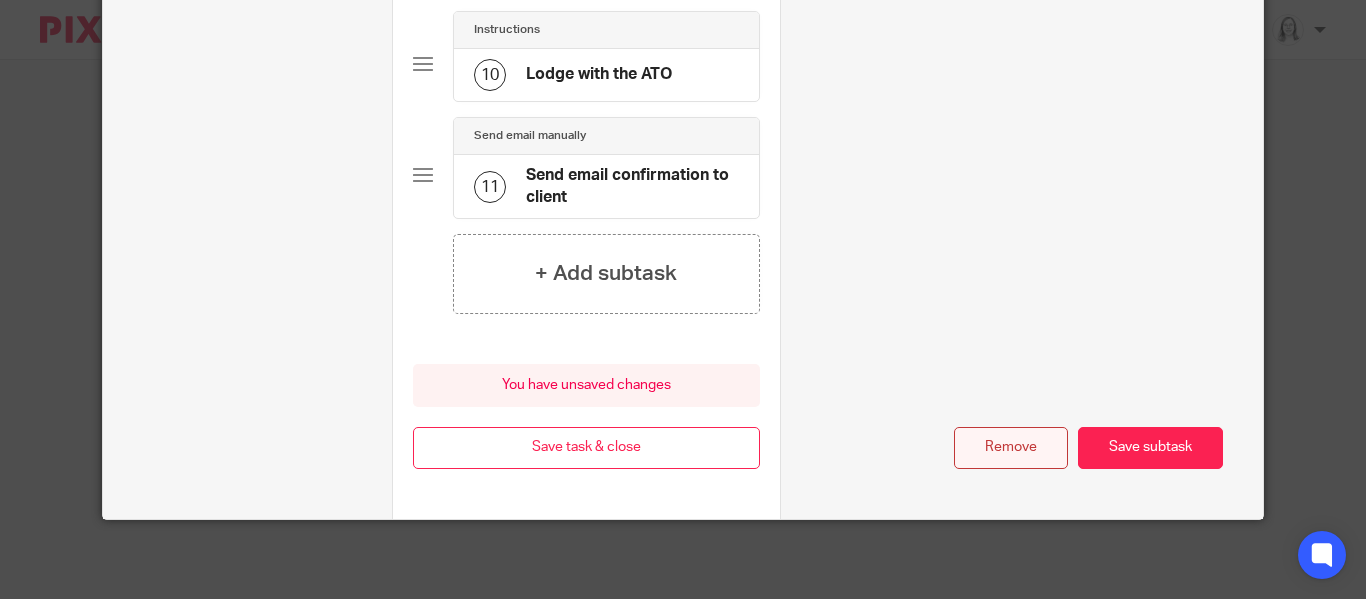 click on "Remove" at bounding box center (1011, 448) 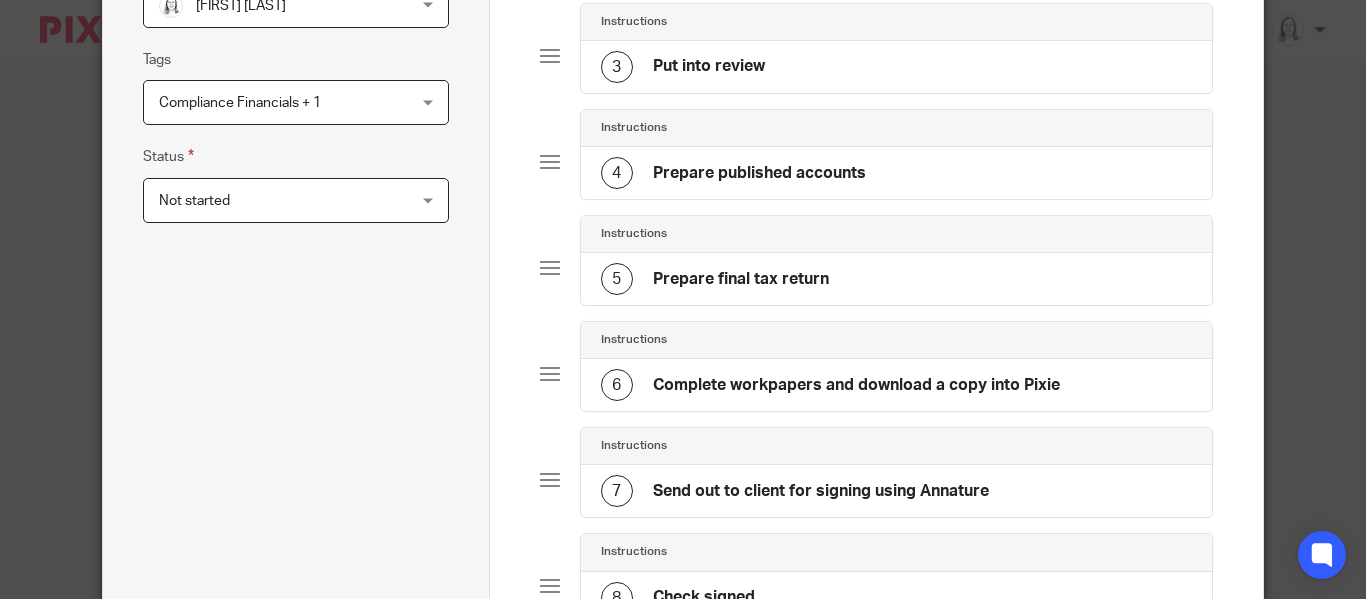 scroll, scrollTop: 0, scrollLeft: 0, axis: both 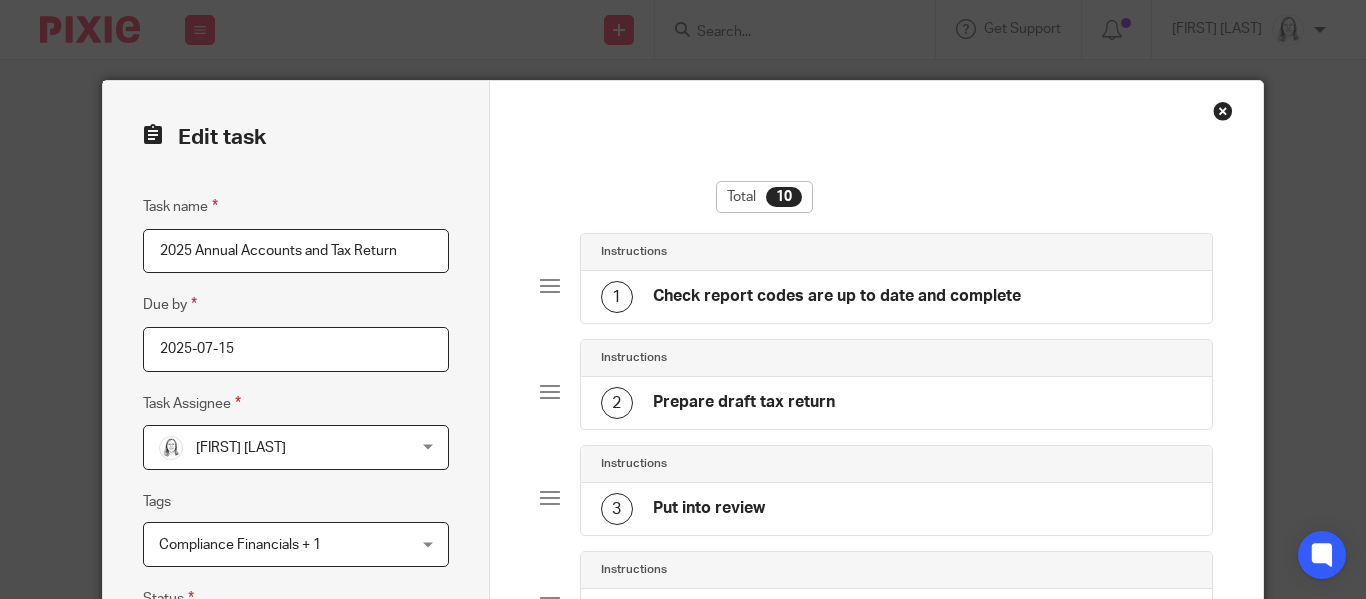 click on "Check report codes are up to date and complete" 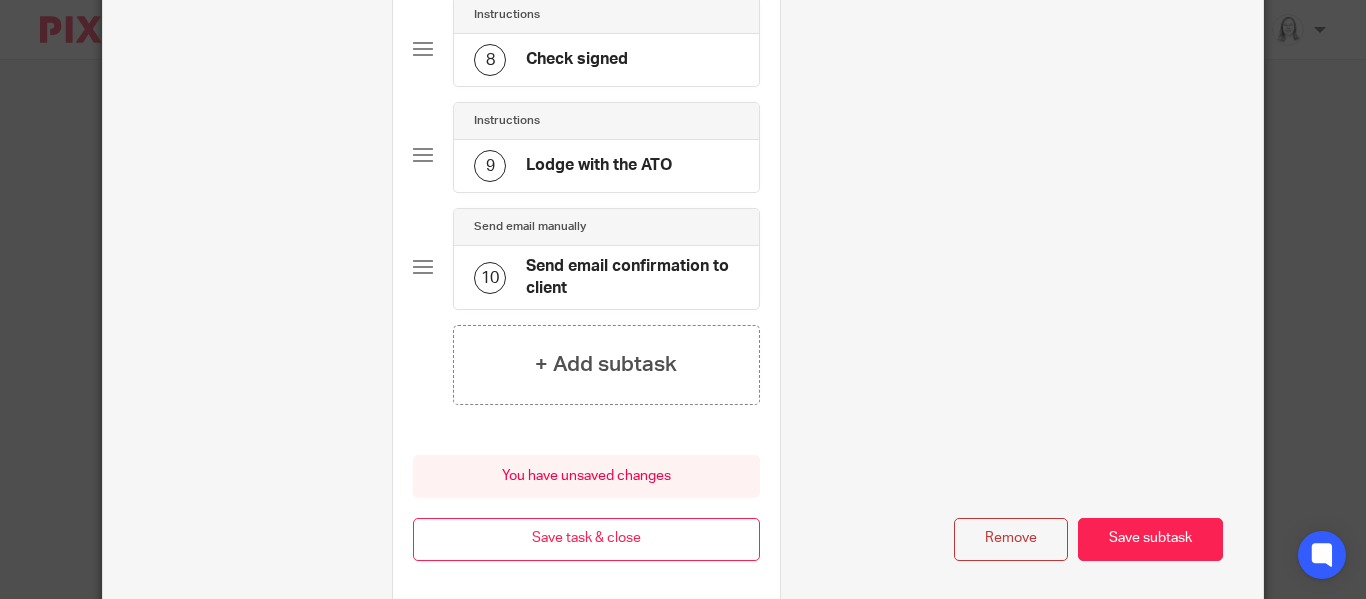 scroll, scrollTop: 1116, scrollLeft: 0, axis: vertical 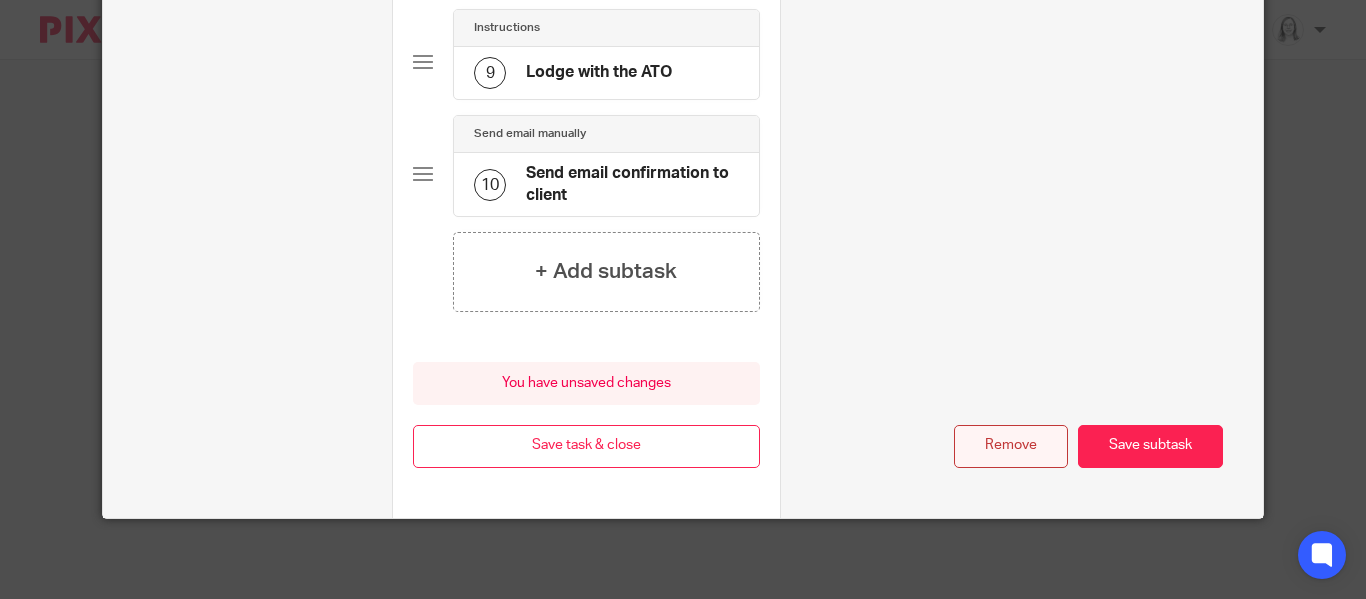 click on "Remove" at bounding box center [1011, 446] 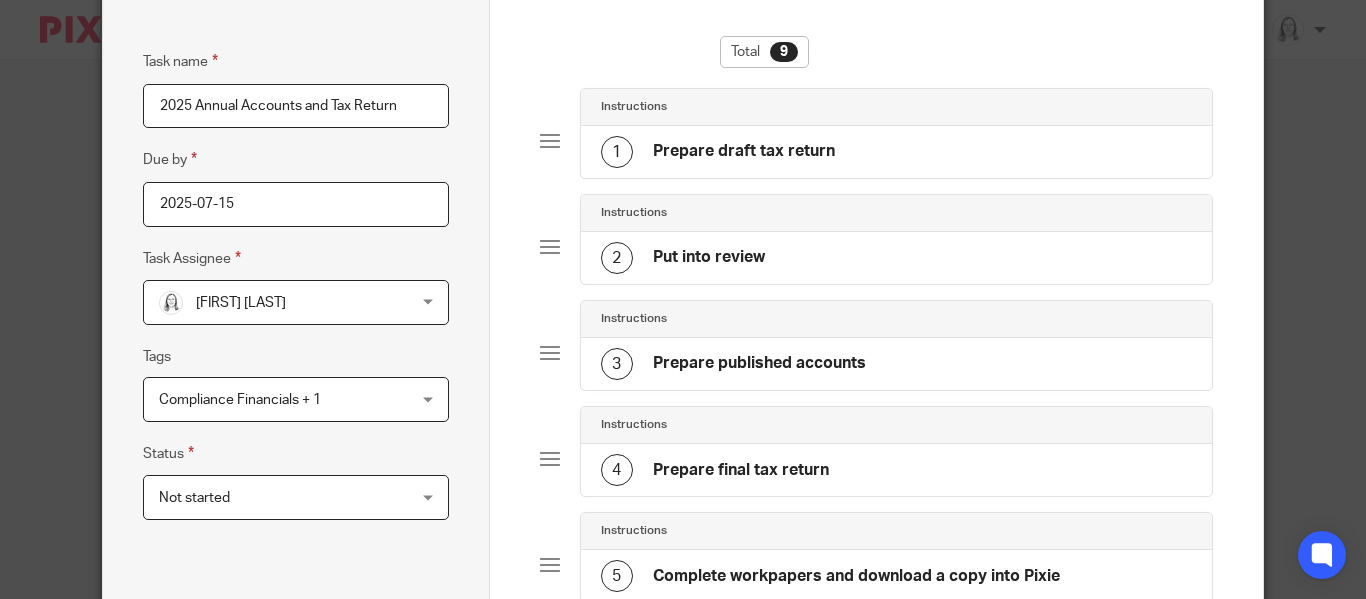 scroll, scrollTop: 144, scrollLeft: 0, axis: vertical 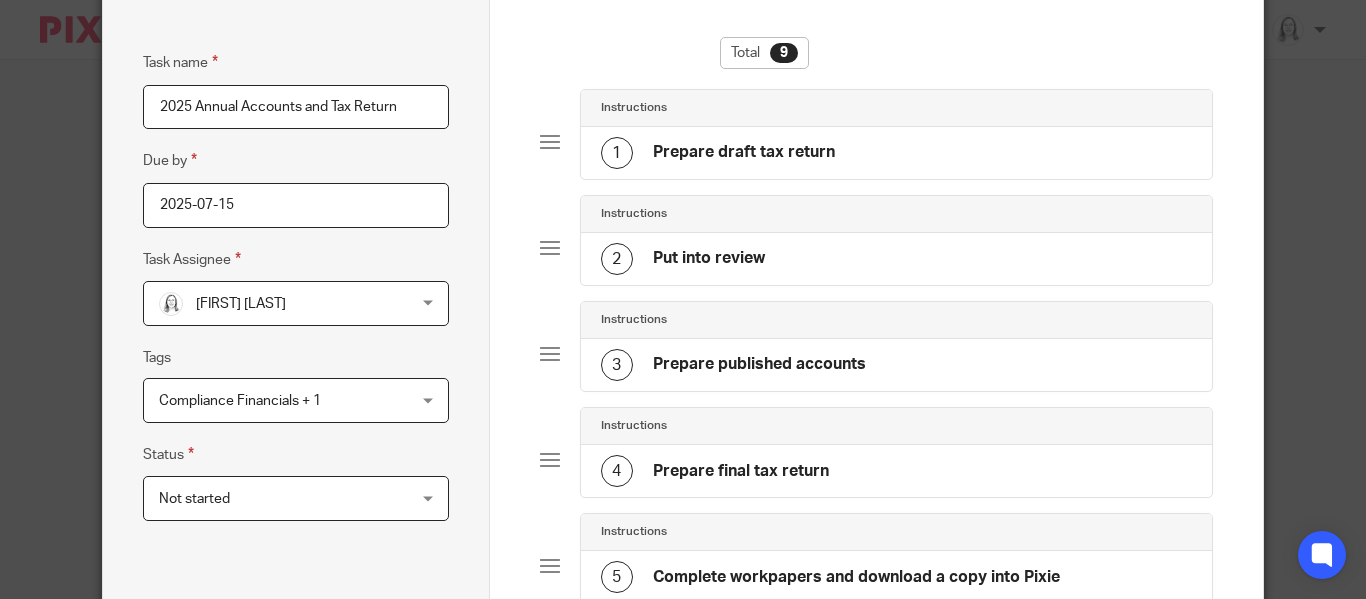 click on "Prepare published accounts" 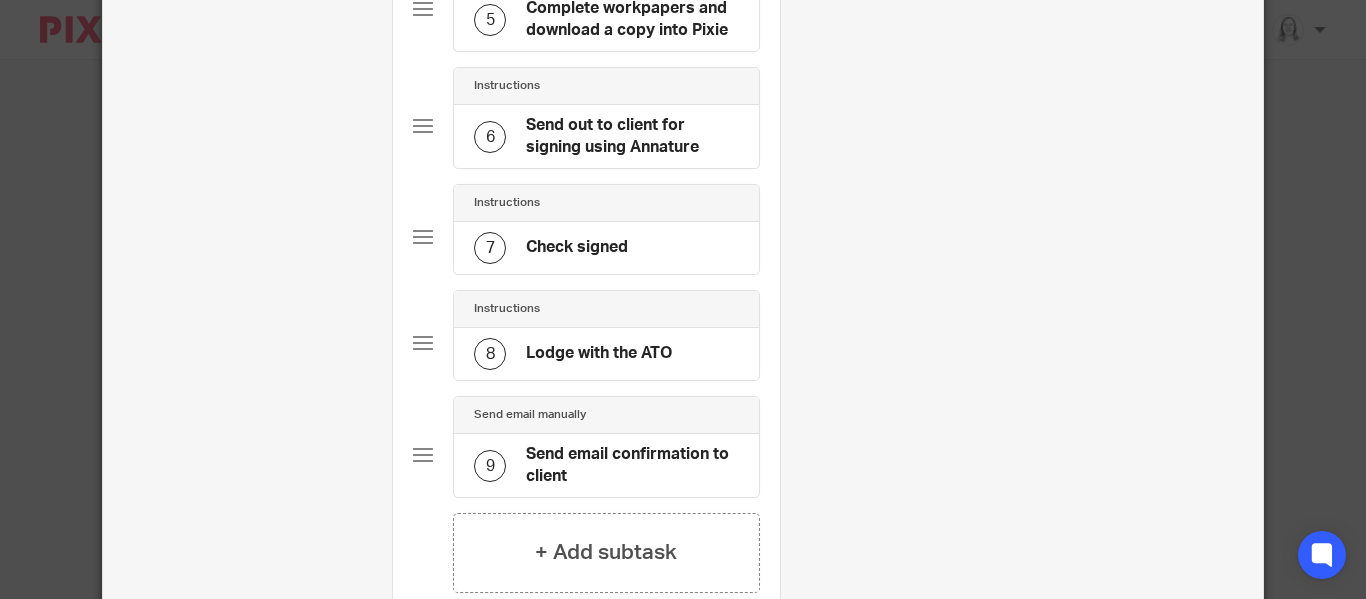 scroll, scrollTop: 999, scrollLeft: 0, axis: vertical 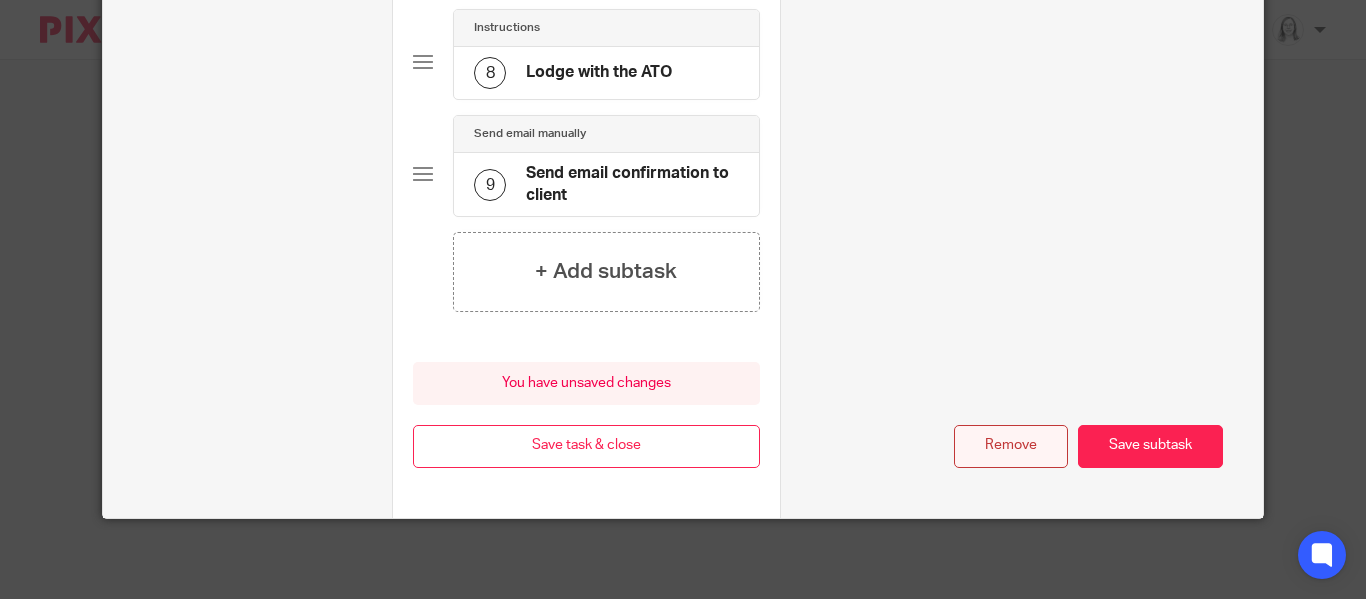 click on "Remove" at bounding box center (1011, 446) 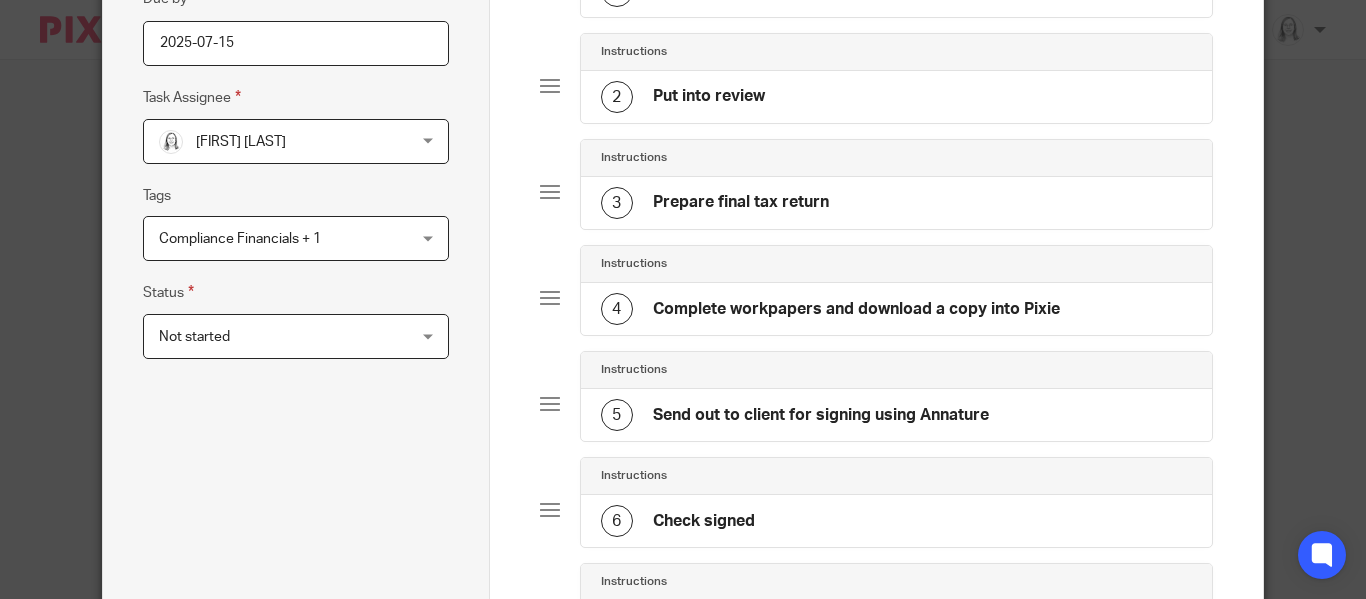 scroll, scrollTop: 310, scrollLeft: 0, axis: vertical 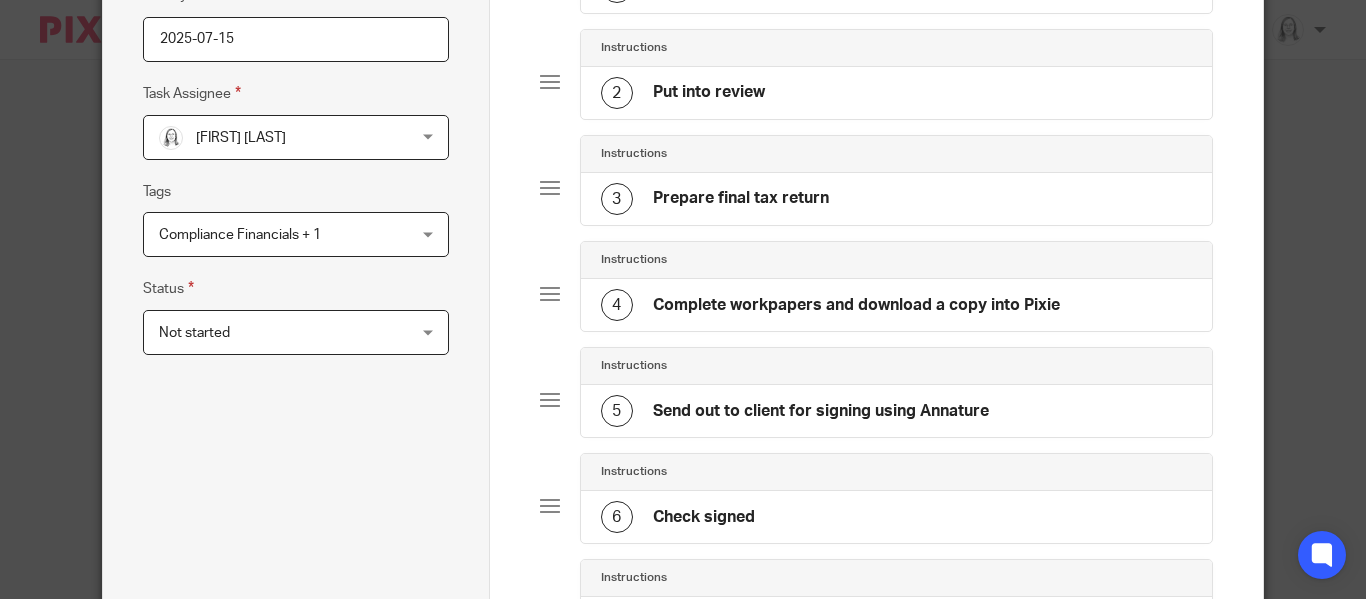 click on "Complete workpapers and download a copy into Pixie" 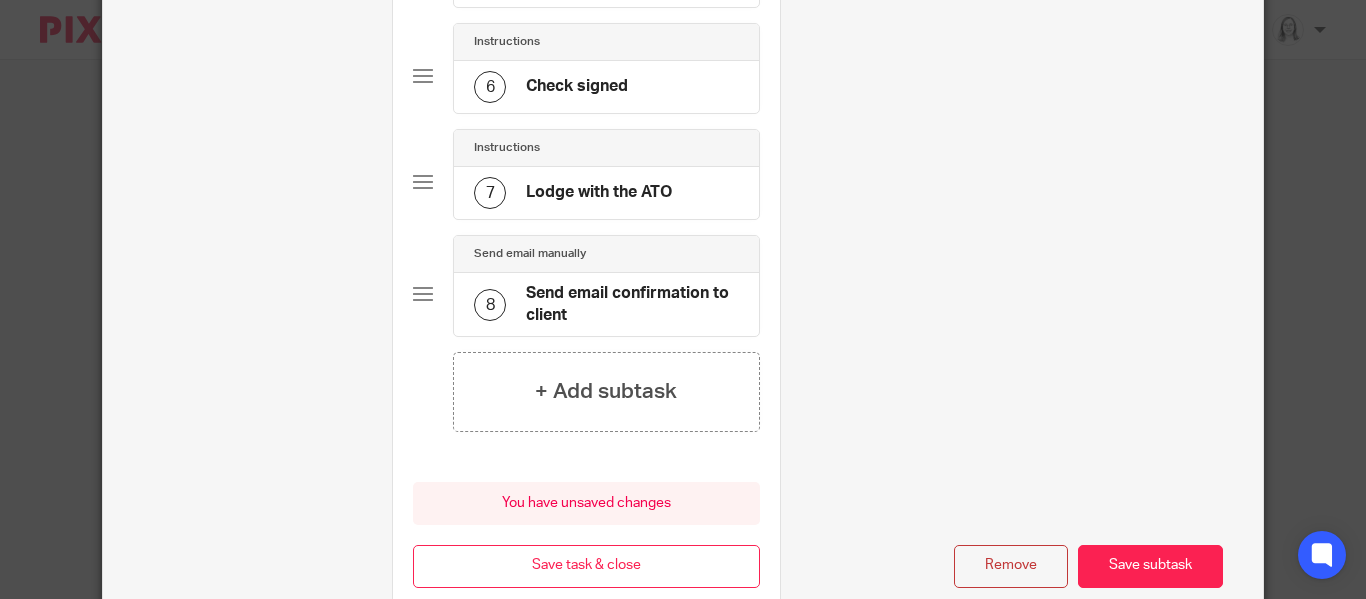 scroll, scrollTop: 882, scrollLeft: 0, axis: vertical 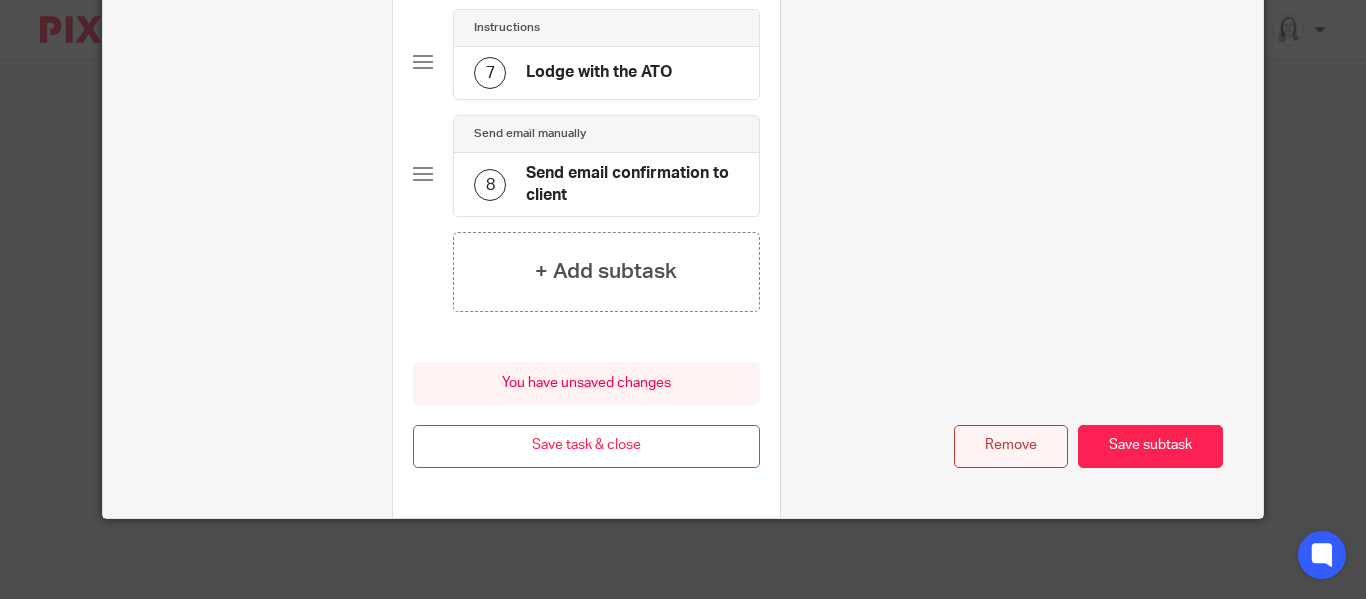 click on "Remove" at bounding box center [1011, 446] 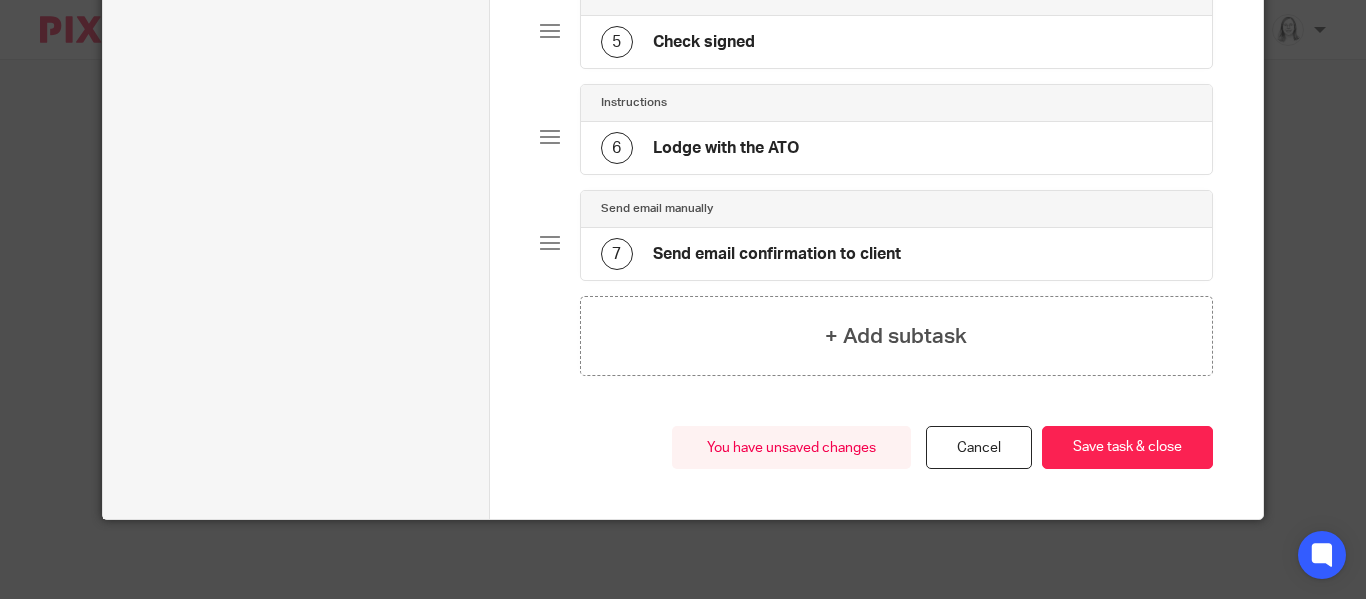 scroll, scrollTop: 679, scrollLeft: 0, axis: vertical 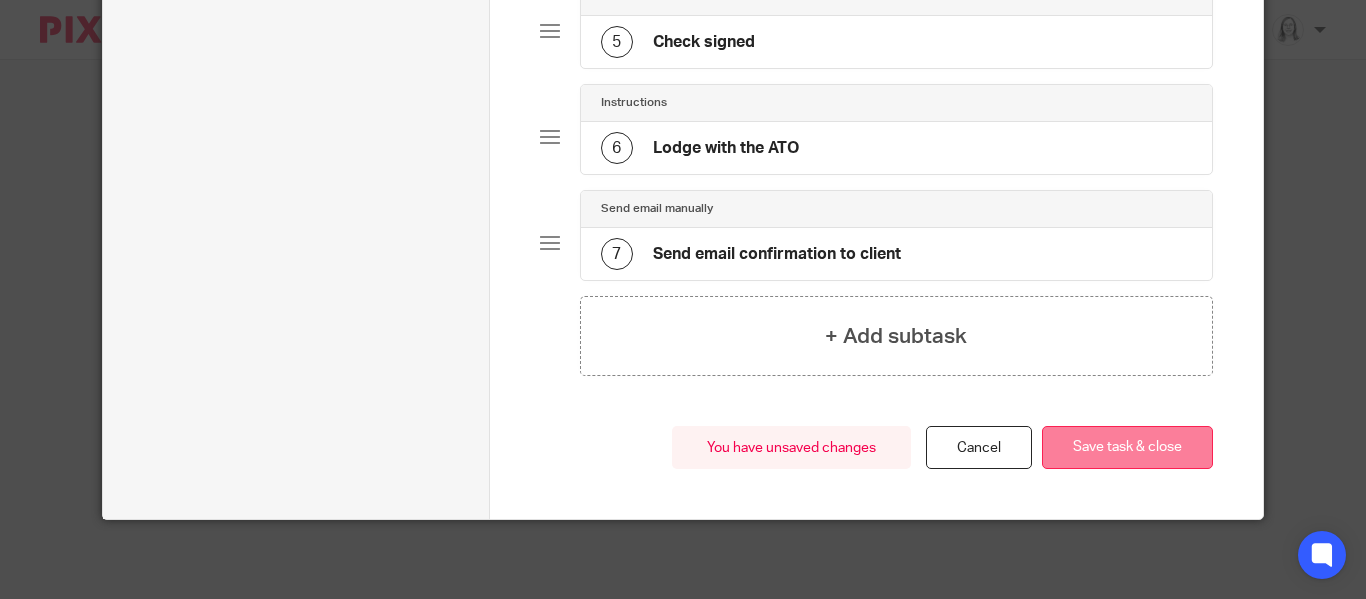 click on "Save task & close" at bounding box center [1127, 447] 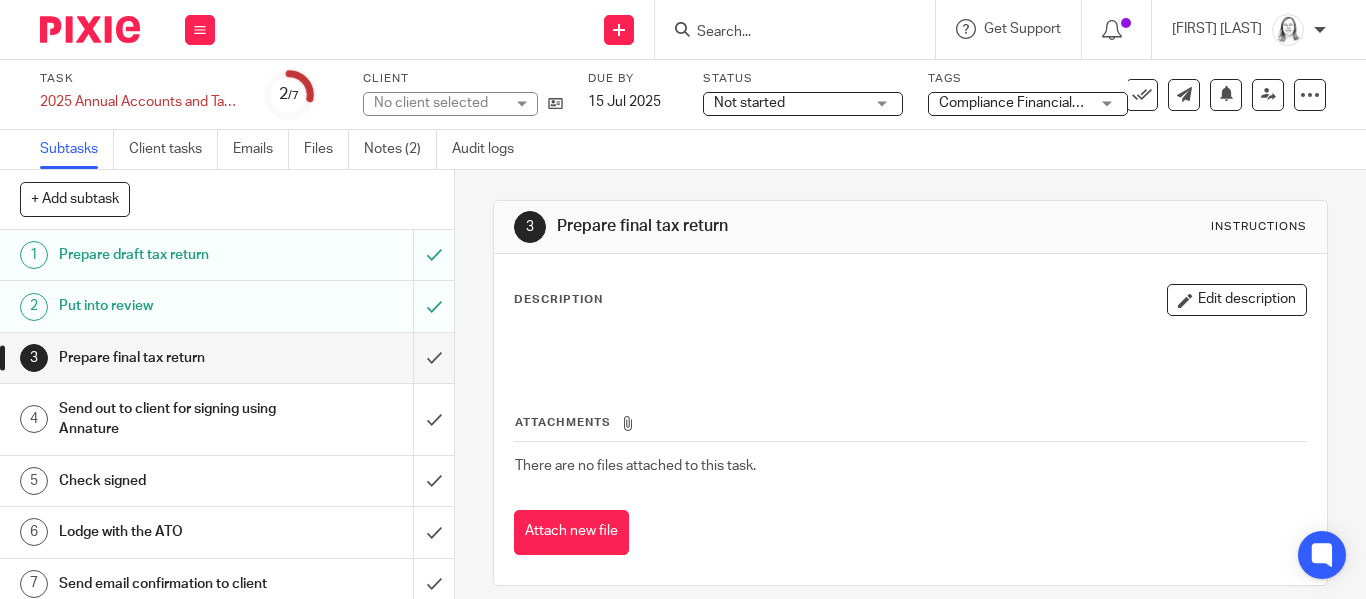 scroll, scrollTop: 0, scrollLeft: 0, axis: both 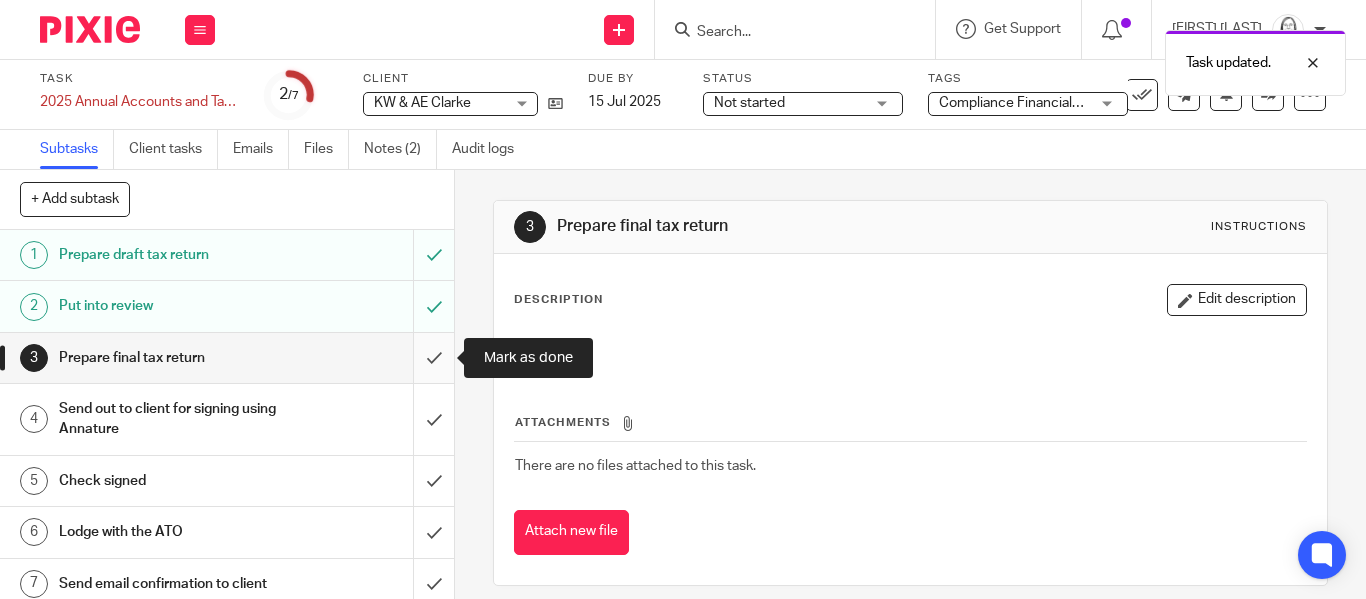 click at bounding box center (227, 358) 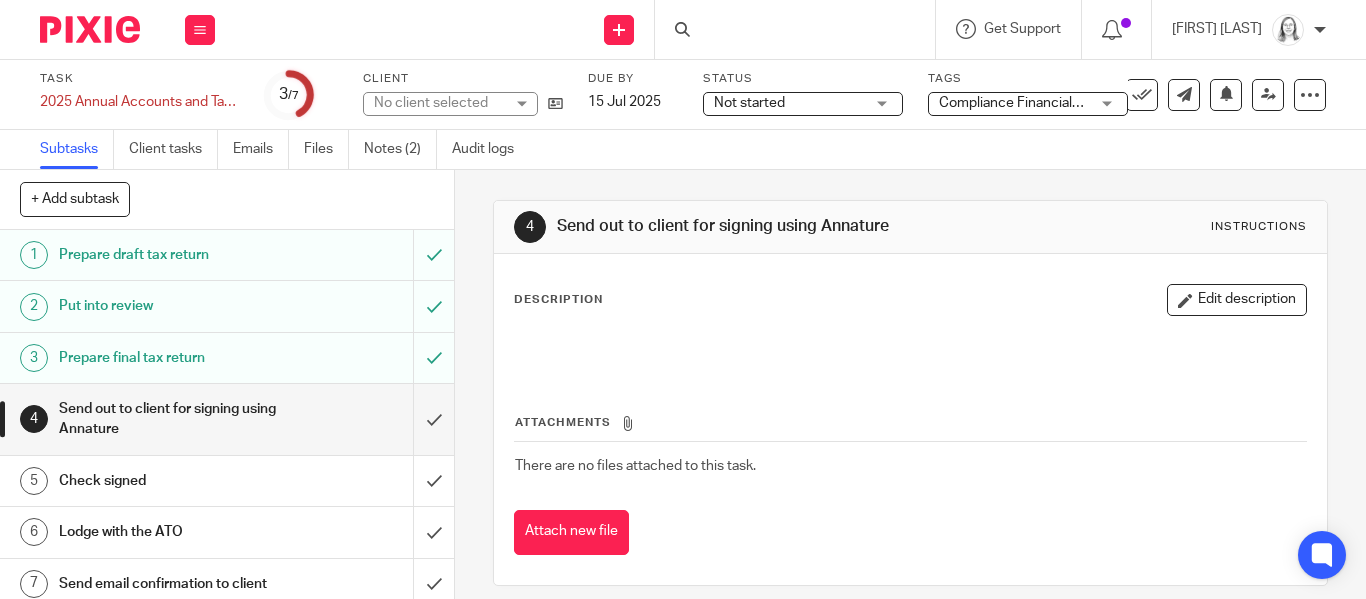 scroll, scrollTop: 0, scrollLeft: 0, axis: both 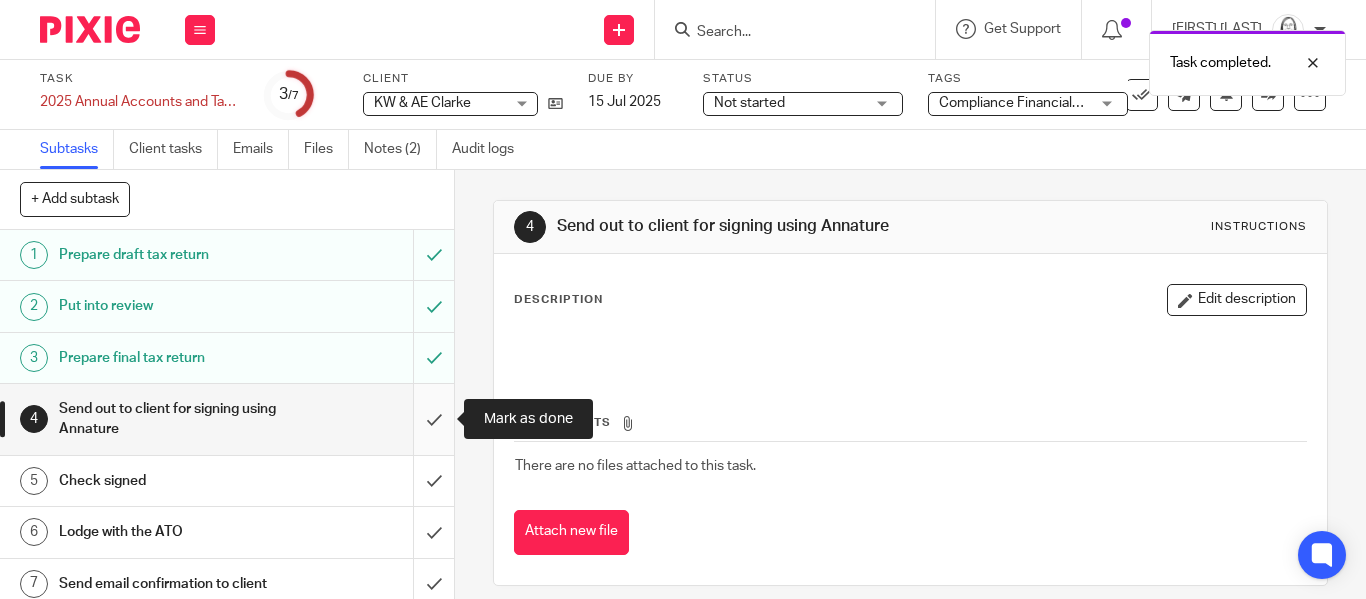 click at bounding box center (227, 419) 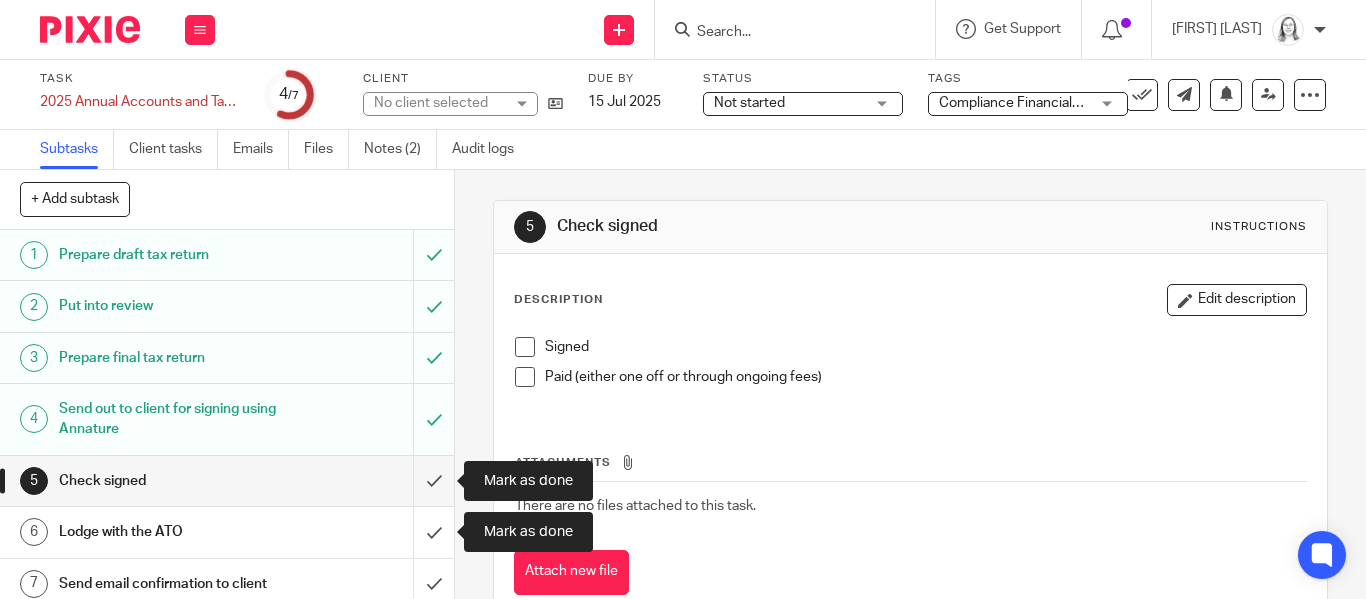 scroll, scrollTop: 0, scrollLeft: 0, axis: both 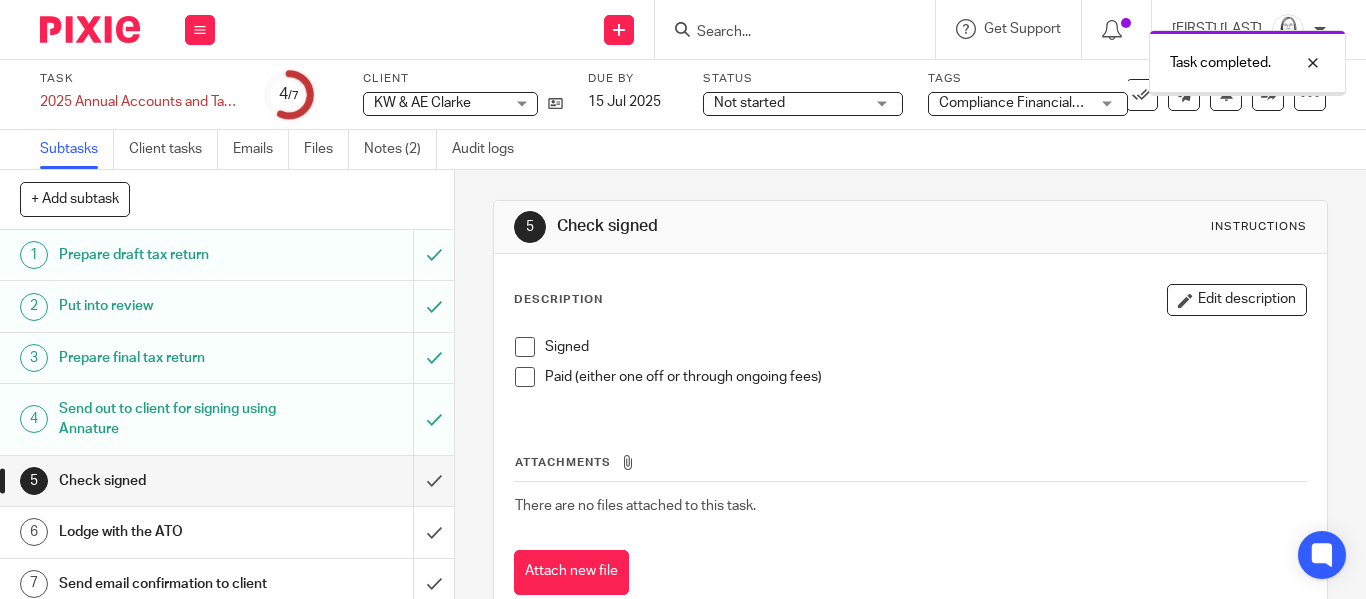 click at bounding box center (525, 347) 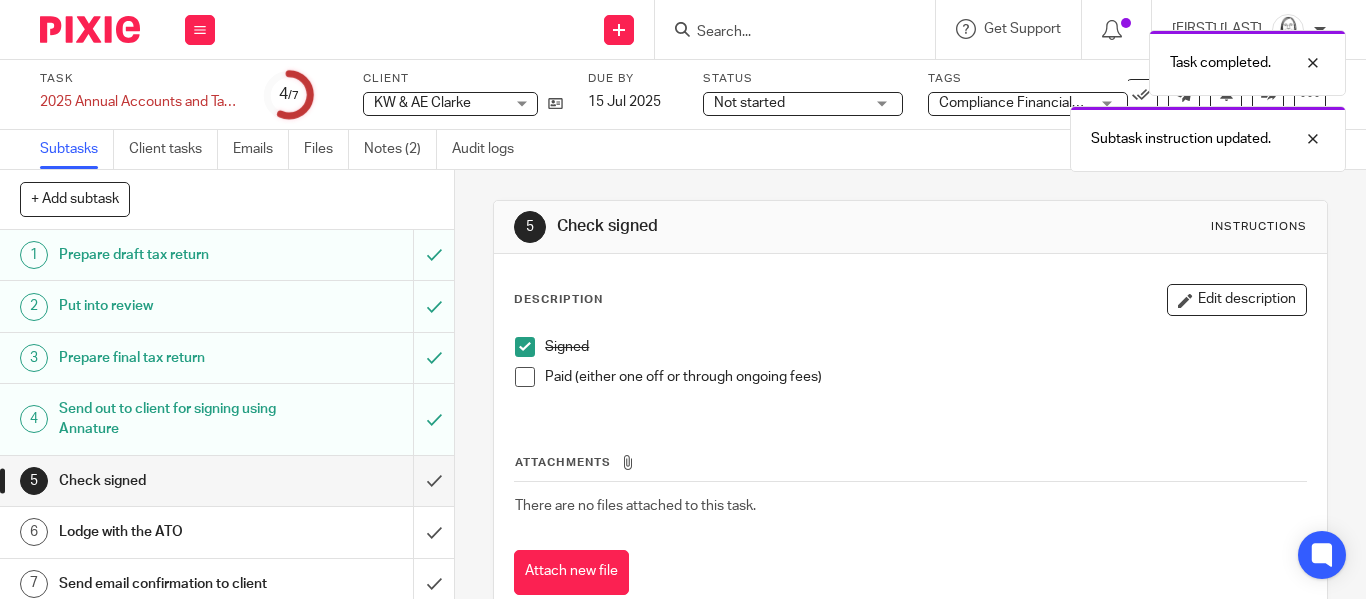 click at bounding box center (525, 377) 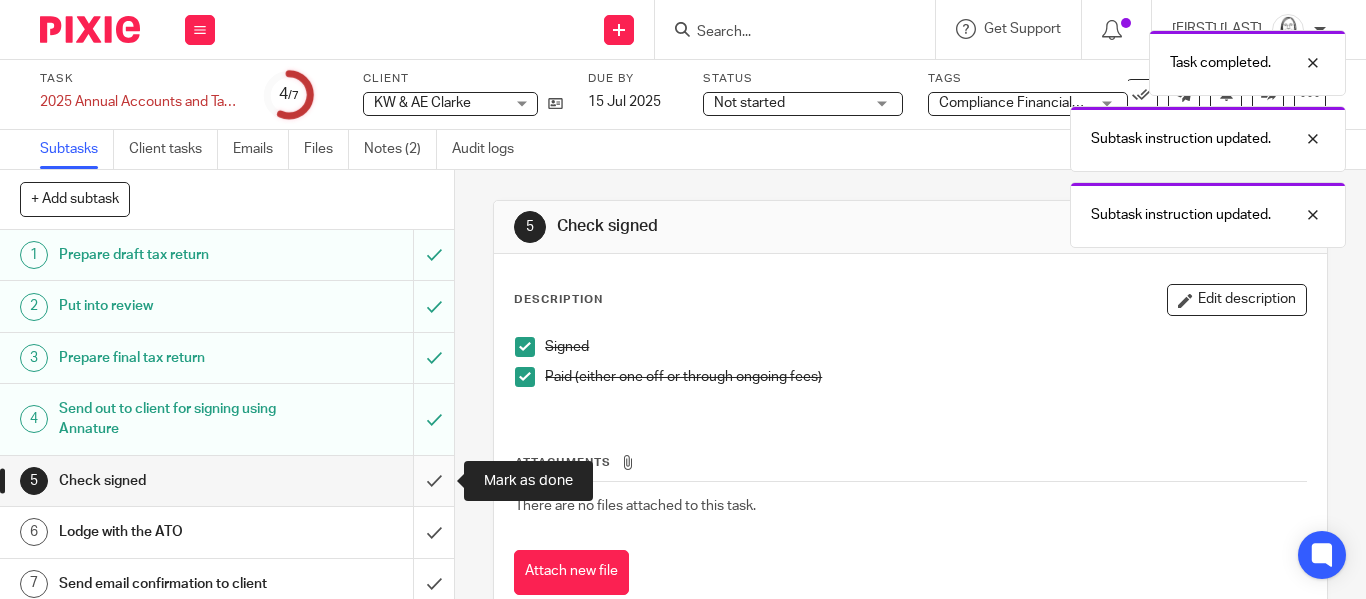 click at bounding box center (227, 481) 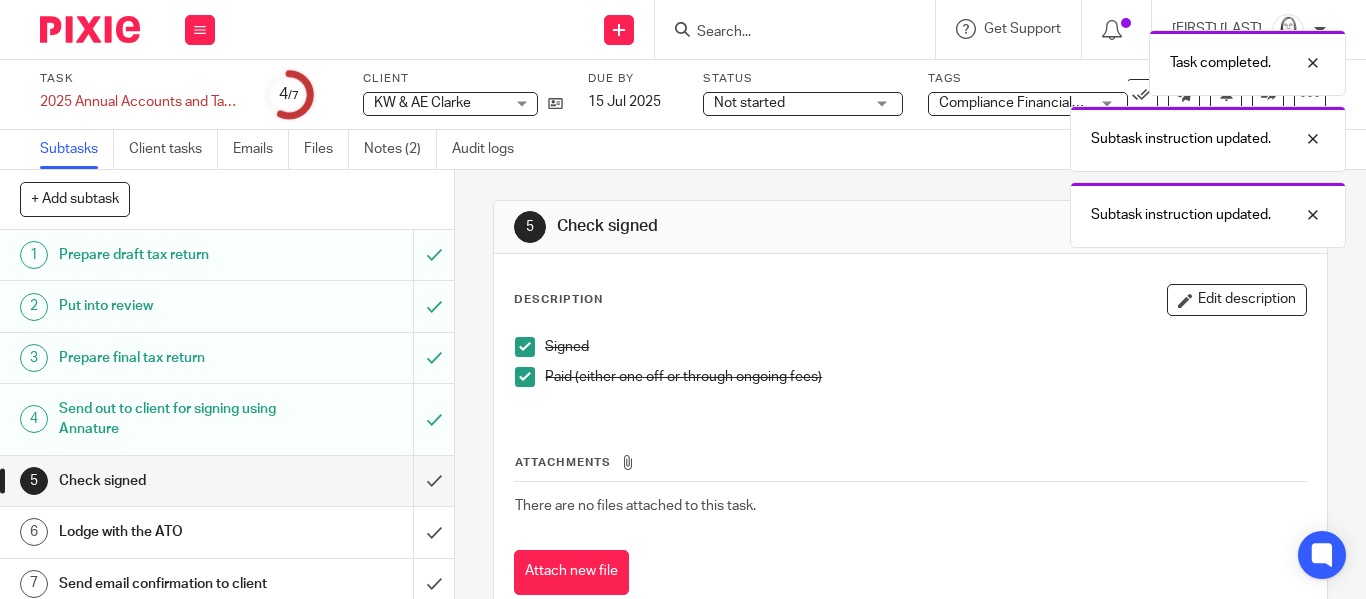 scroll, scrollTop: 11, scrollLeft: 0, axis: vertical 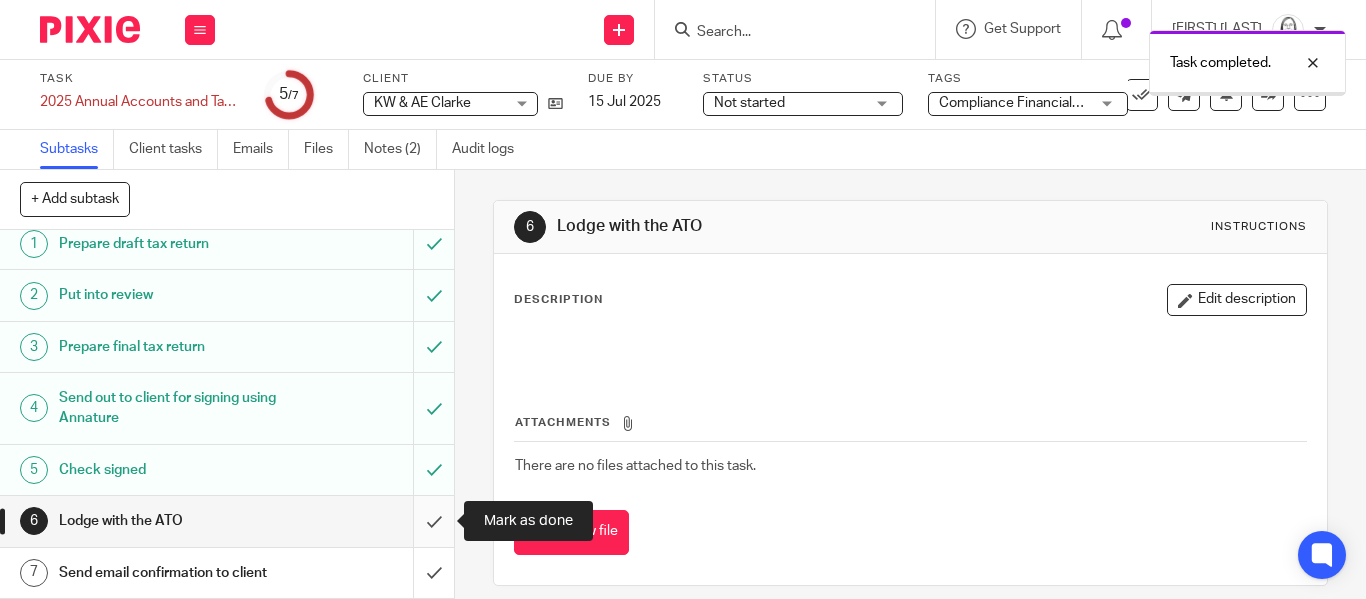 click at bounding box center (227, 521) 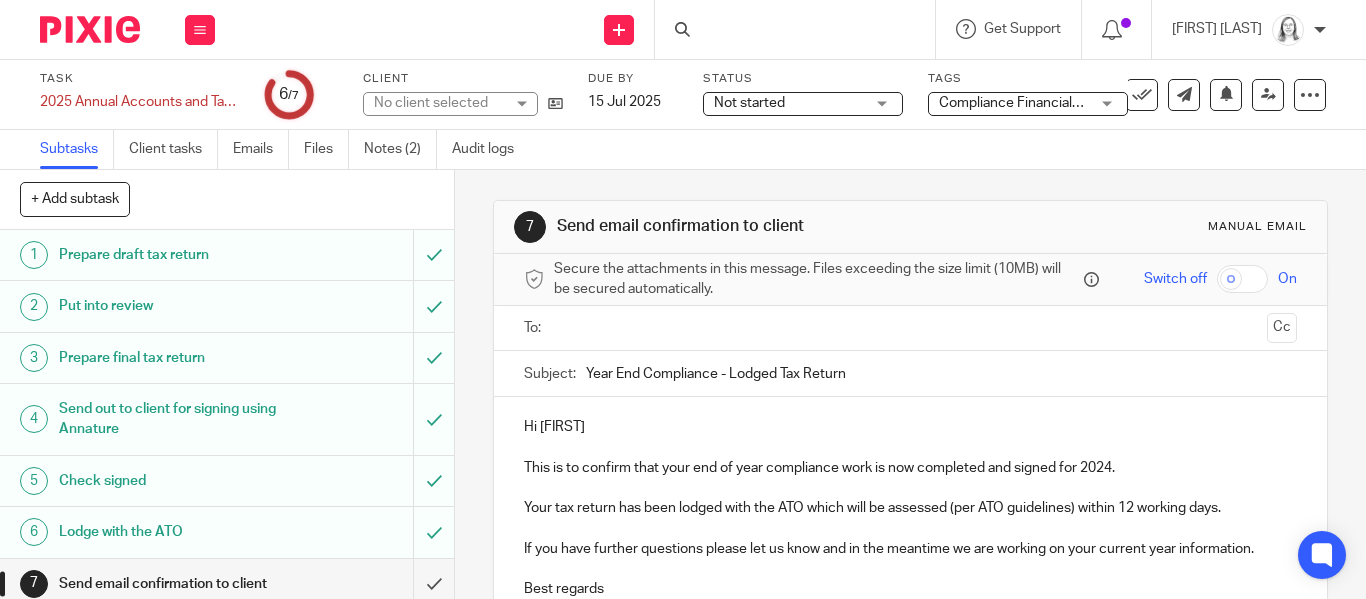 scroll, scrollTop: 0, scrollLeft: 0, axis: both 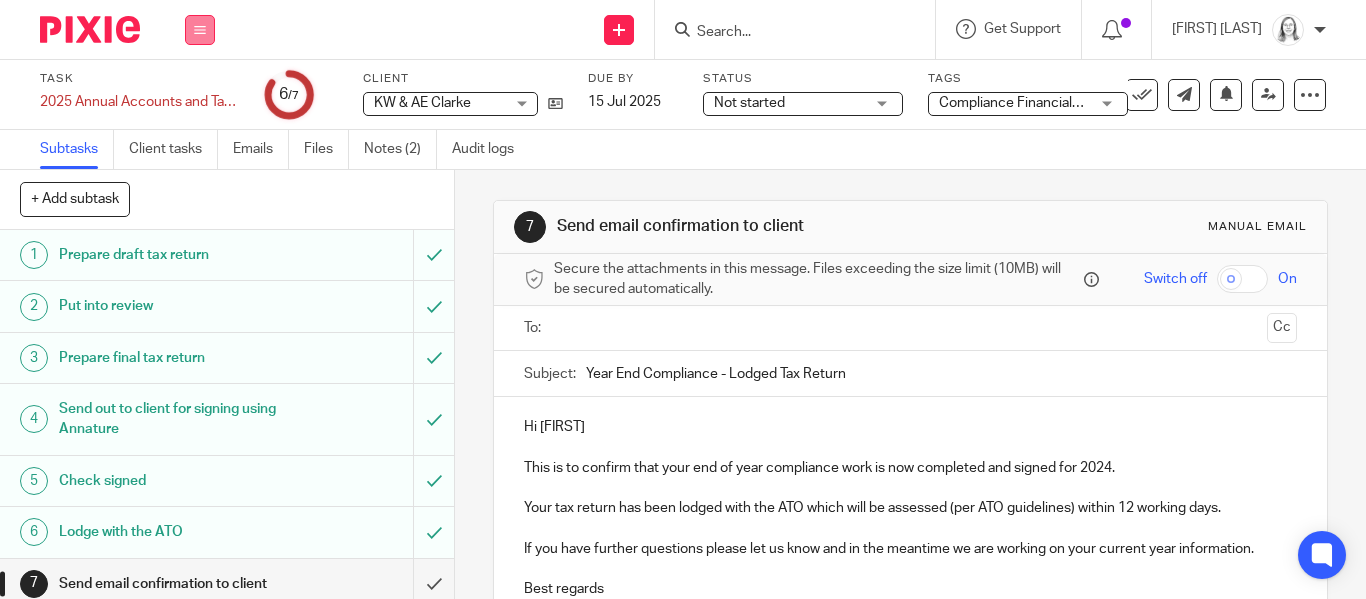 click at bounding box center (200, 30) 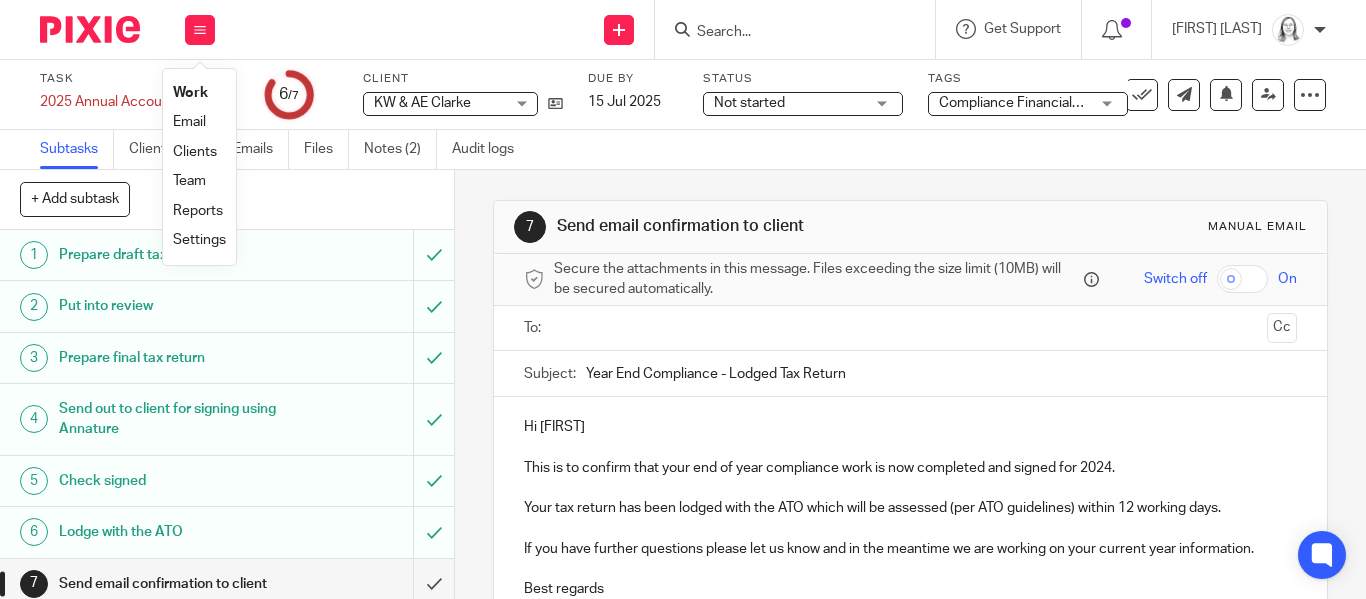 click on "Email" at bounding box center (189, 122) 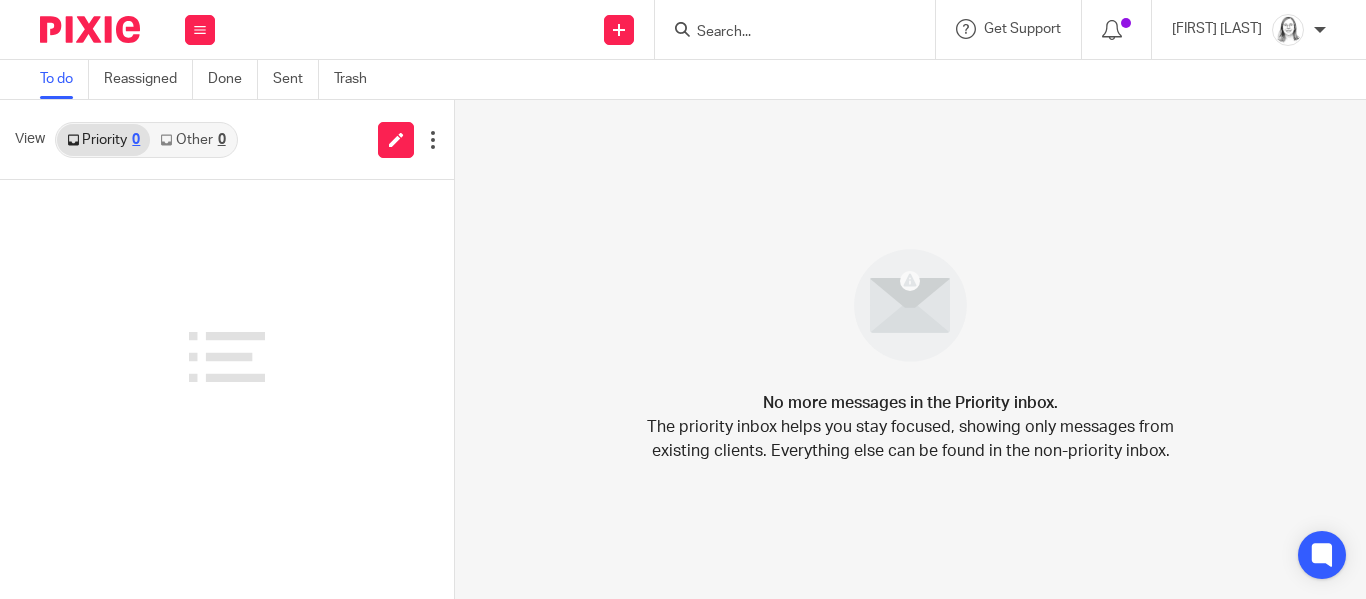 scroll, scrollTop: 0, scrollLeft: 0, axis: both 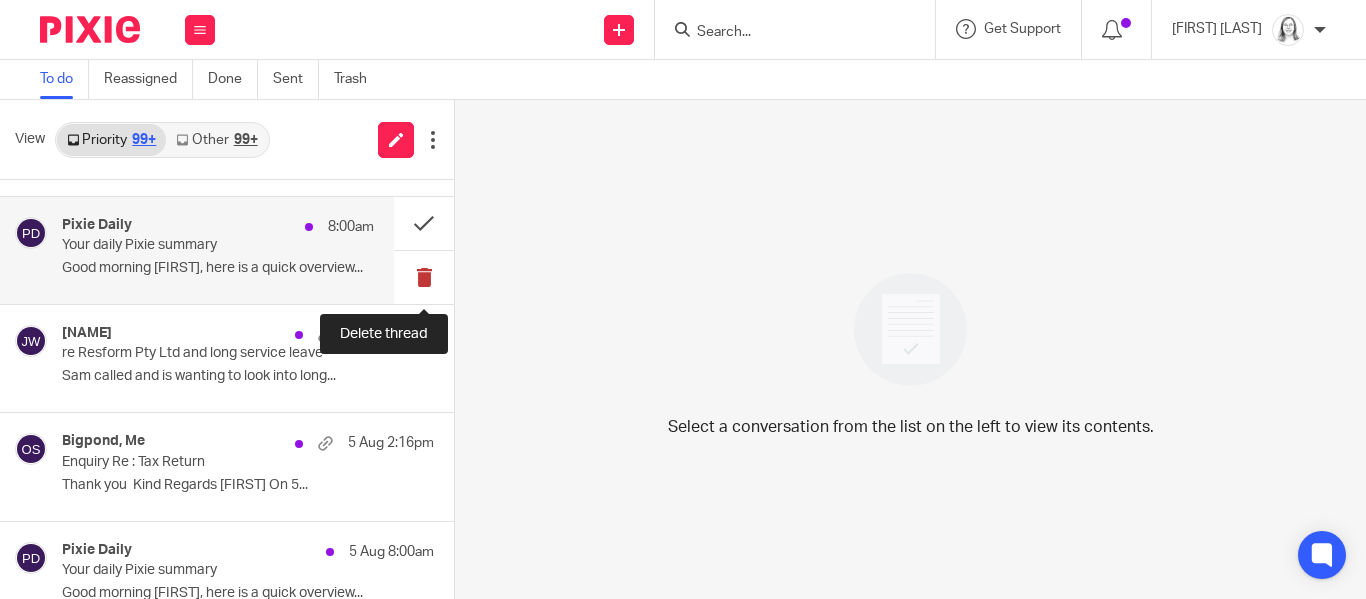 click at bounding box center (424, 277) 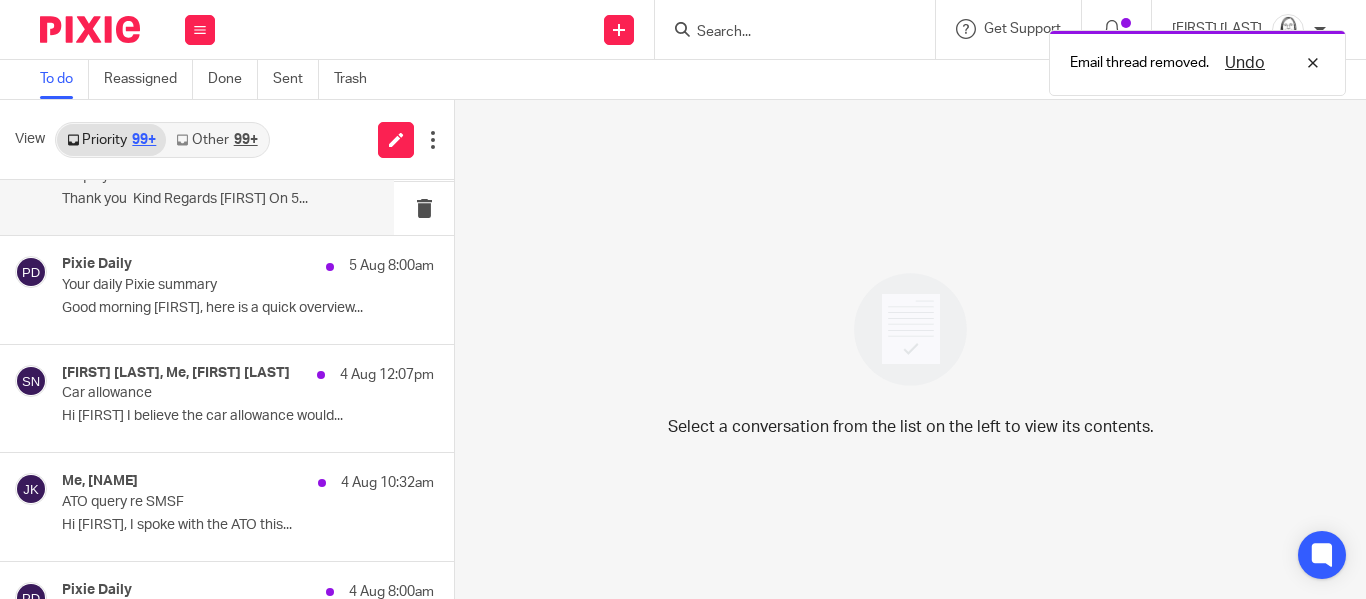 scroll, scrollTop: 377, scrollLeft: 0, axis: vertical 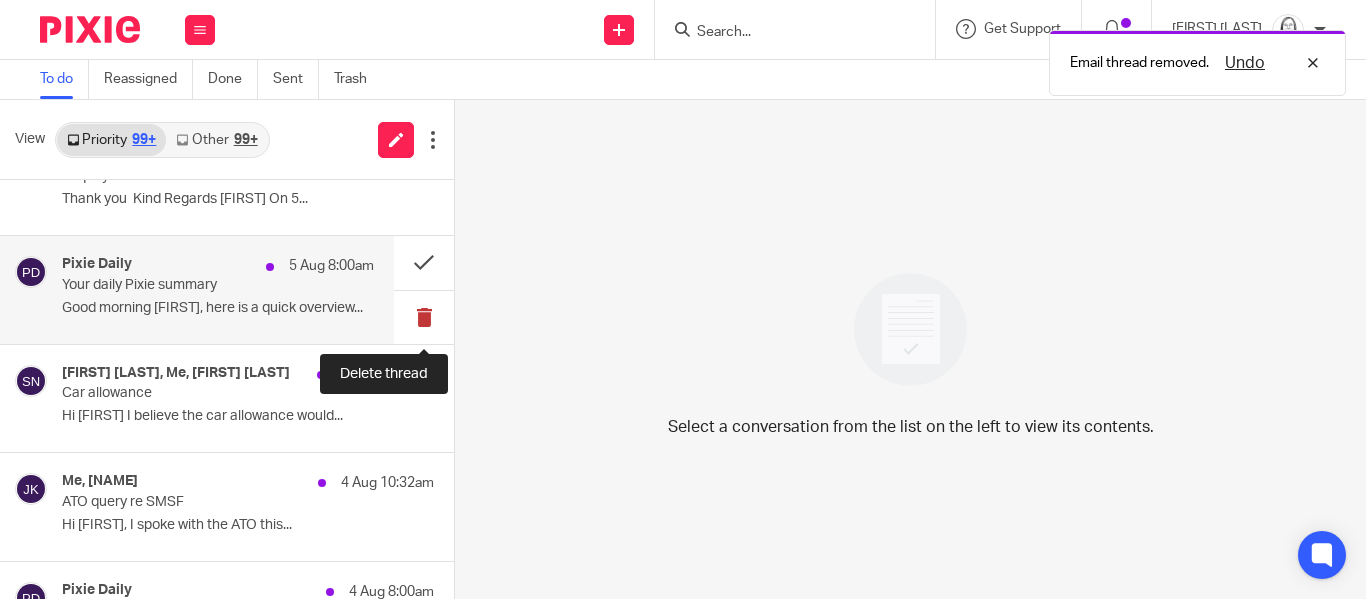 click at bounding box center (424, 317) 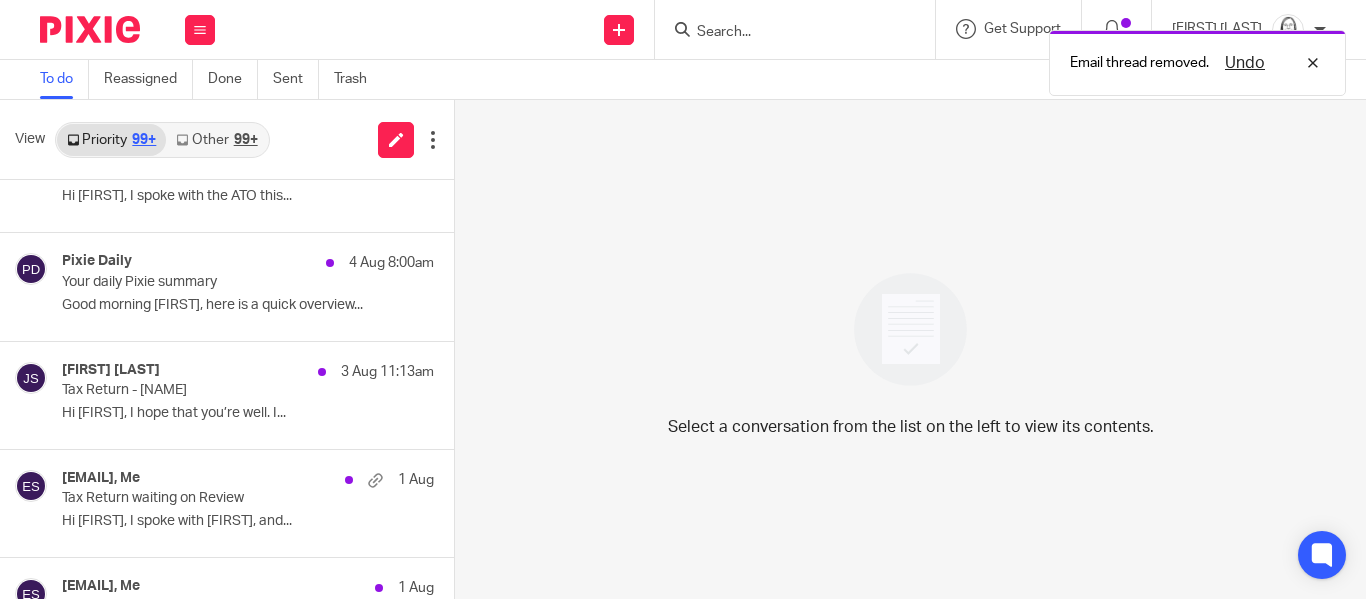 scroll, scrollTop: 603, scrollLeft: 0, axis: vertical 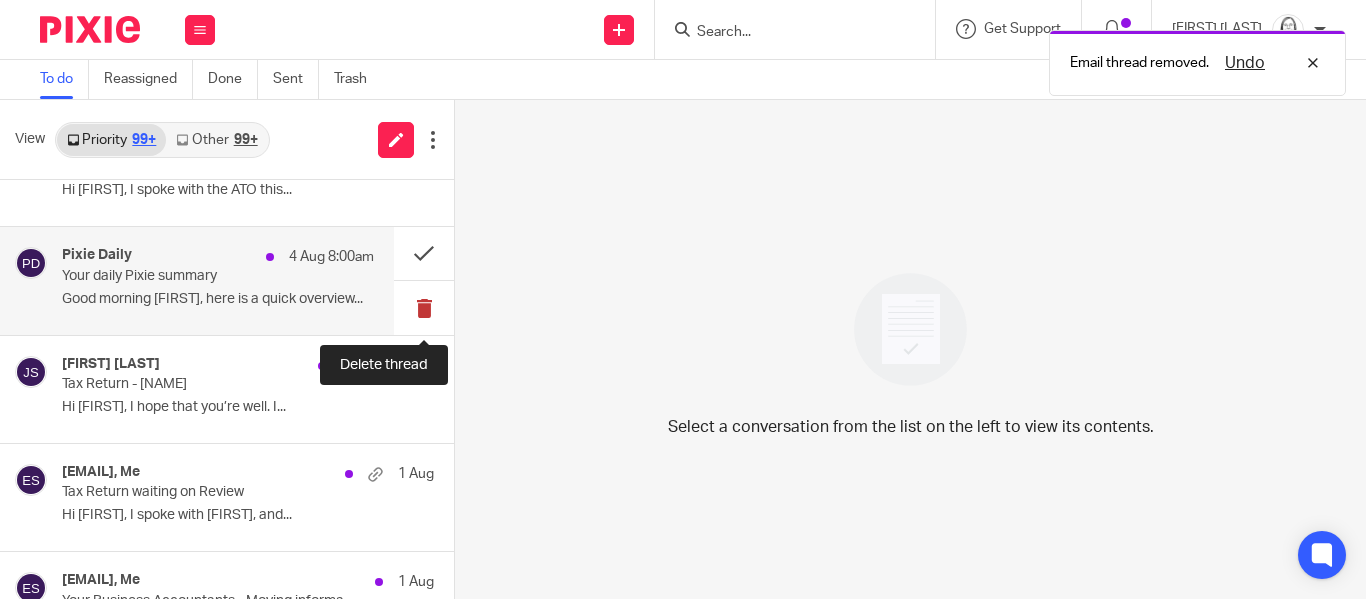 click at bounding box center (424, 307) 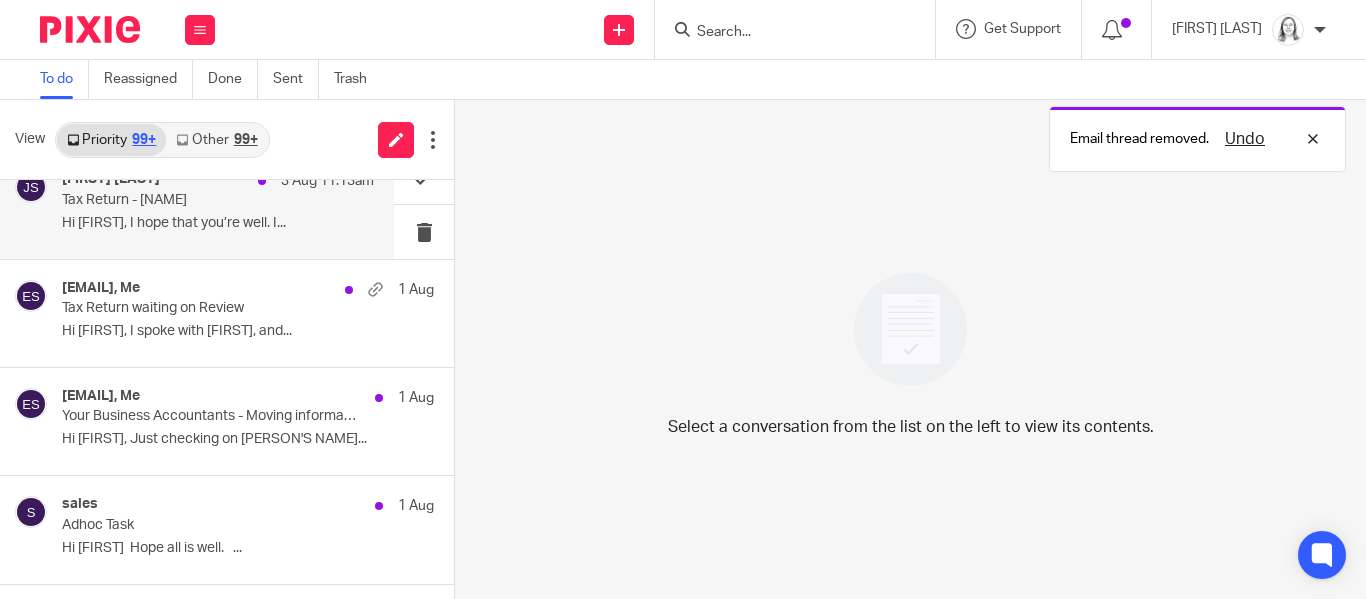 scroll, scrollTop: 659, scrollLeft: 0, axis: vertical 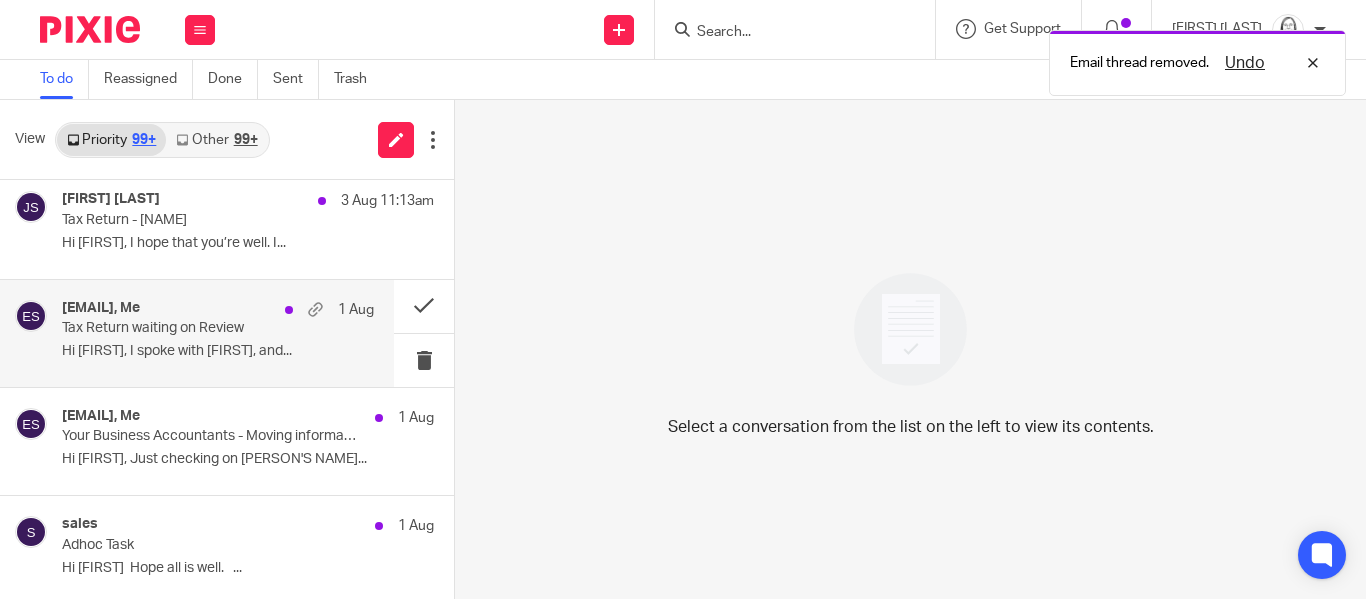 click on "Tax Return waiting on Review" at bounding box center (187, 328) 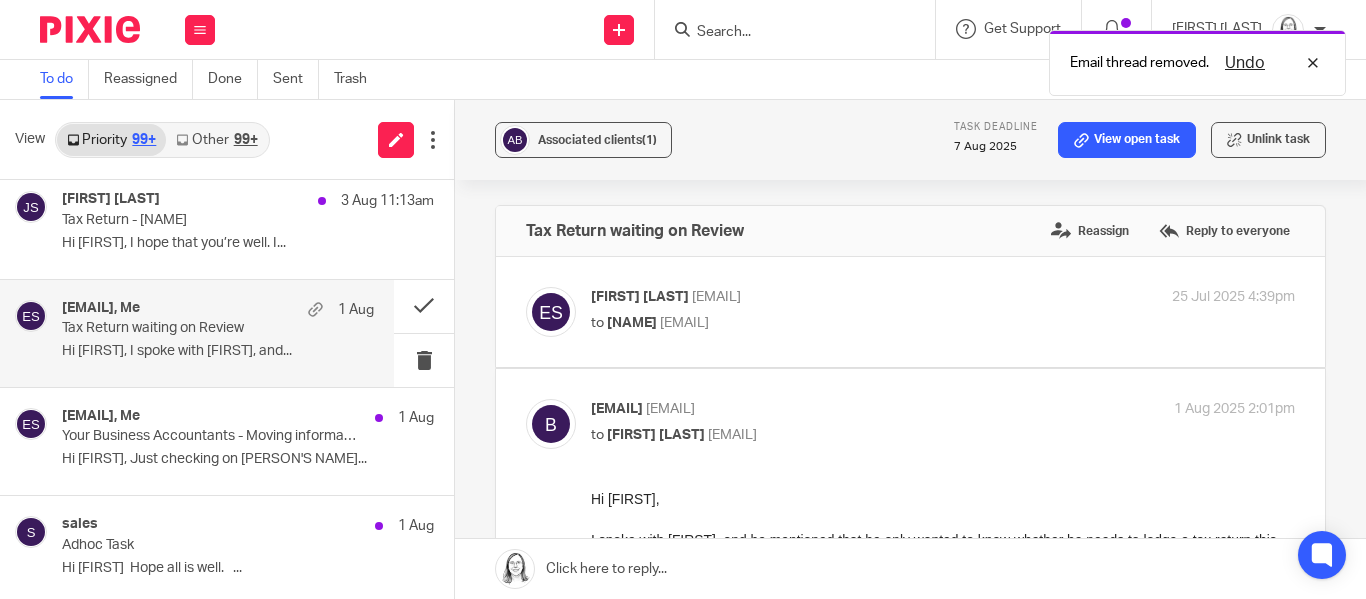 scroll, scrollTop: 0, scrollLeft: 0, axis: both 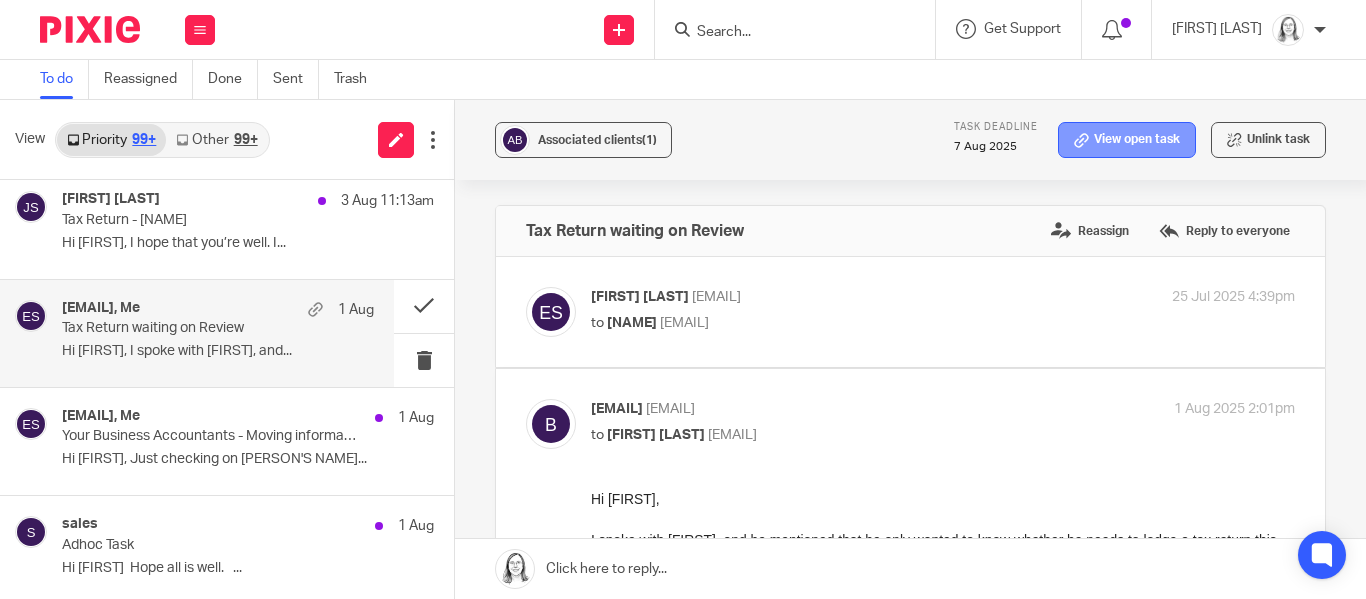 click on "View open task" at bounding box center [1127, 140] 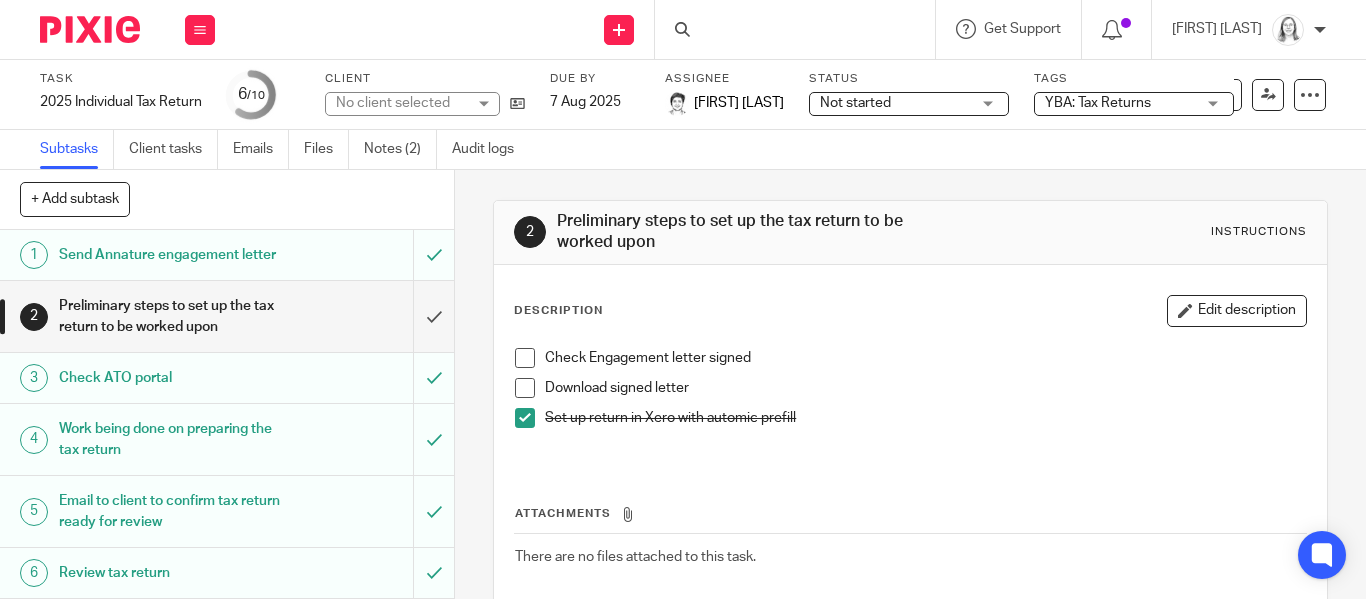scroll, scrollTop: 0, scrollLeft: 0, axis: both 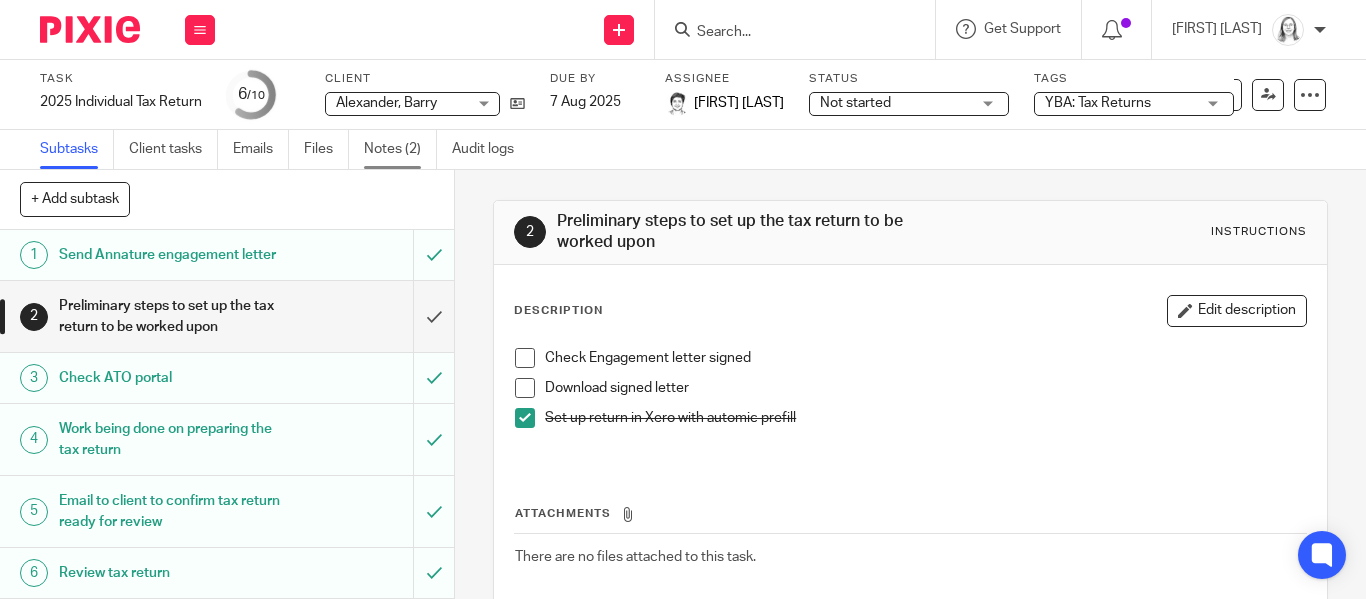 click on "Notes (2)" at bounding box center [400, 149] 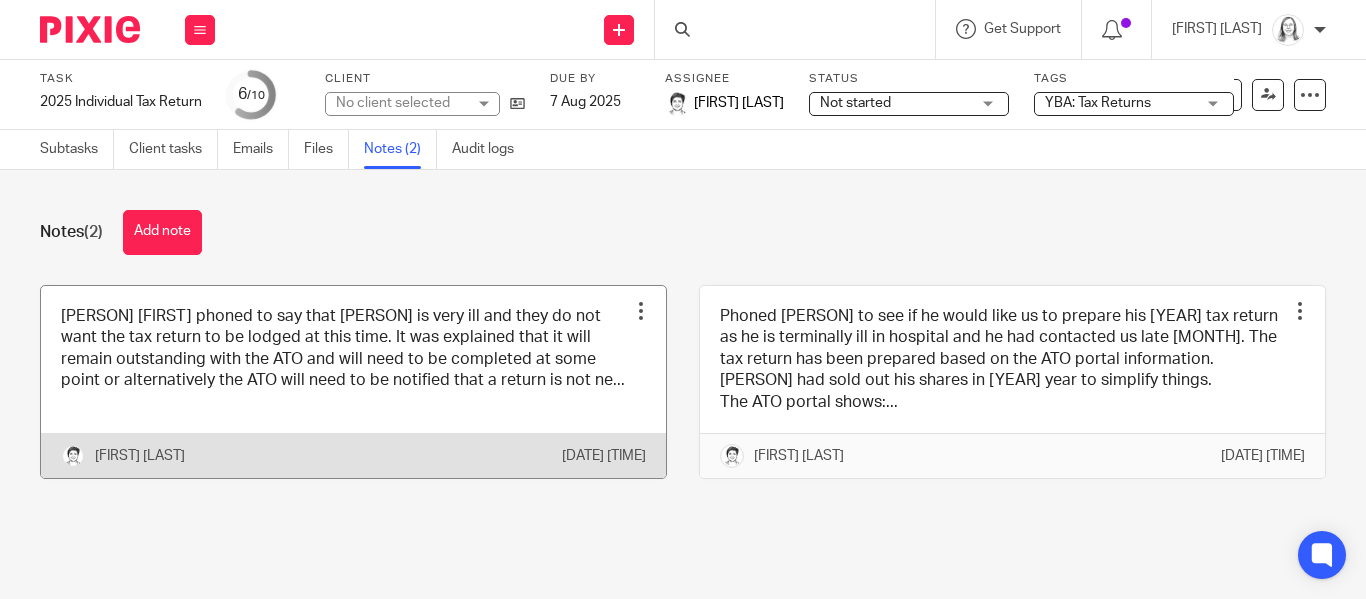 scroll, scrollTop: 0, scrollLeft: 0, axis: both 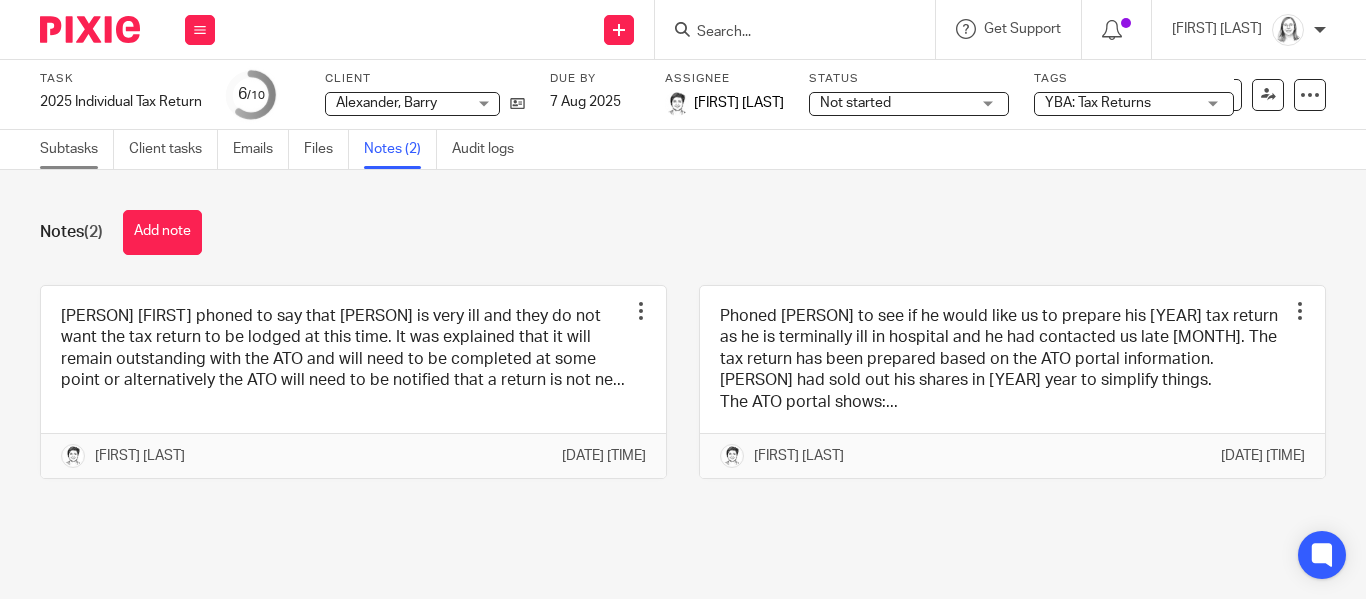 click on "Subtasks" at bounding box center (77, 149) 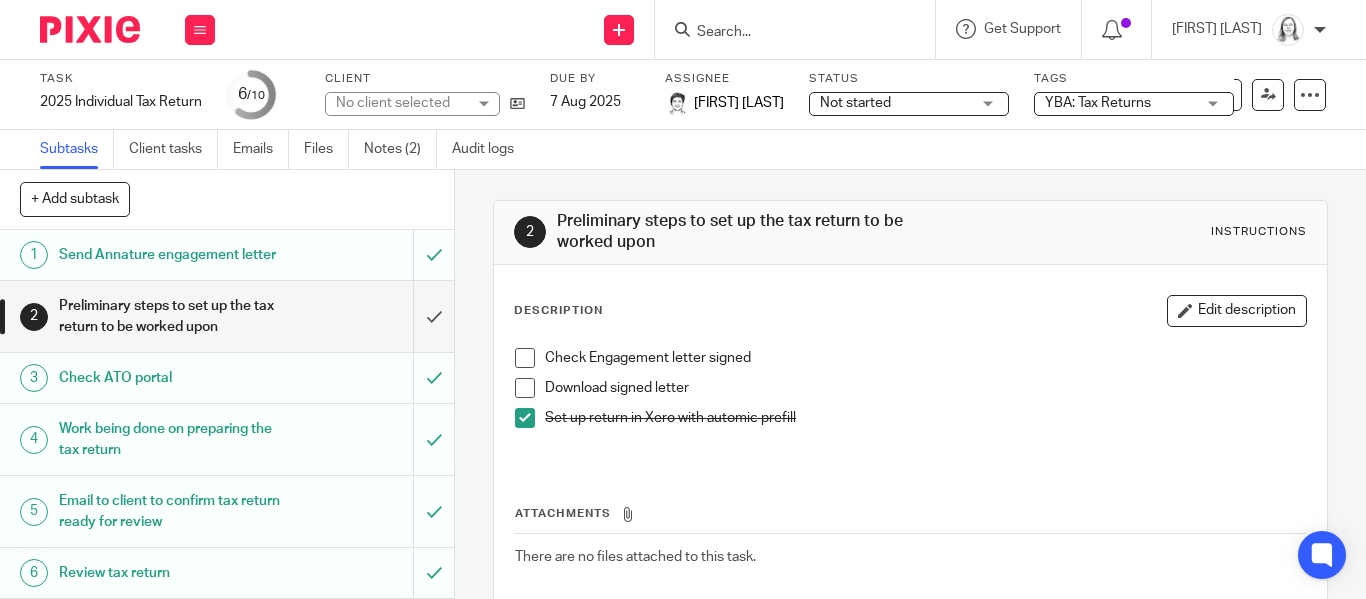scroll, scrollTop: 0, scrollLeft: 0, axis: both 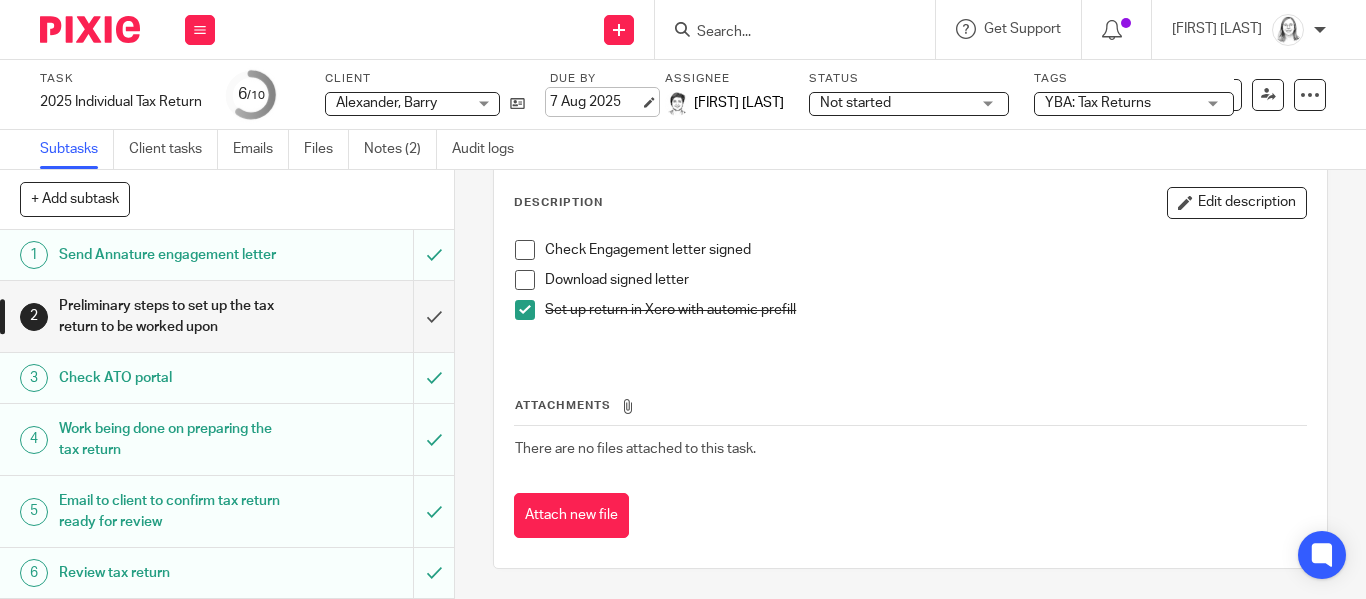 click on "7 Aug 2025" at bounding box center (595, 102) 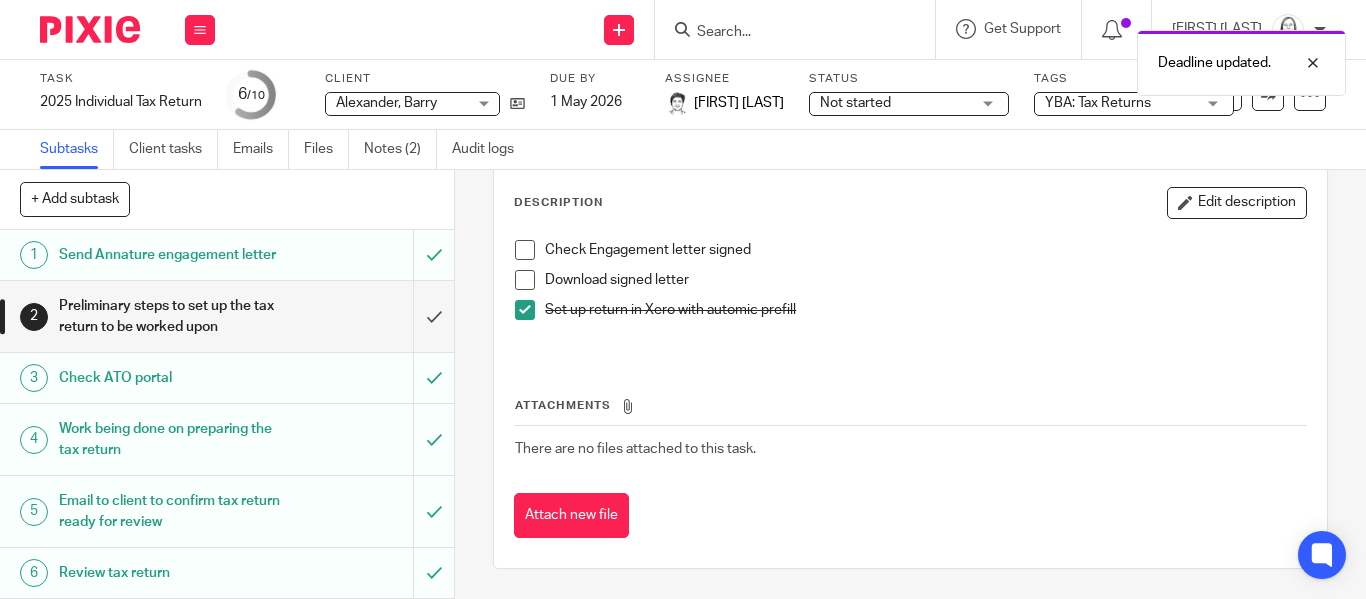 click on "Not started" at bounding box center (855, 103) 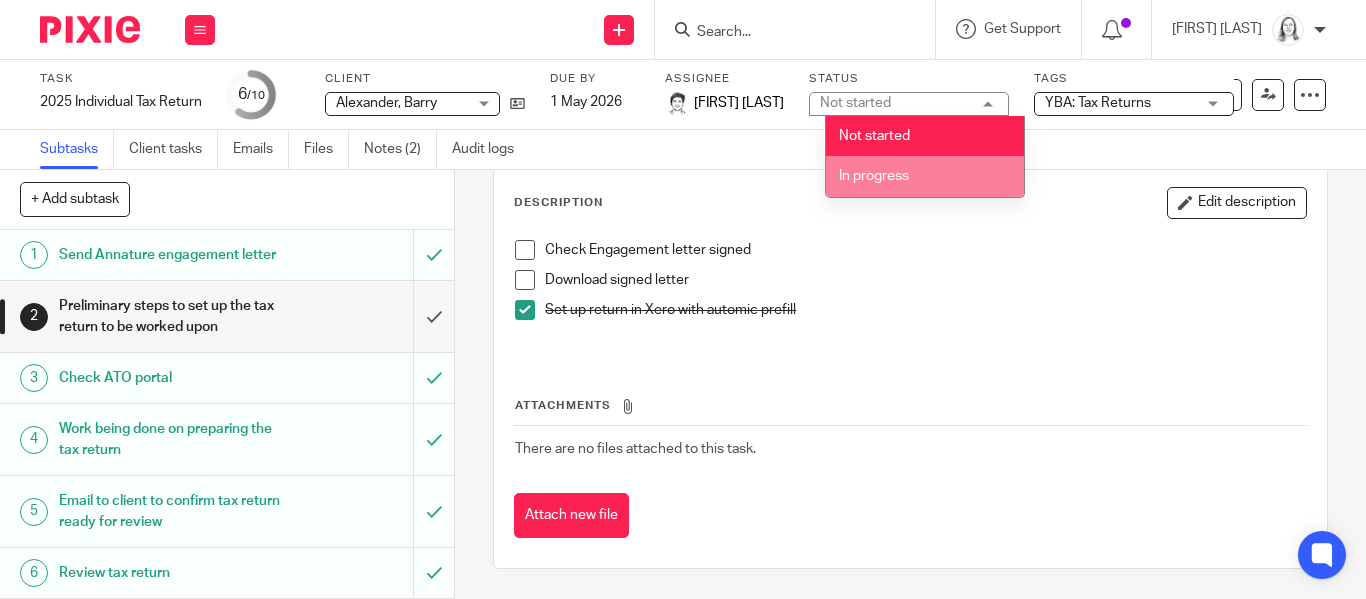 click on "In progress" at bounding box center [874, 176] 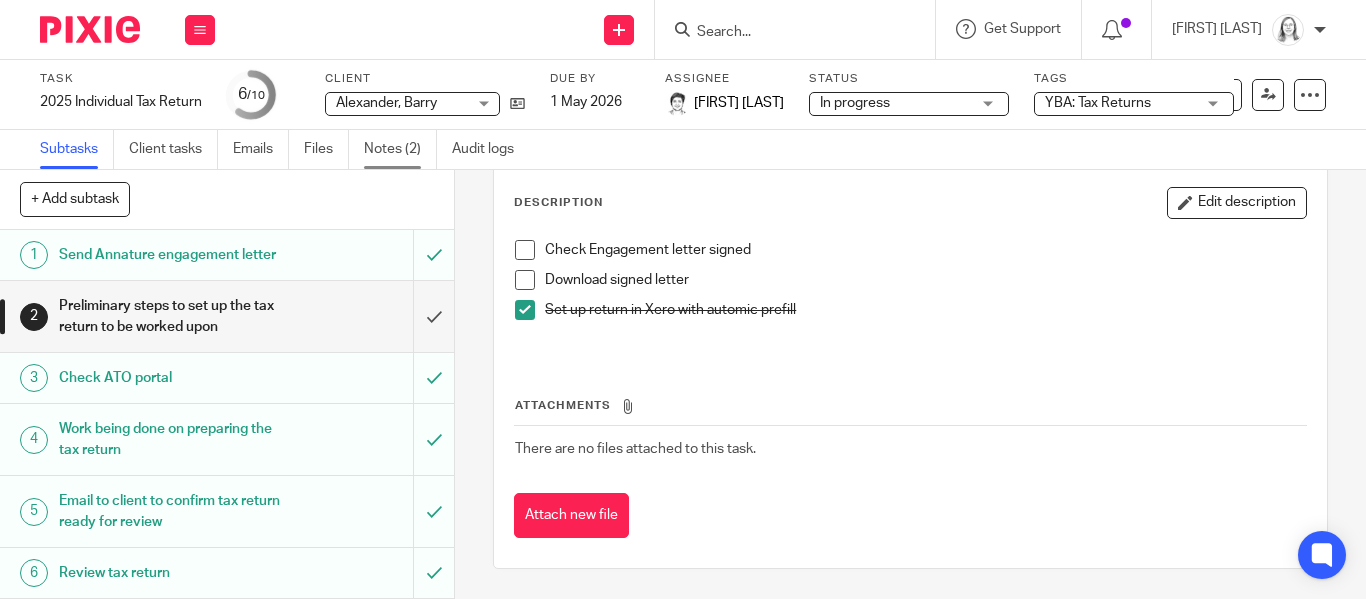 click on "Notes (2)" at bounding box center [400, 149] 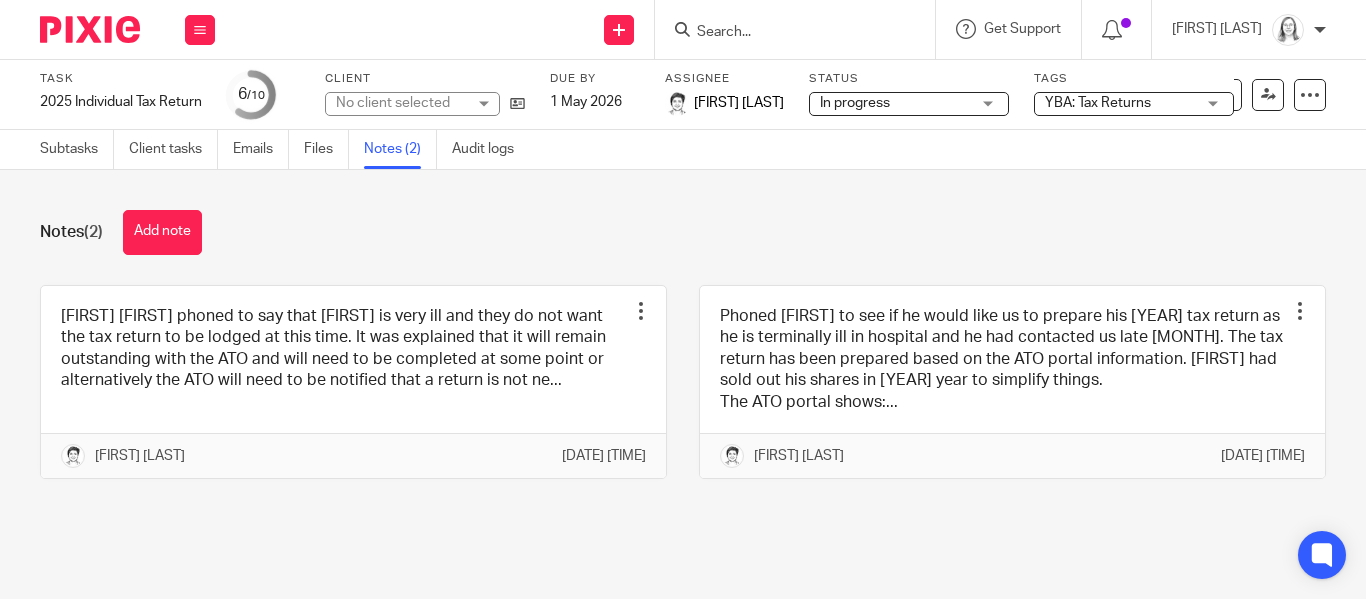 scroll, scrollTop: 0, scrollLeft: 0, axis: both 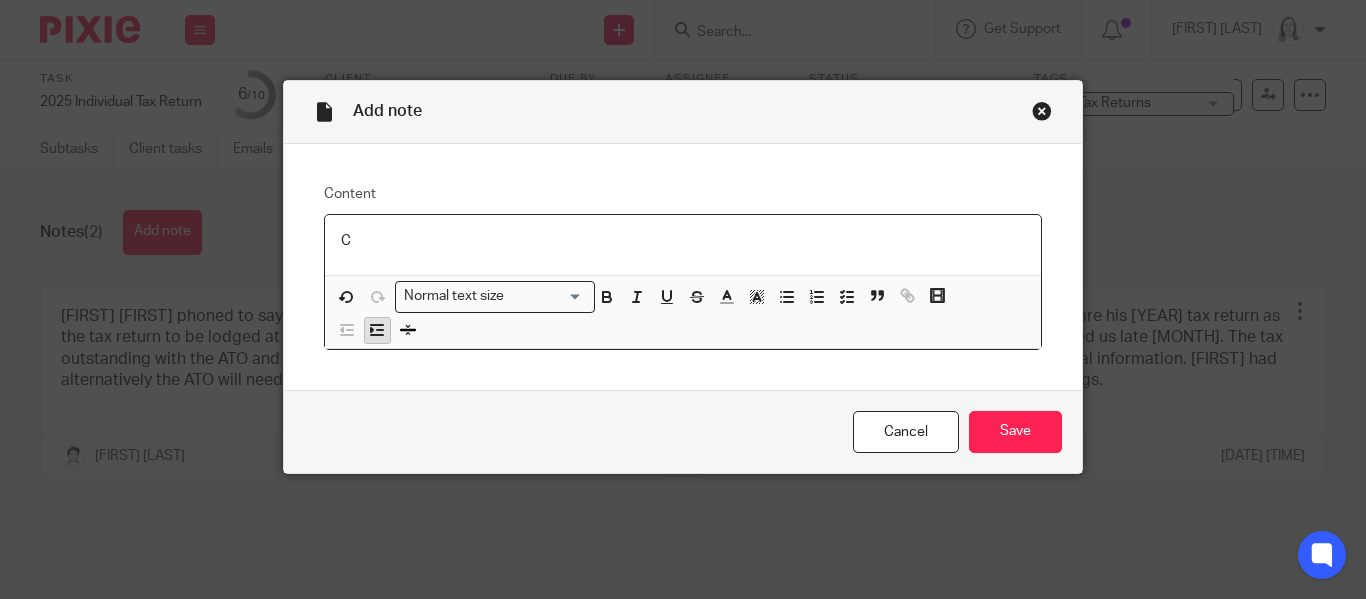 type 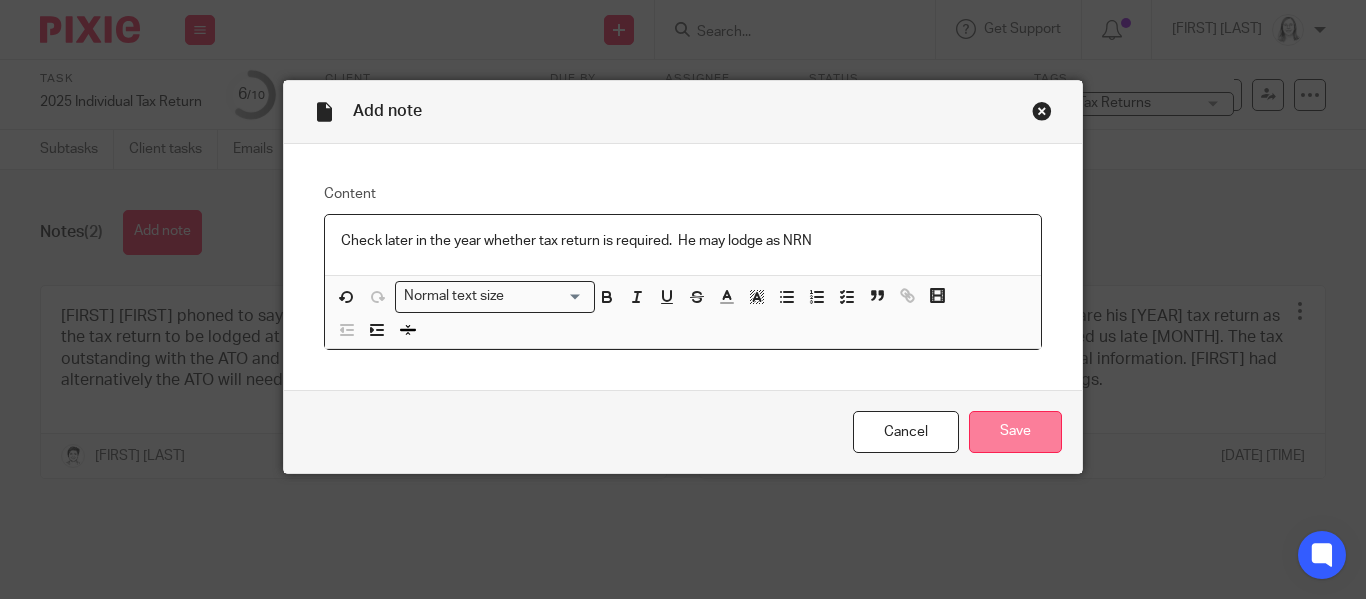 click on "Save" at bounding box center (1015, 432) 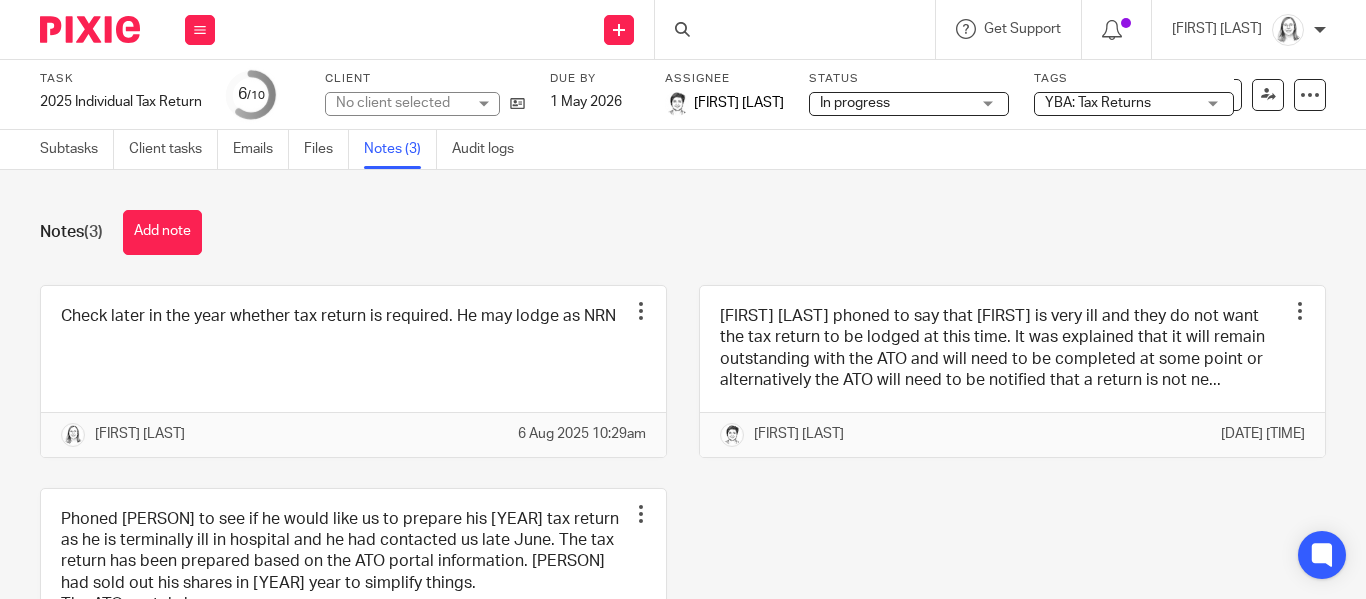 scroll, scrollTop: 0, scrollLeft: 0, axis: both 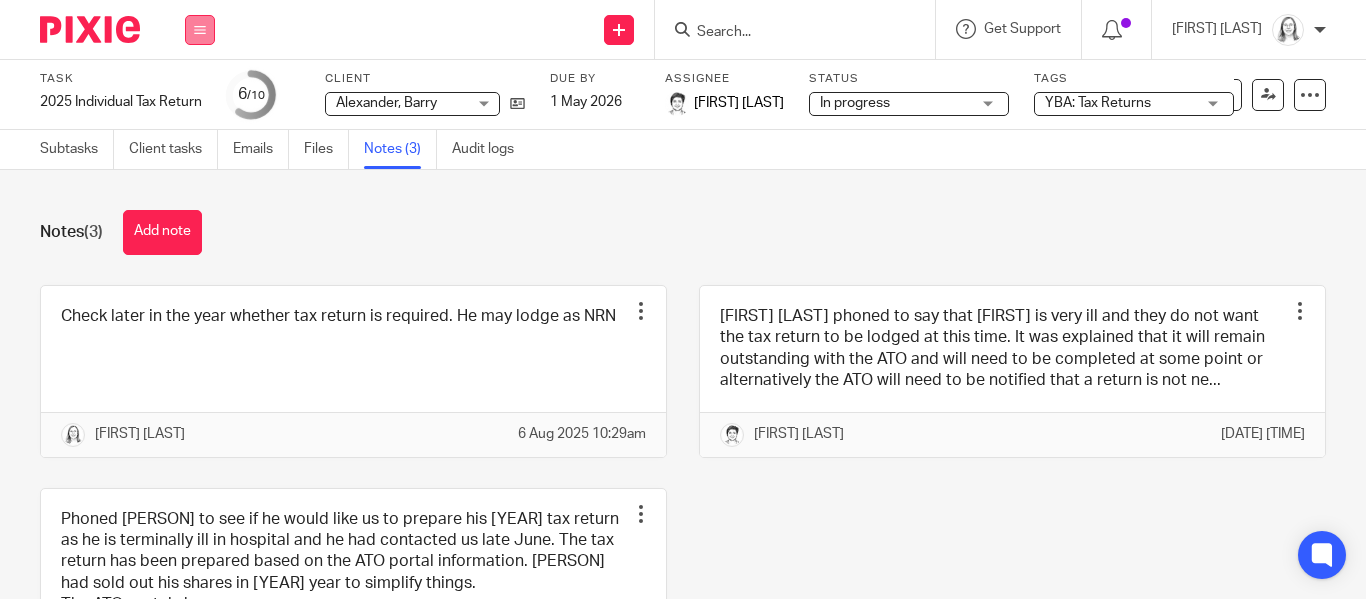 click at bounding box center [200, 30] 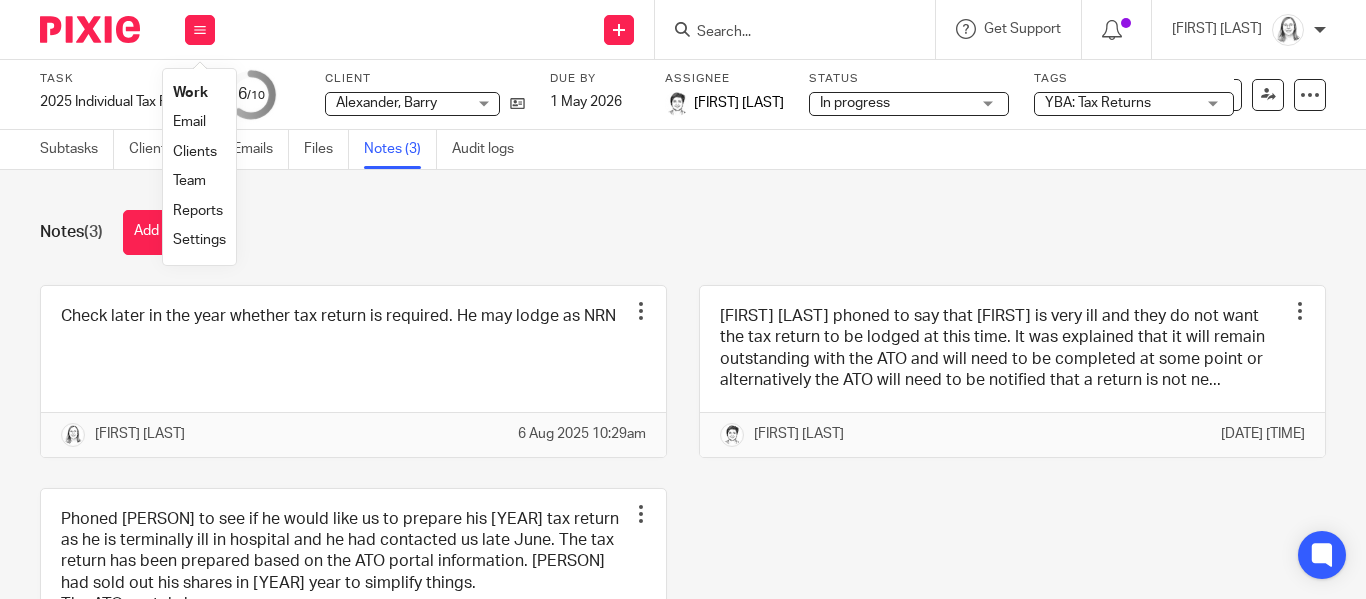 click on "Email" at bounding box center [189, 122] 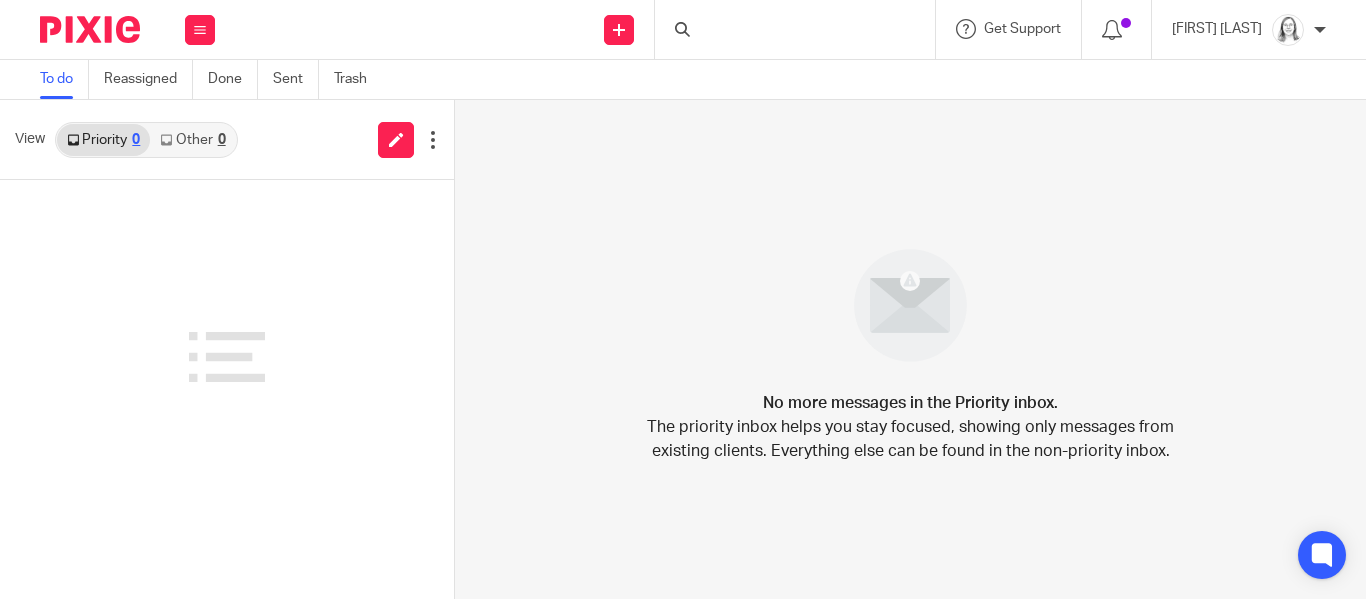 scroll, scrollTop: 0, scrollLeft: 0, axis: both 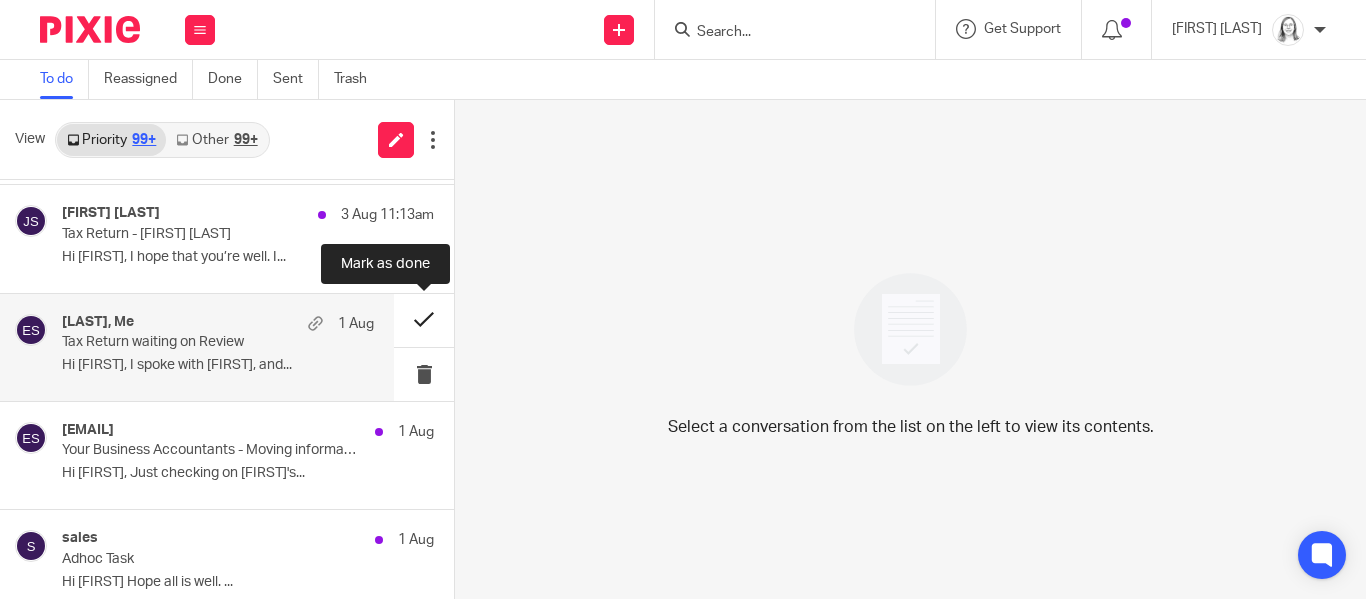 click at bounding box center (424, 320) 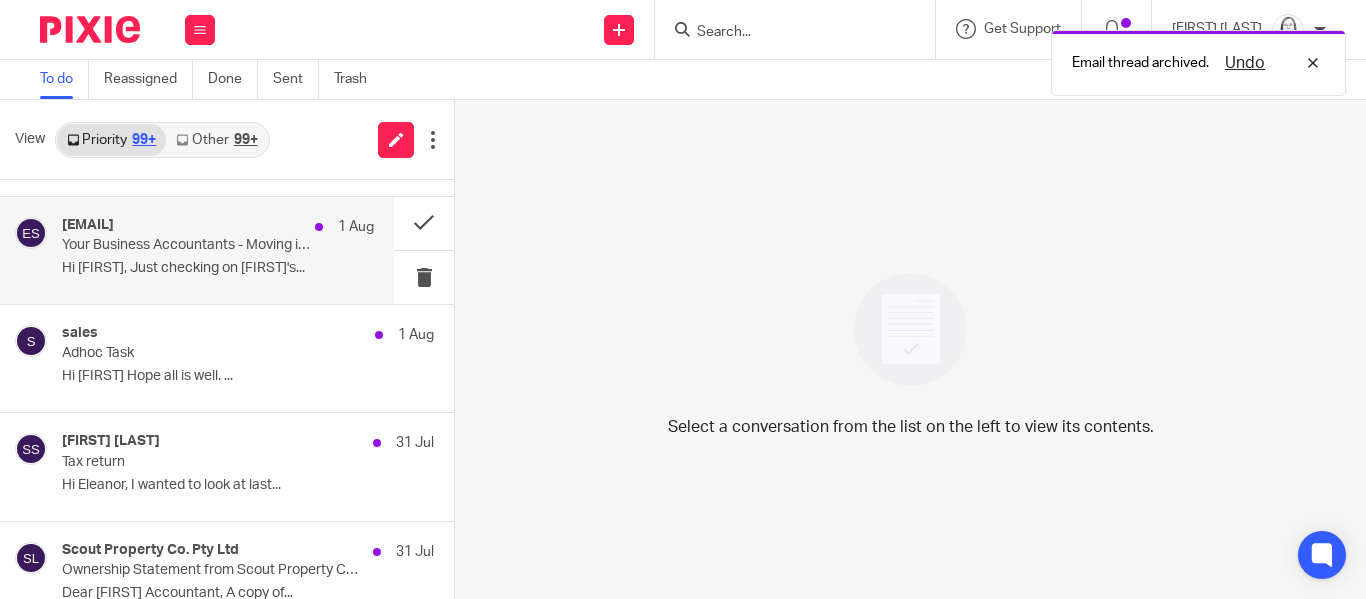 scroll, scrollTop: 757, scrollLeft: 0, axis: vertical 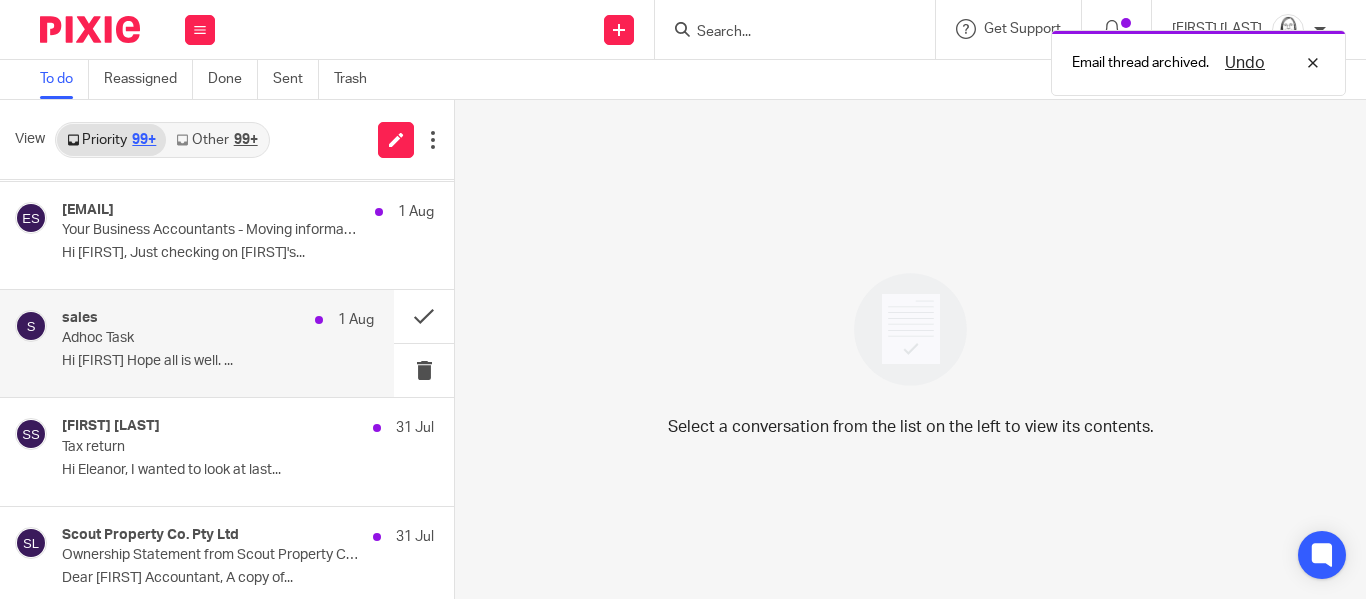click on "sales
1 Aug   Adhoc Task   Hi Eleanor     Hope all is well.     ..." at bounding box center [218, 343] 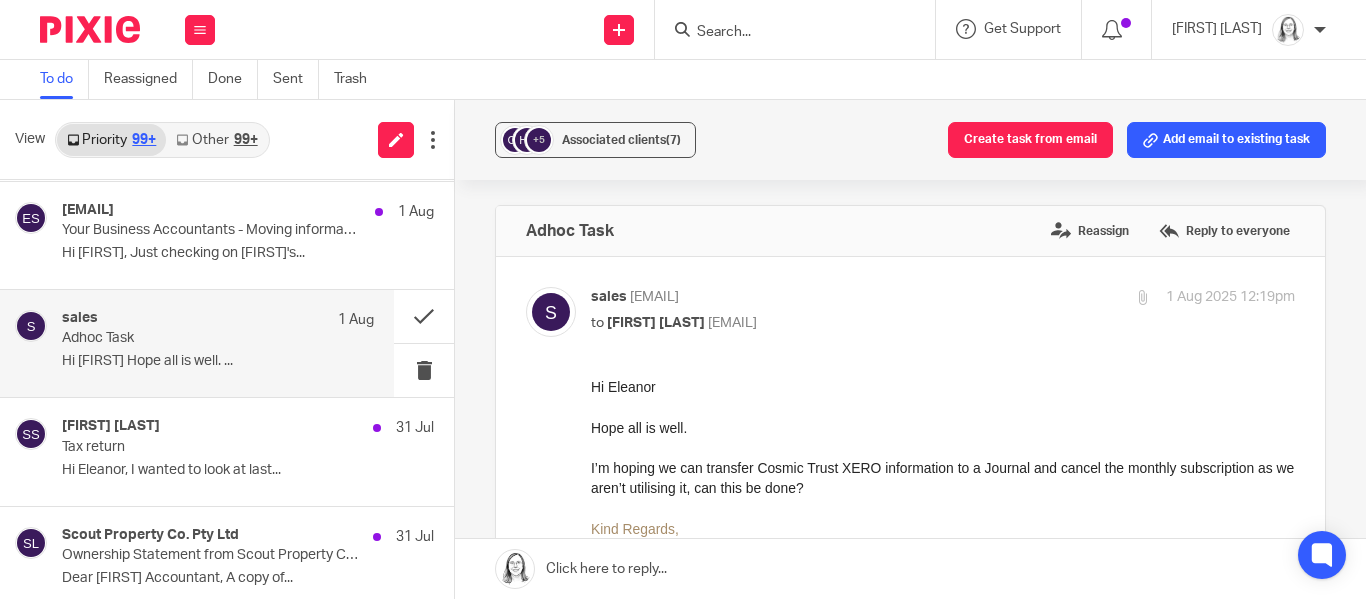 scroll, scrollTop: 0, scrollLeft: 0, axis: both 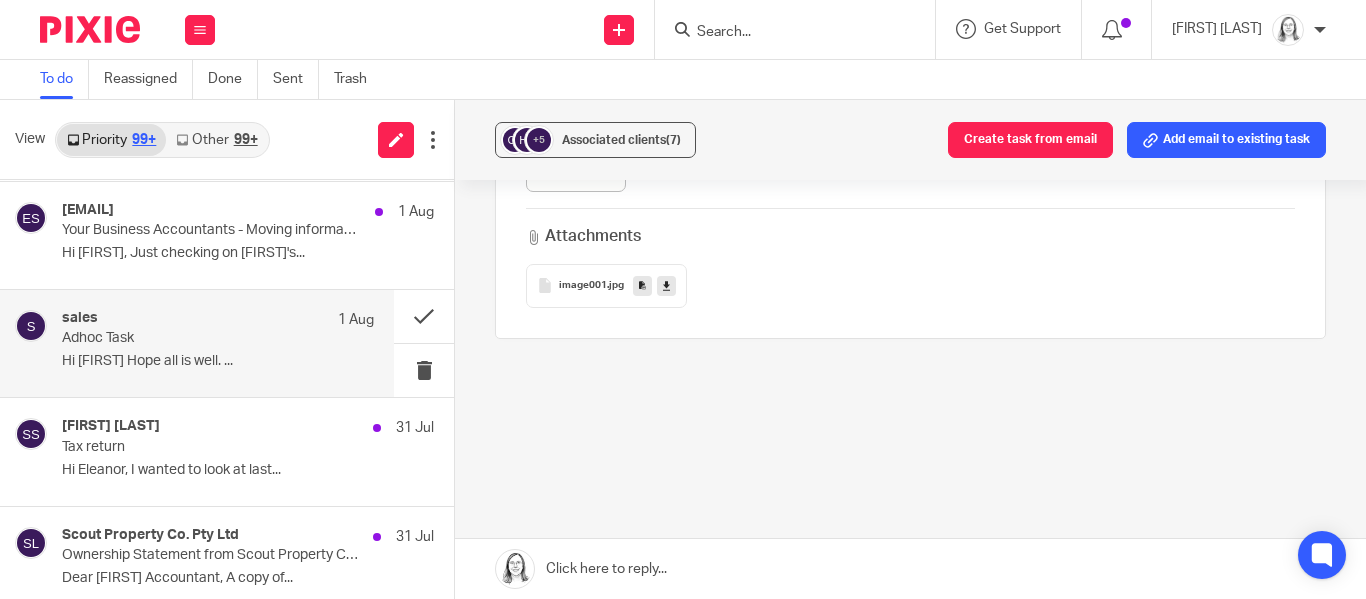 click at bounding box center (910, 569) 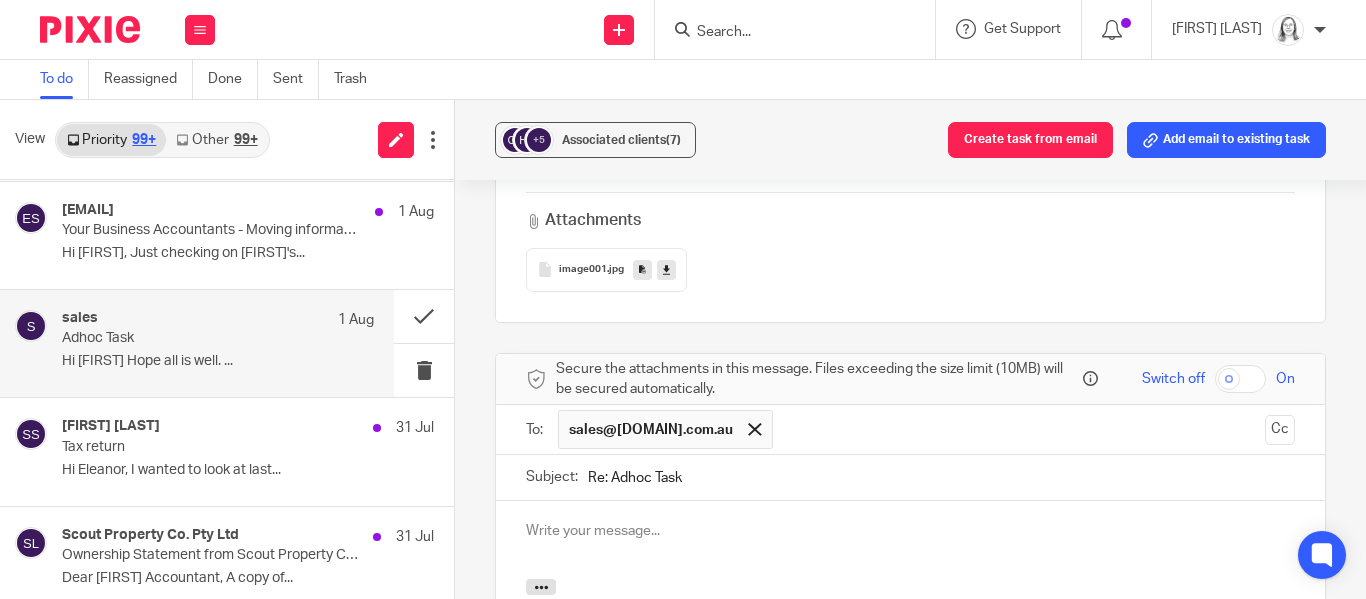scroll, scrollTop: 1106, scrollLeft: 0, axis: vertical 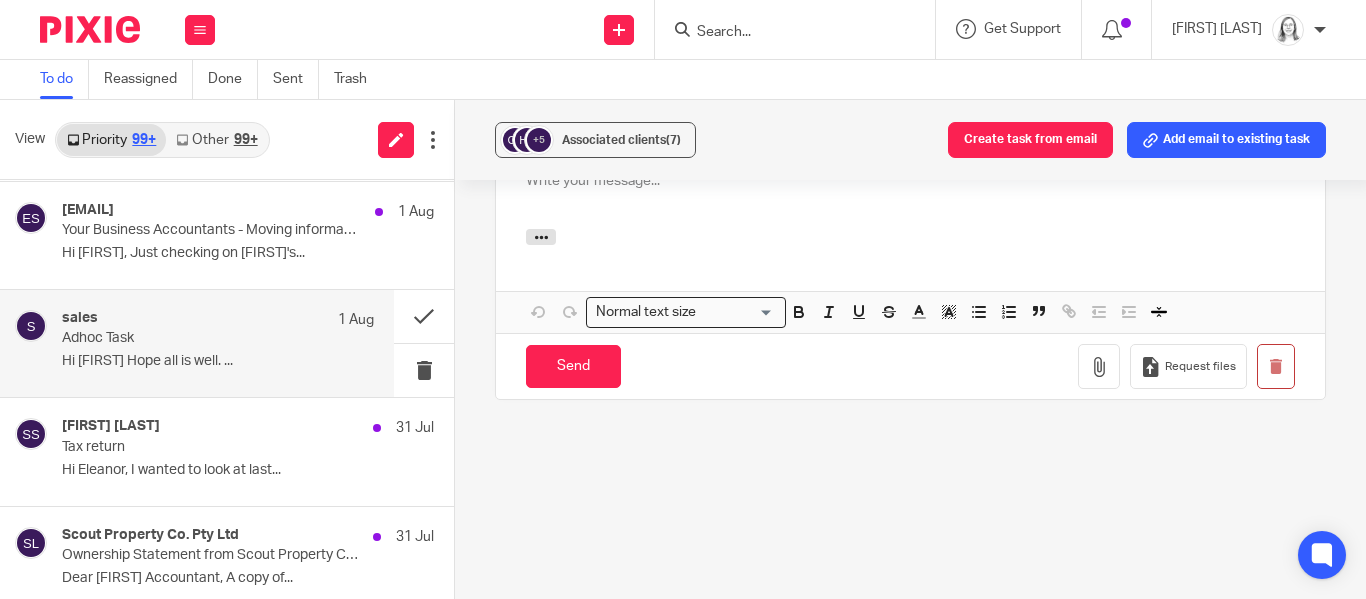 type 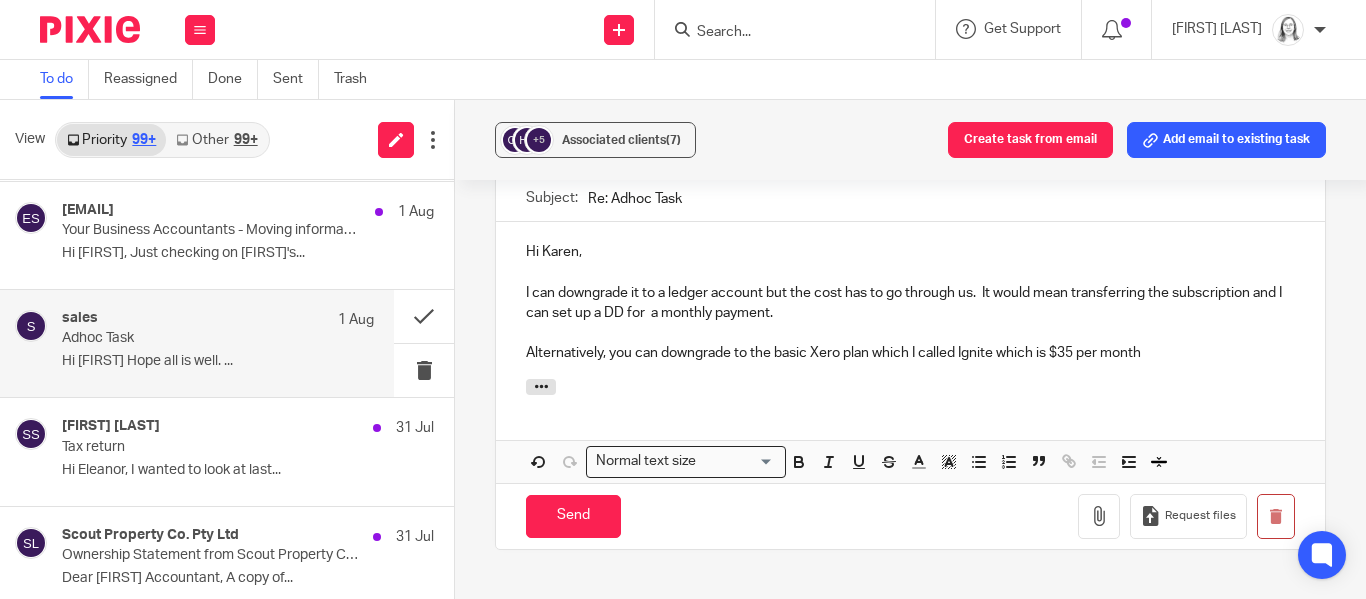 scroll, scrollTop: 1028, scrollLeft: 0, axis: vertical 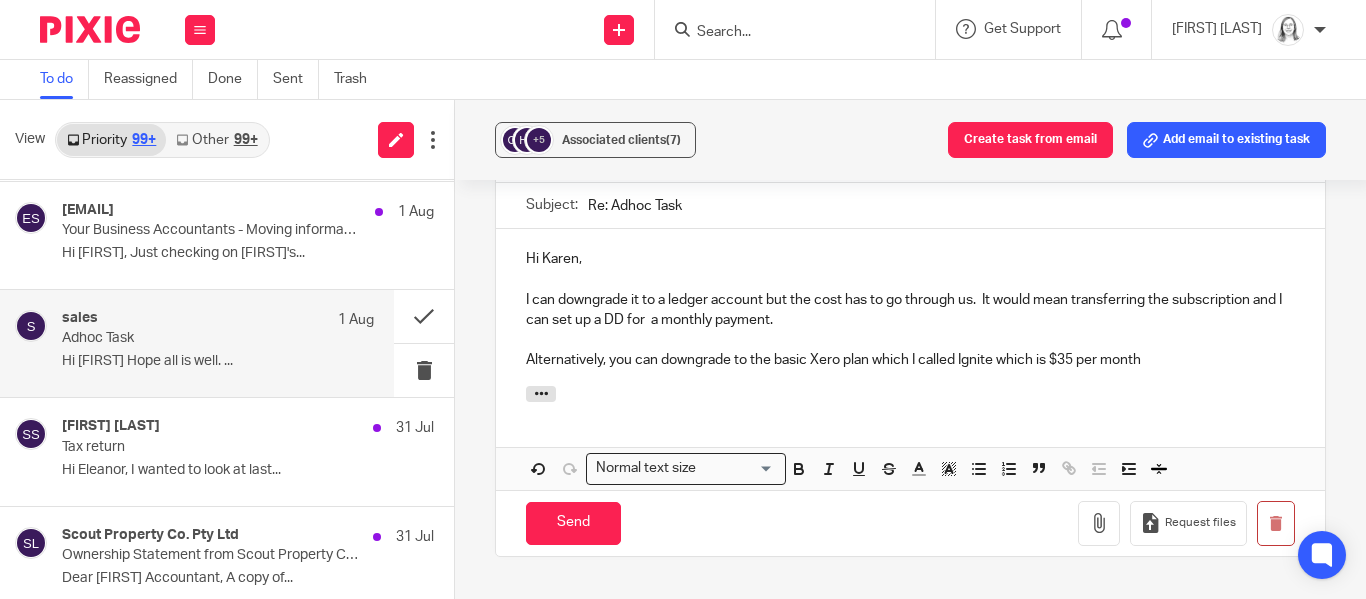 click on "I can downgrade it to a ledger account but the cost has to go through us.  It would mean transferring the subscription and I can set up a DD for  a monthly payment." at bounding box center (910, 310) 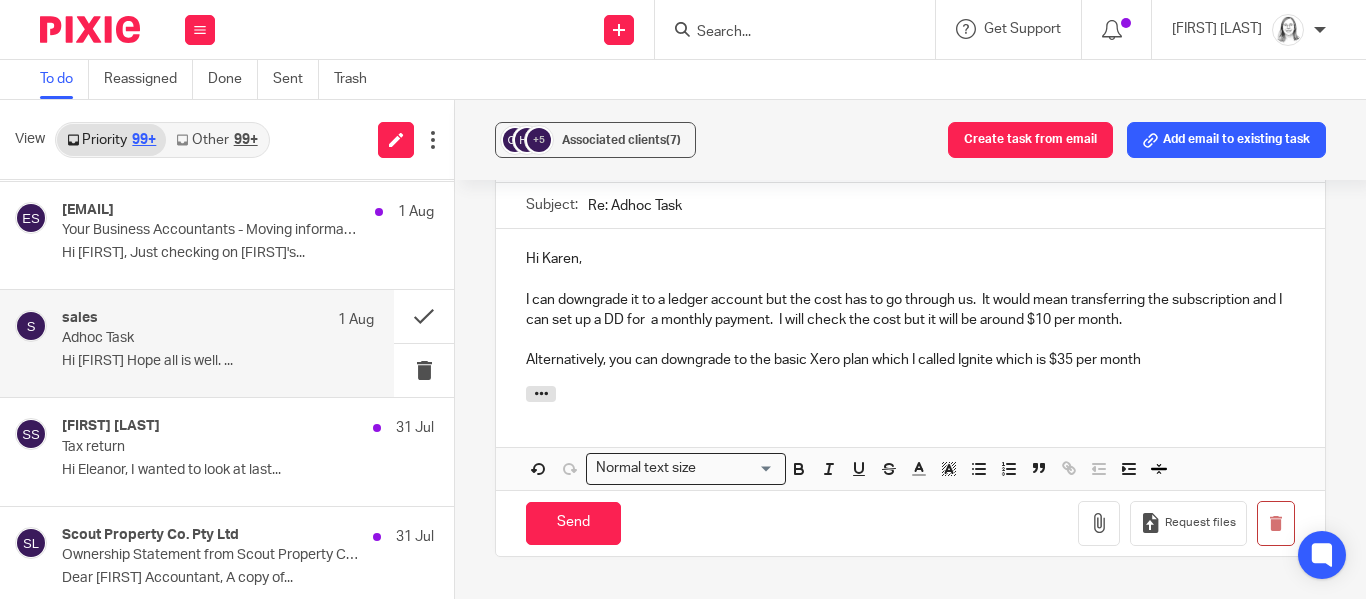 click on "Alternatively, you can downgrade to the basic Xero plan which I called Ignite which is $35 per month" at bounding box center [910, 360] 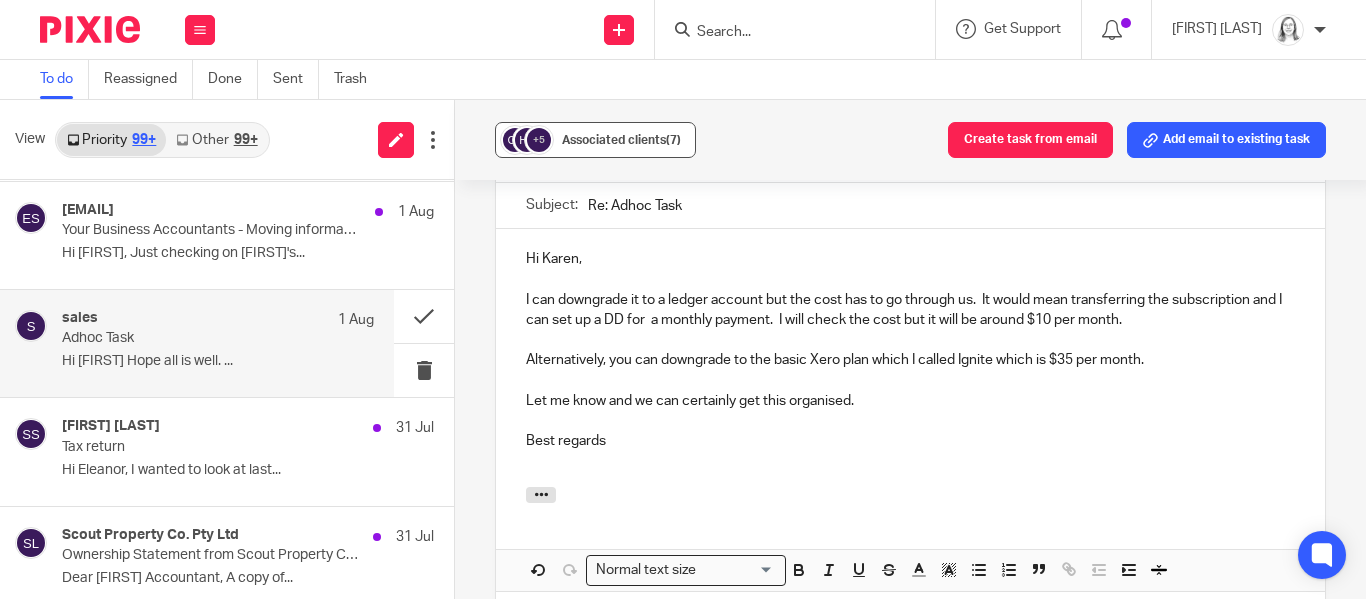 click on "Associated clients  (7)" at bounding box center [621, 140] 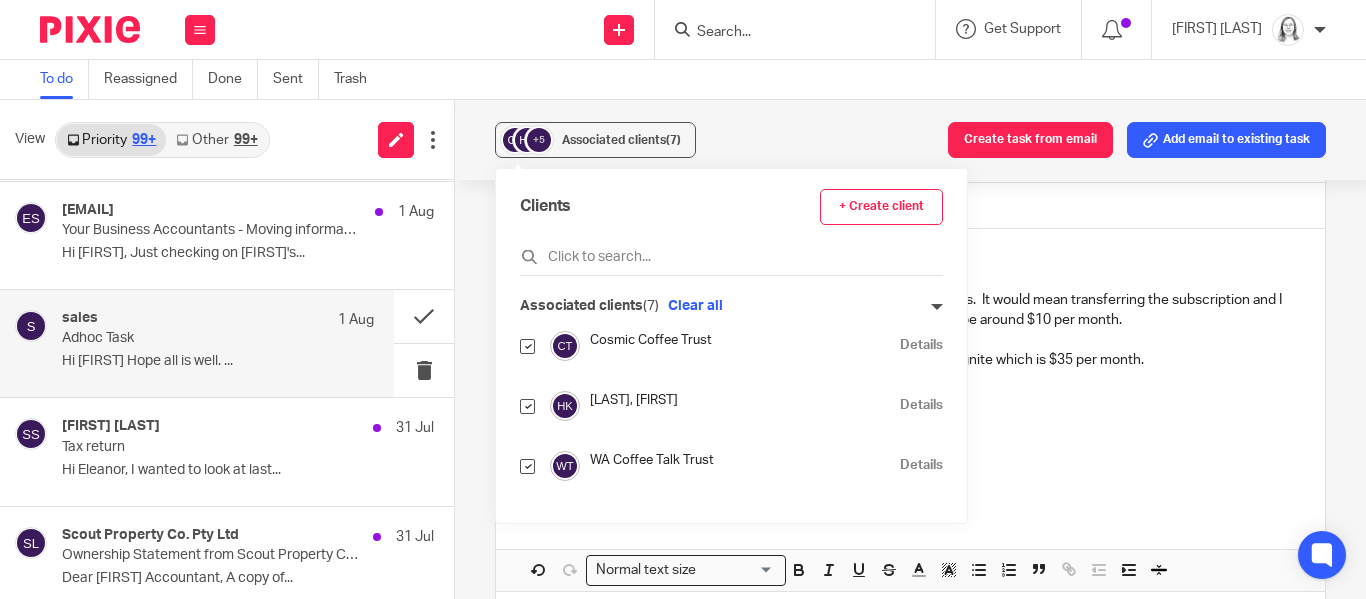 click at bounding box center [527, 346] 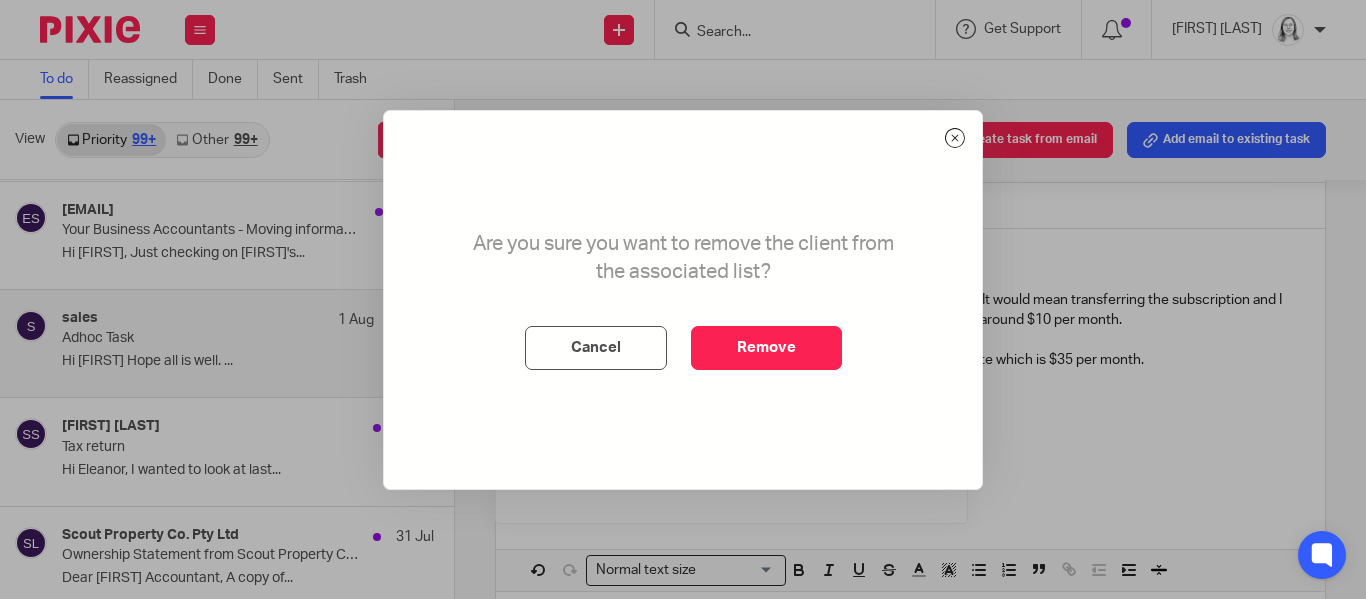 click at bounding box center [955, 138] 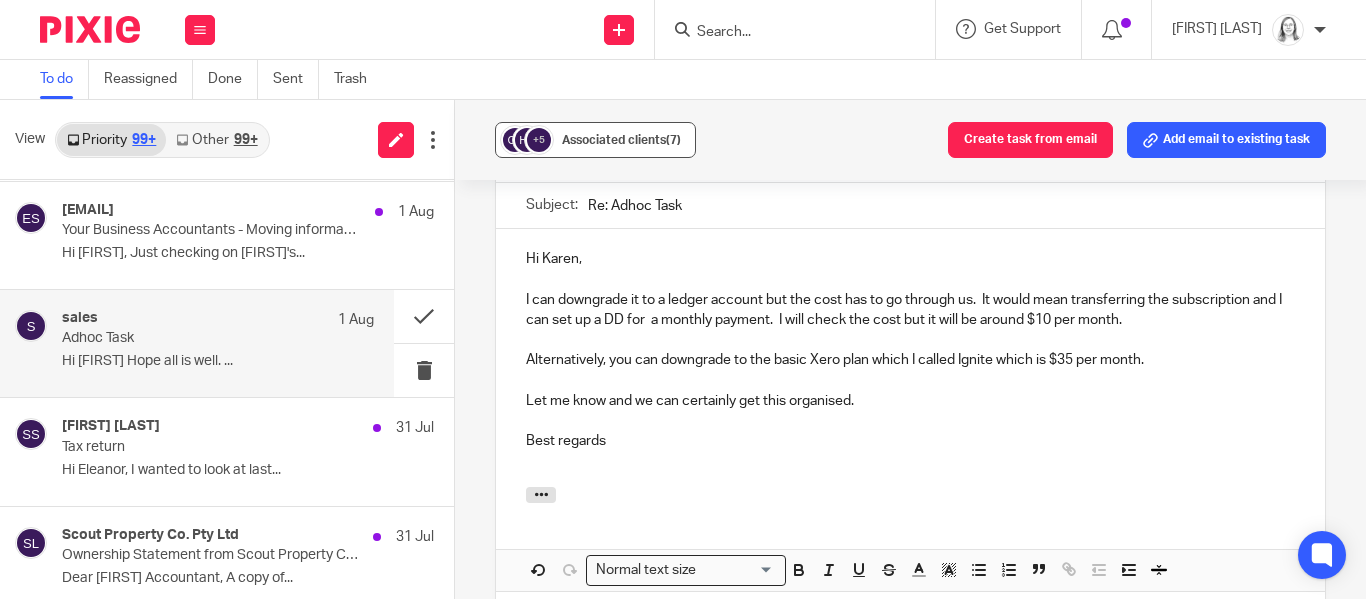 click on "Associated clients  (7)" at bounding box center [621, 140] 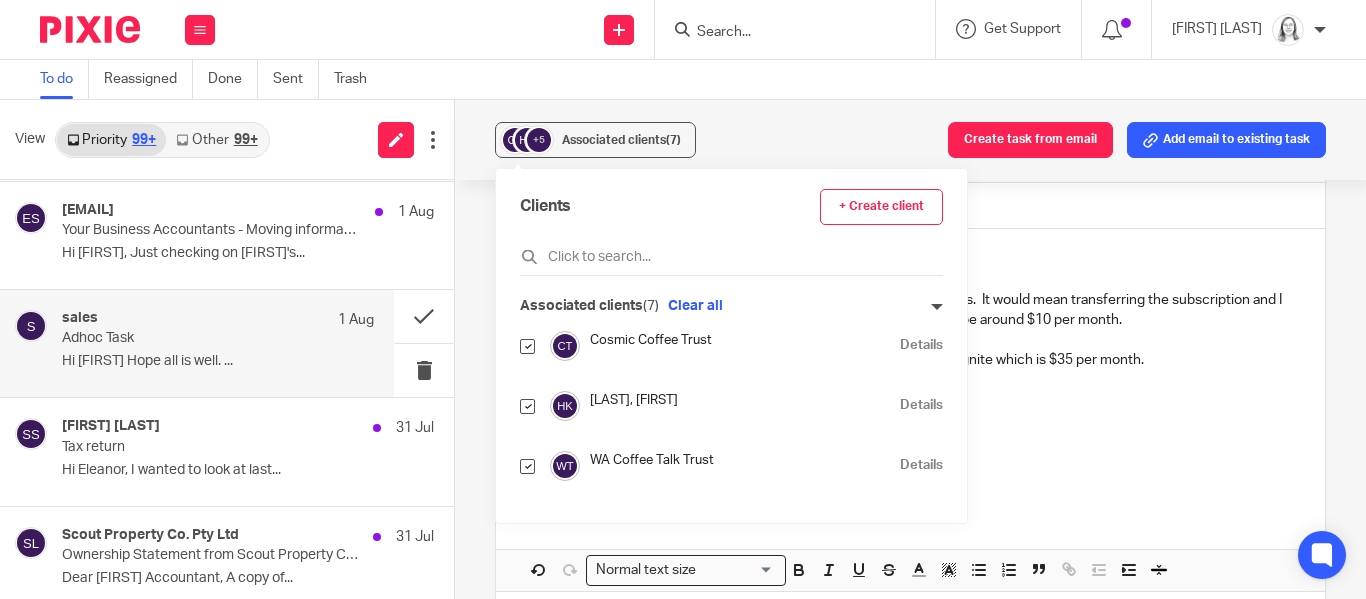 click at bounding box center [527, 406] 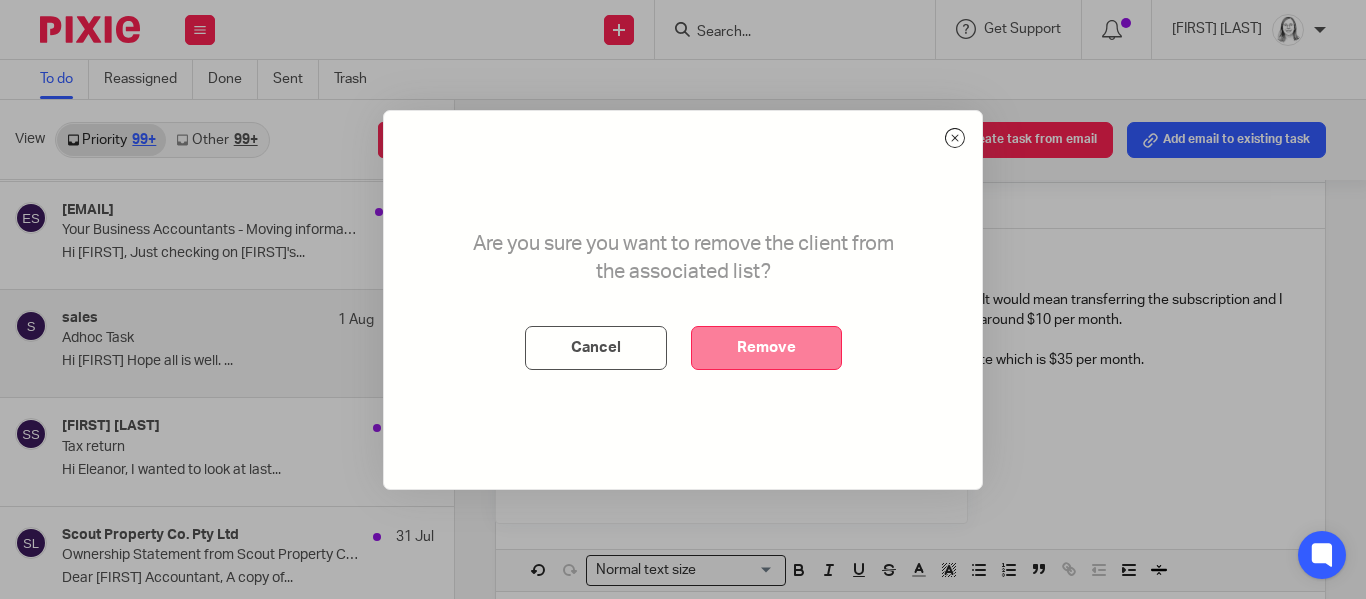 click on "Remove" at bounding box center (766, 348) 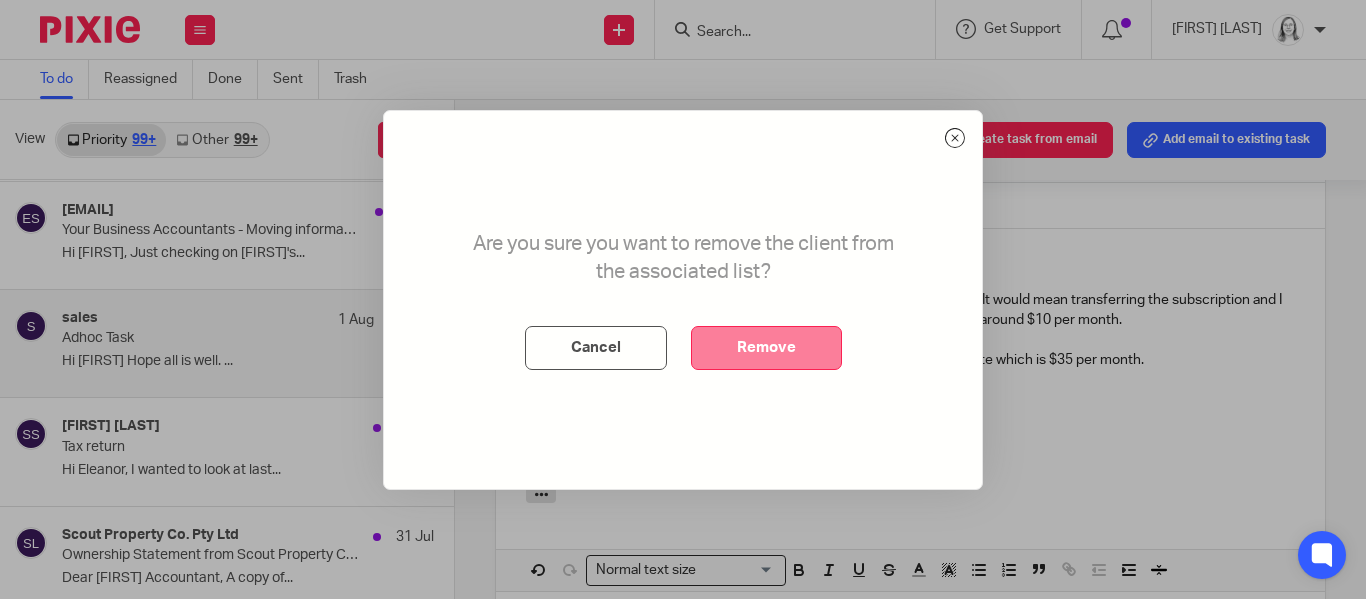 click on "Remove" at bounding box center [766, 348] 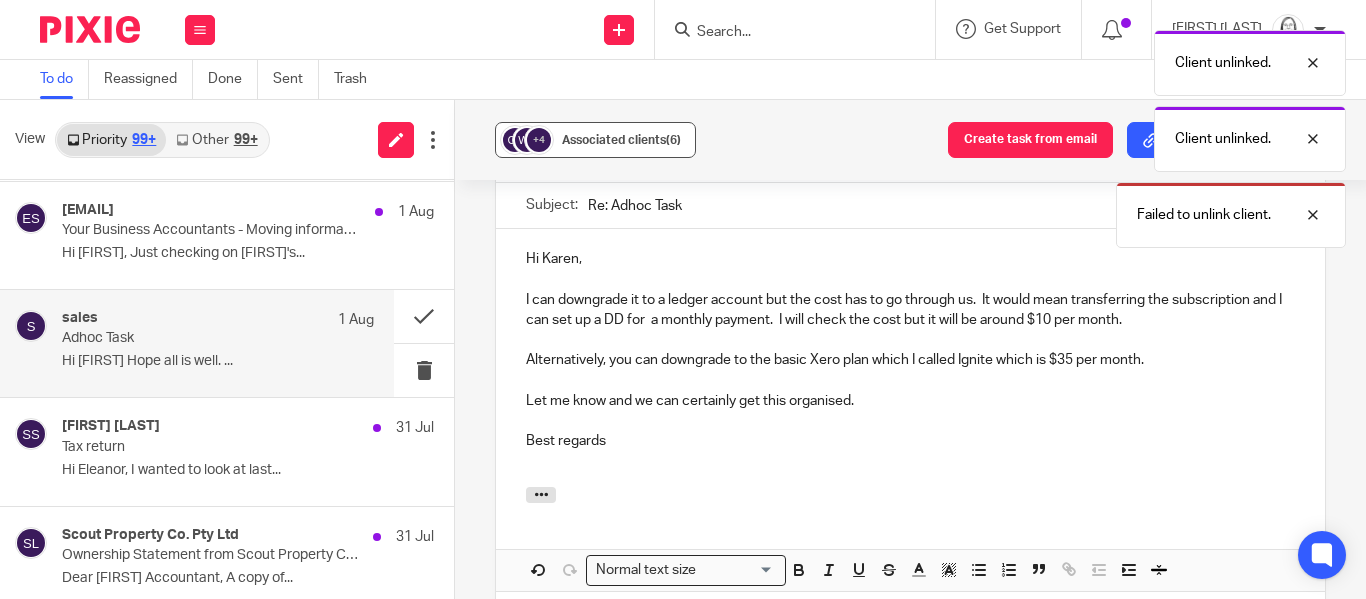 click on "Associated clients  (6)" at bounding box center [621, 140] 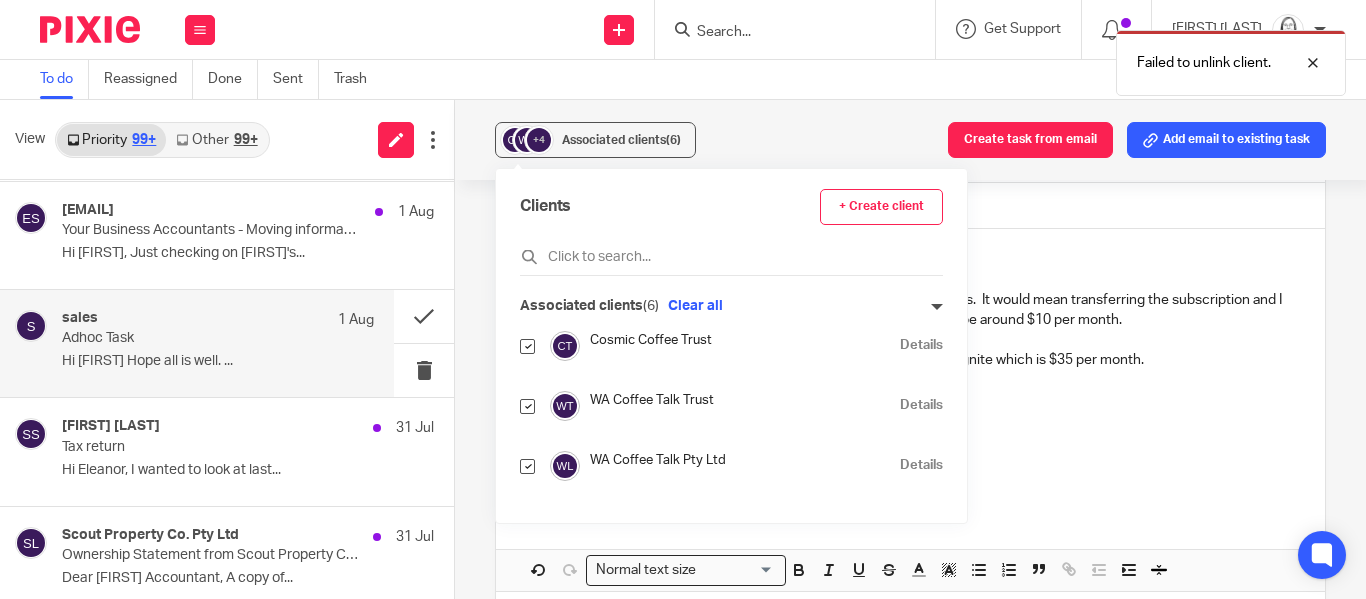 click at bounding box center [527, 466] 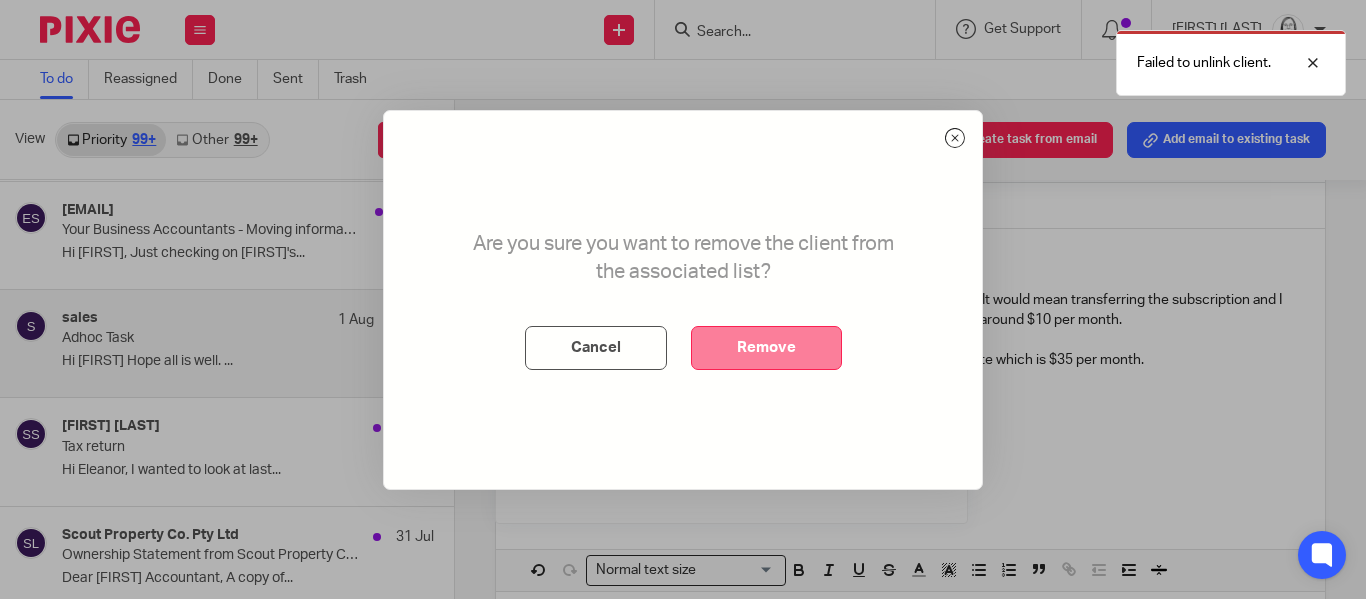 click on "Remove" at bounding box center (766, 348) 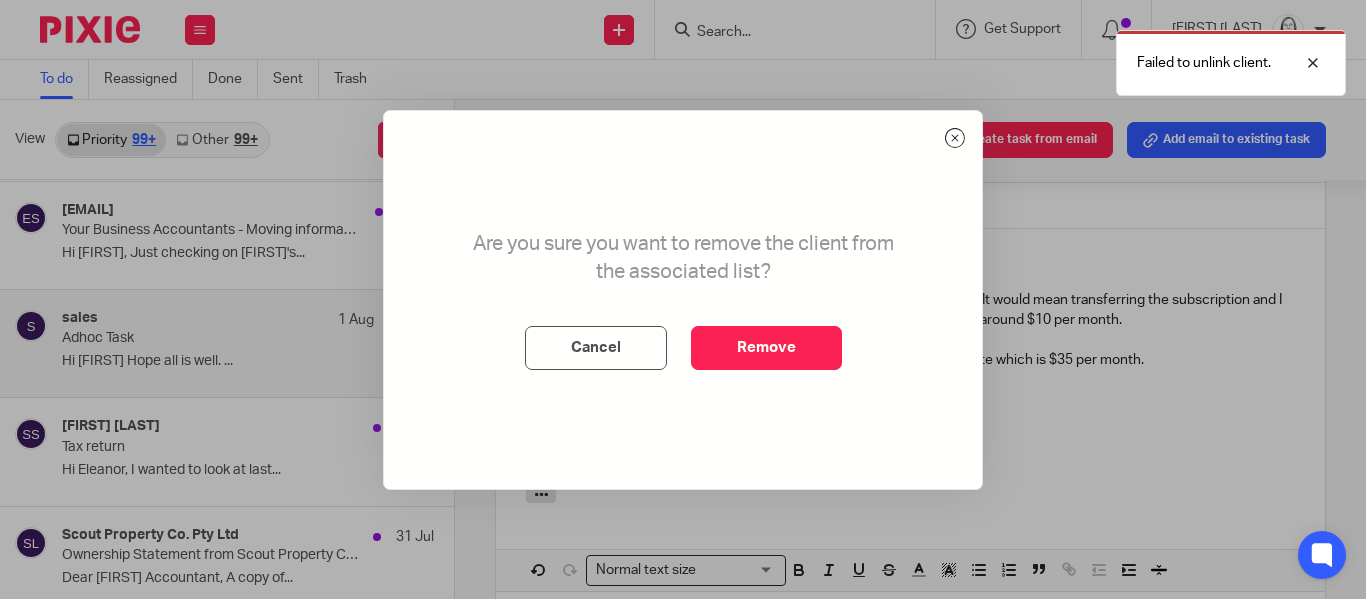 click at bounding box center (955, 138) 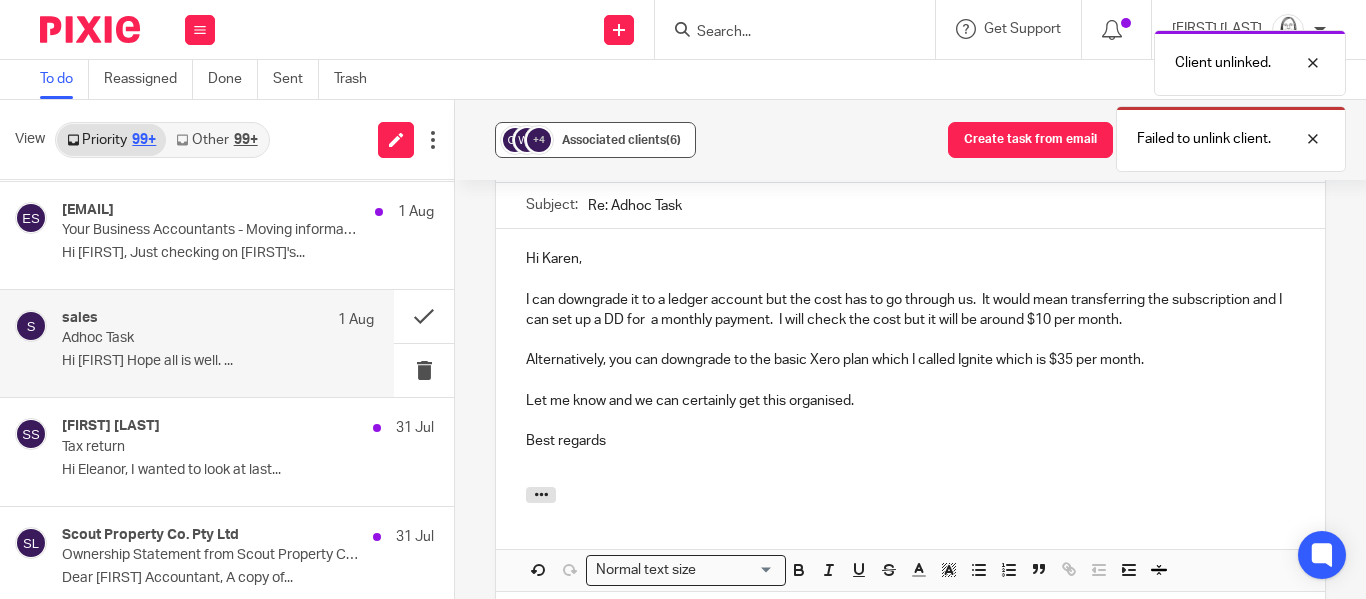 click on "Associated clients  (6)" at bounding box center (621, 140) 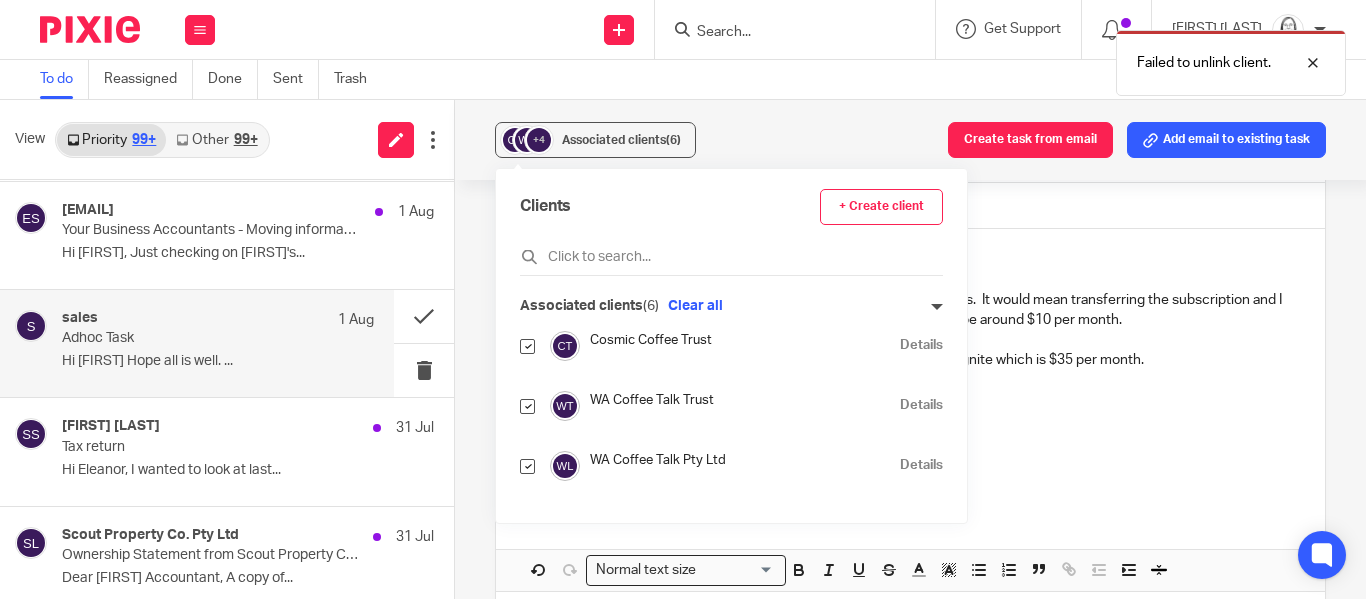 click on "Clients
+ Create client
Associated clients  (6)   Clear all
Cosmic Coffee Trust
Details
WA Coffee Talk Trust
Details
WA Coffee Talk Pty Ltd
Details
Hodgetts, Ross
Details
Cosmic Coffee Pty Ltd
Details
Cosmic Services Pty Ltd
Details" at bounding box center [731, 346] 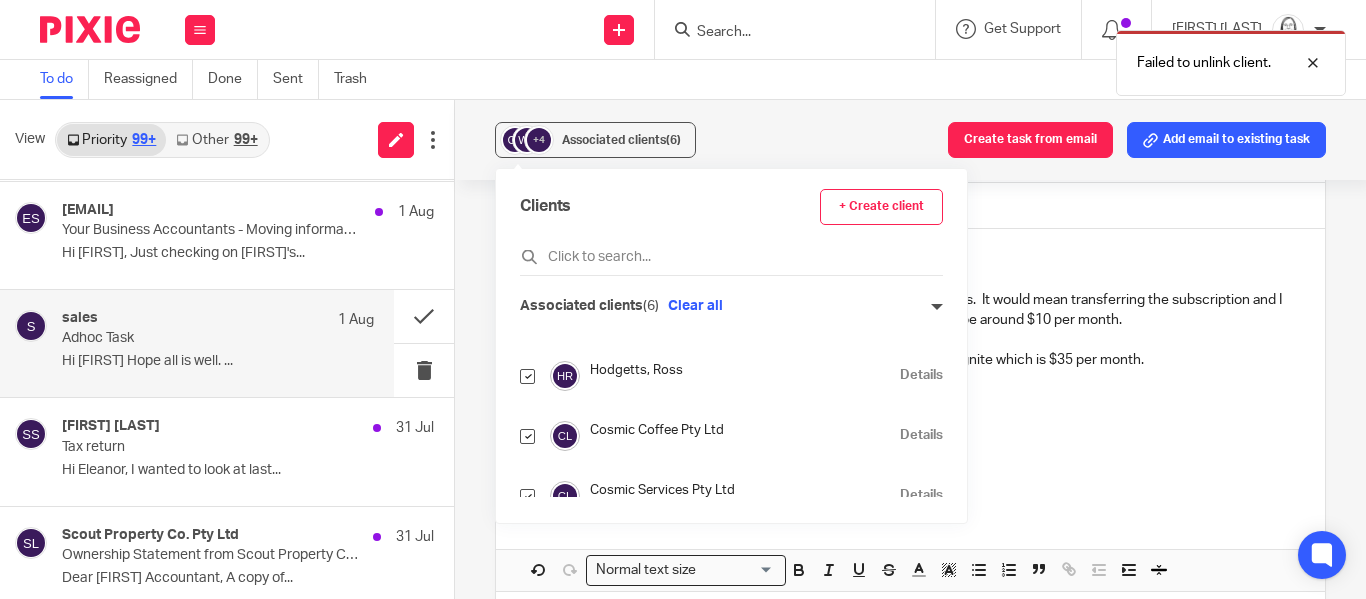 scroll, scrollTop: 154, scrollLeft: 0, axis: vertical 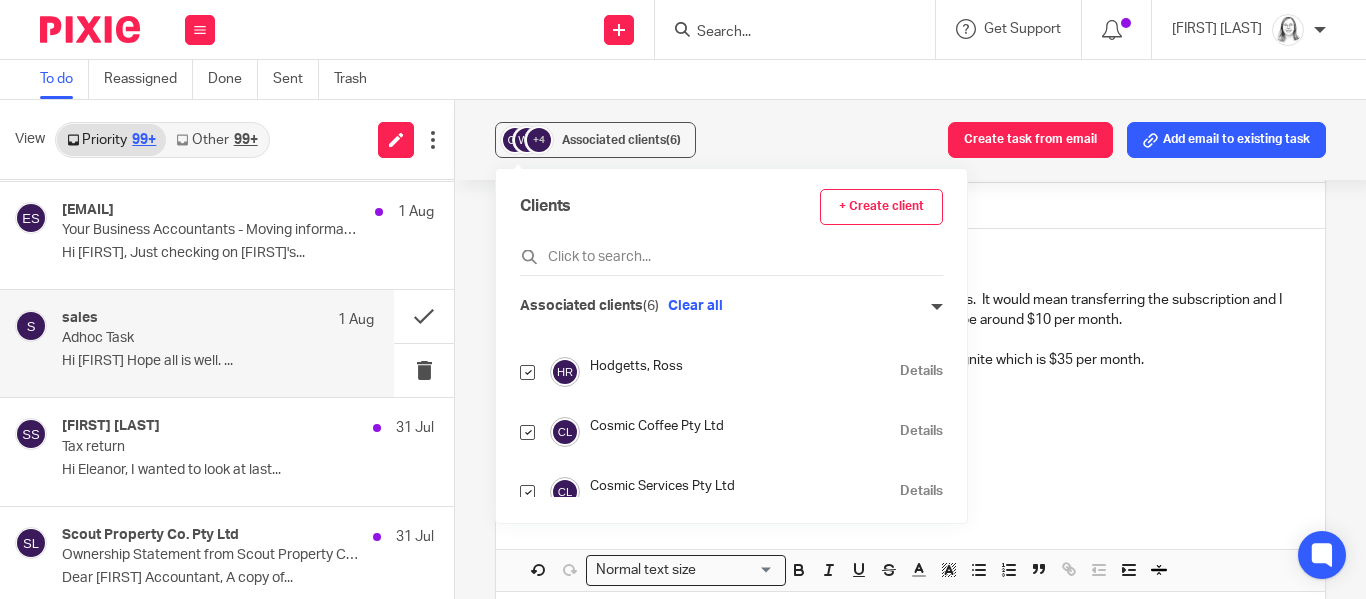 click at bounding box center (527, 372) 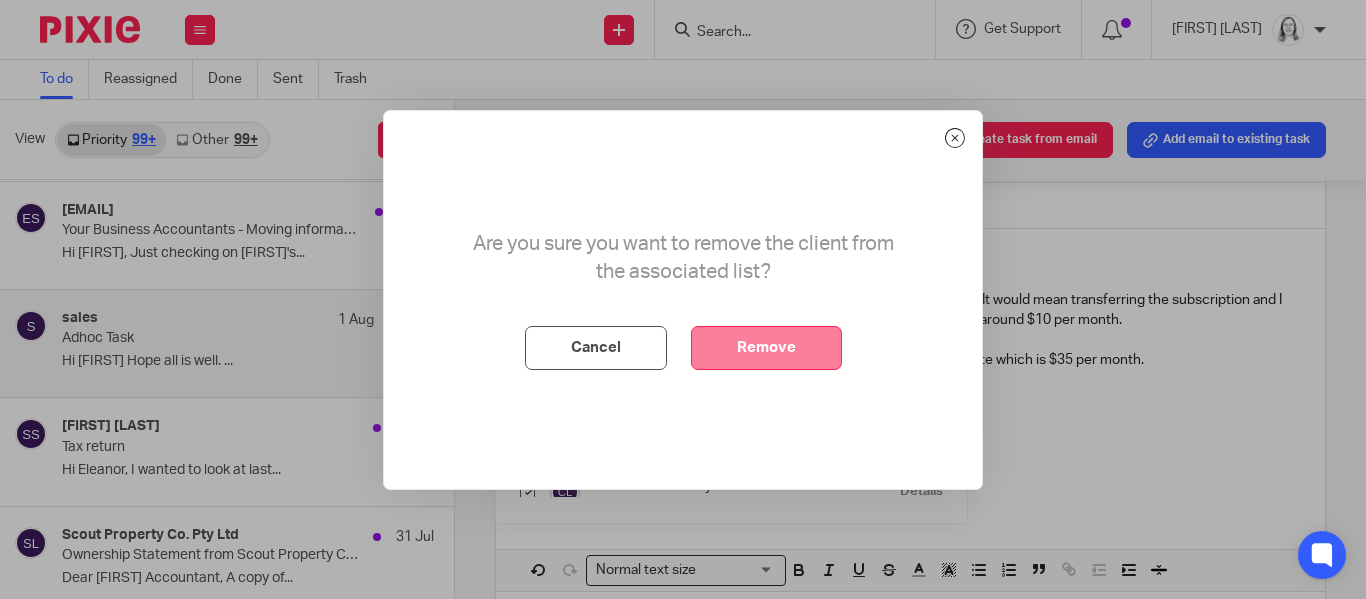 click on "Remove" at bounding box center [766, 348] 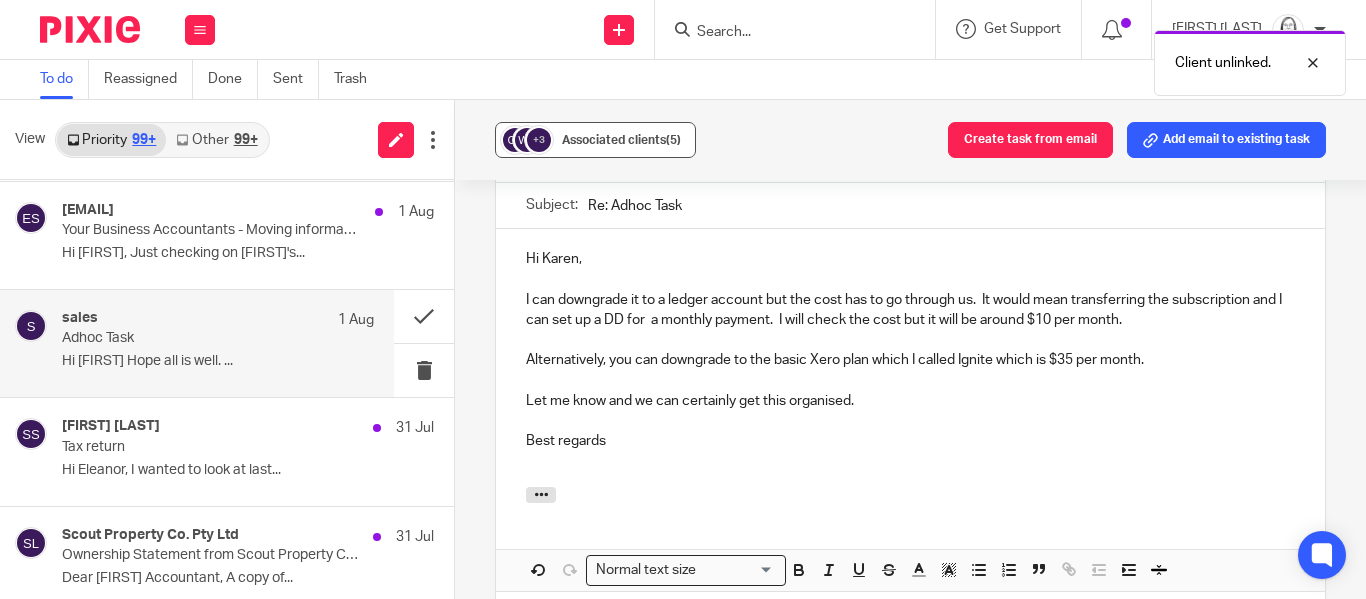 click on "Associated clients  (5)" at bounding box center (621, 140) 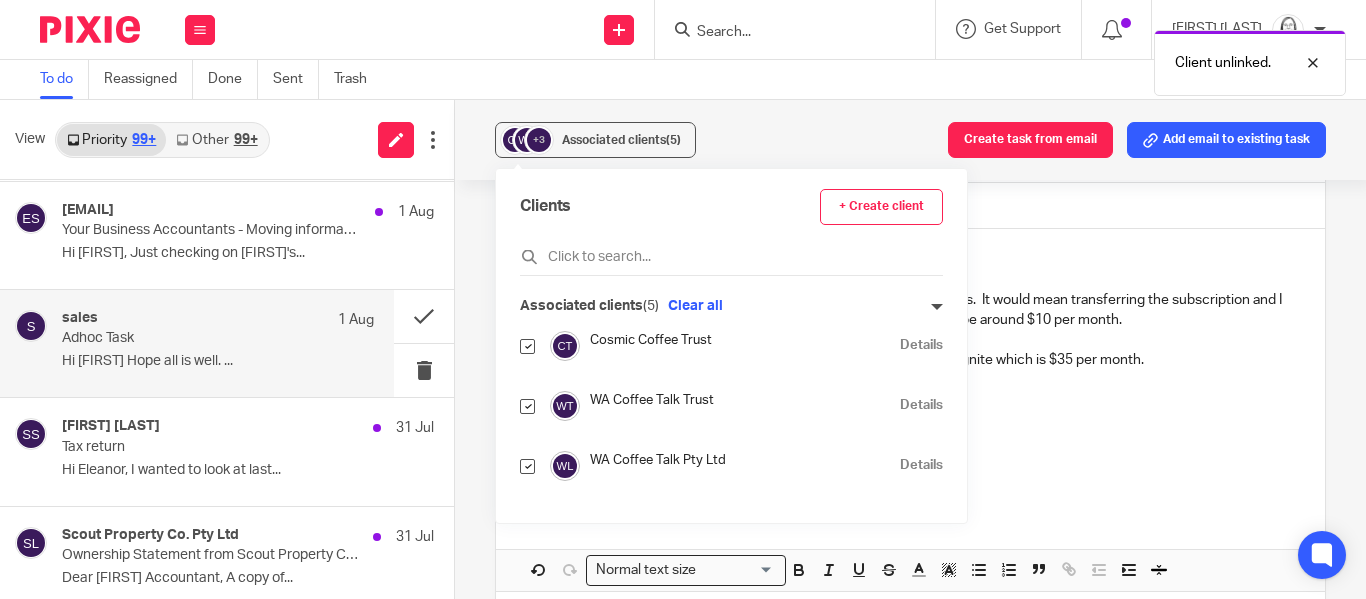 scroll, scrollTop: 120, scrollLeft: 0, axis: vertical 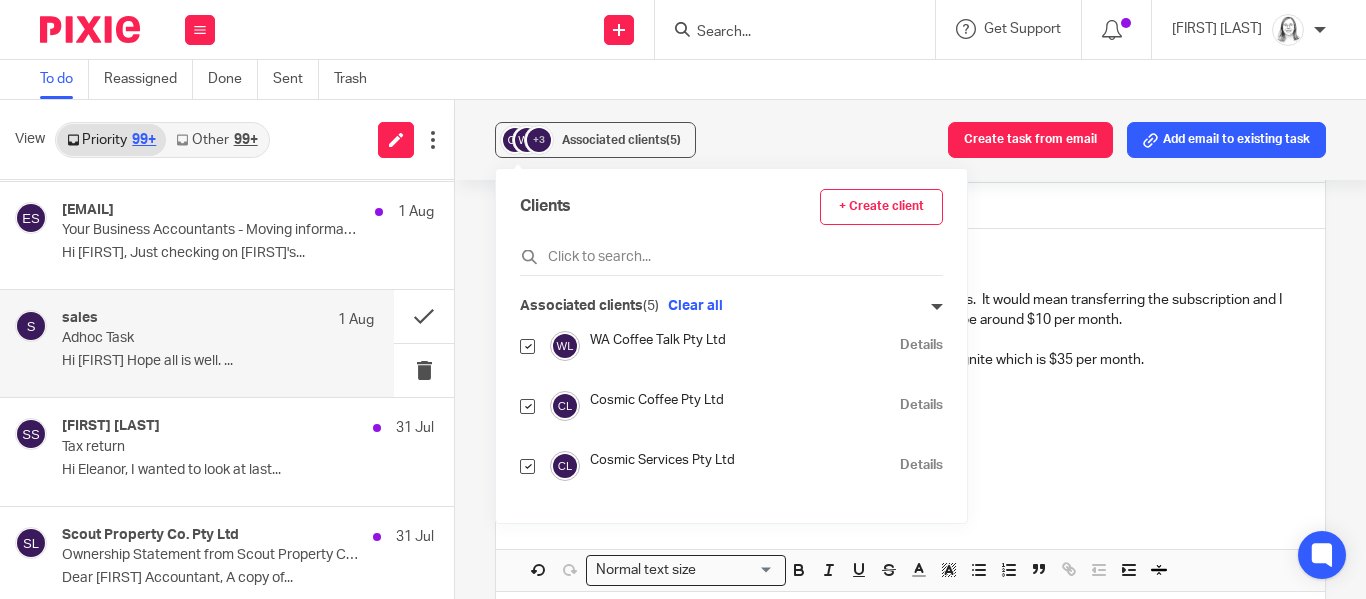click at bounding box center (527, 466) 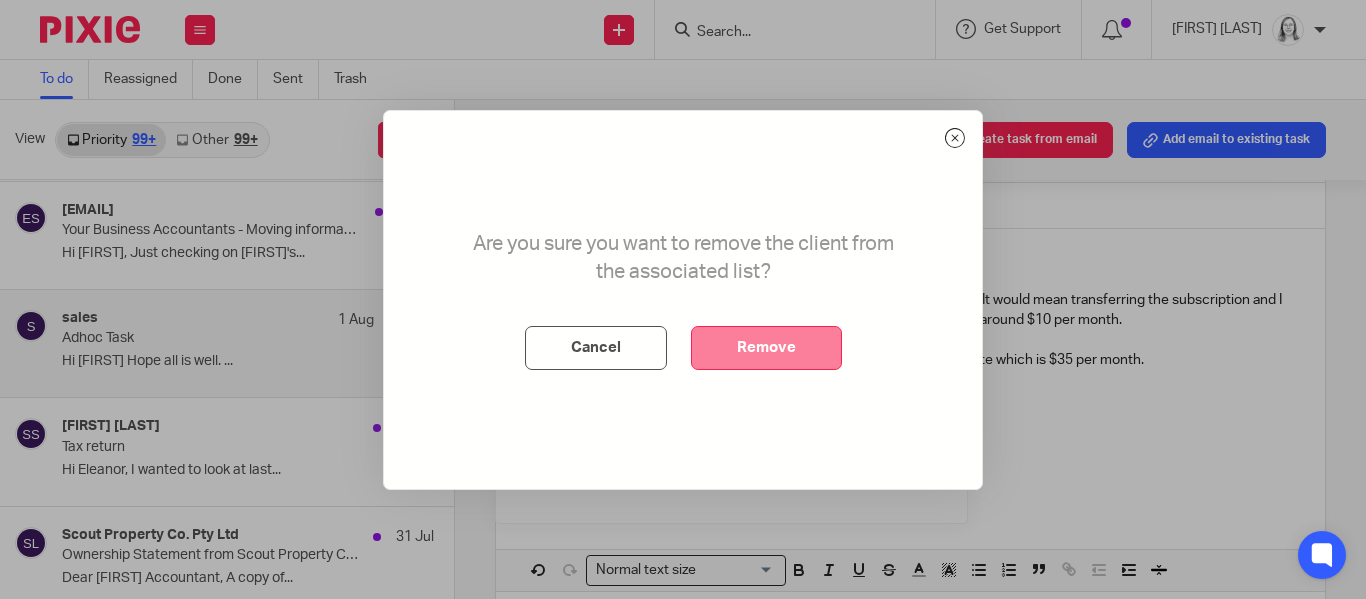 click on "Remove" at bounding box center [766, 348] 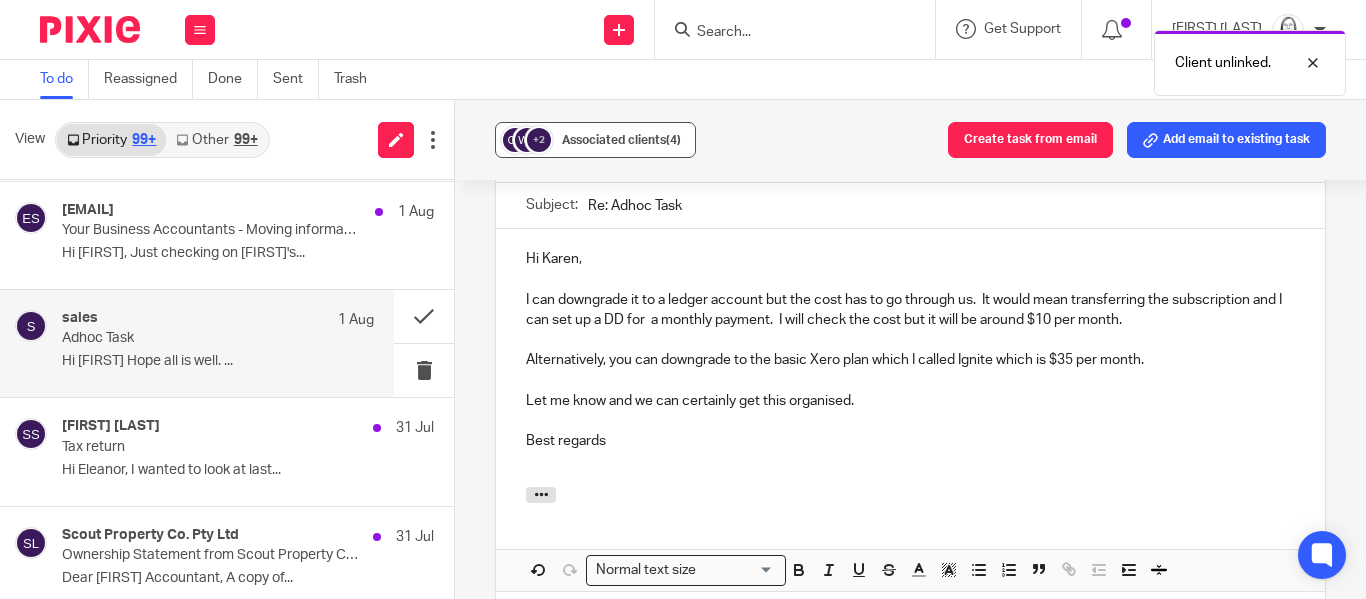 click on "Associated clients  (4)" at bounding box center [621, 140] 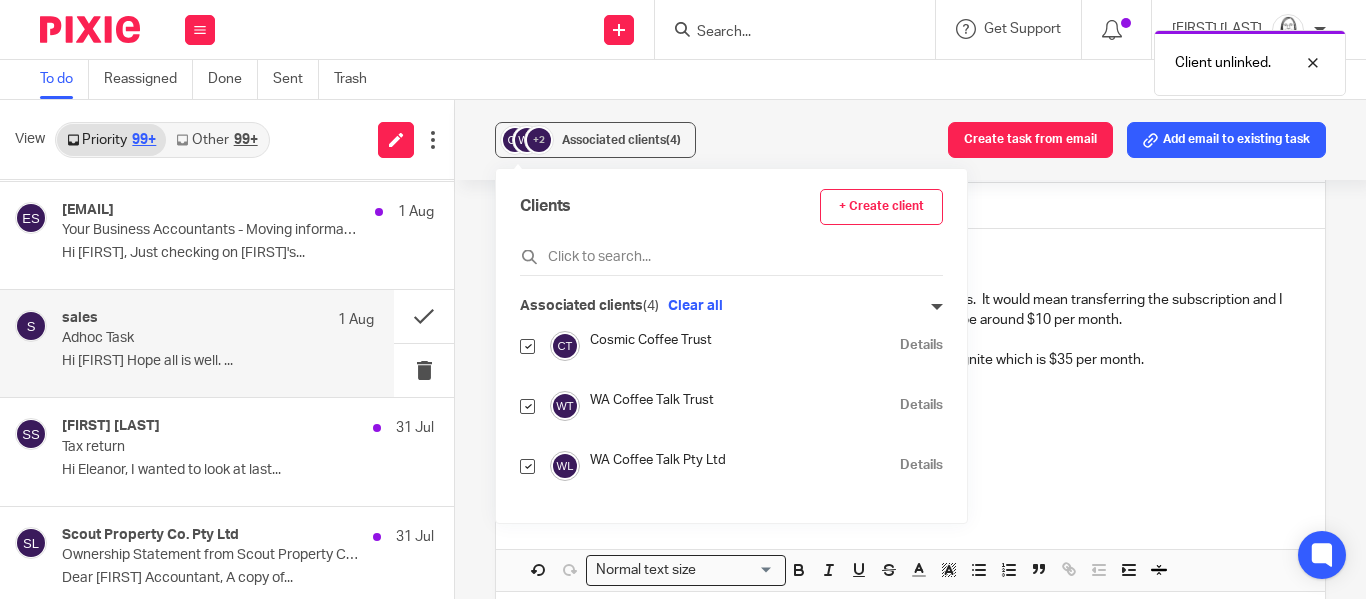 click at bounding box center [527, 466] 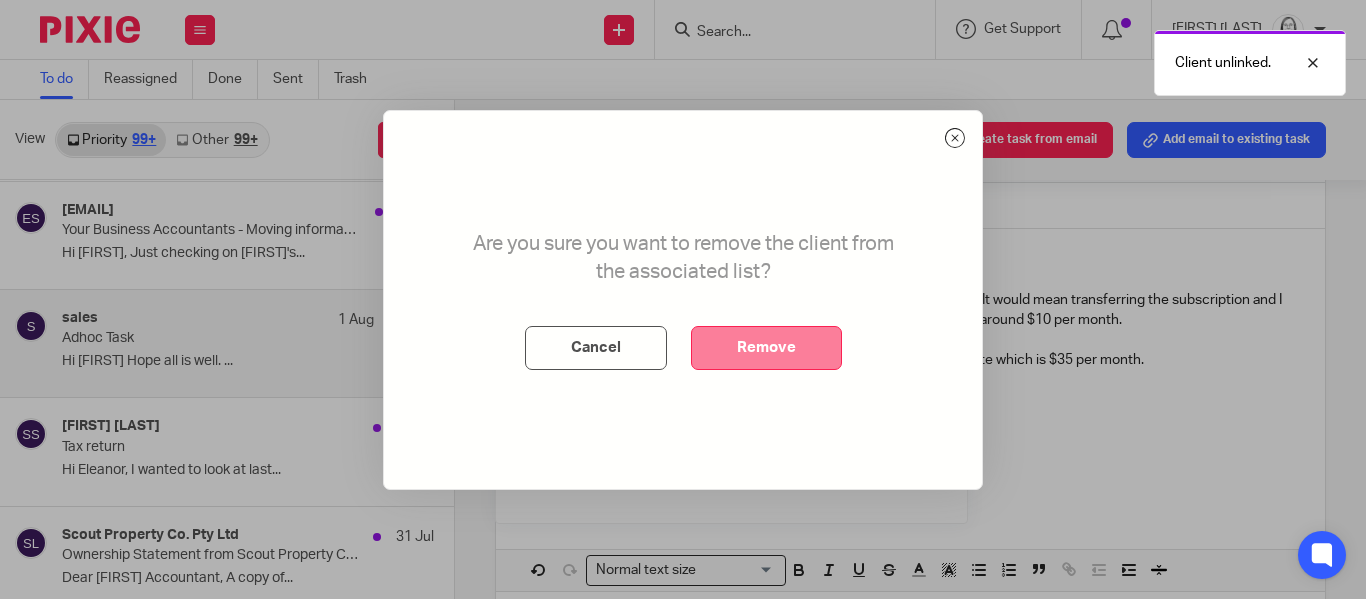 click on "Remove" at bounding box center (766, 348) 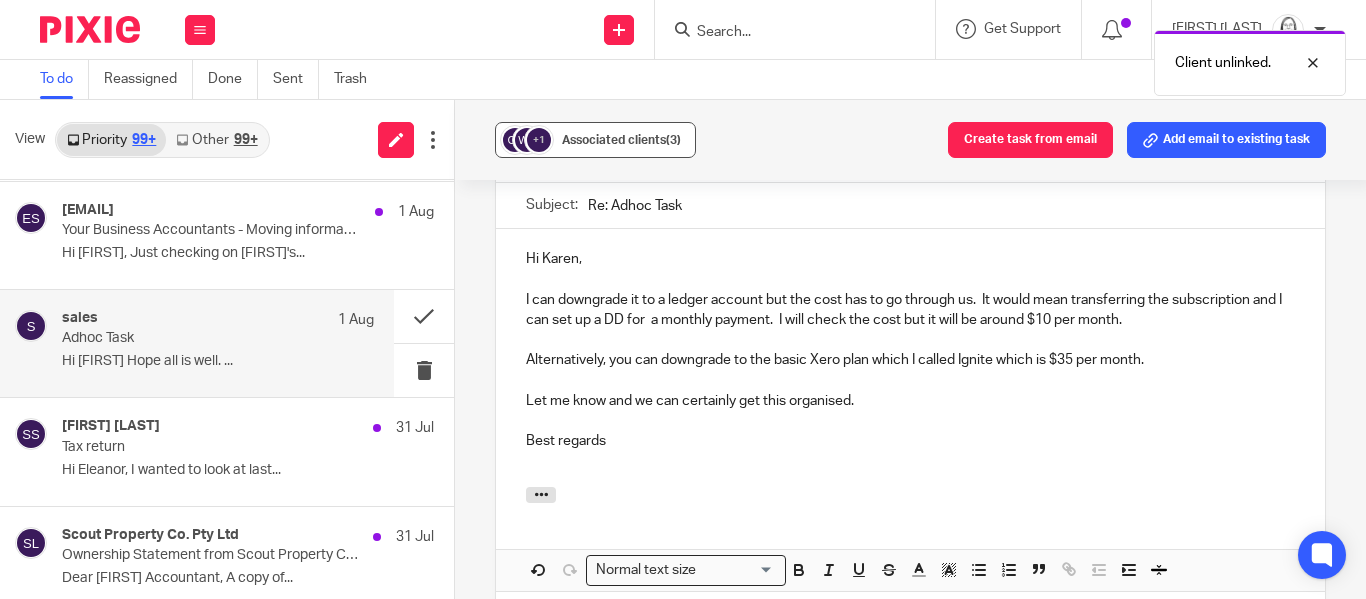 click on "Associated clients  (3)" at bounding box center (621, 140) 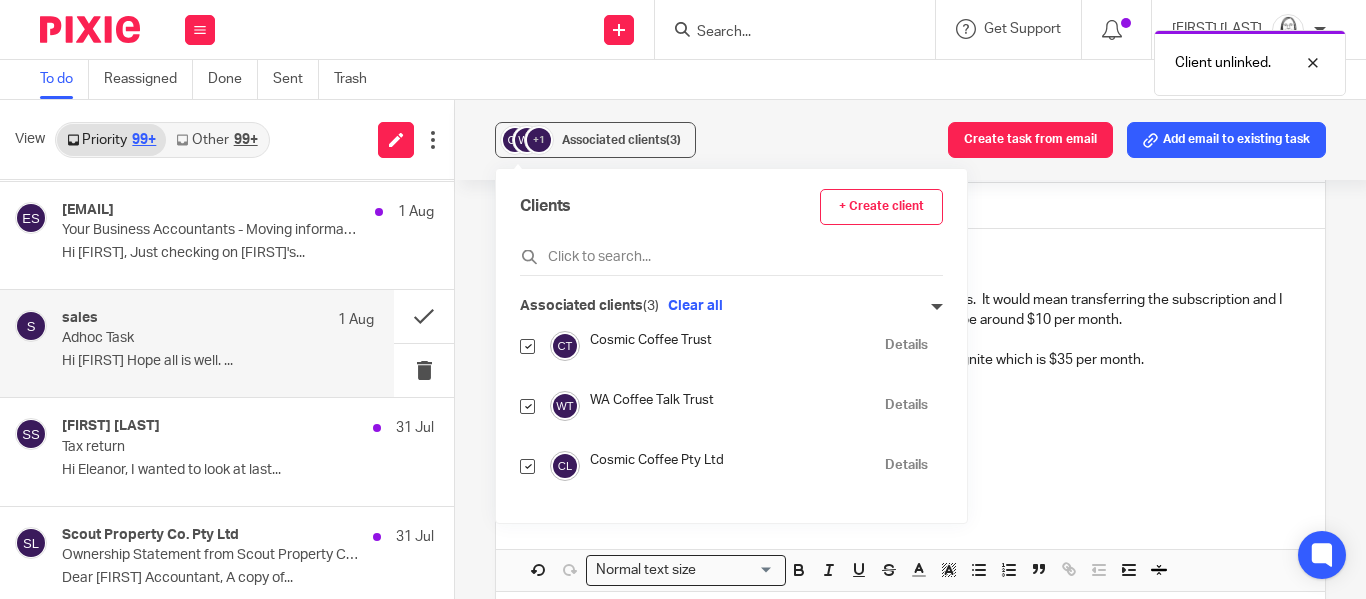 click at bounding box center [527, 466] 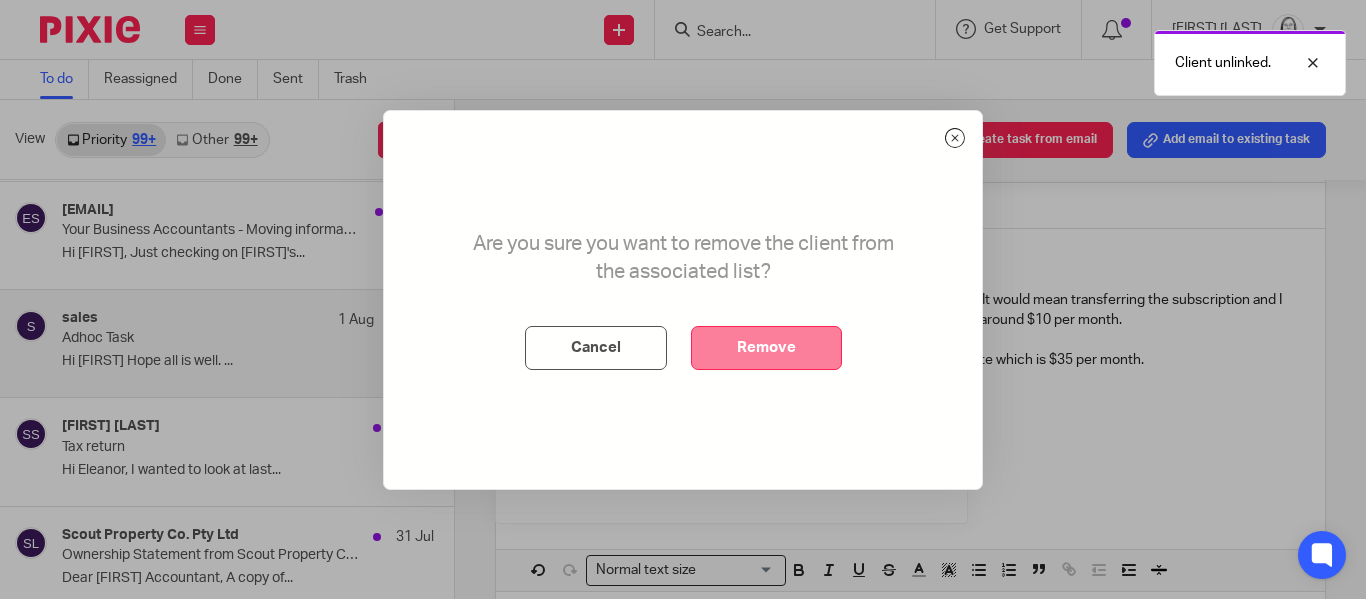 click on "Remove" at bounding box center [766, 348] 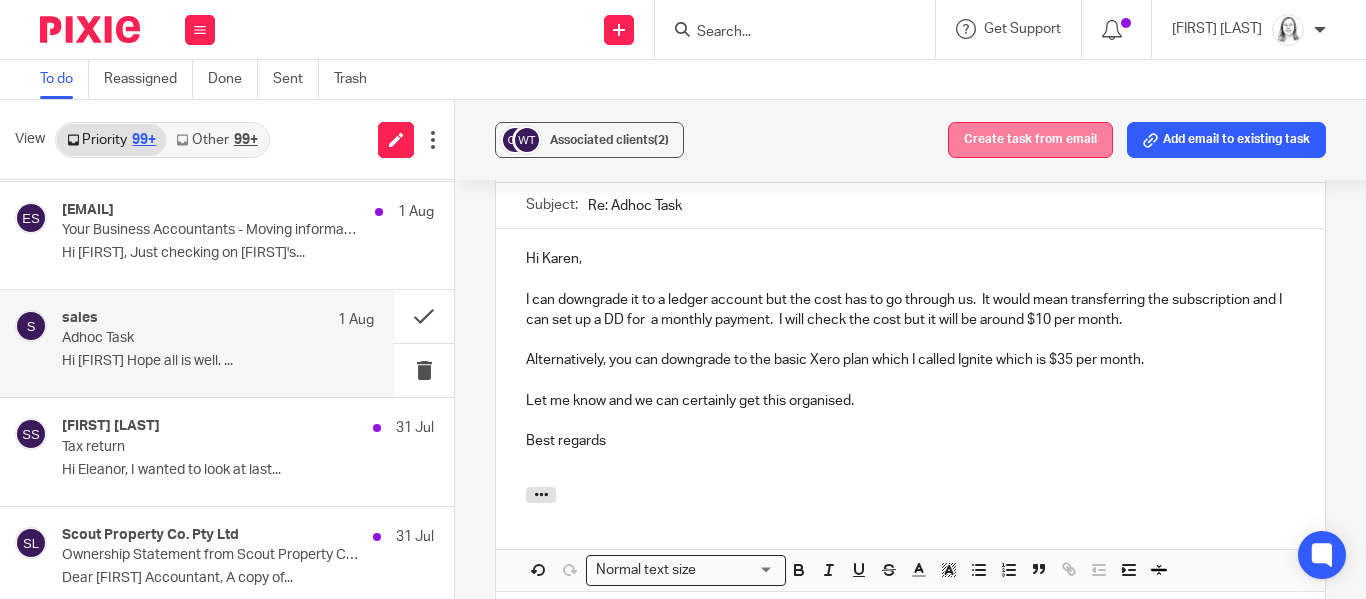 click on "Create task from email" at bounding box center (1030, 140) 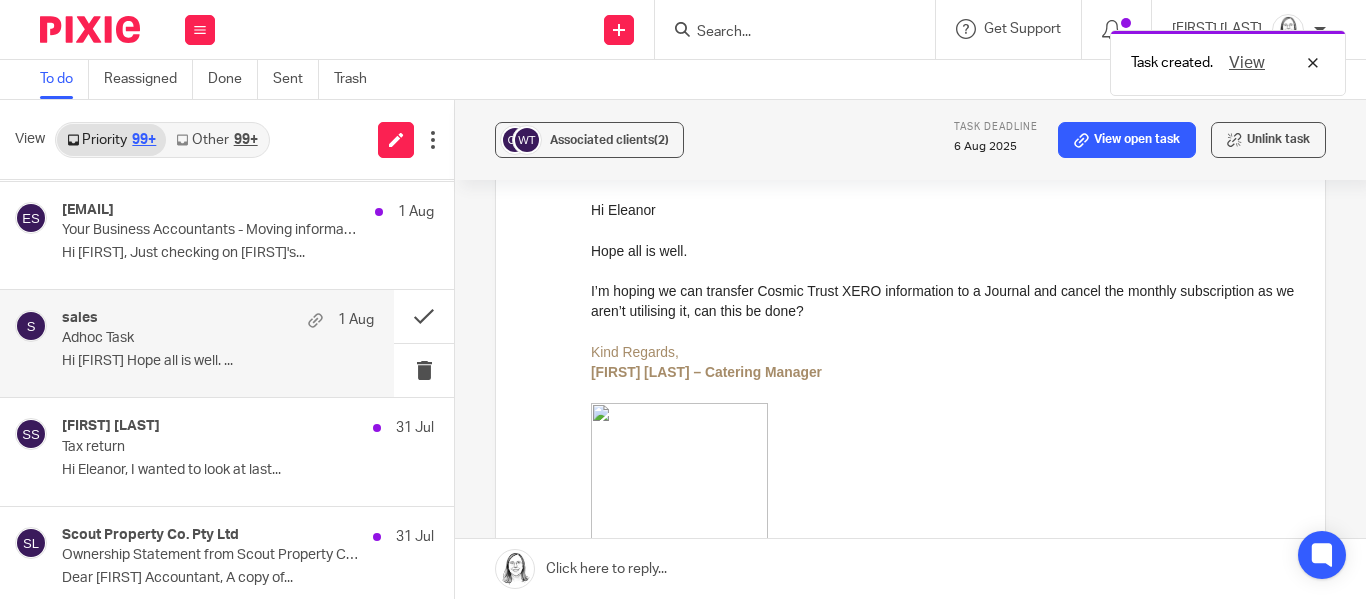 scroll, scrollTop: 0, scrollLeft: 0, axis: both 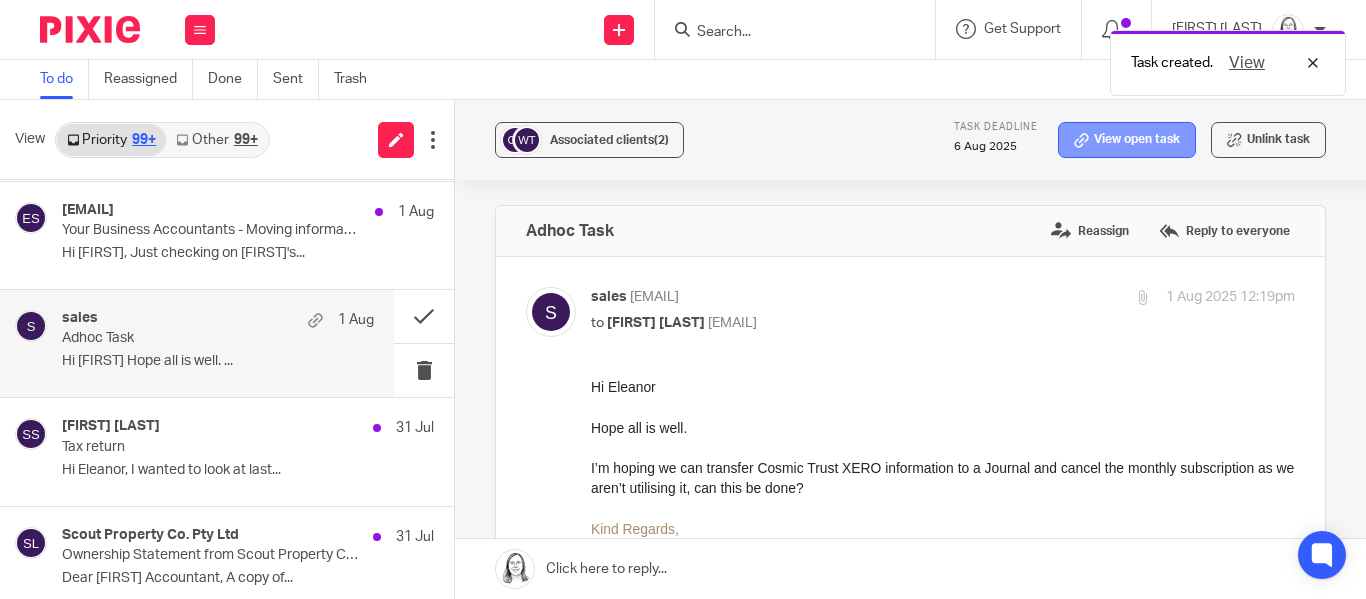 click on "View open task" at bounding box center (1127, 140) 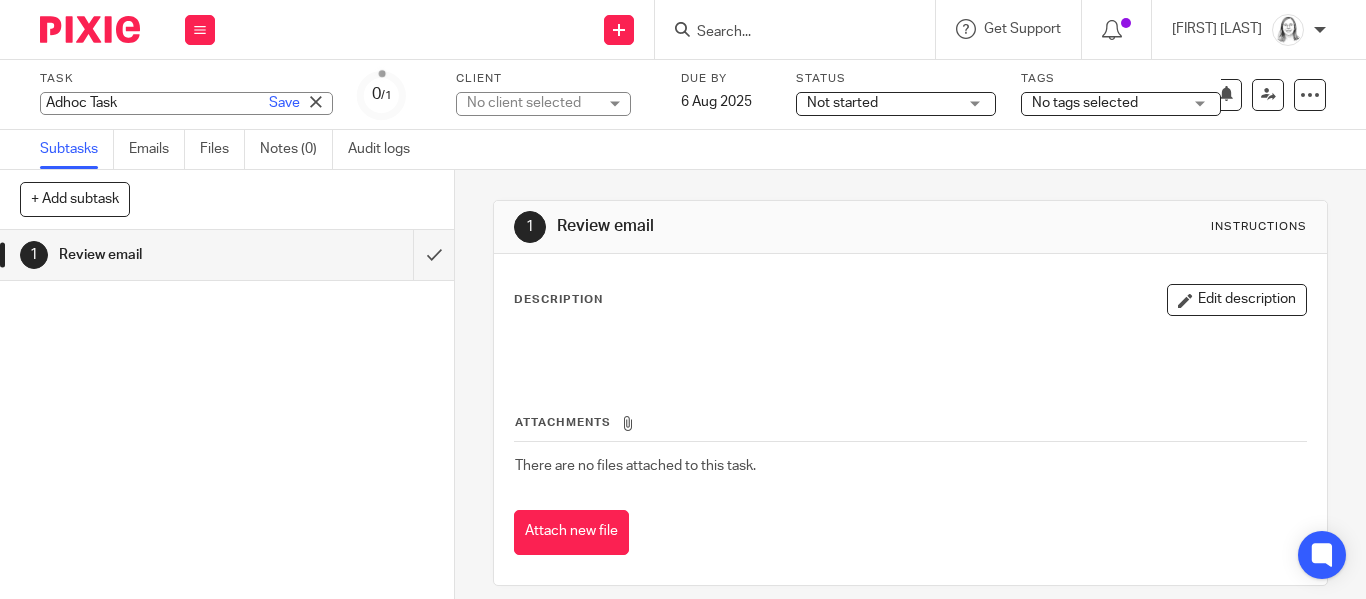 scroll, scrollTop: 0, scrollLeft: 0, axis: both 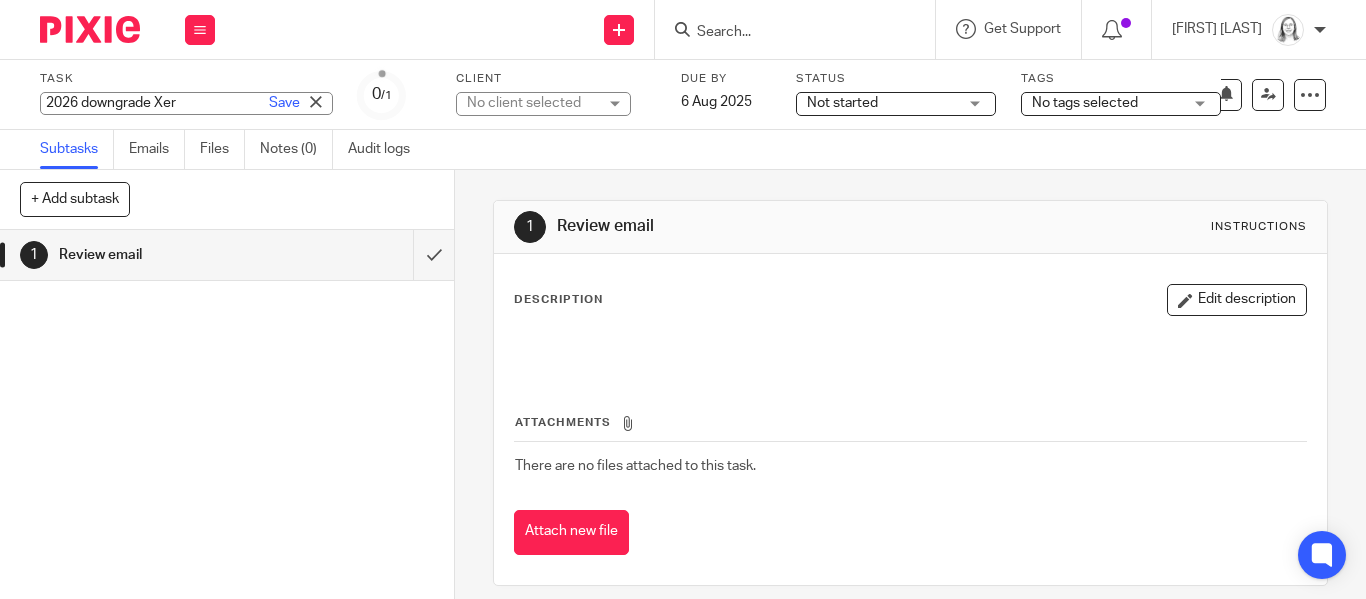 type on "2026 downgrade Xero" 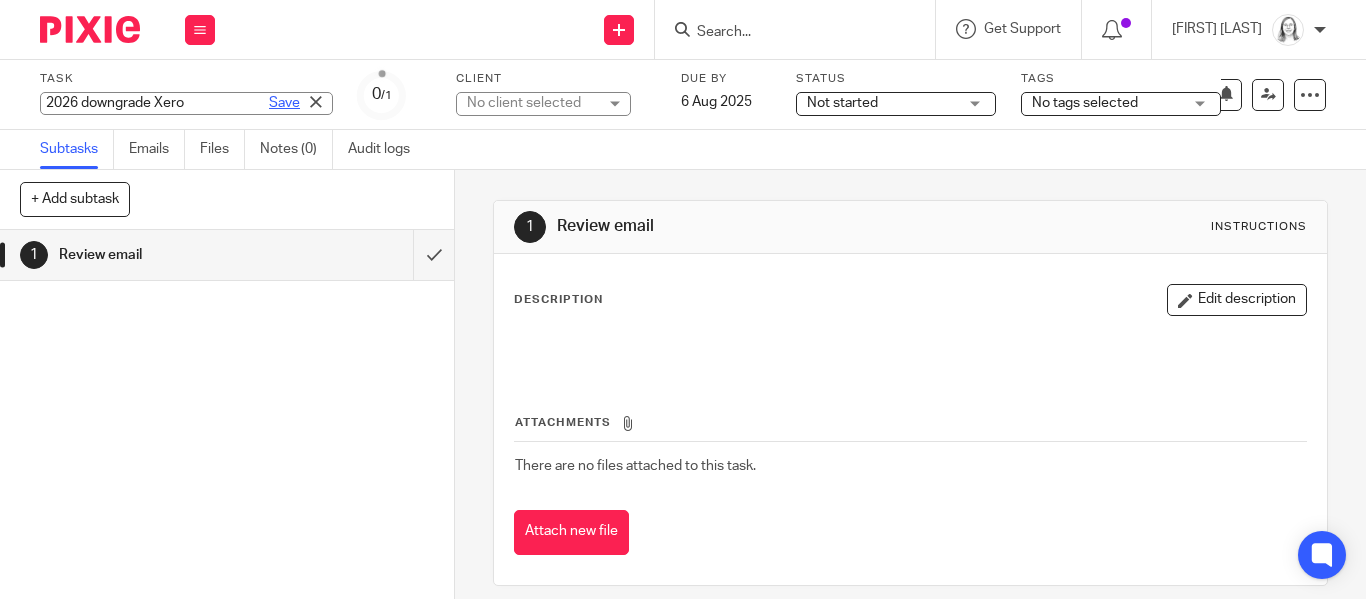 click on "Save" at bounding box center [284, 103] 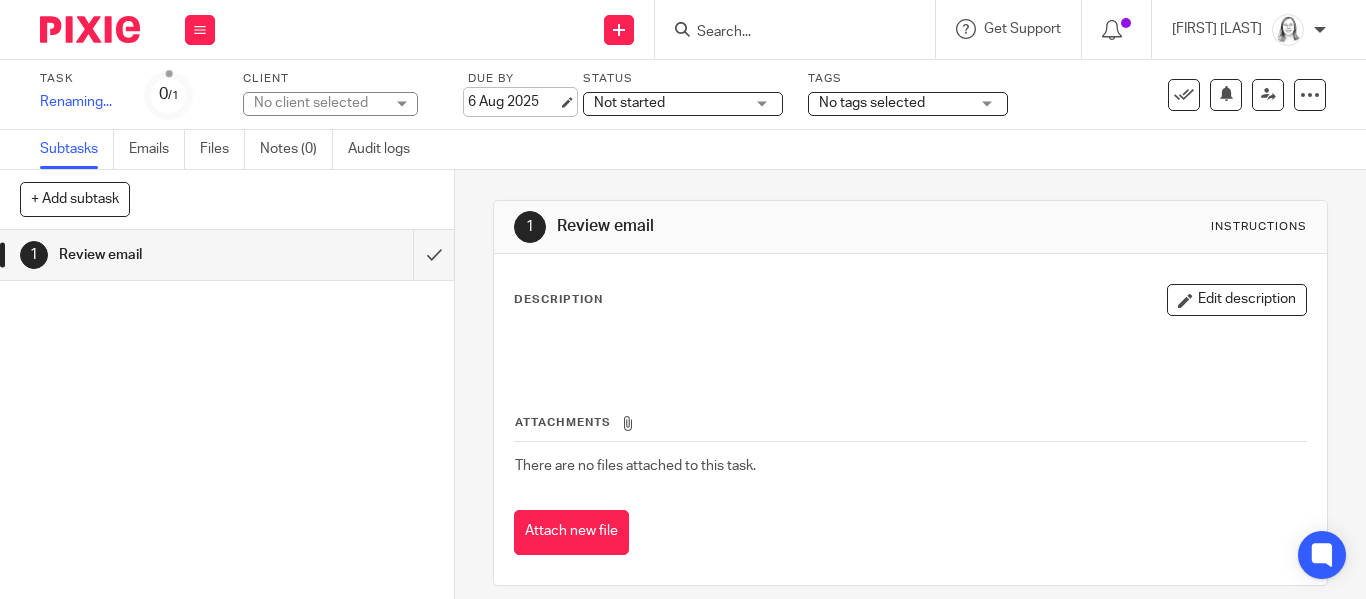 click on "6 Aug 2025" at bounding box center (513, 102) 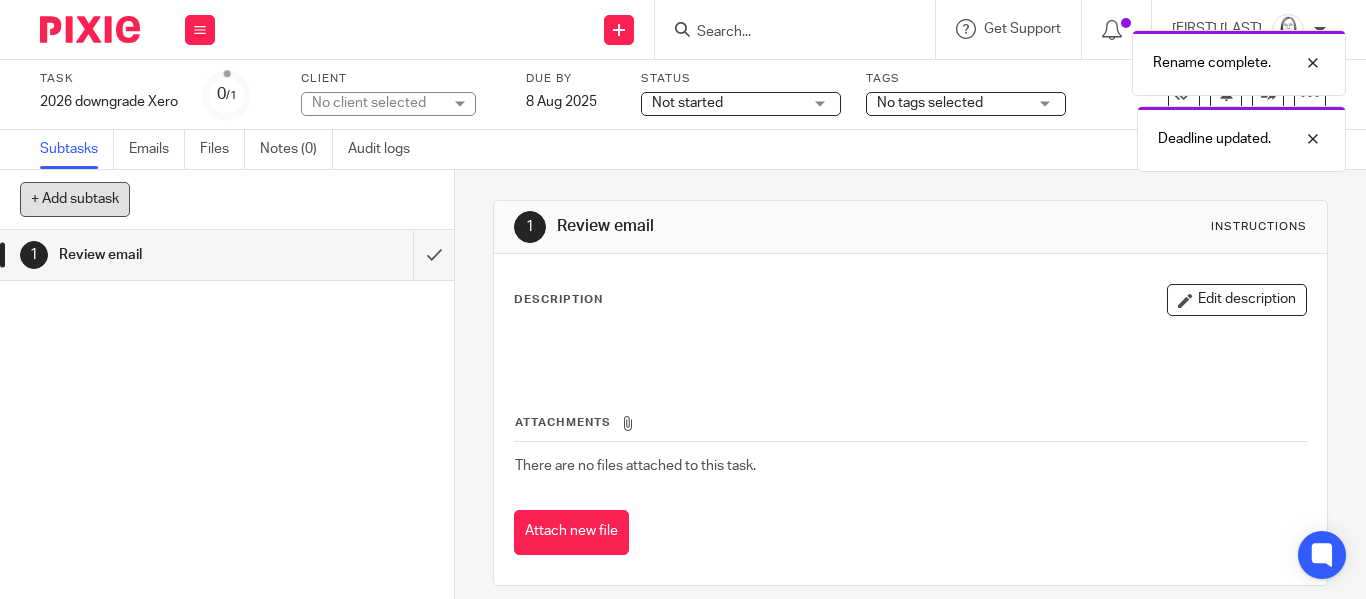 click on "+ Add subtask" at bounding box center [75, 199] 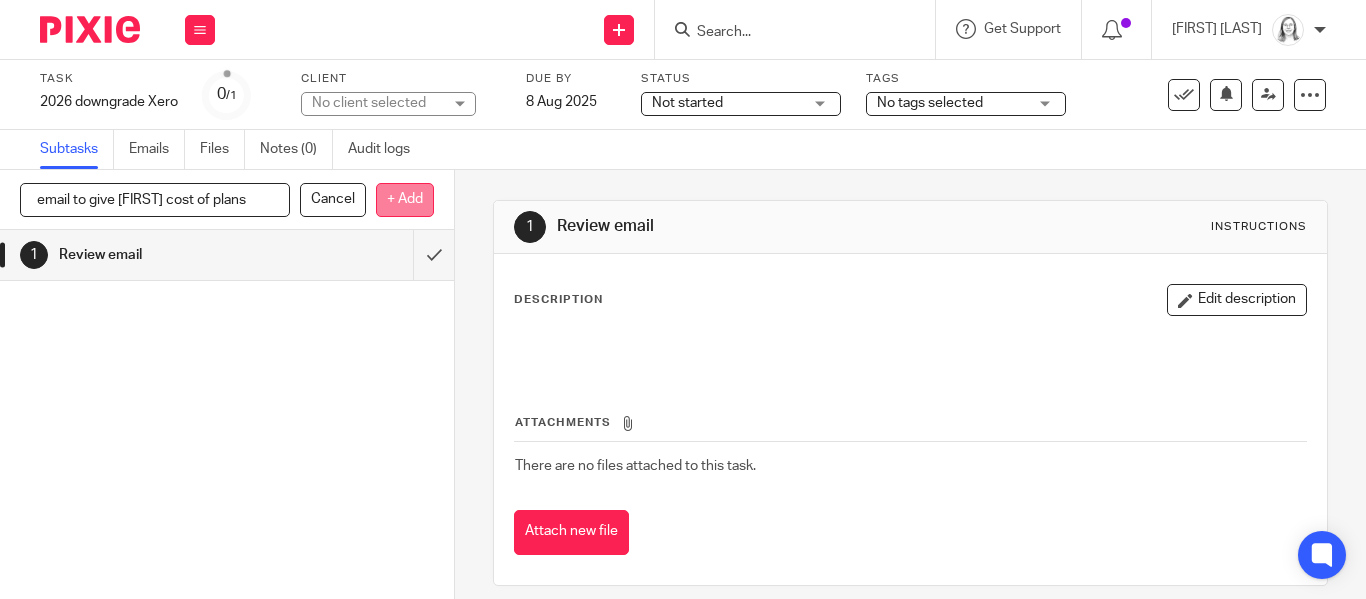 click on "+ Add" at bounding box center (405, 200) 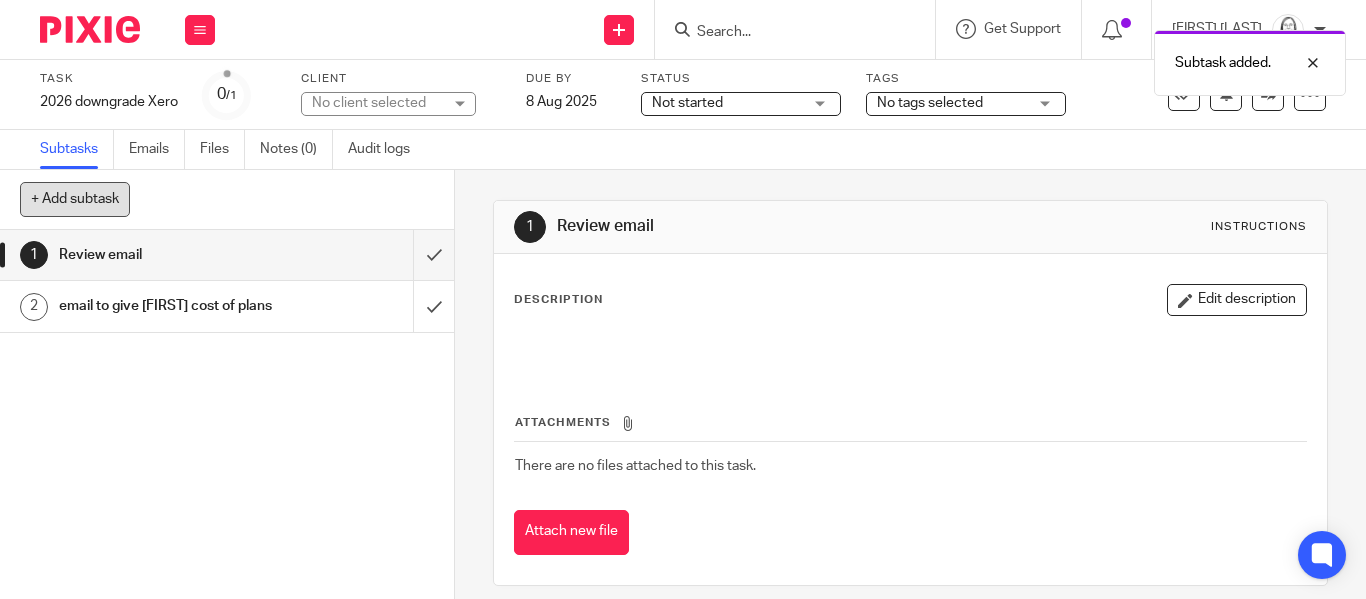 click on "+ Add subtask" at bounding box center [75, 199] 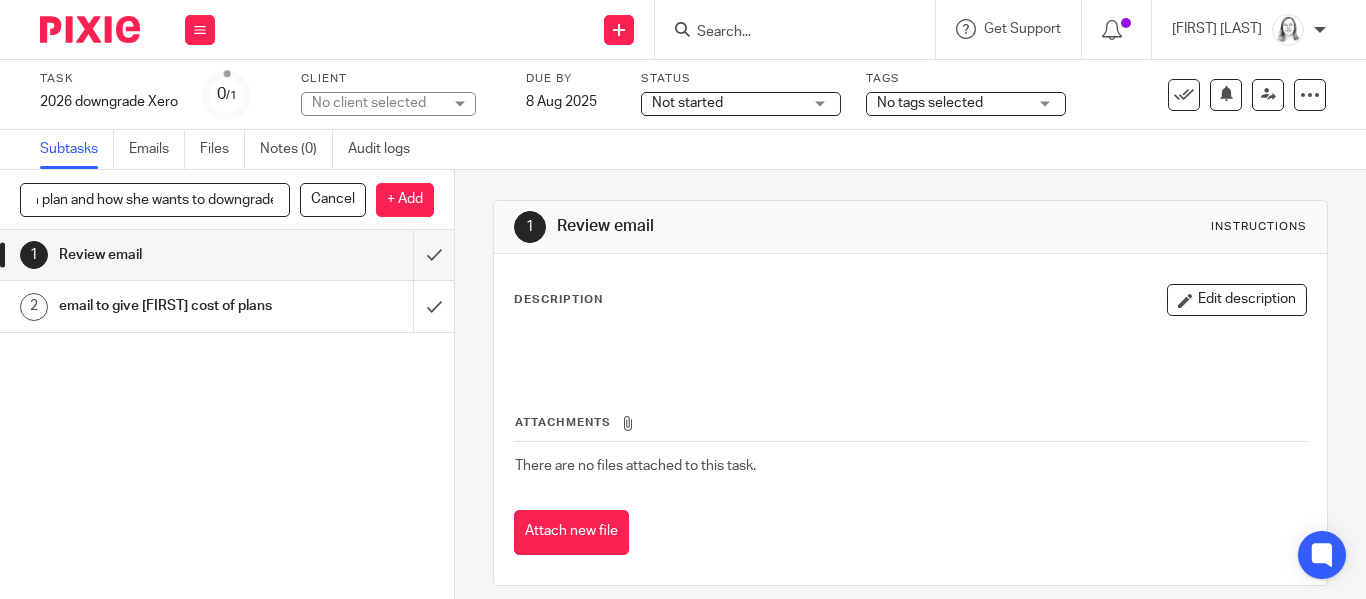scroll, scrollTop: 0, scrollLeft: 129, axis: horizontal 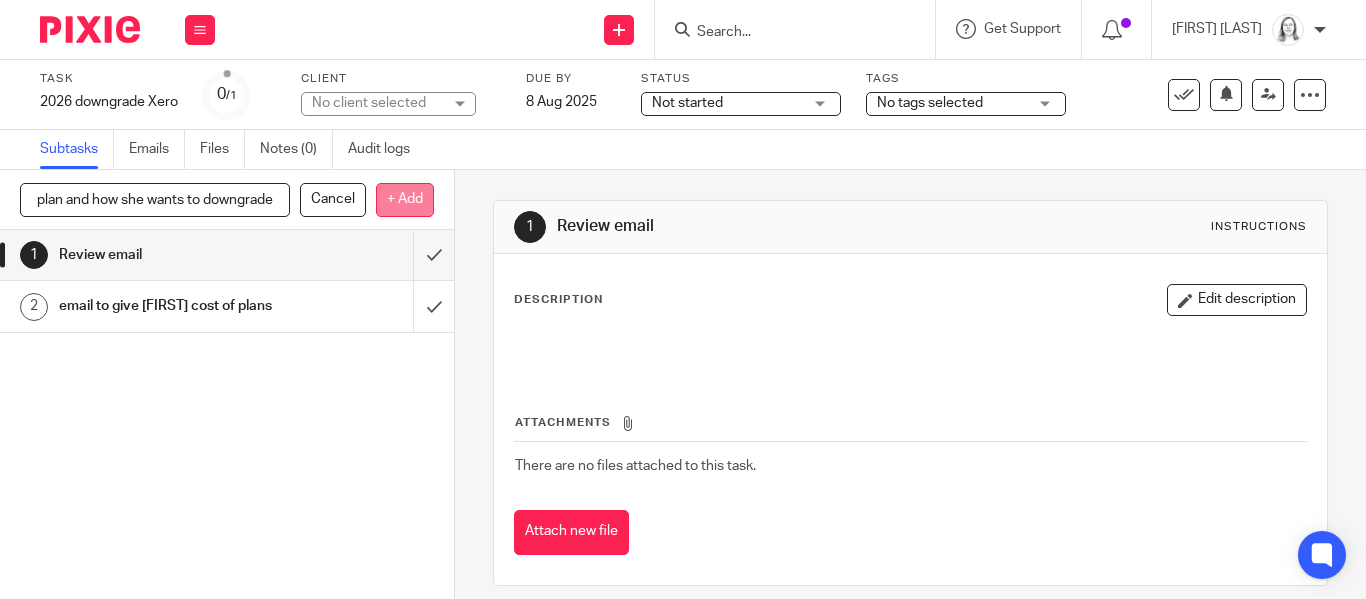 type on "Check to see which plan and how she wants to downgrade" 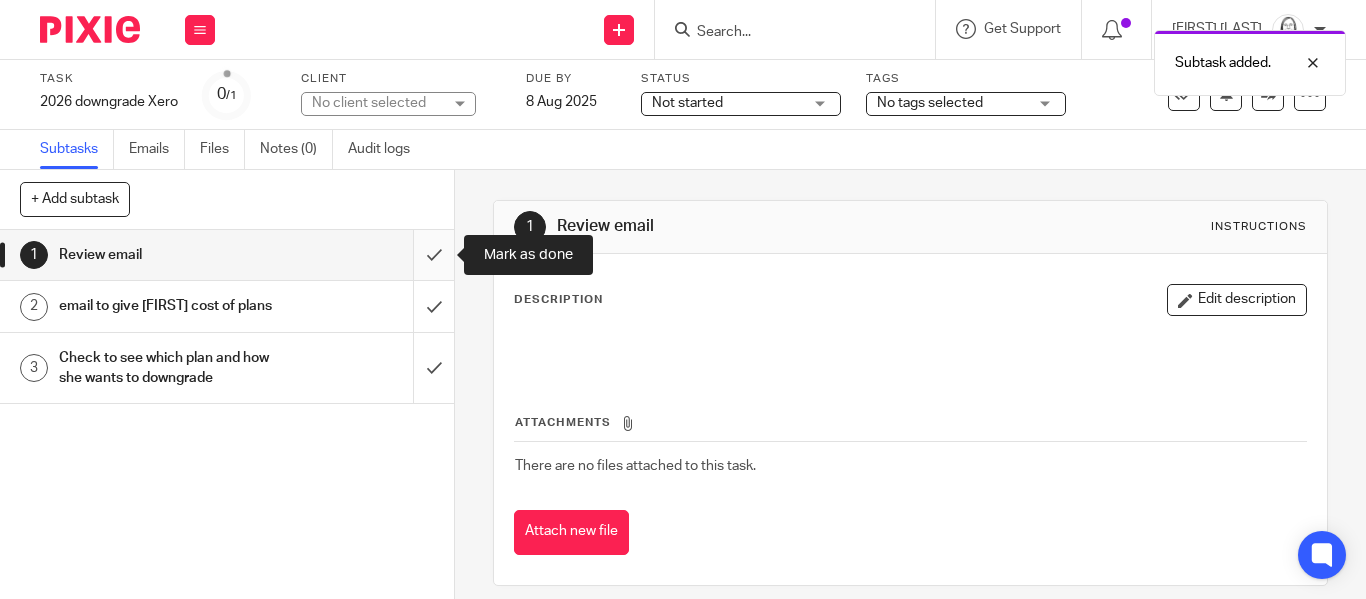 click at bounding box center [227, 255] 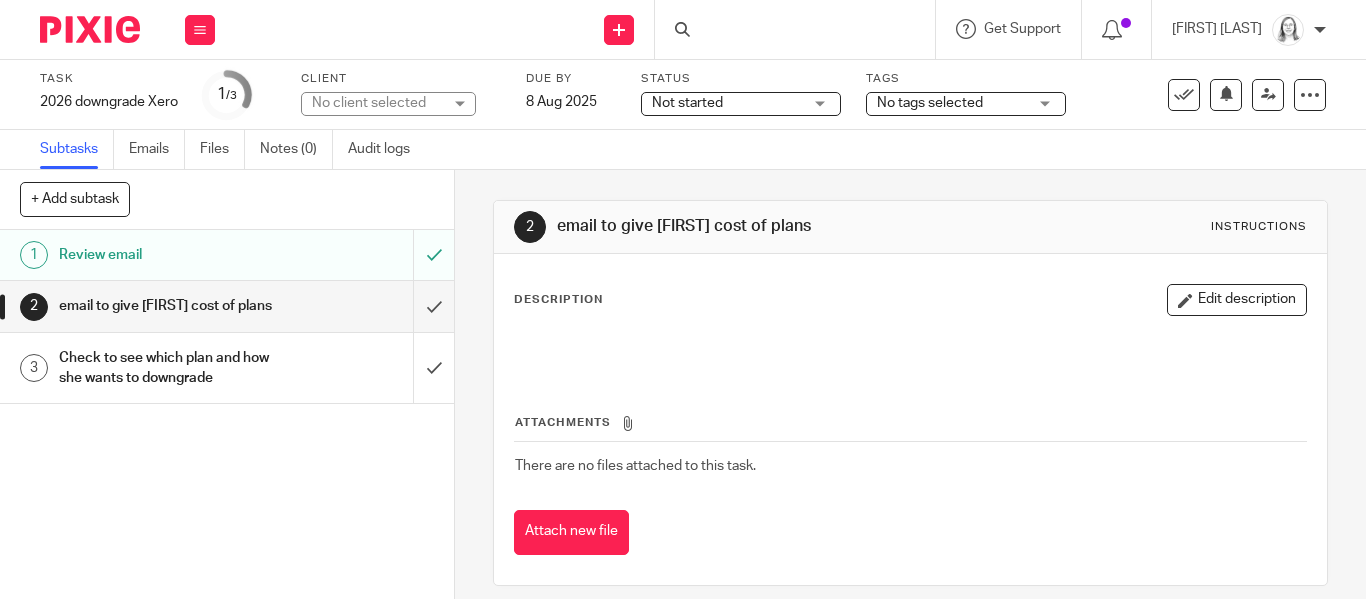 scroll, scrollTop: 0, scrollLeft: 0, axis: both 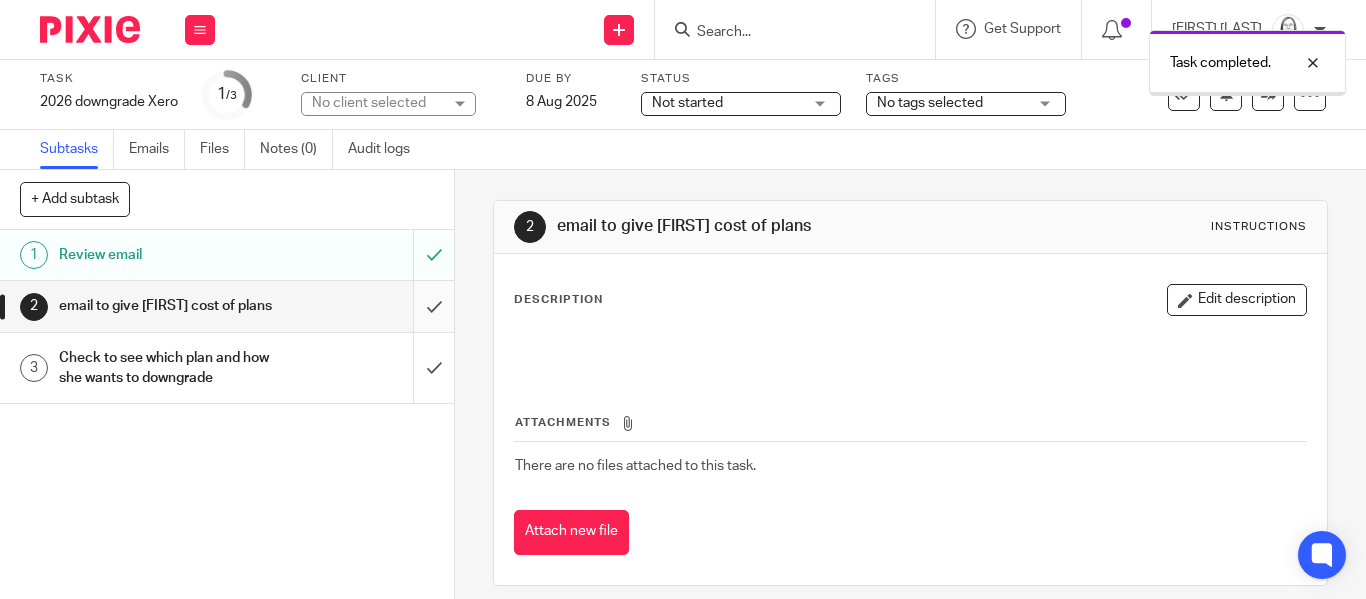 click at bounding box center [227, 306] 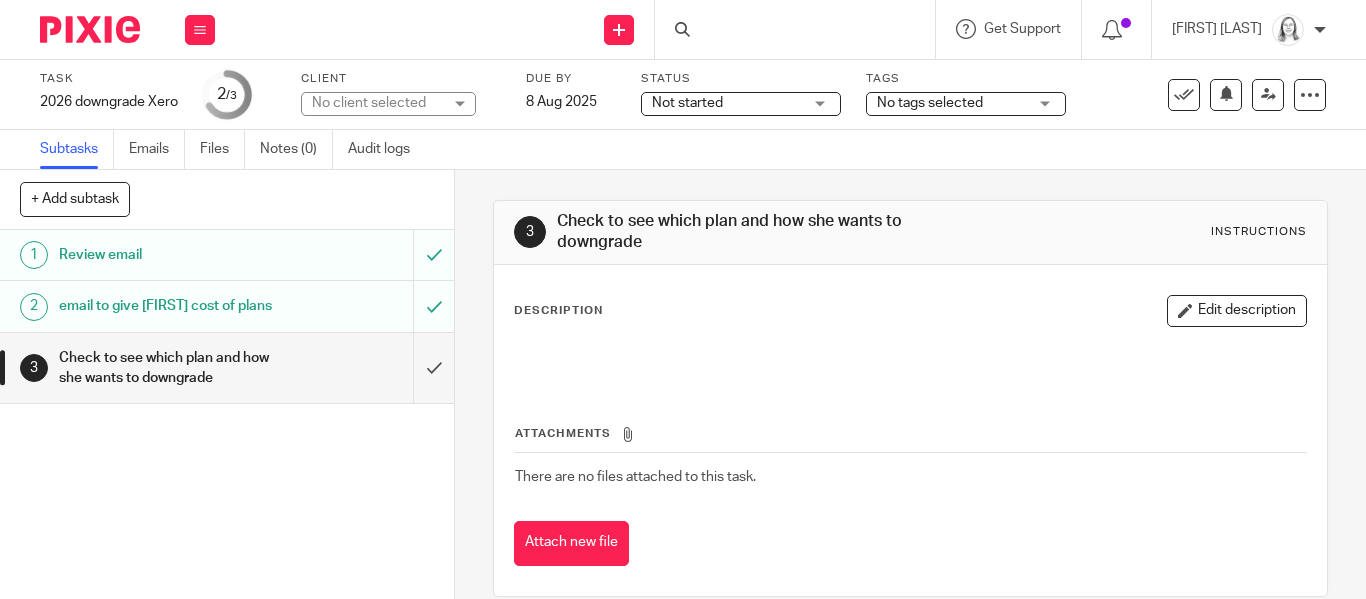 scroll, scrollTop: 0, scrollLeft: 0, axis: both 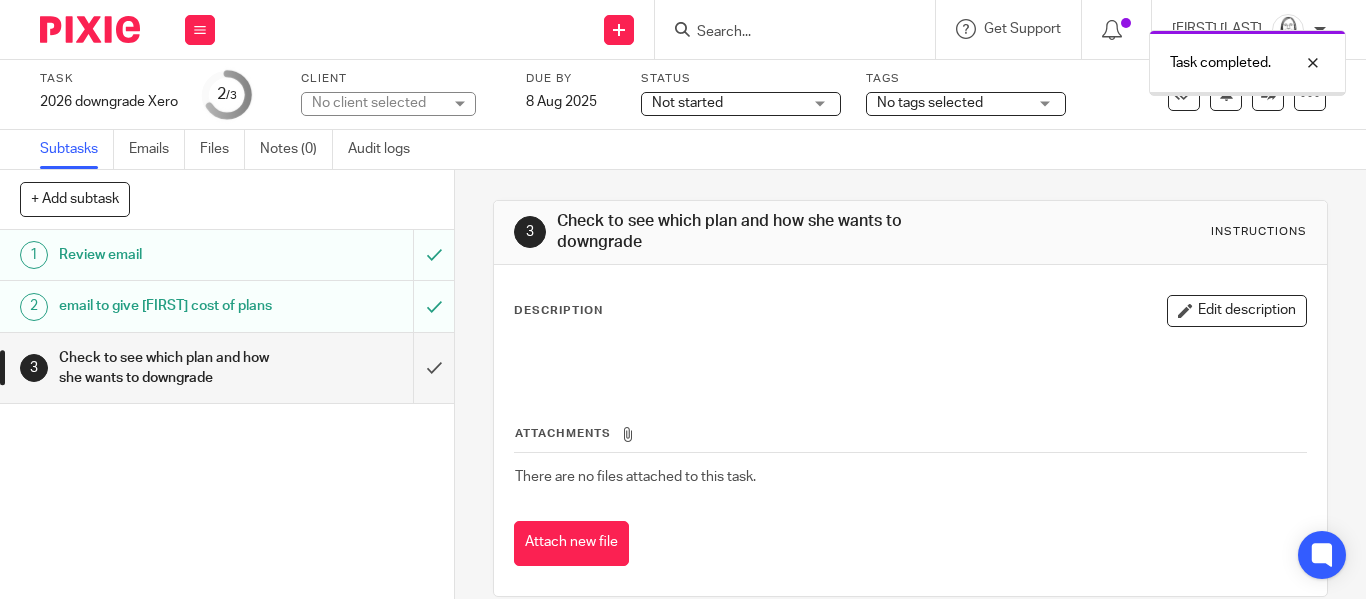 click on "No client selected" at bounding box center [377, 103] 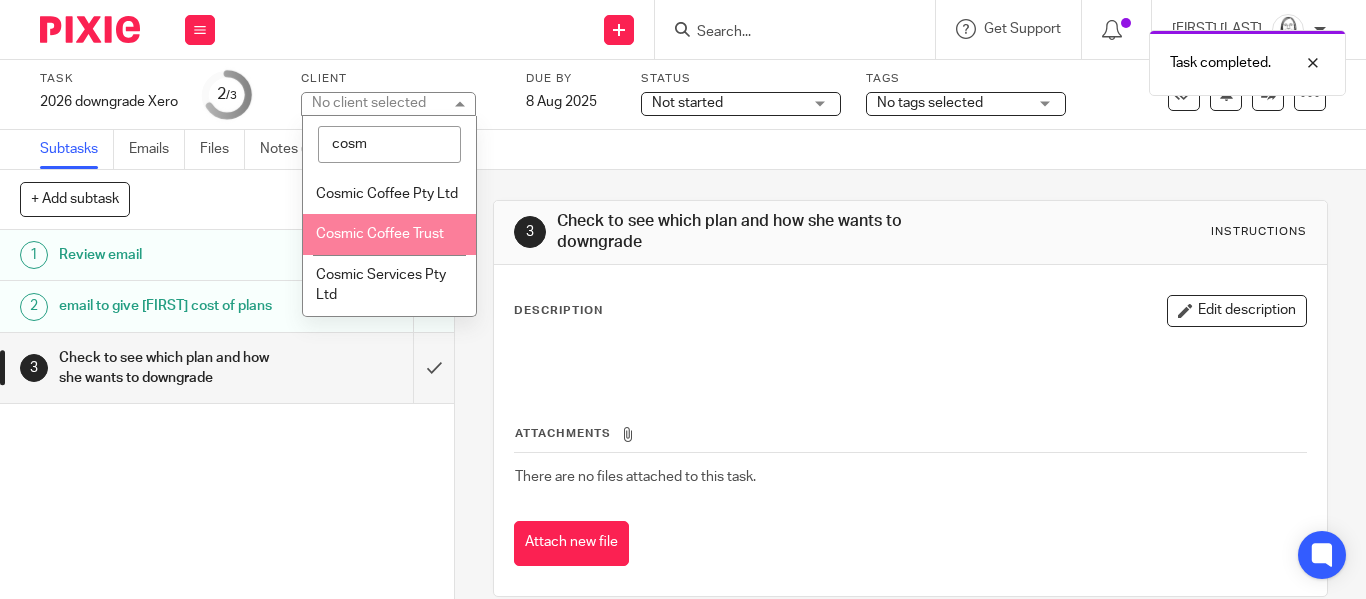 type on "cosm" 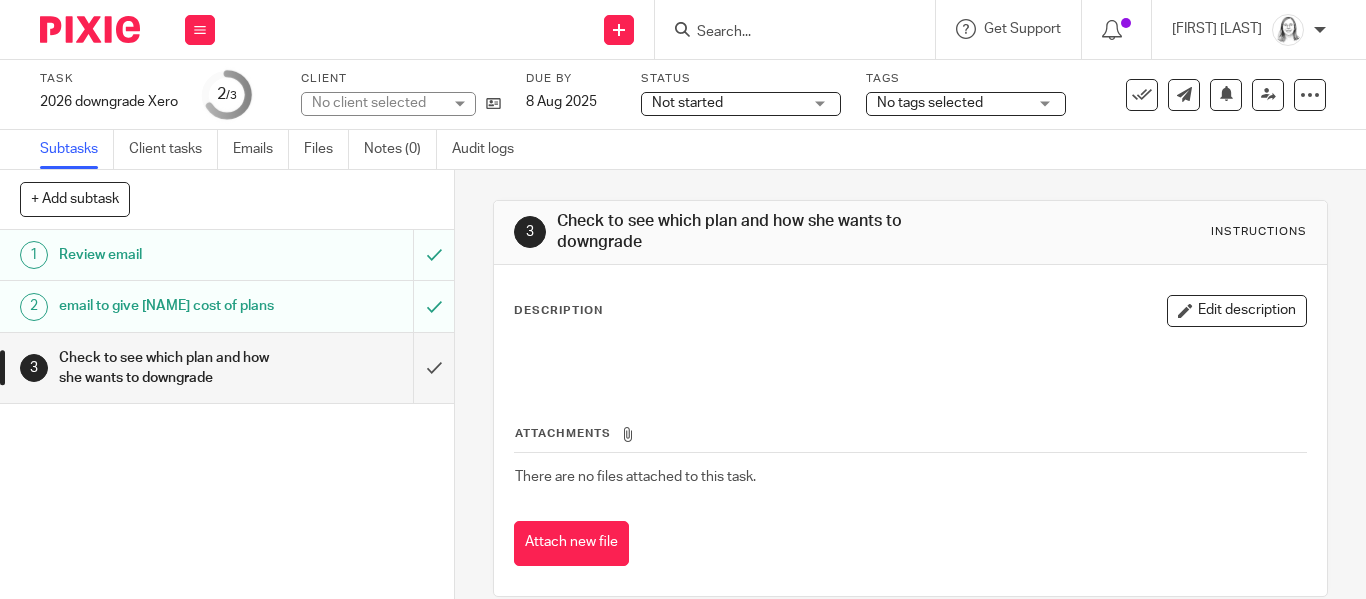 scroll, scrollTop: 0, scrollLeft: 0, axis: both 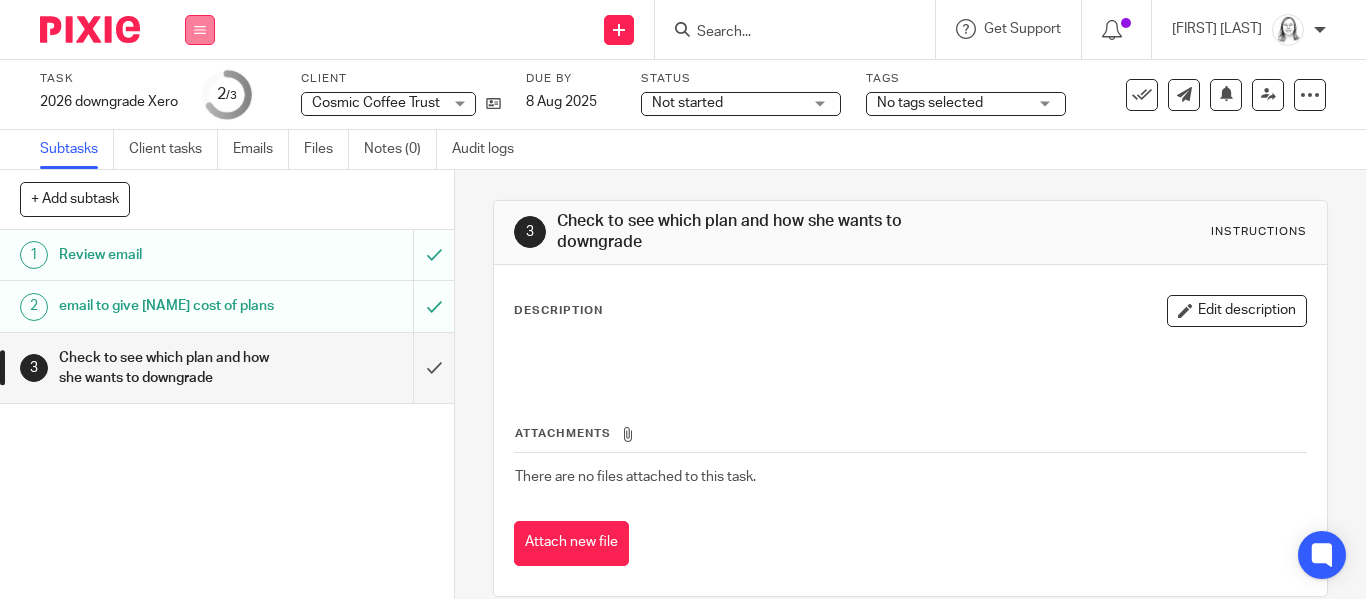 click at bounding box center (200, 30) 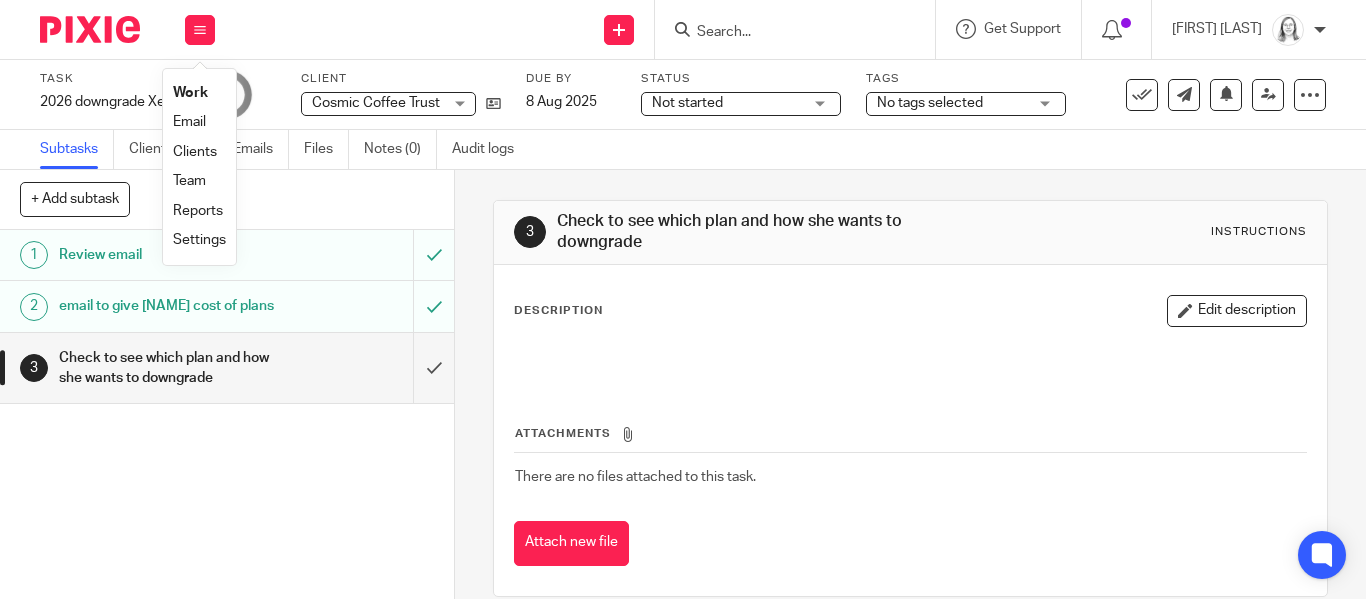 click on "Email" at bounding box center (189, 122) 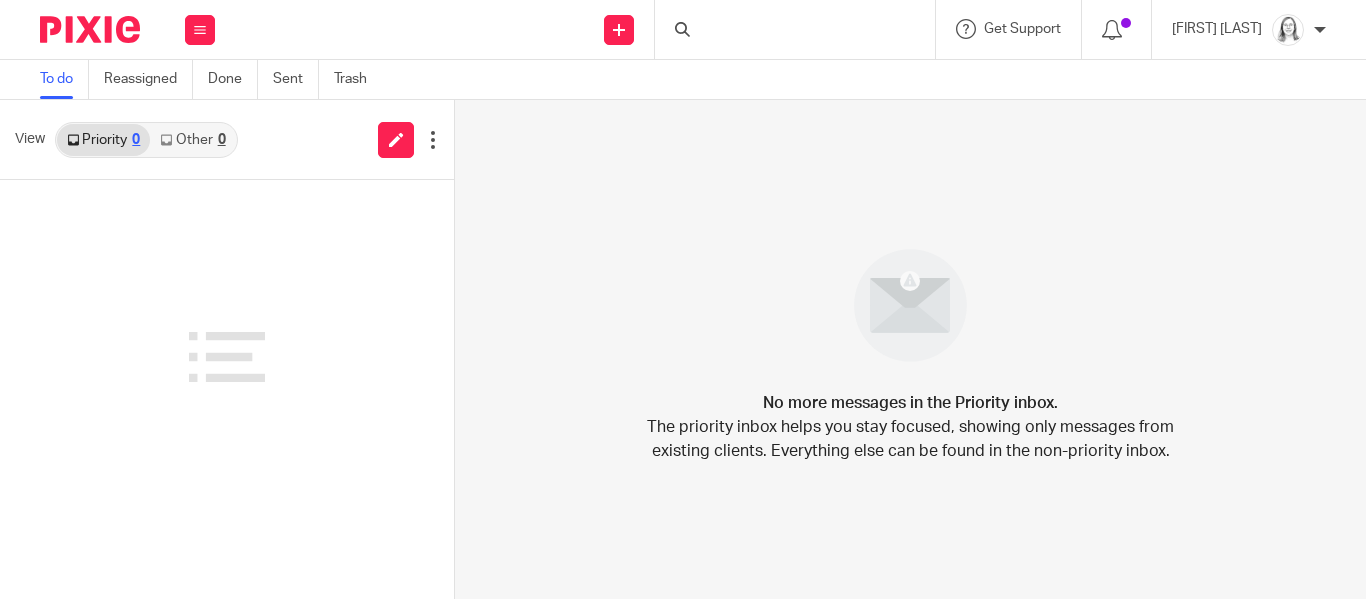 scroll, scrollTop: 0, scrollLeft: 0, axis: both 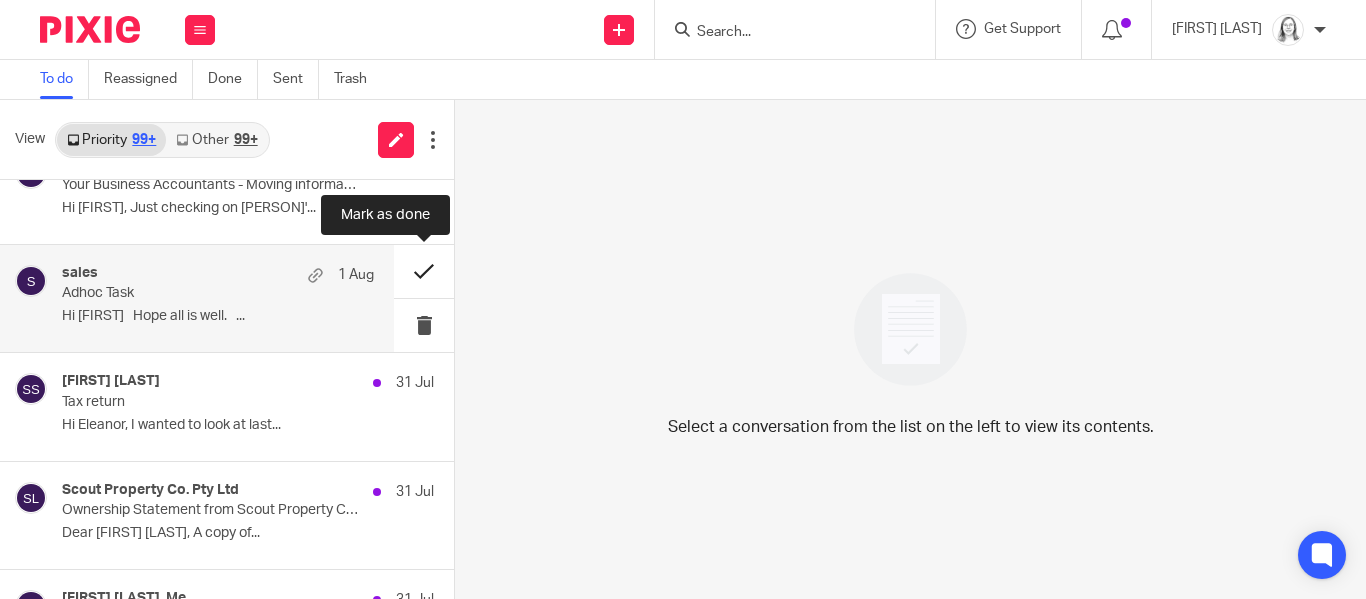 click at bounding box center [424, 271] 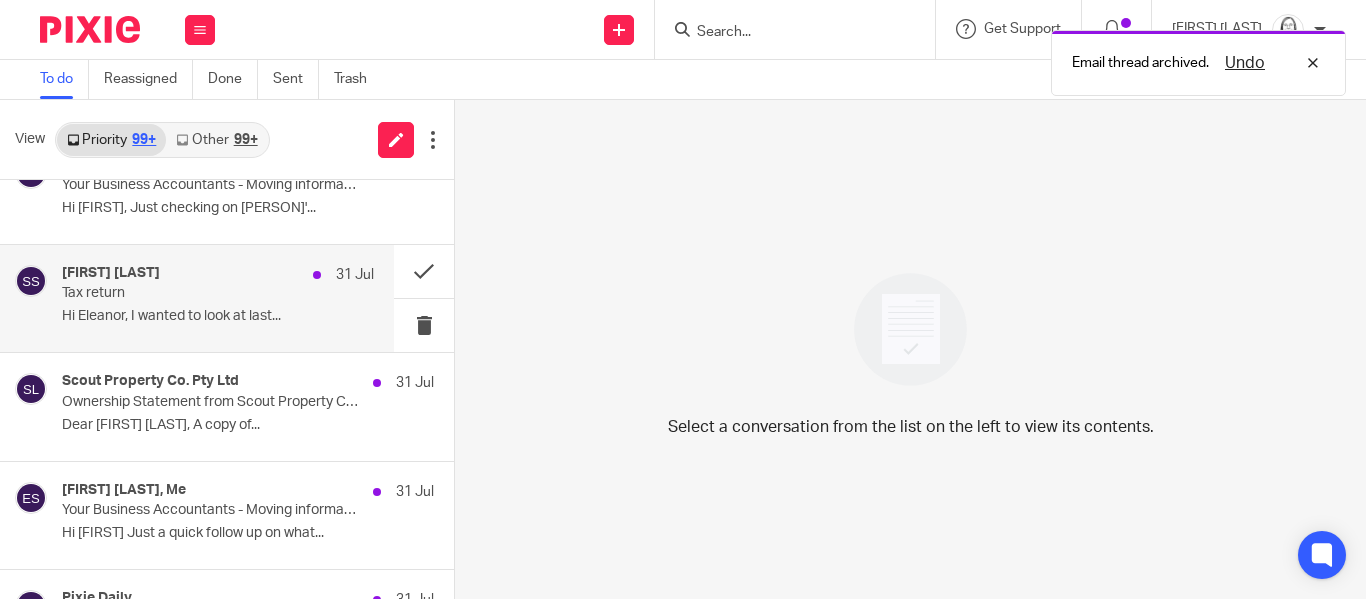 click on "Susan Sugrue
31 Jul   Tax return   Hi Eleanor,          I wanted to look at last..." at bounding box center [218, 298] 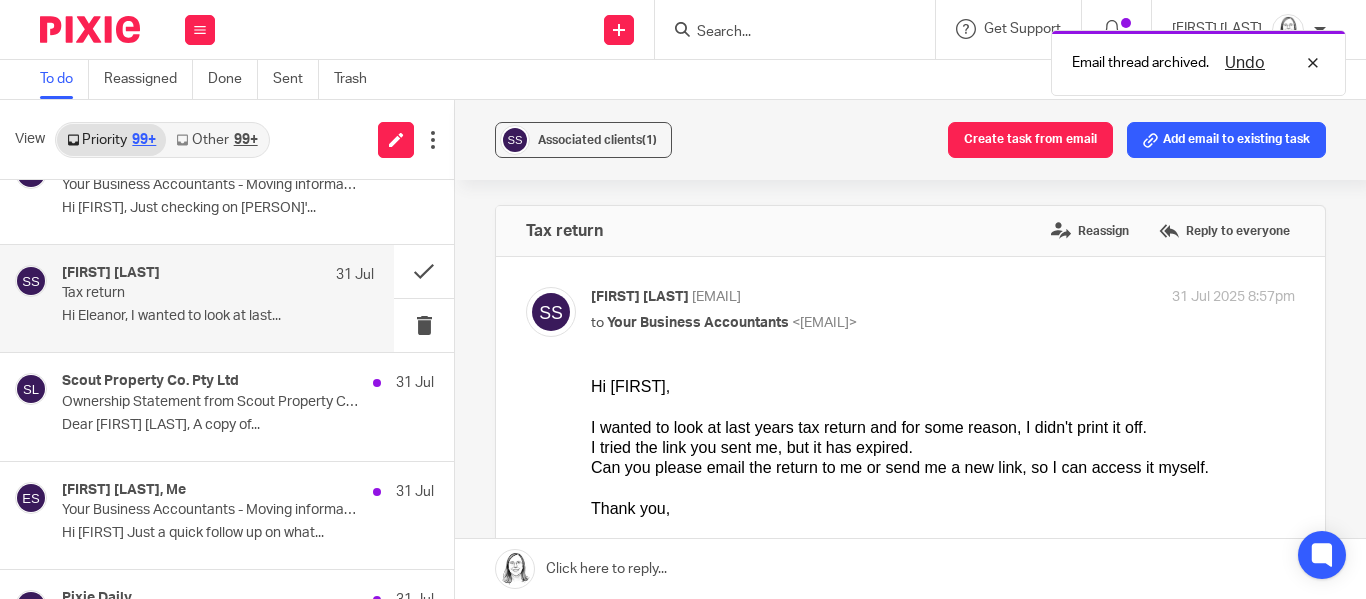 scroll, scrollTop: 0, scrollLeft: 0, axis: both 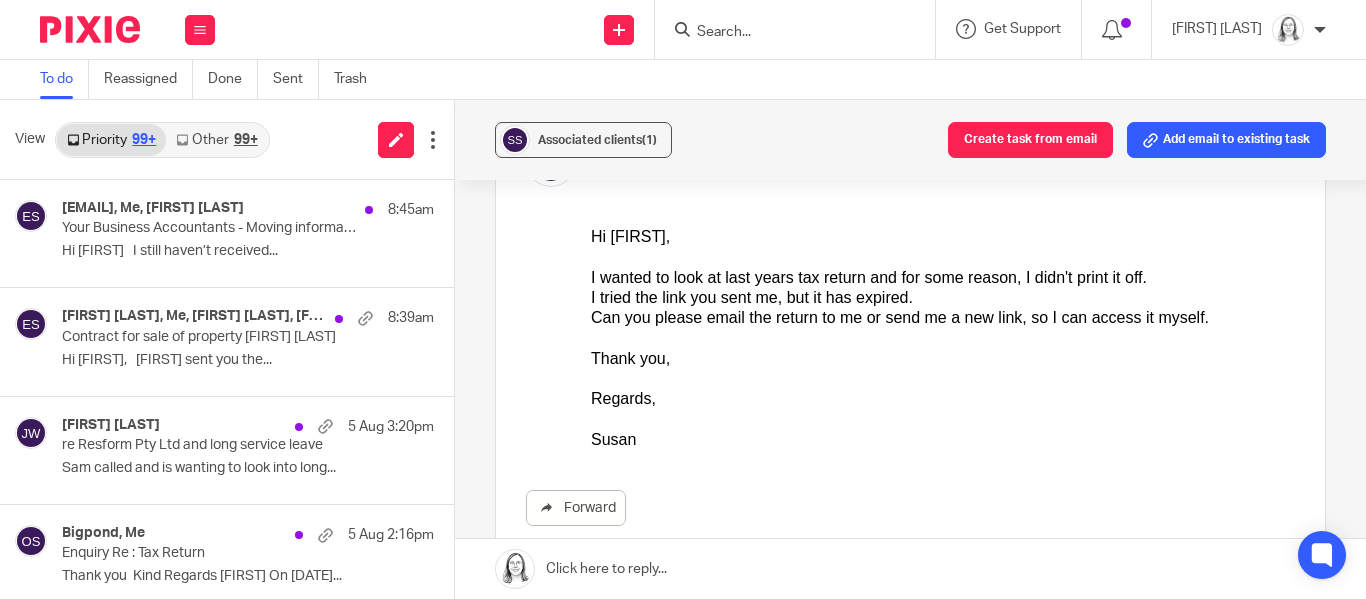 click on "Other
99+" at bounding box center [216, 140] 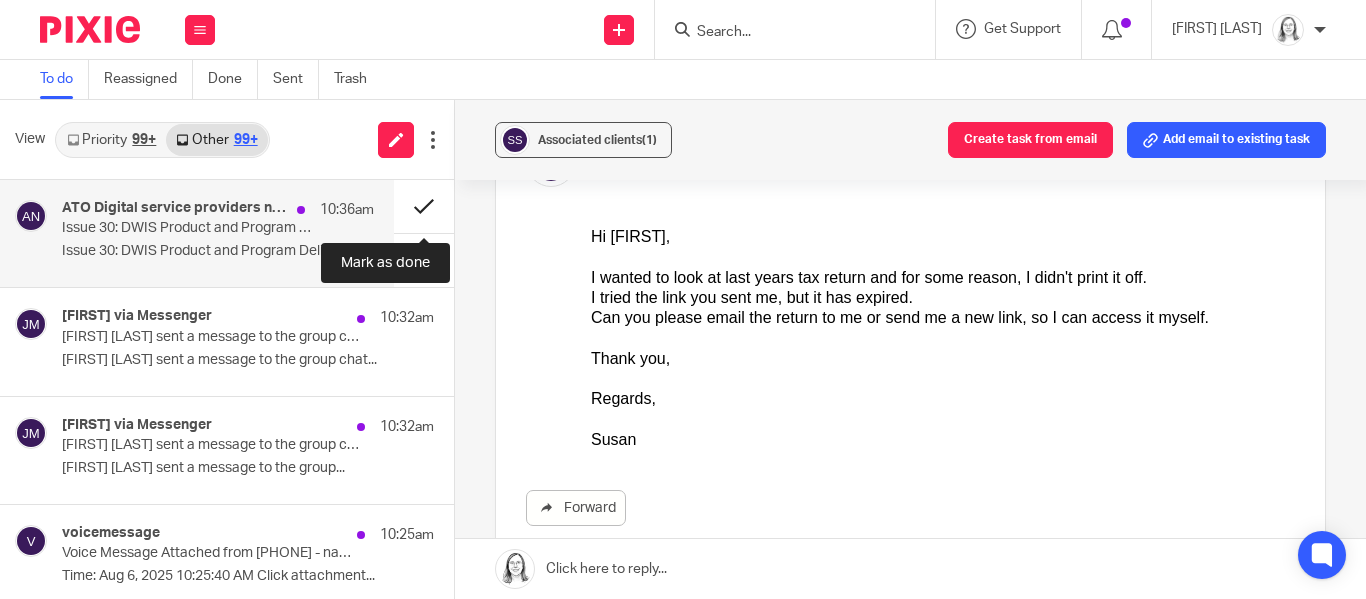 click at bounding box center (424, 206) 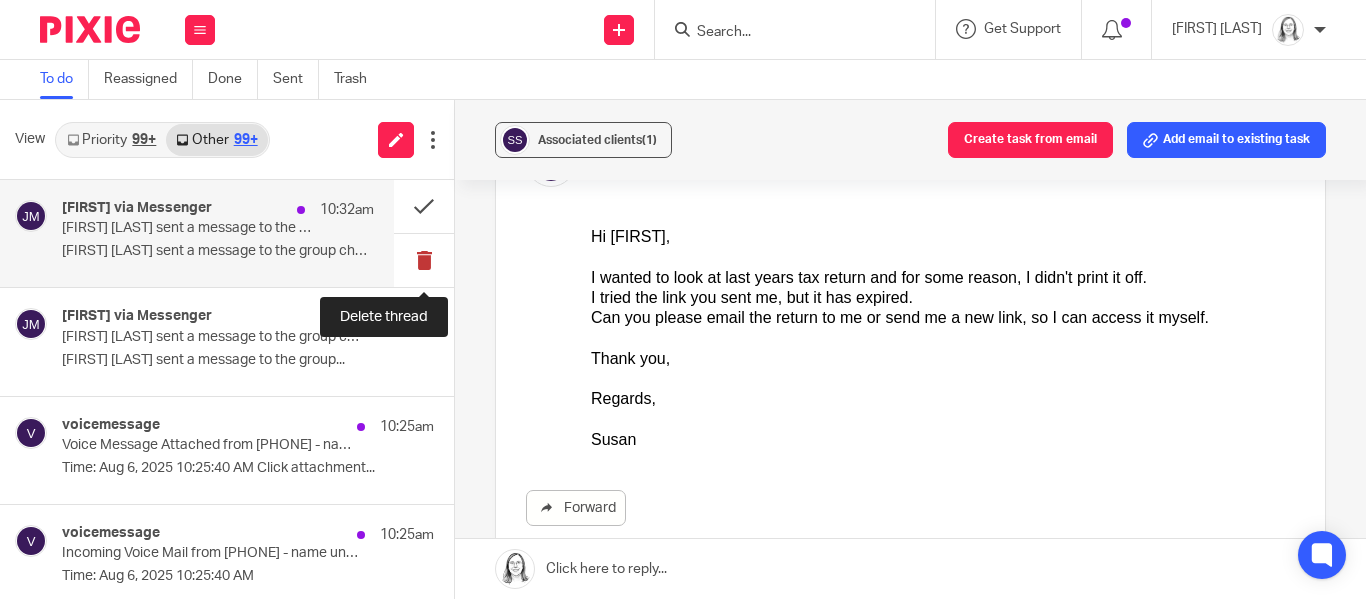 click at bounding box center (424, 260) 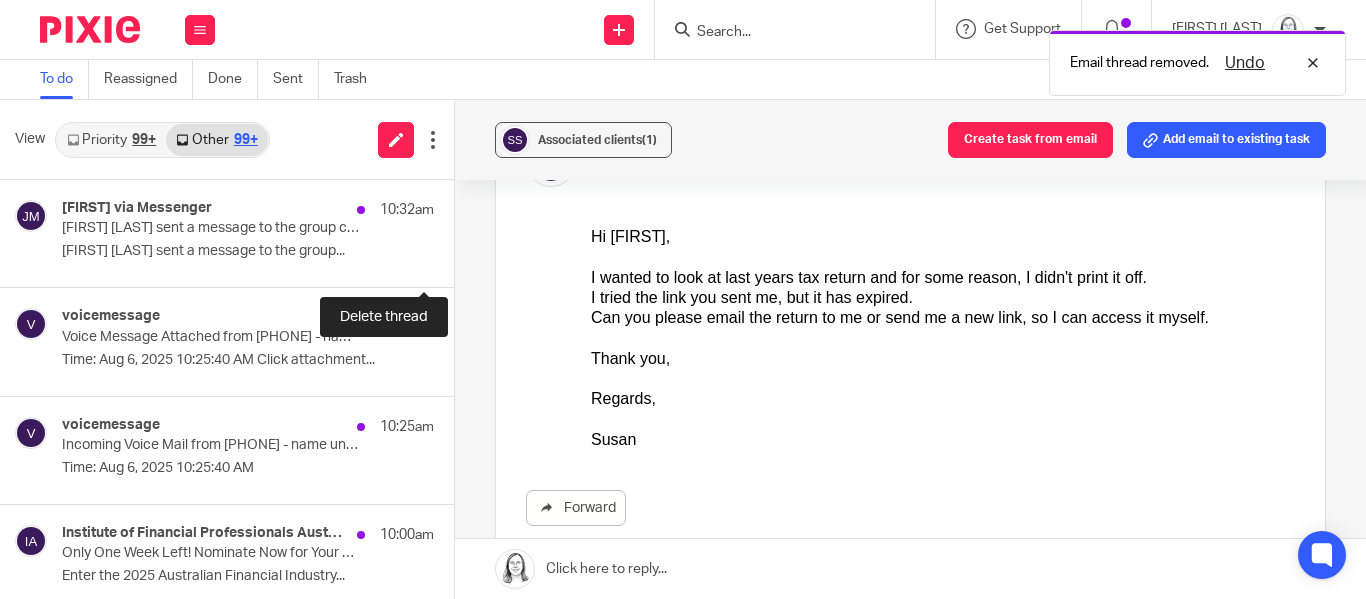 click at bounding box center (462, 260) 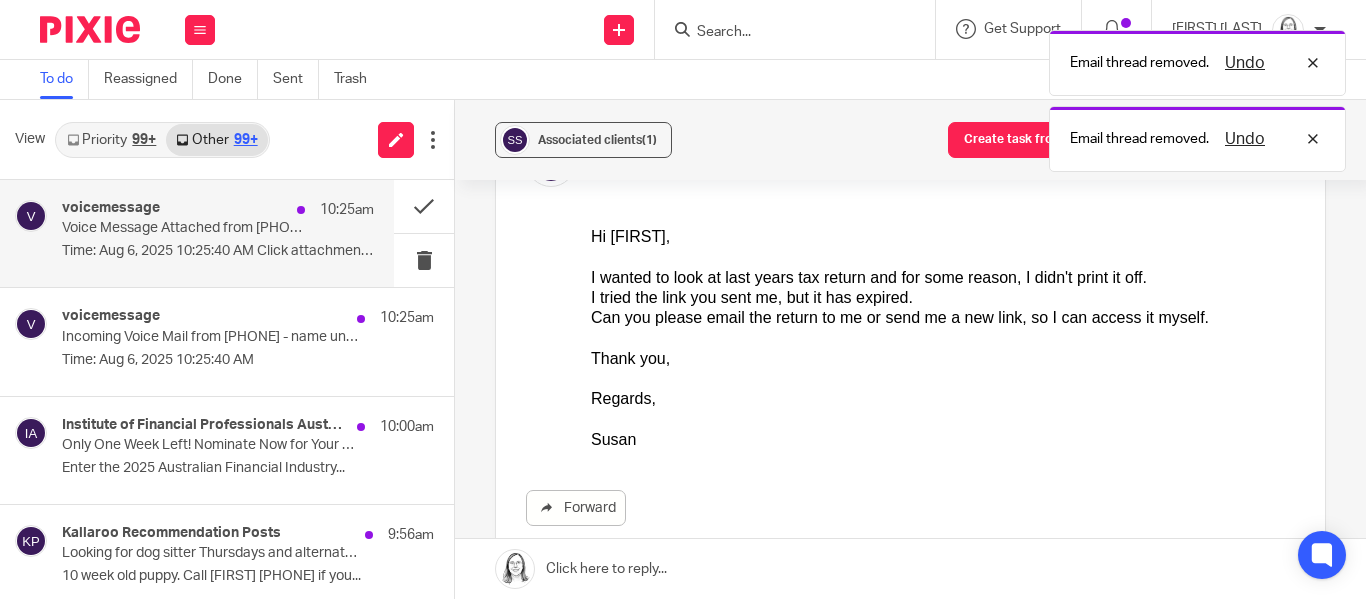 click on "Voice Message Attached from 0400234546 - name unavailable" at bounding box center (187, 228) 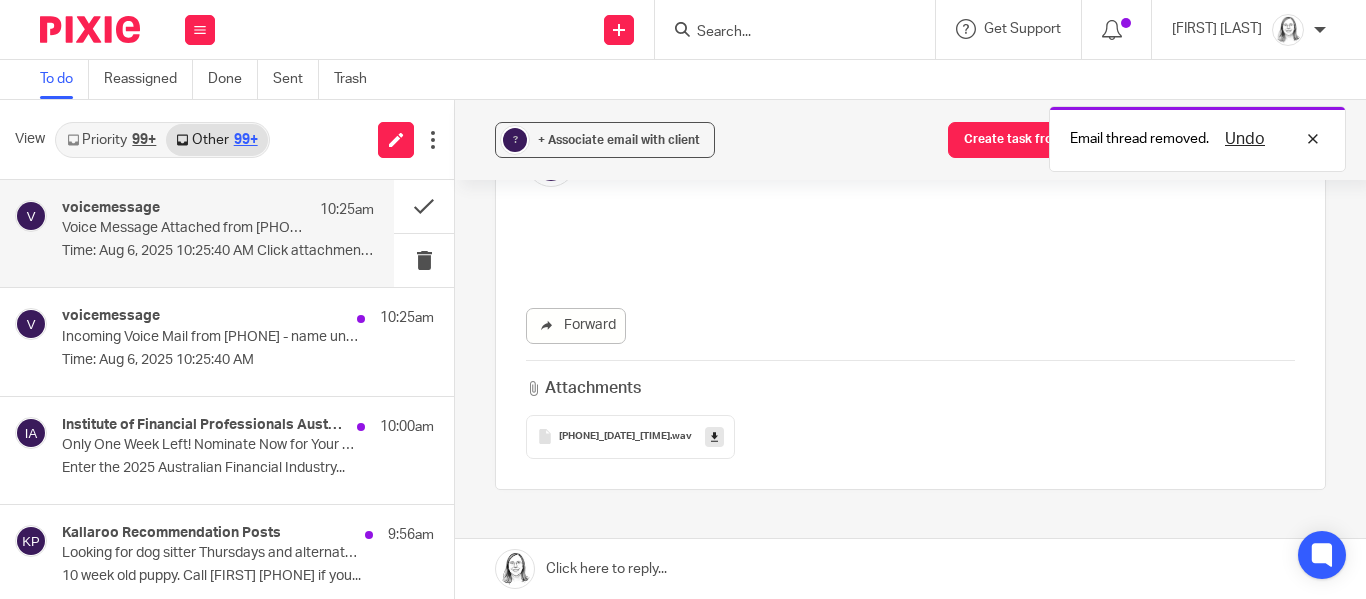 scroll, scrollTop: 0, scrollLeft: 0, axis: both 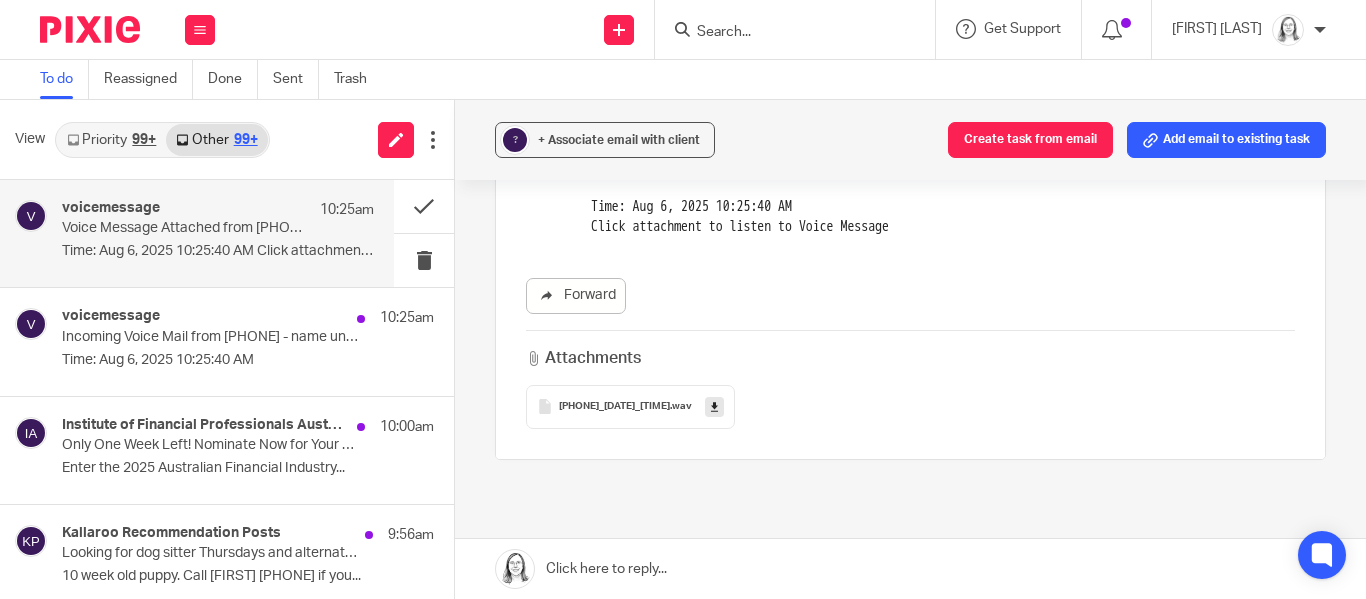 click at bounding box center (714, 406) 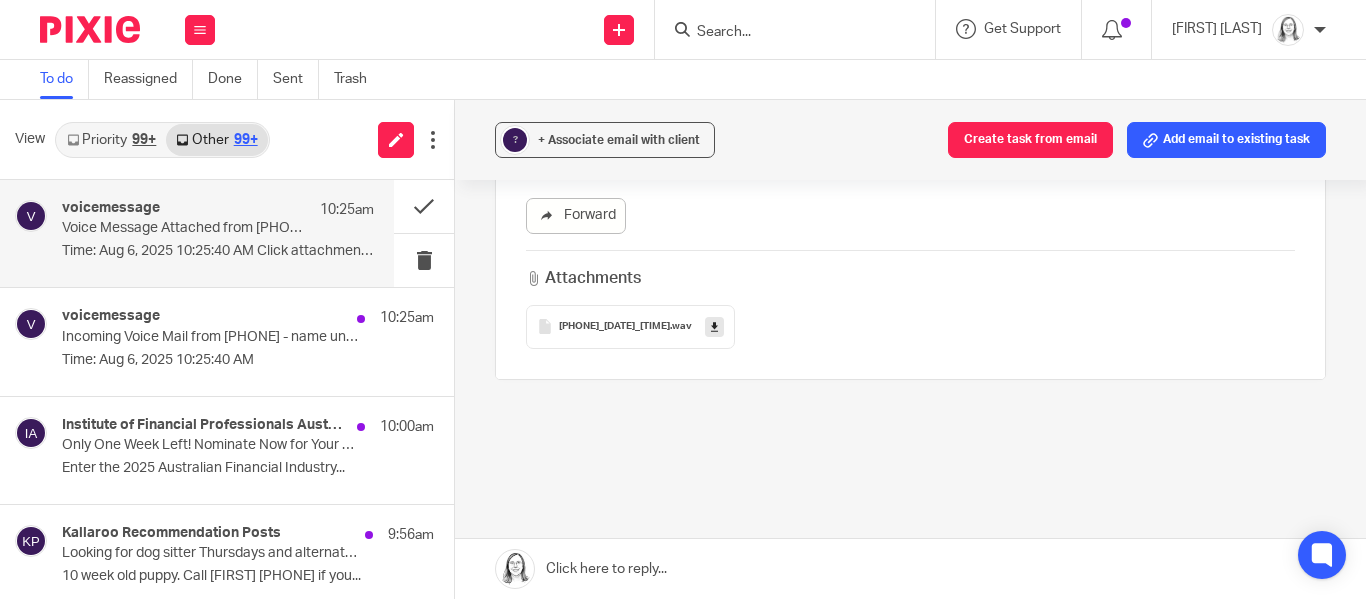 scroll, scrollTop: 264, scrollLeft: 0, axis: vertical 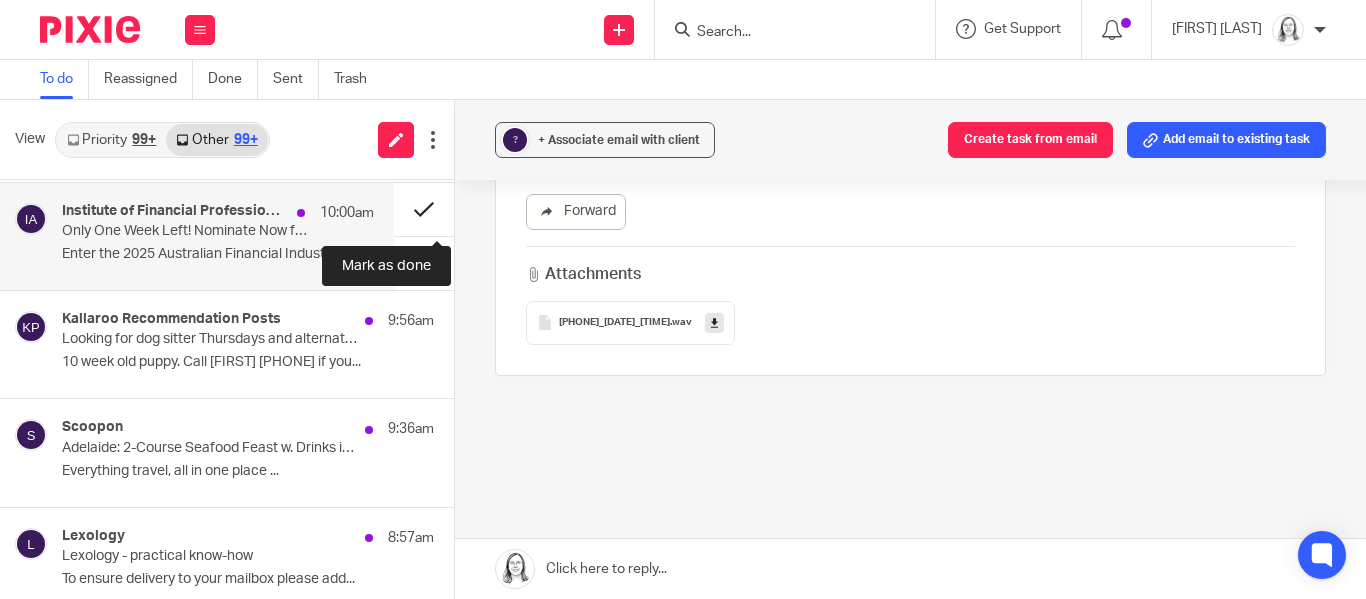 click at bounding box center [424, 209] 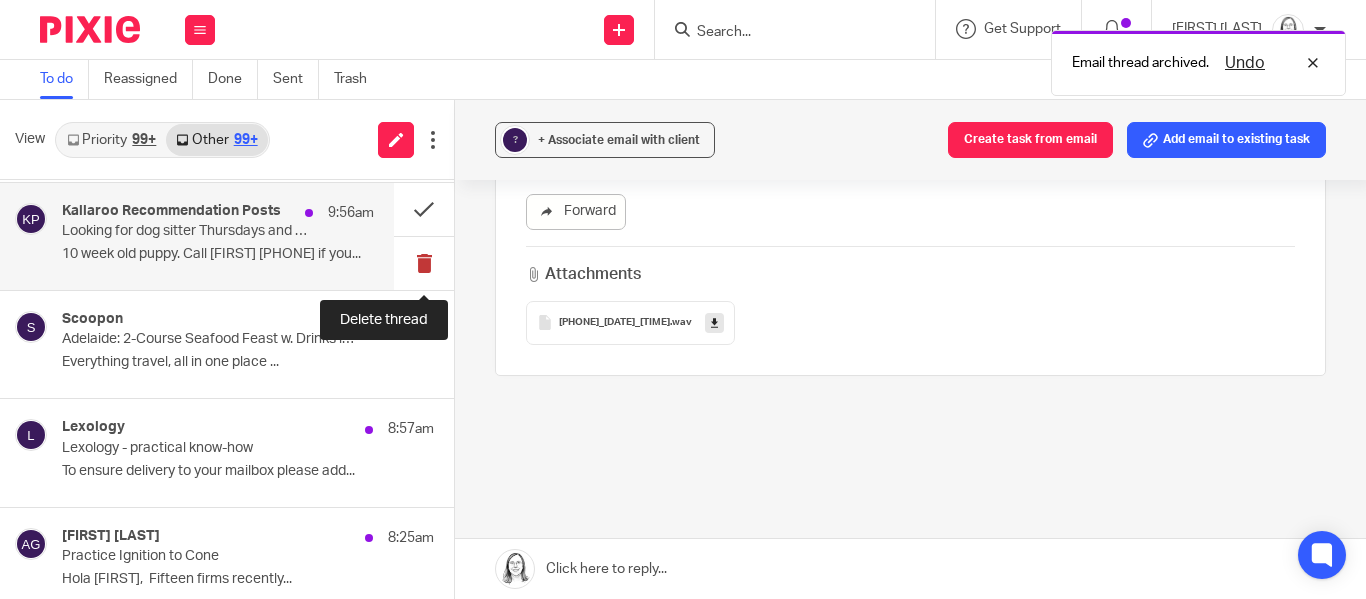 click at bounding box center [424, 263] 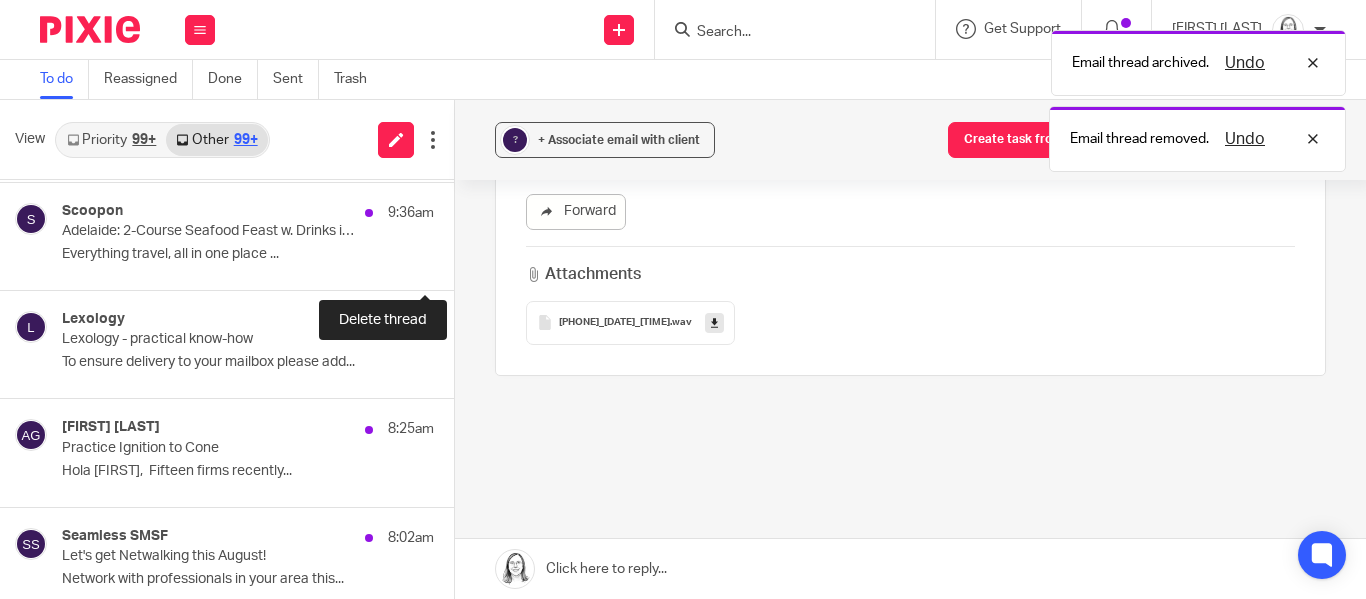 click at bounding box center (462, 263) 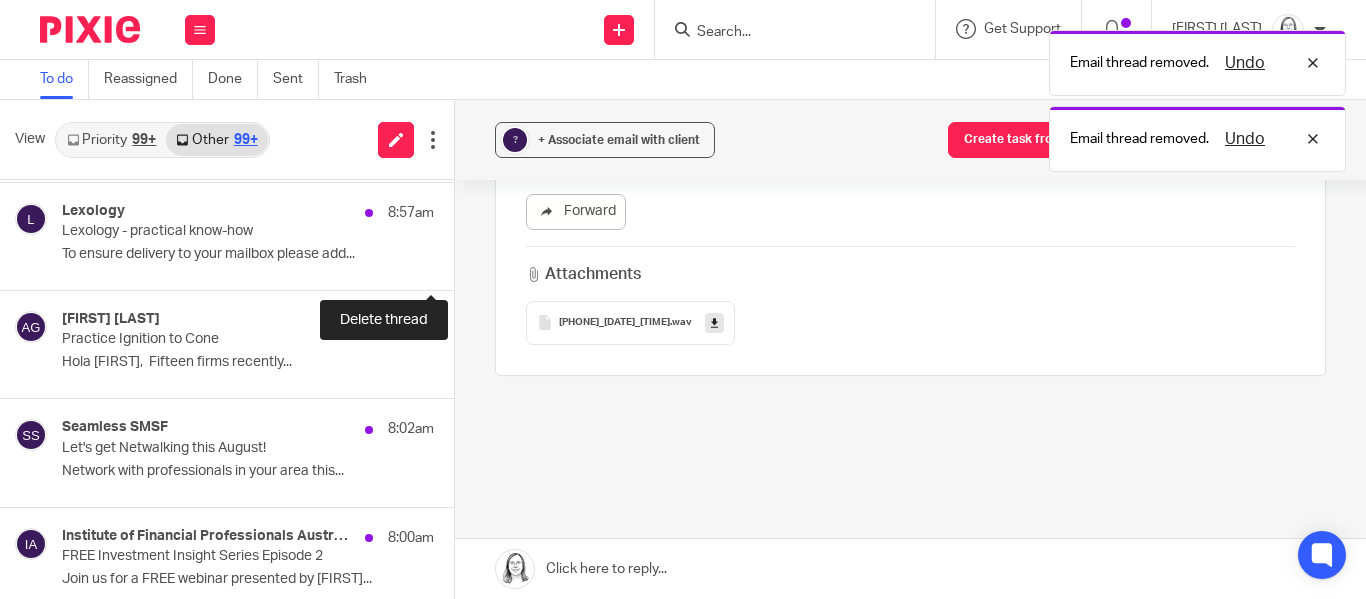 click at bounding box center (462, 263) 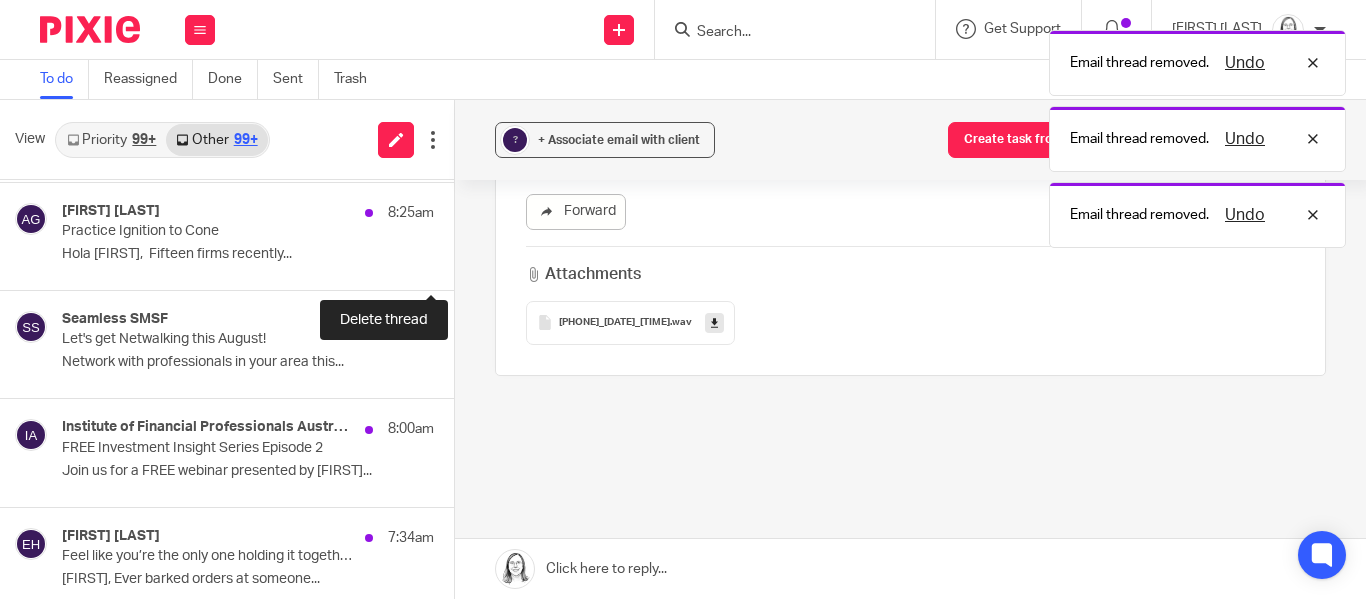 click at bounding box center (462, 263) 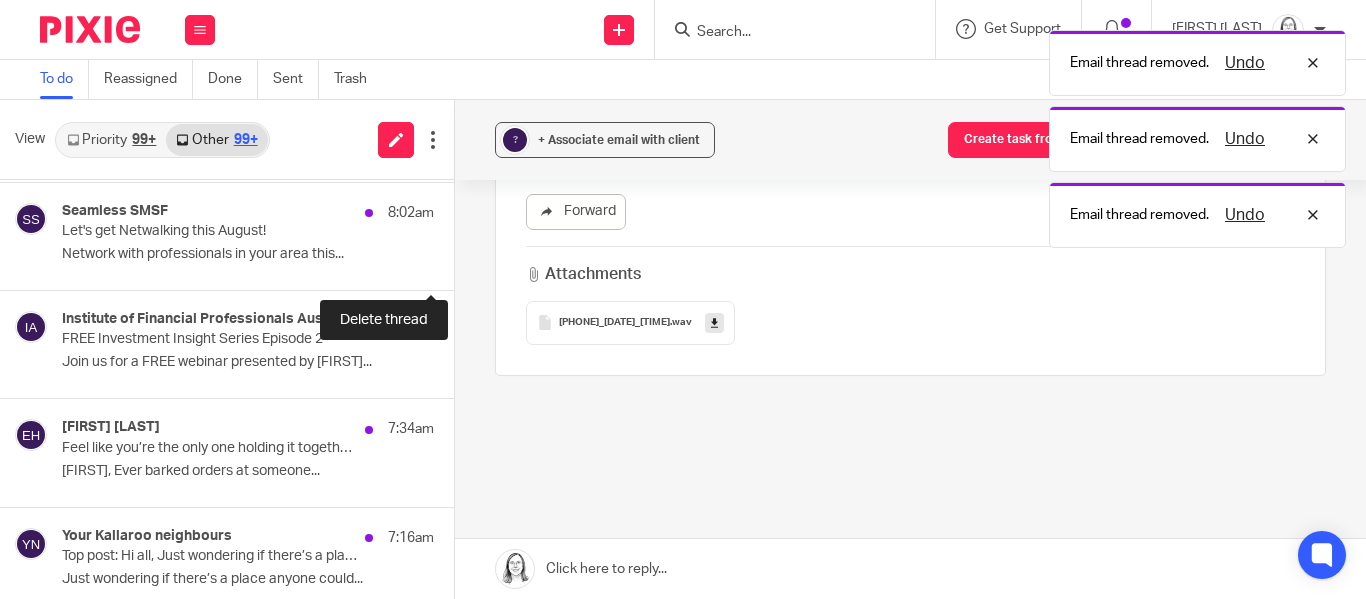 click at bounding box center [462, 263] 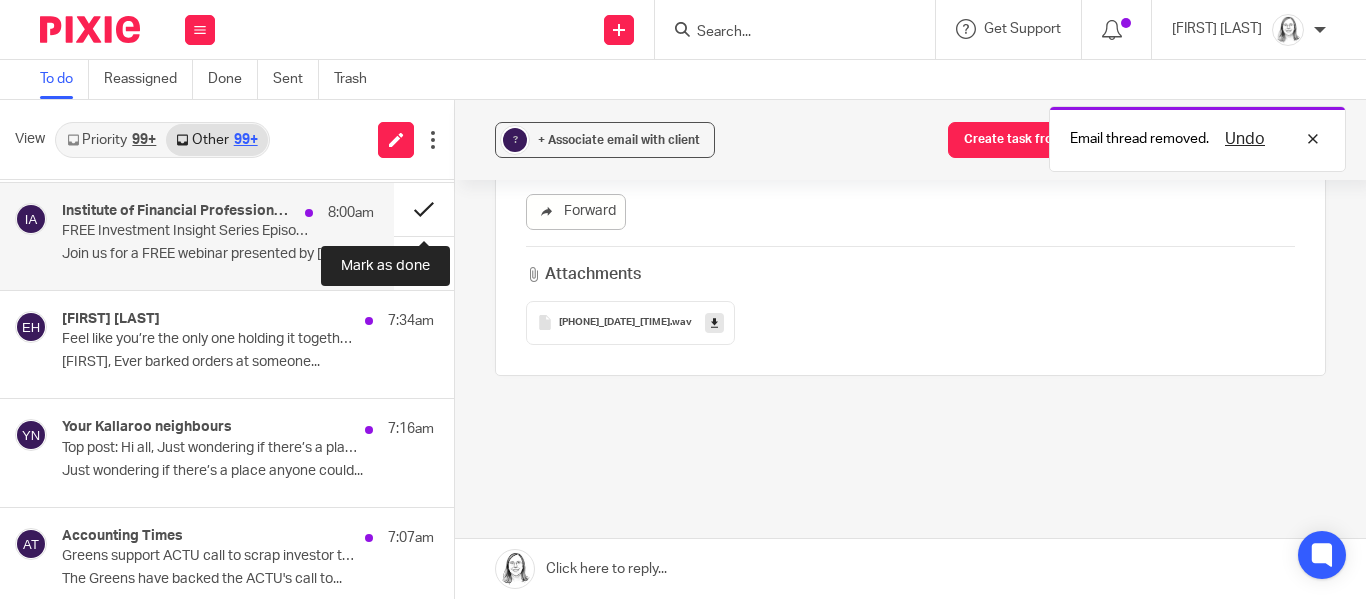 click at bounding box center (424, 209) 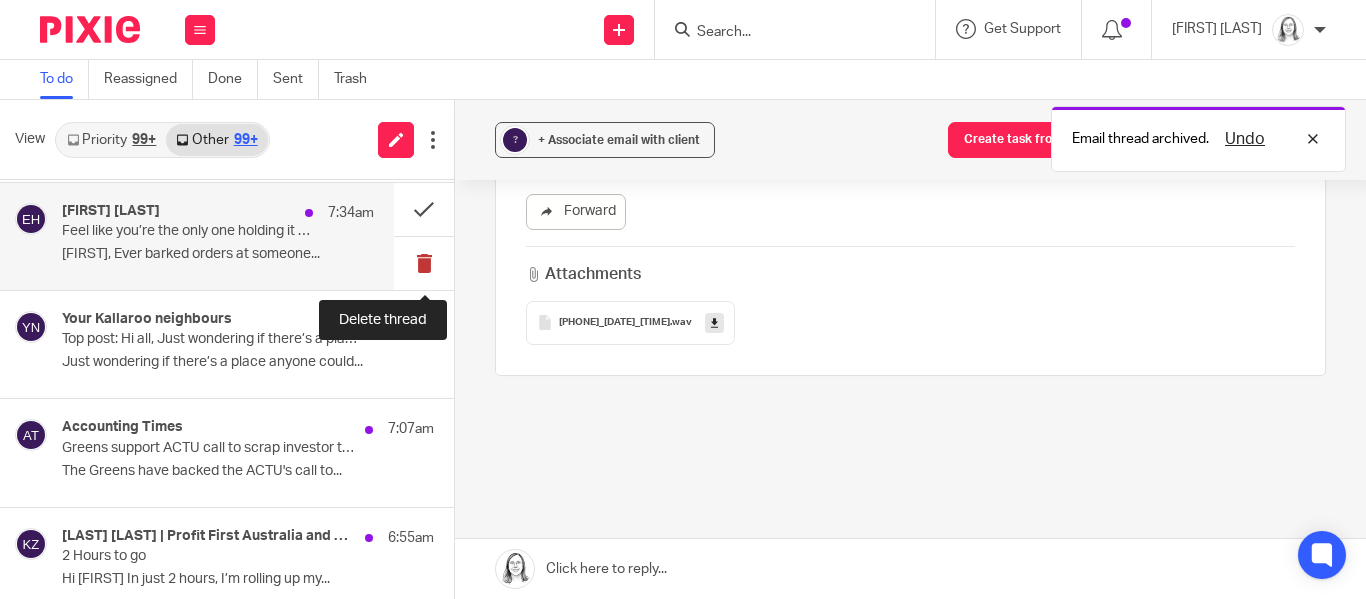 click at bounding box center (424, 263) 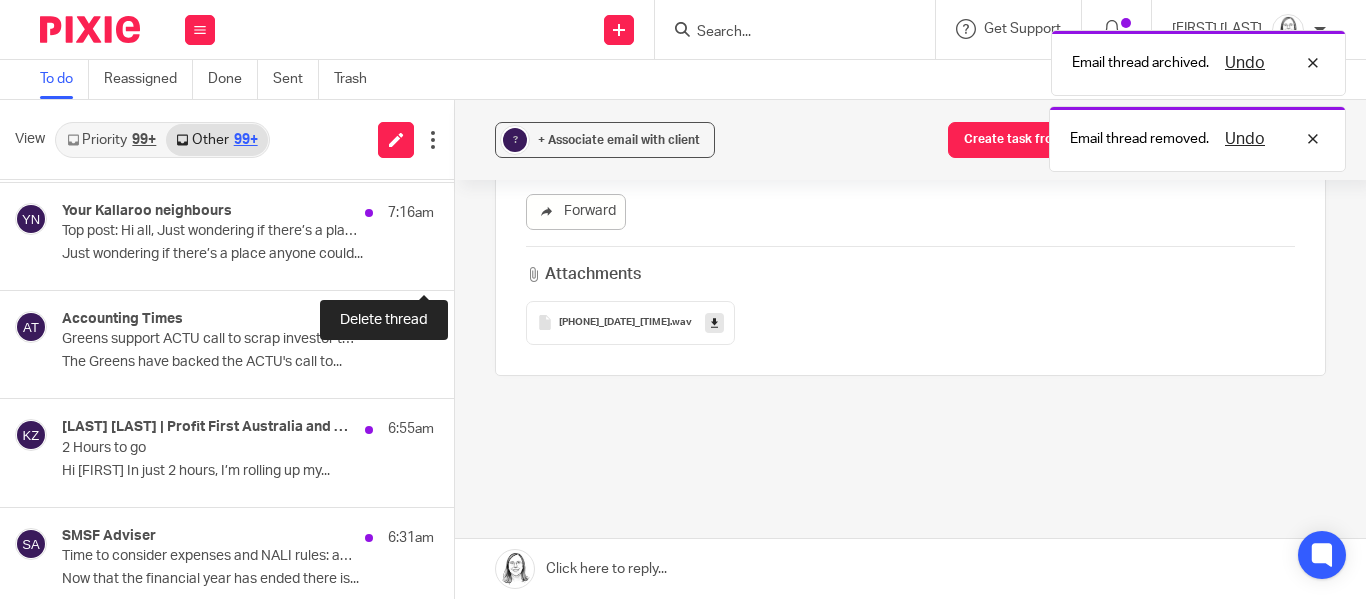 click at bounding box center [462, 263] 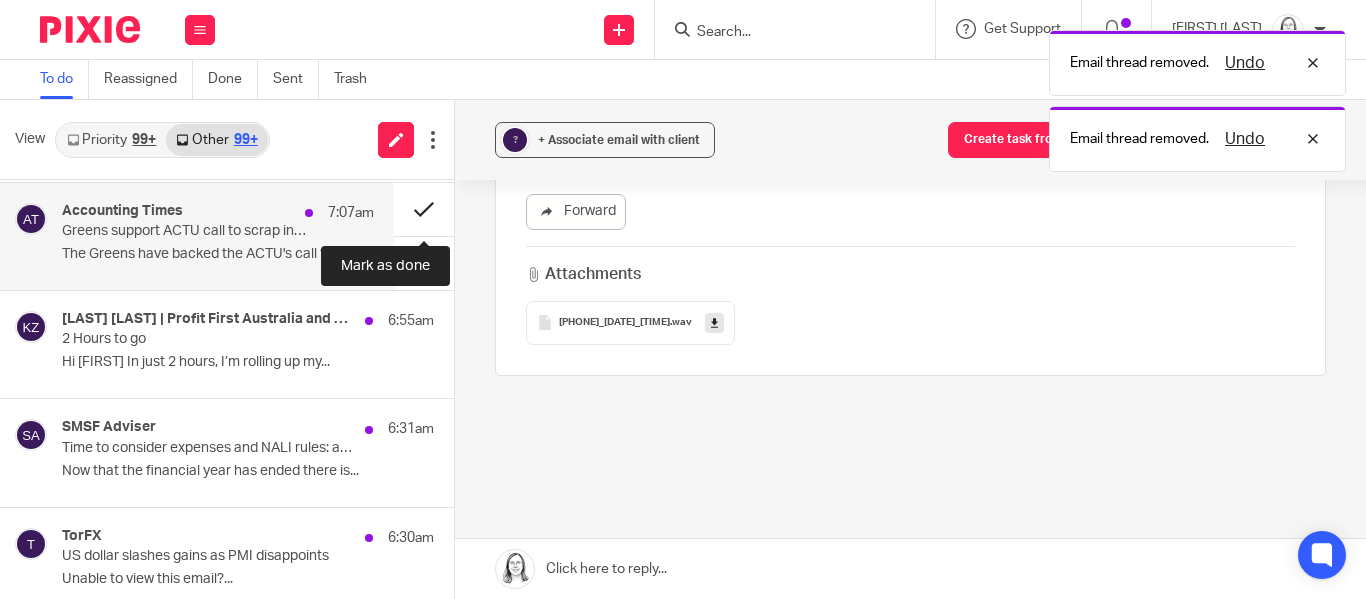 click at bounding box center (424, 209) 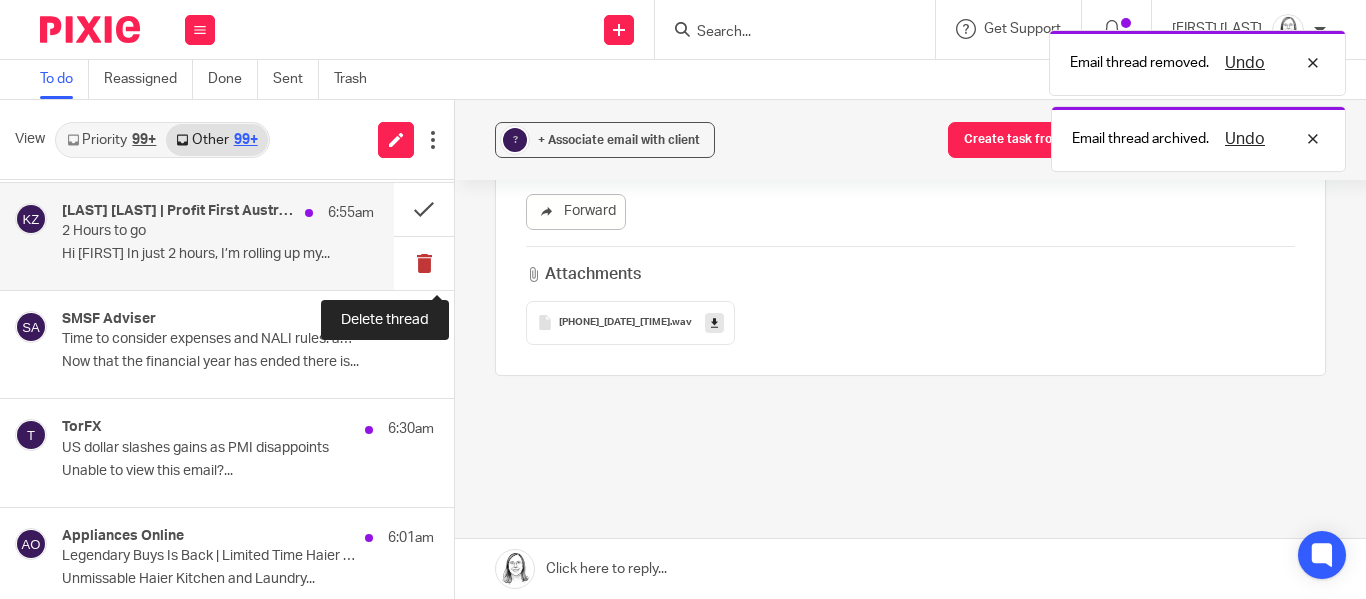 click at bounding box center (424, 263) 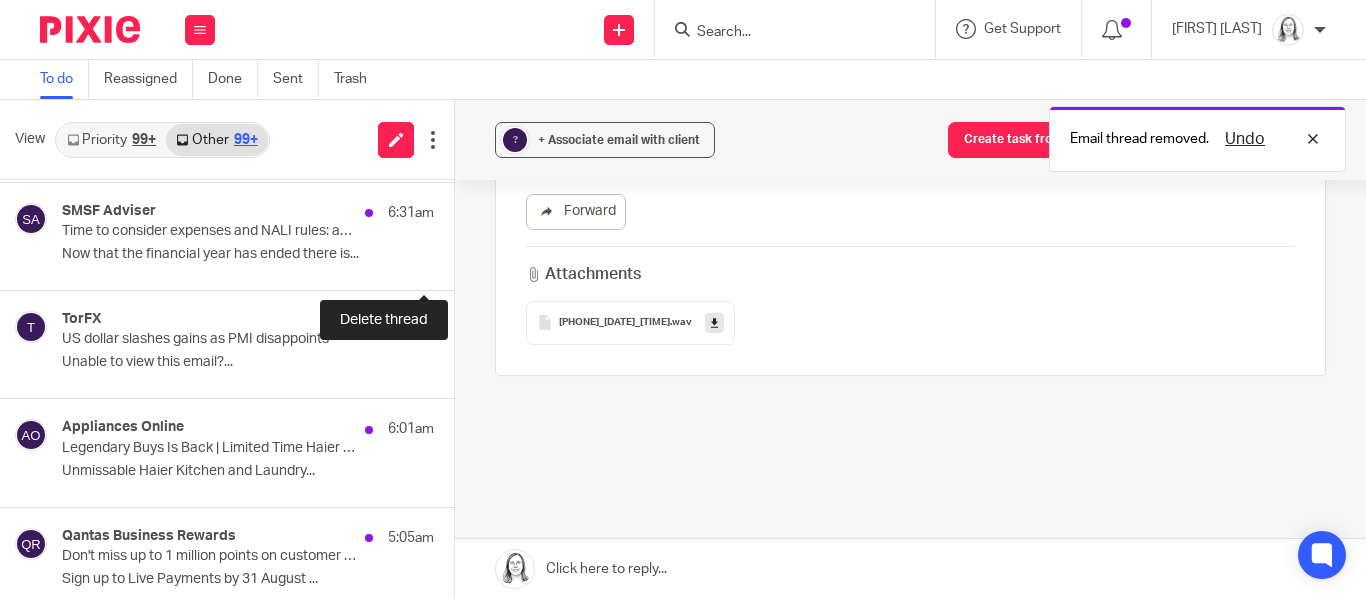 click at bounding box center [462, 263] 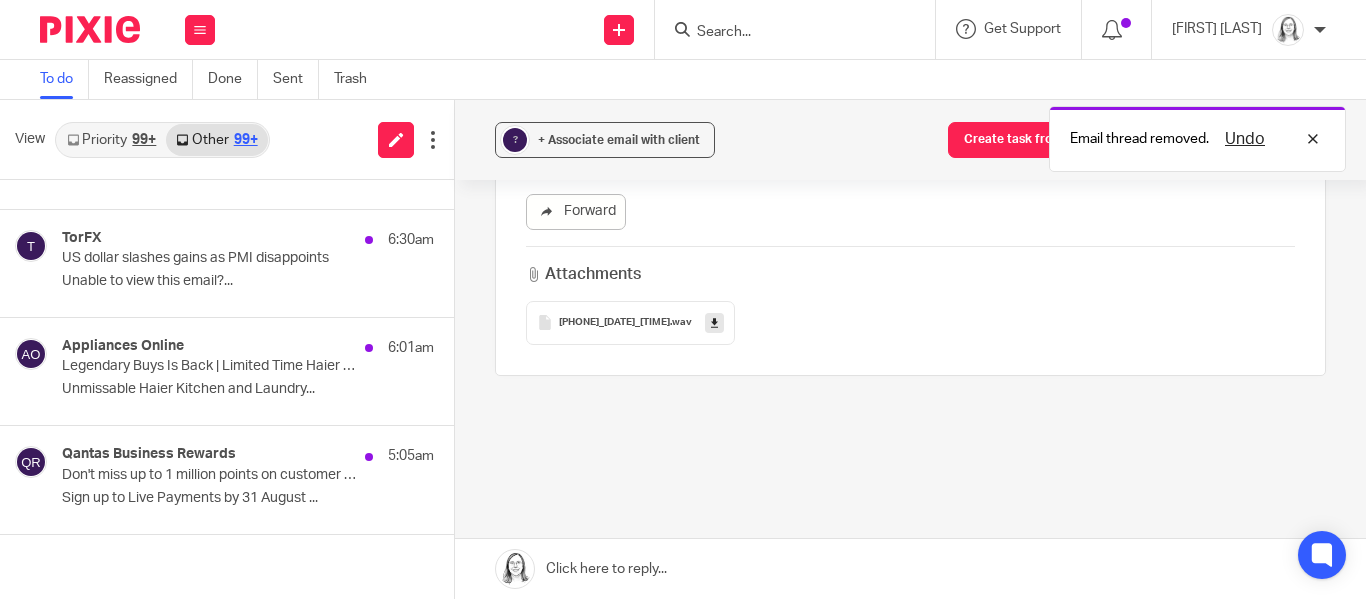 scroll, scrollTop: 123, scrollLeft: 0, axis: vertical 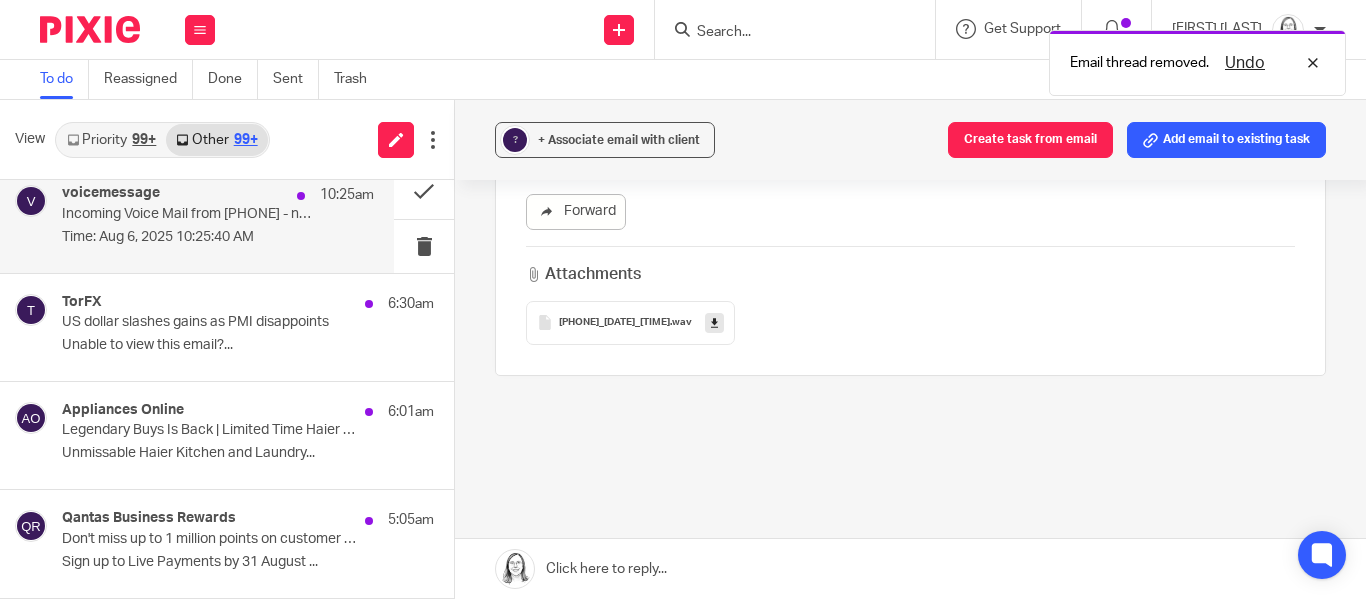 click on "Time: Aug 6, 2025 10:25:40 AM" at bounding box center (218, 237) 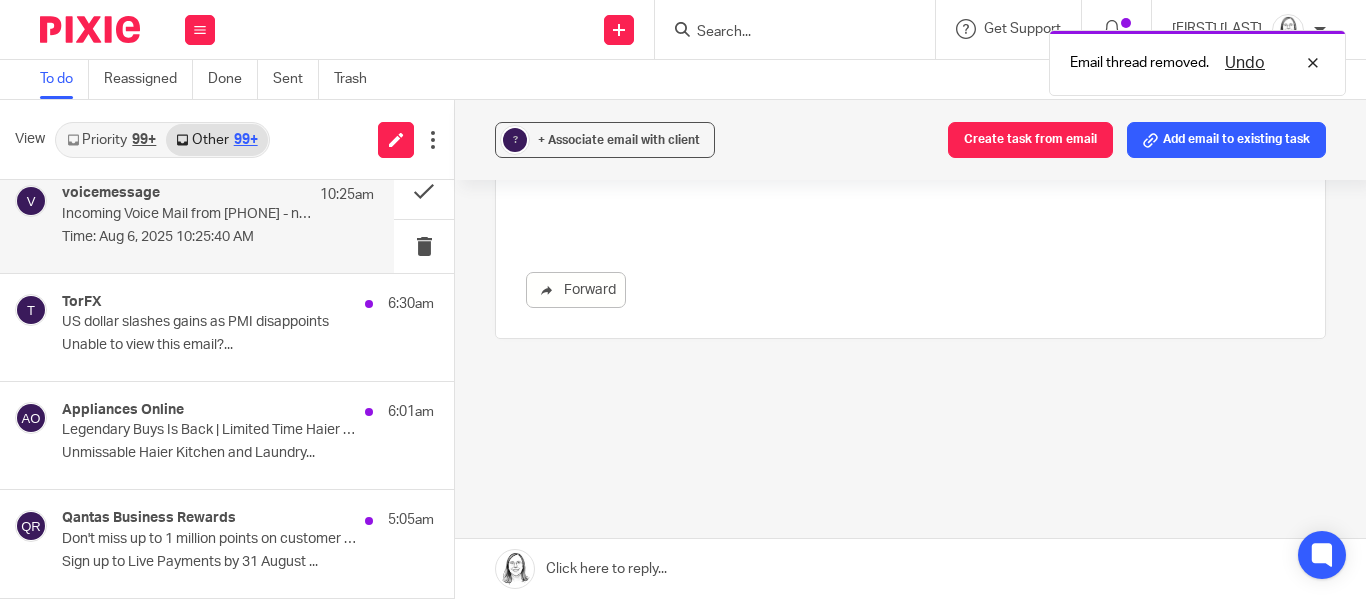 scroll, scrollTop: 0, scrollLeft: 0, axis: both 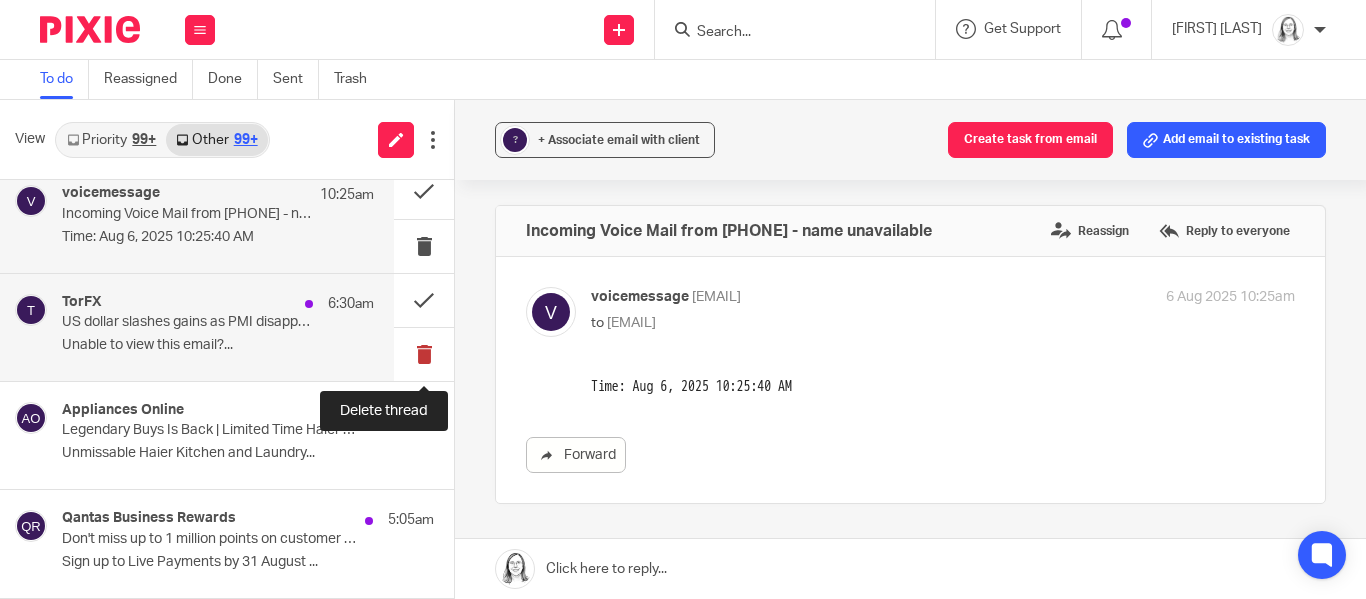 click at bounding box center [424, 354] 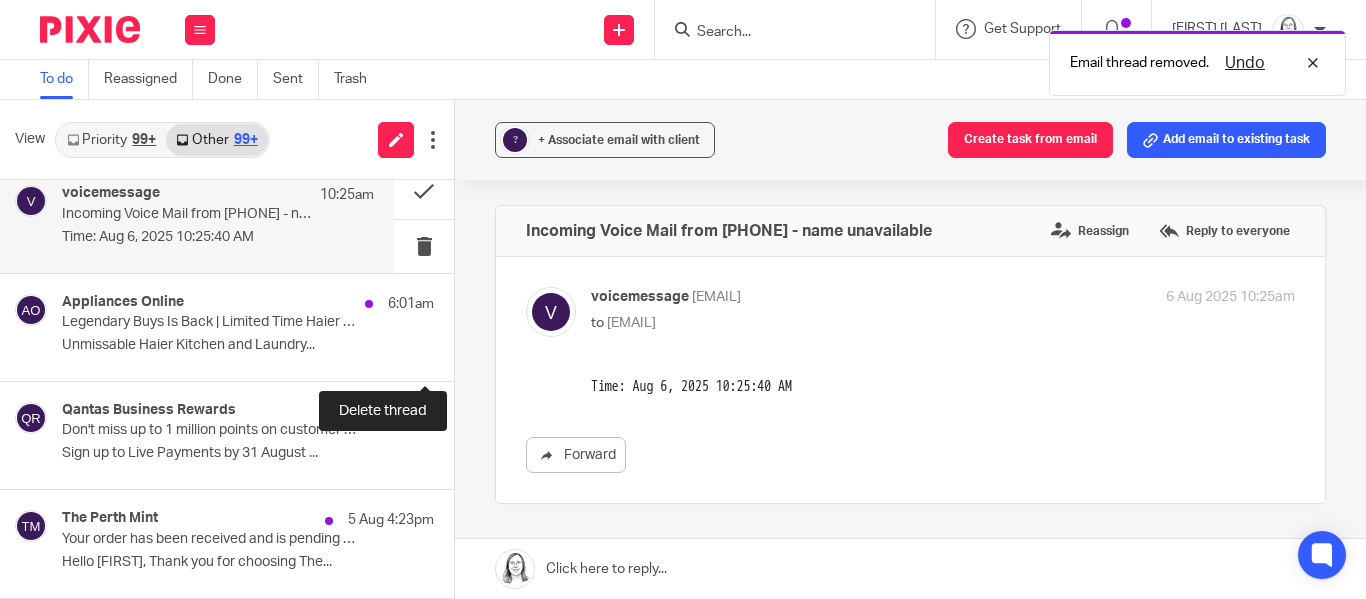 click at bounding box center (462, 354) 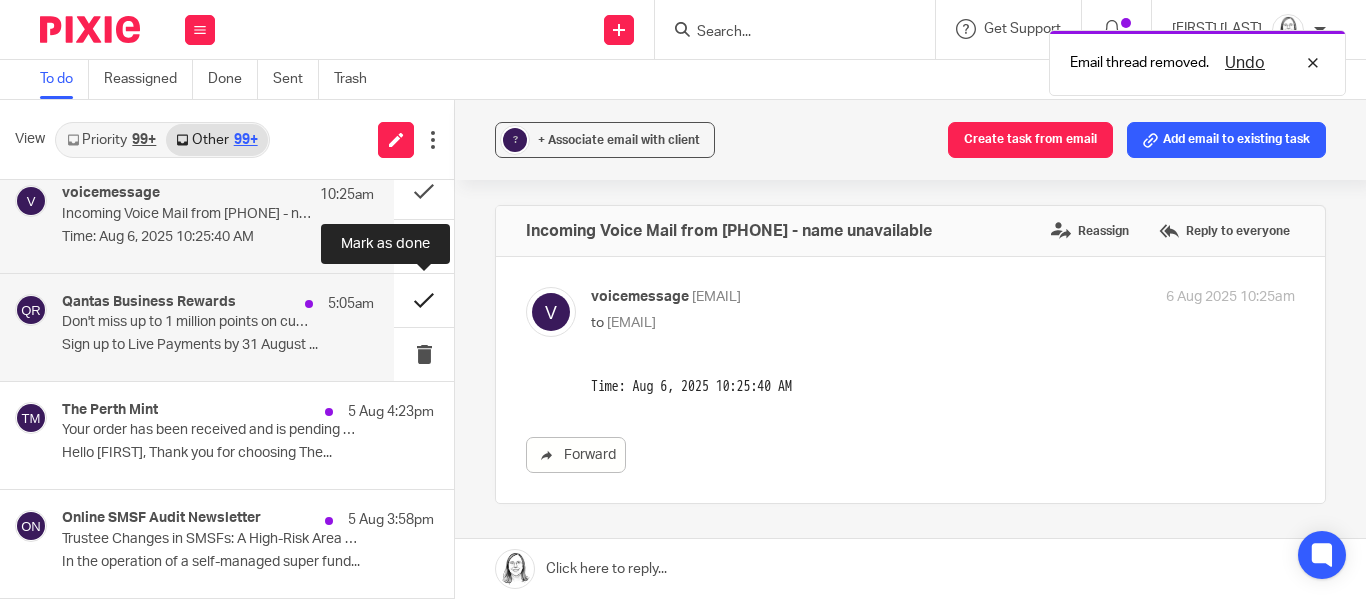 click at bounding box center [424, 300] 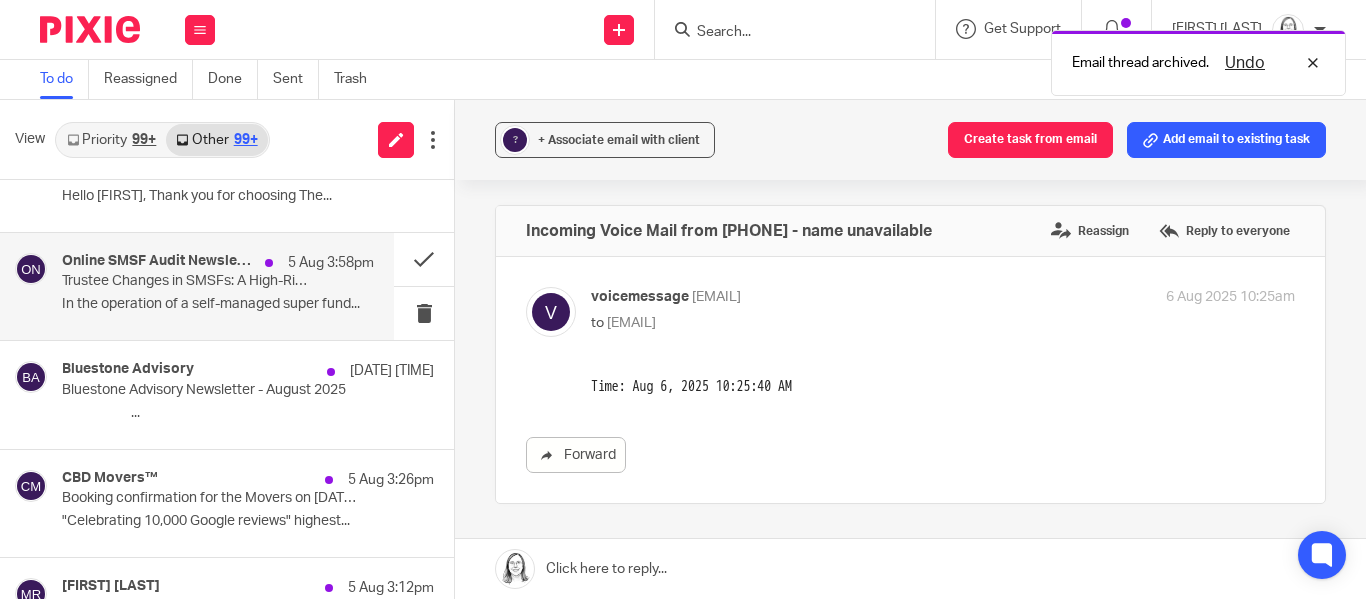 scroll, scrollTop: 268, scrollLeft: 0, axis: vertical 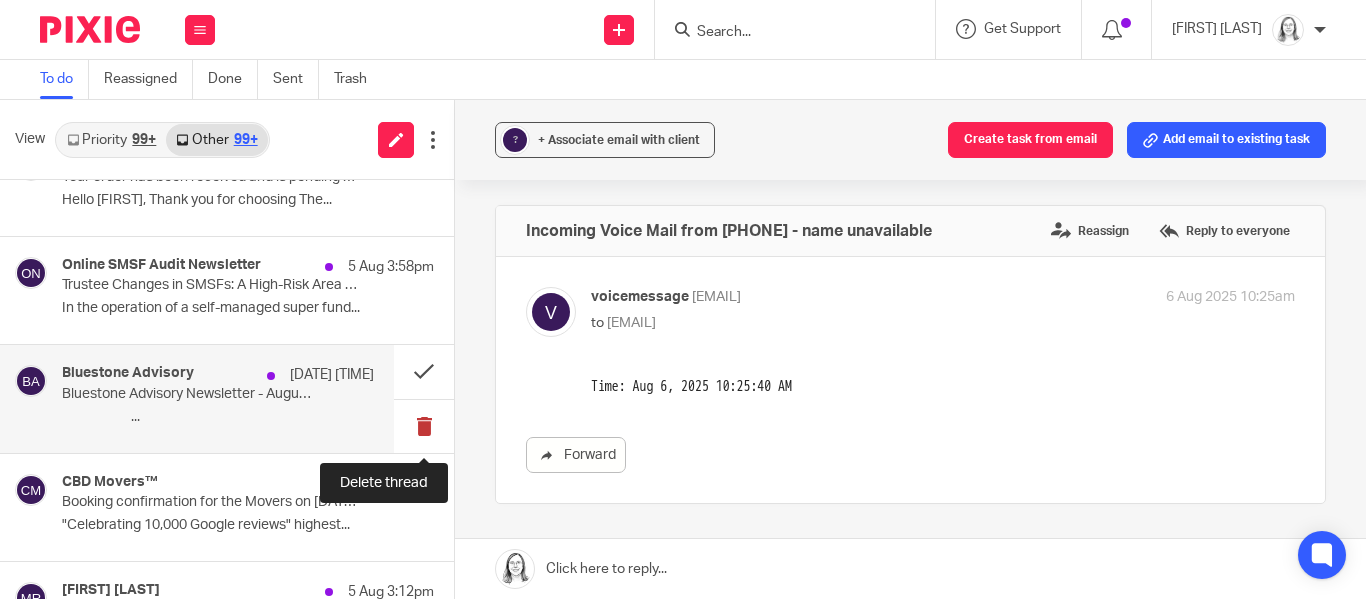 click at bounding box center [424, 426] 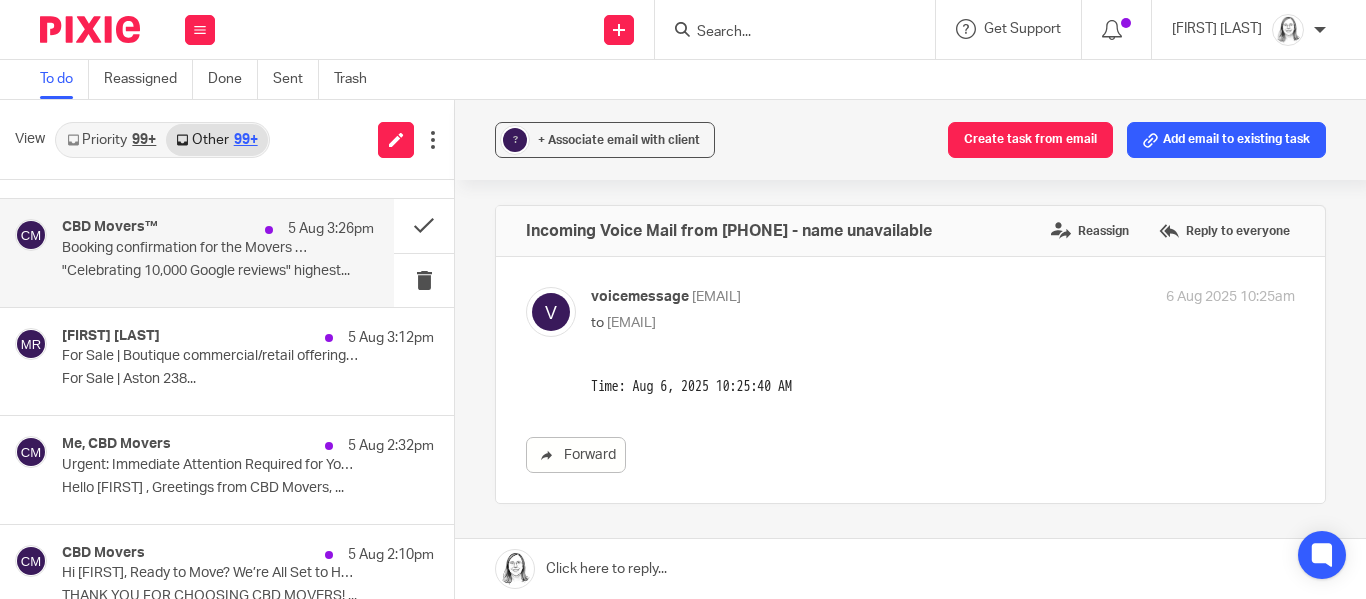 scroll, scrollTop: 416, scrollLeft: 0, axis: vertical 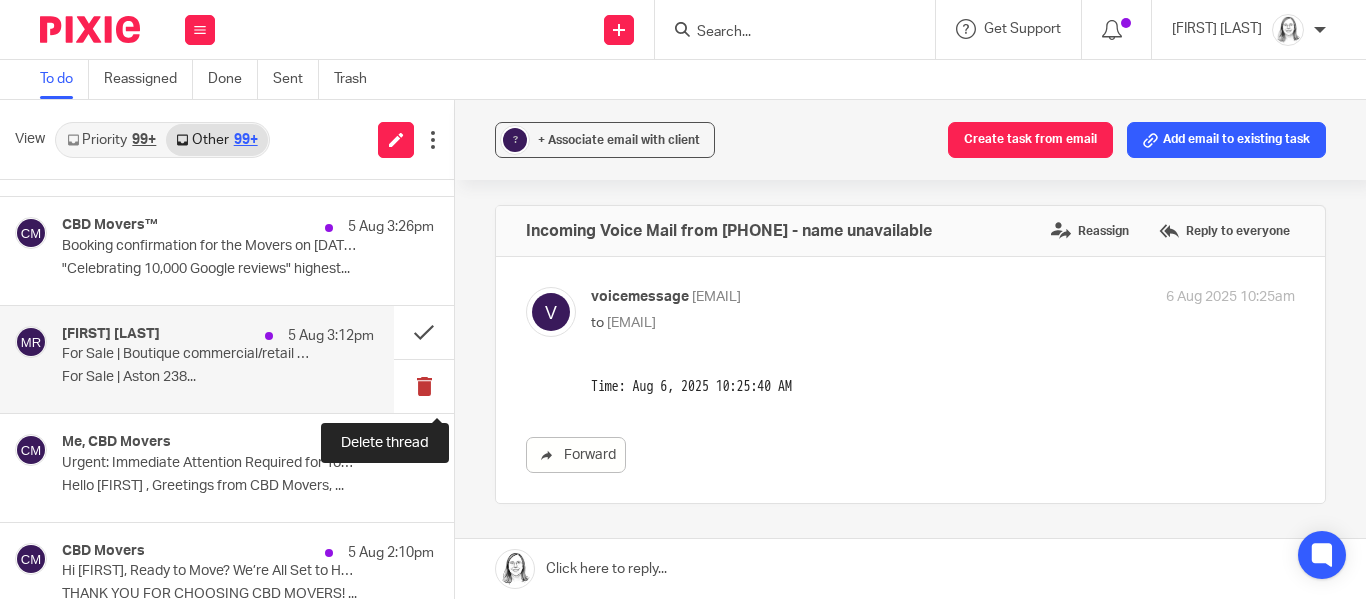 click at bounding box center (424, 386) 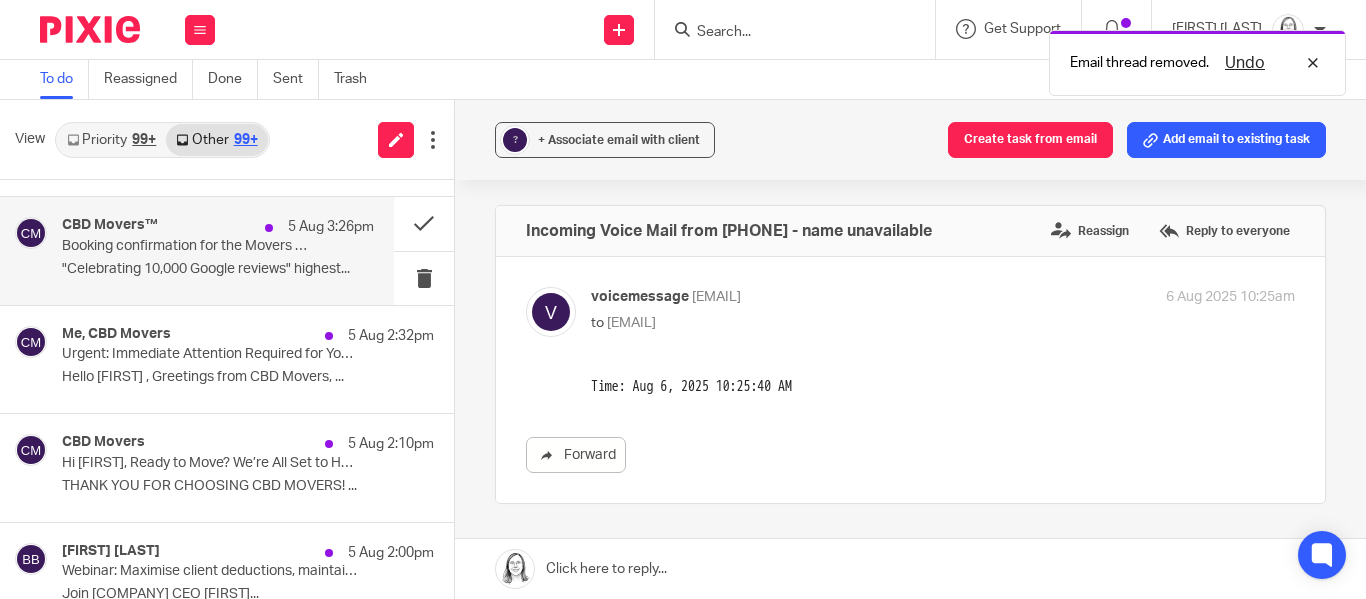 click on "CBD Movers™
5 Aug 3:26pm   Booking confirmation for the Movers on 08/08/2025 with reference no. 6881843   "Celebrating 10,000 Google reviews"  highest..." at bounding box center (218, 250) 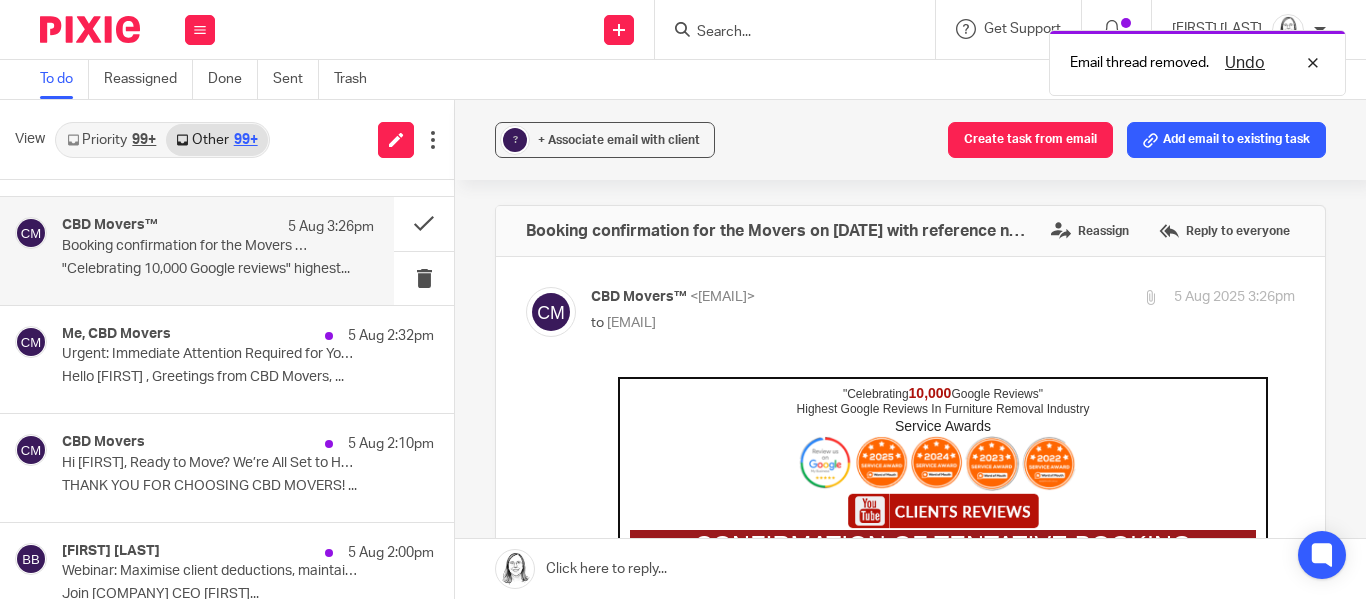 scroll, scrollTop: 0, scrollLeft: 0, axis: both 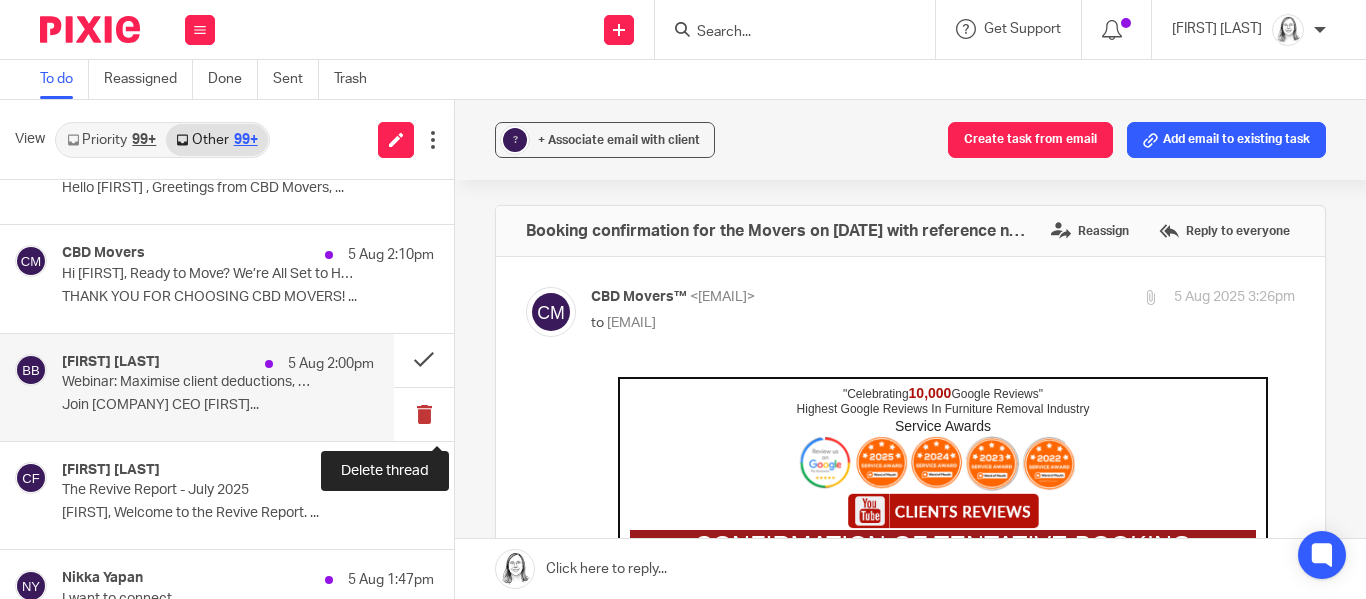 click at bounding box center (424, 414) 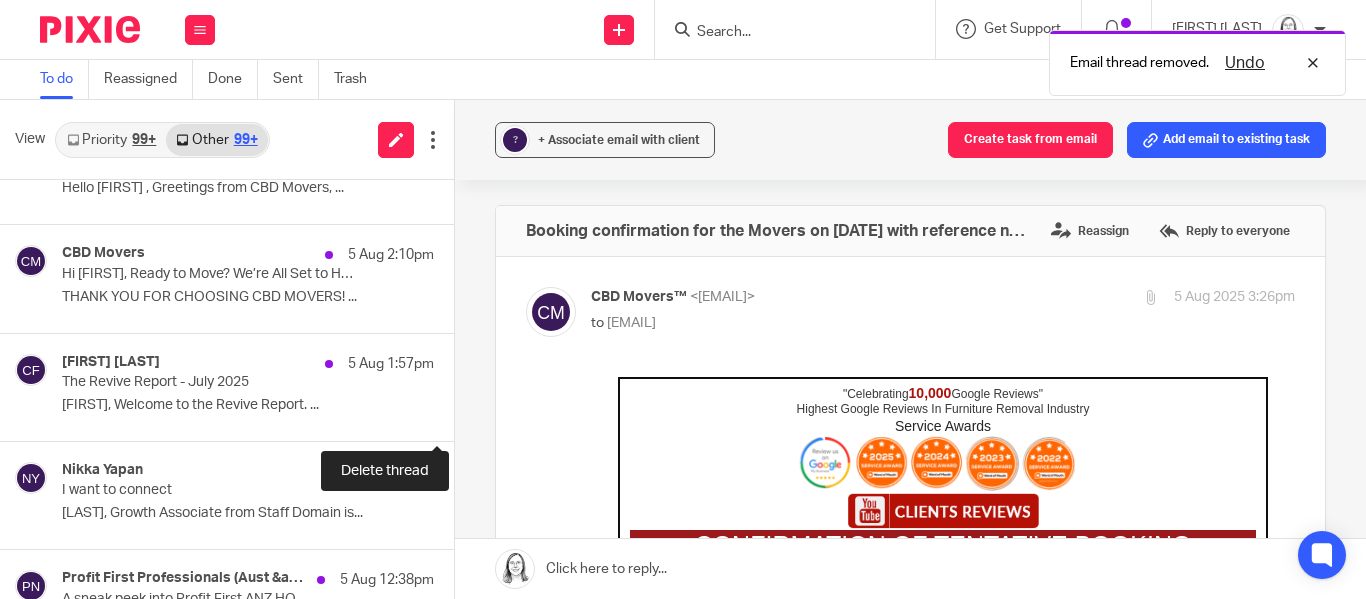 click at bounding box center (462, 414) 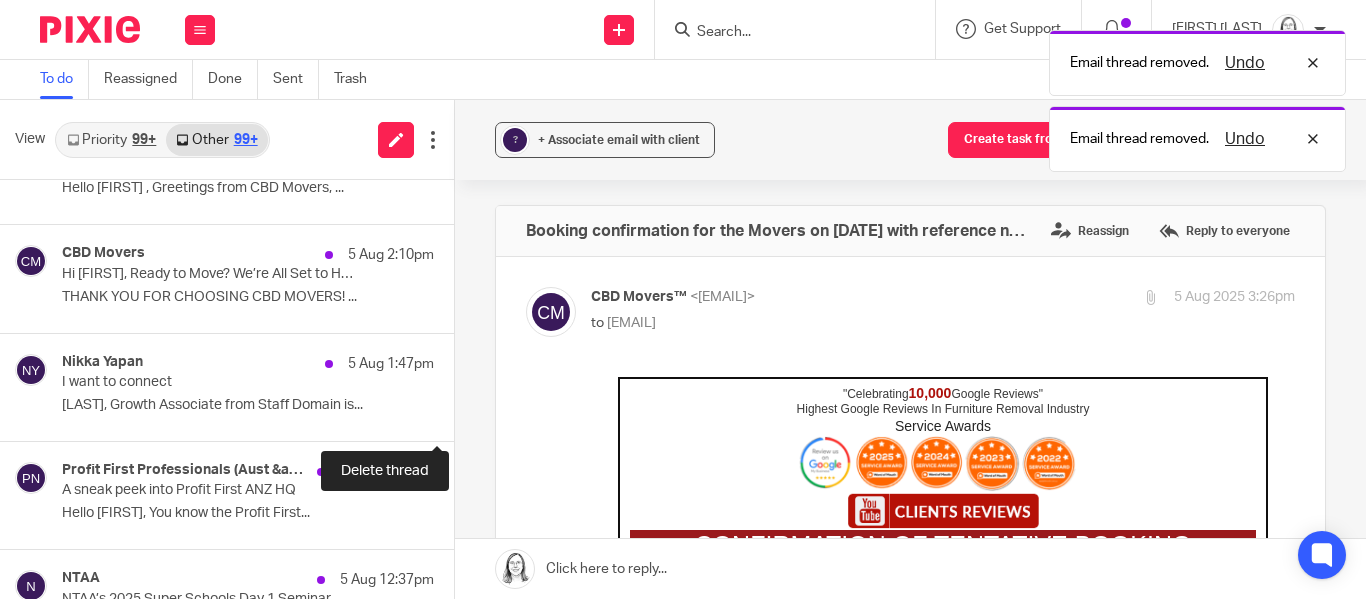 click at bounding box center (462, 414) 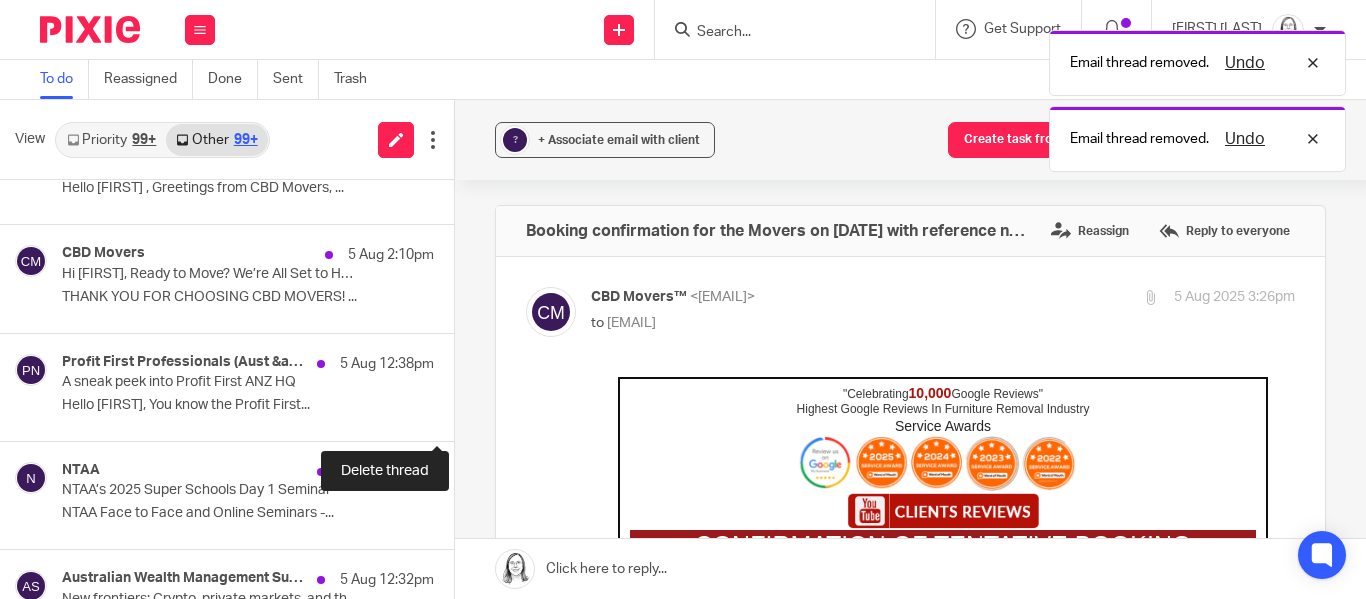 click at bounding box center (462, 414) 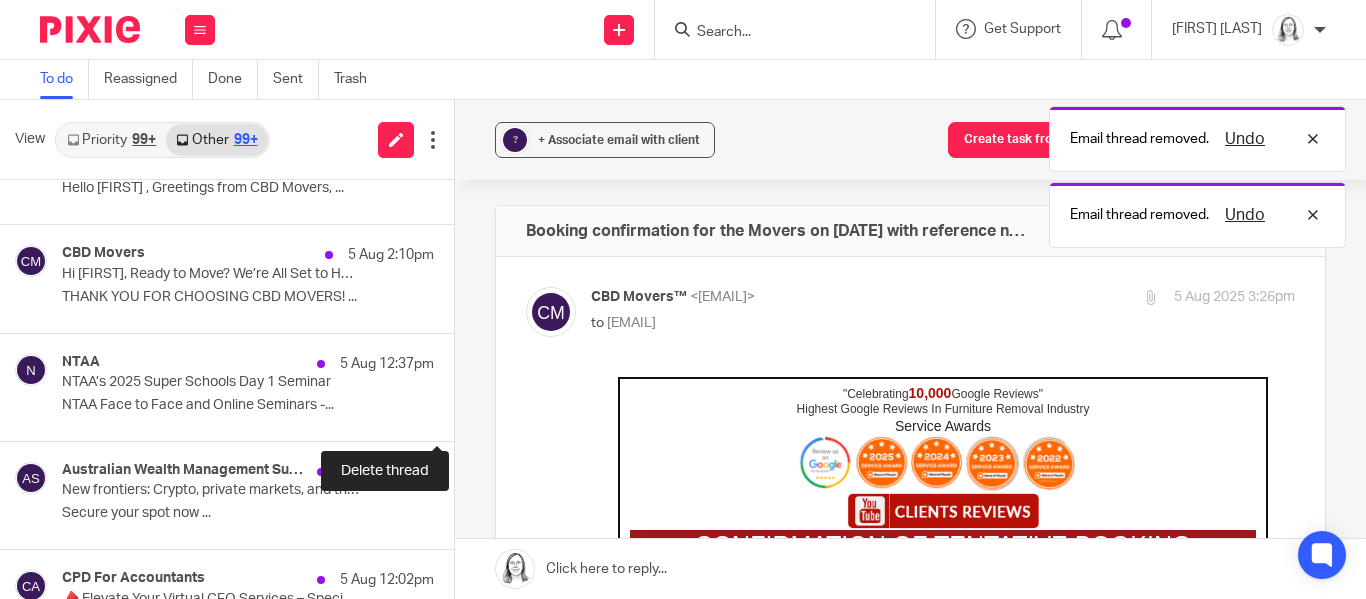click at bounding box center (462, 414) 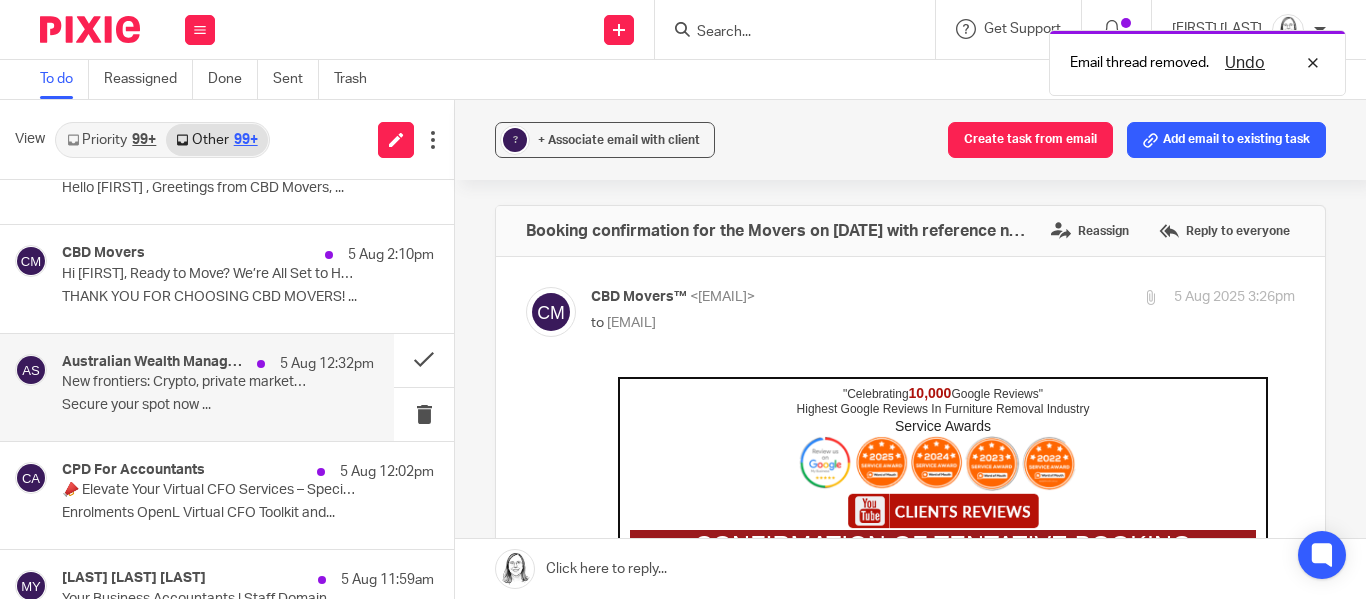 click on "Australian Wealth Management Summit" at bounding box center (154, 362) 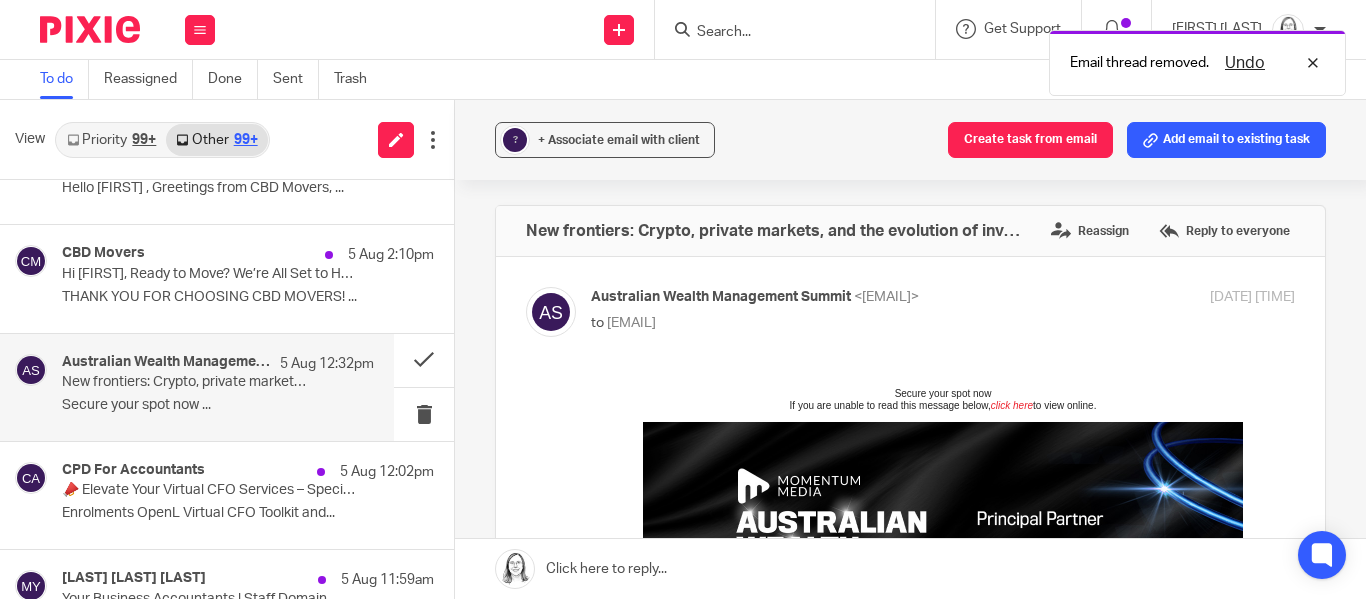 scroll, scrollTop: 0, scrollLeft: 0, axis: both 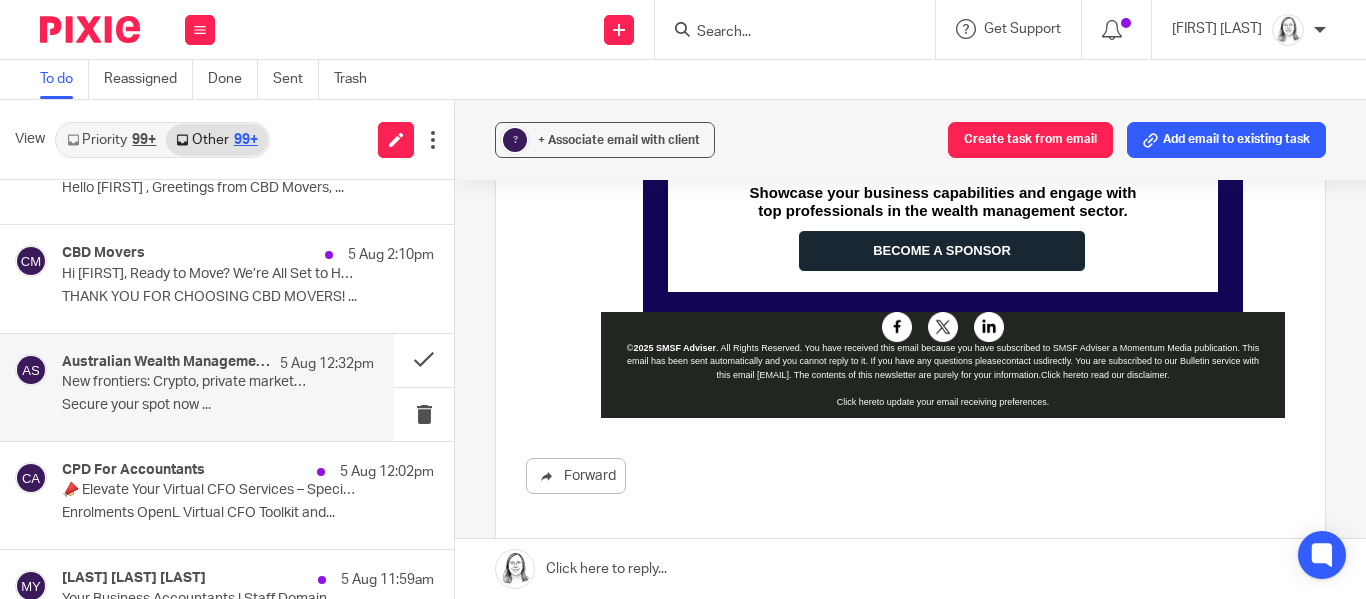 click on "Click here" at bounding box center (825, 429) 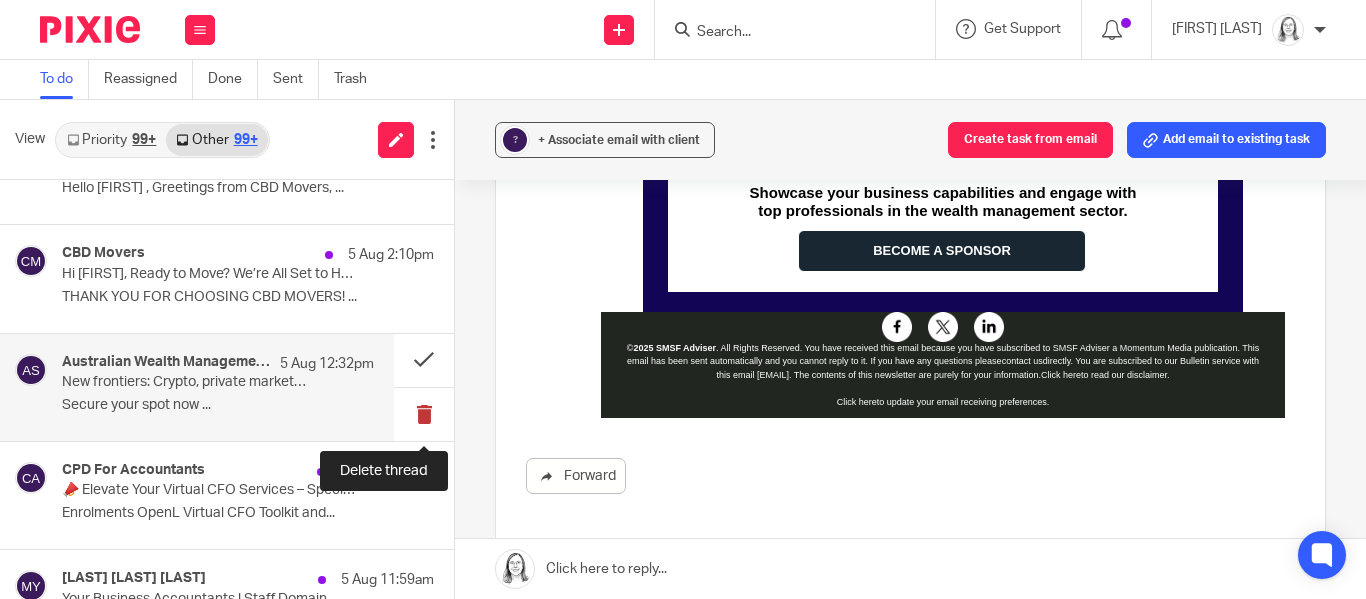 click at bounding box center [424, 414] 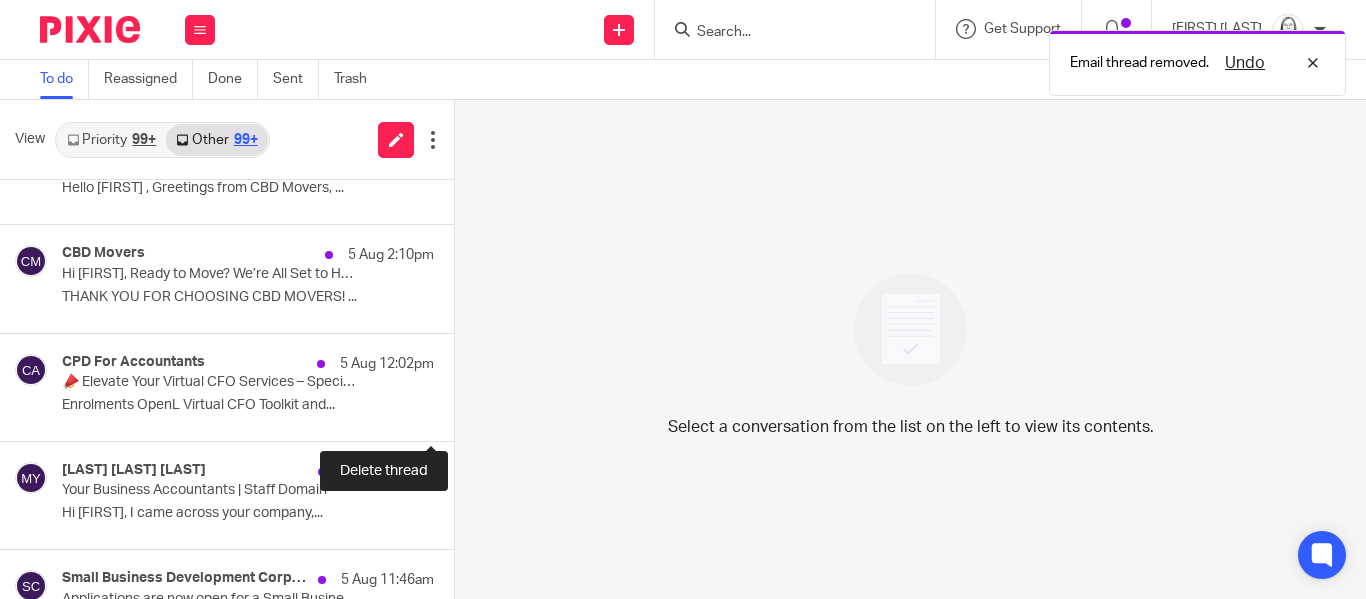click at bounding box center (462, 414) 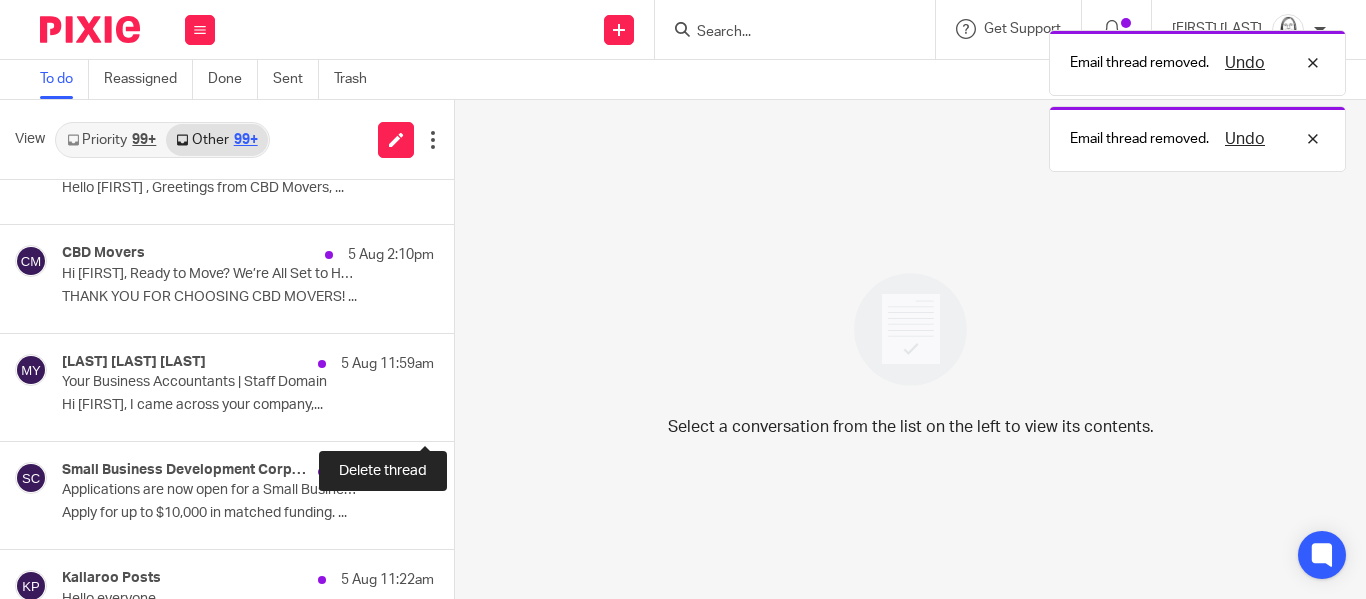 click at bounding box center [462, 414] 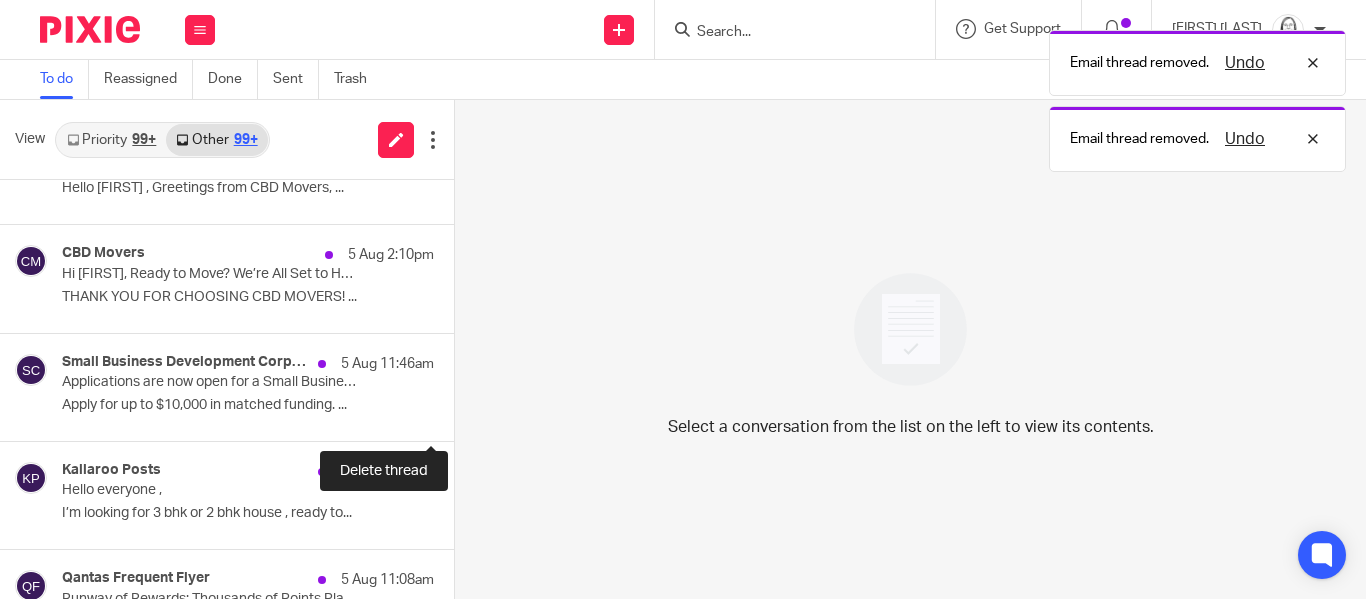 click at bounding box center [462, 414] 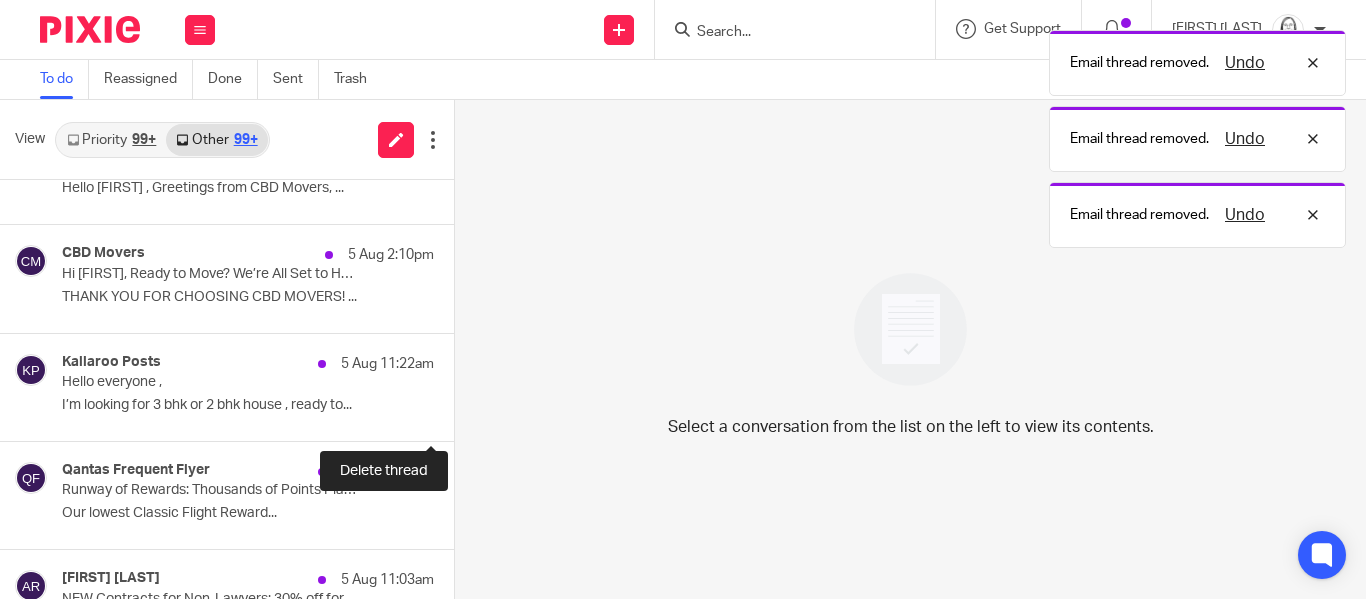 click at bounding box center (462, 414) 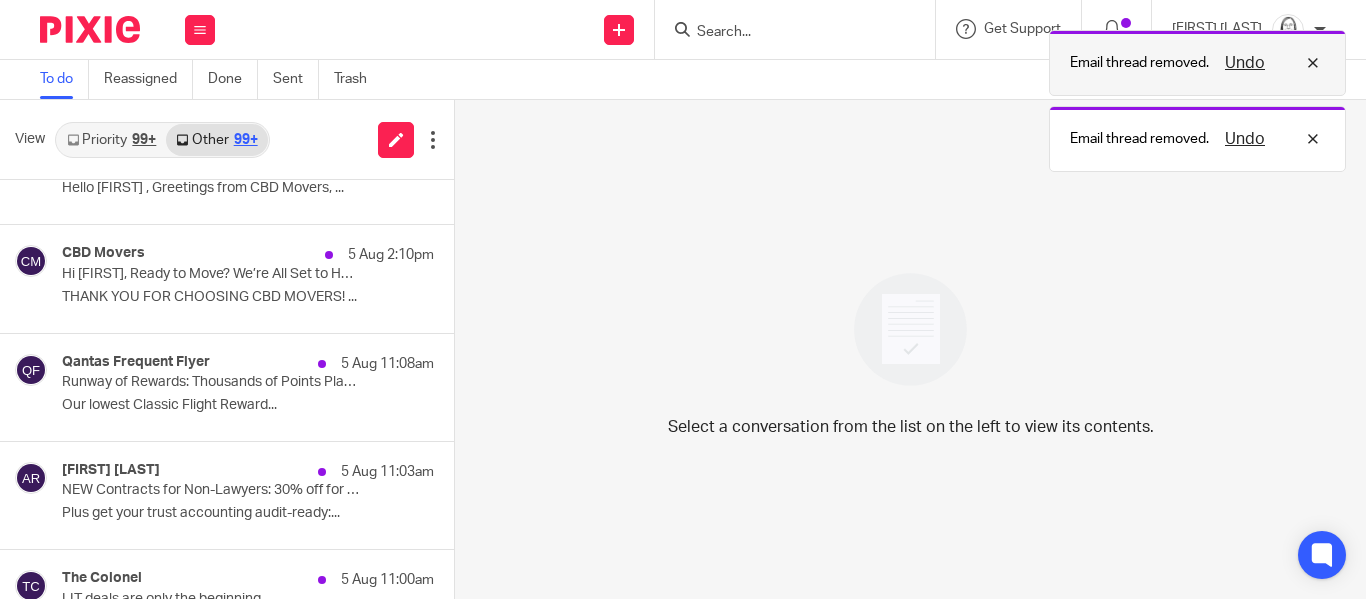 click on "Undo" at bounding box center [1245, 63] 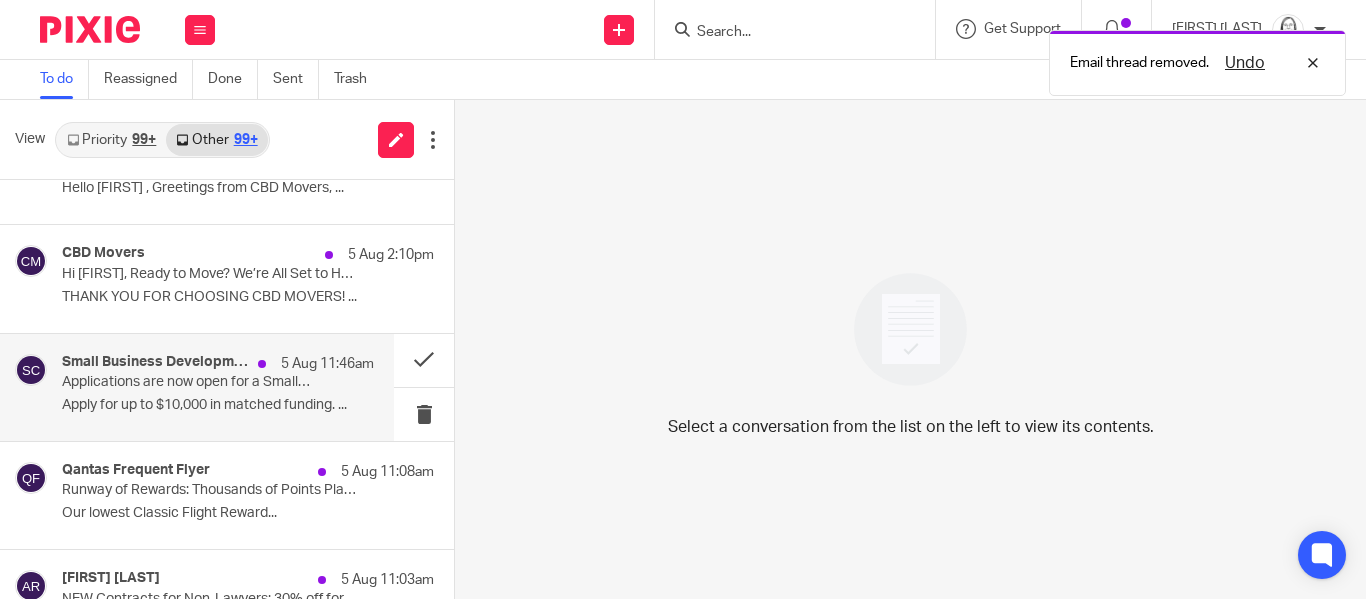click on "Applications are now open for a Small Business Growth Grant" at bounding box center [187, 382] 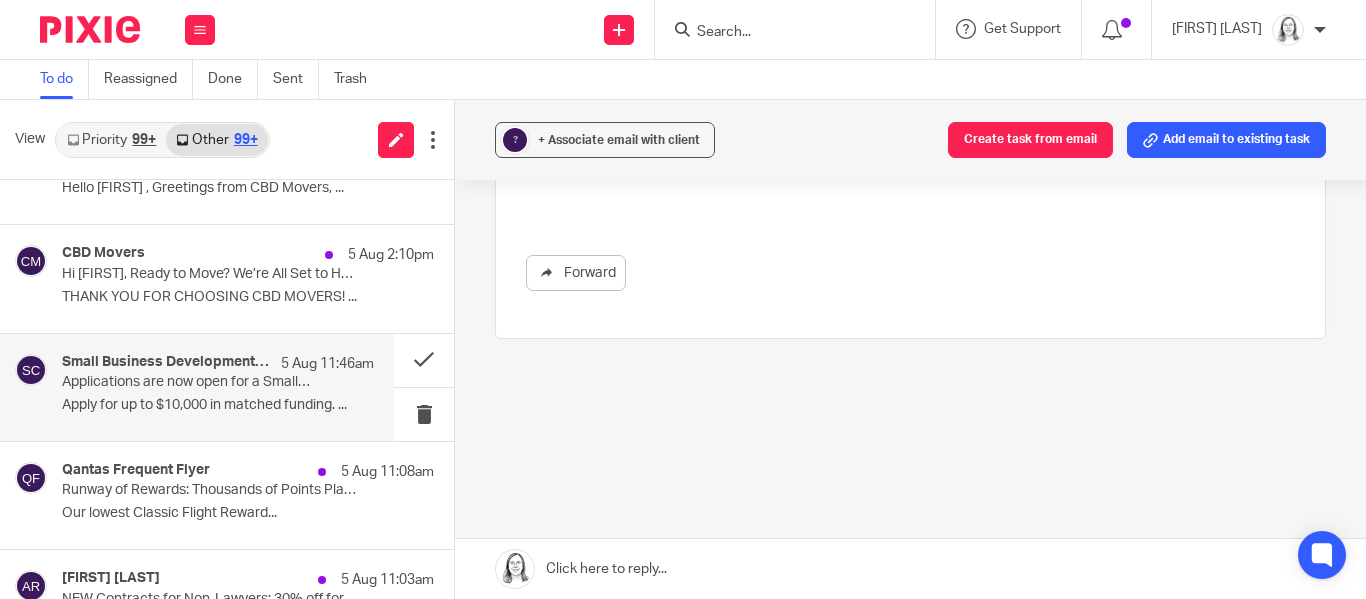 scroll, scrollTop: 0, scrollLeft: 0, axis: both 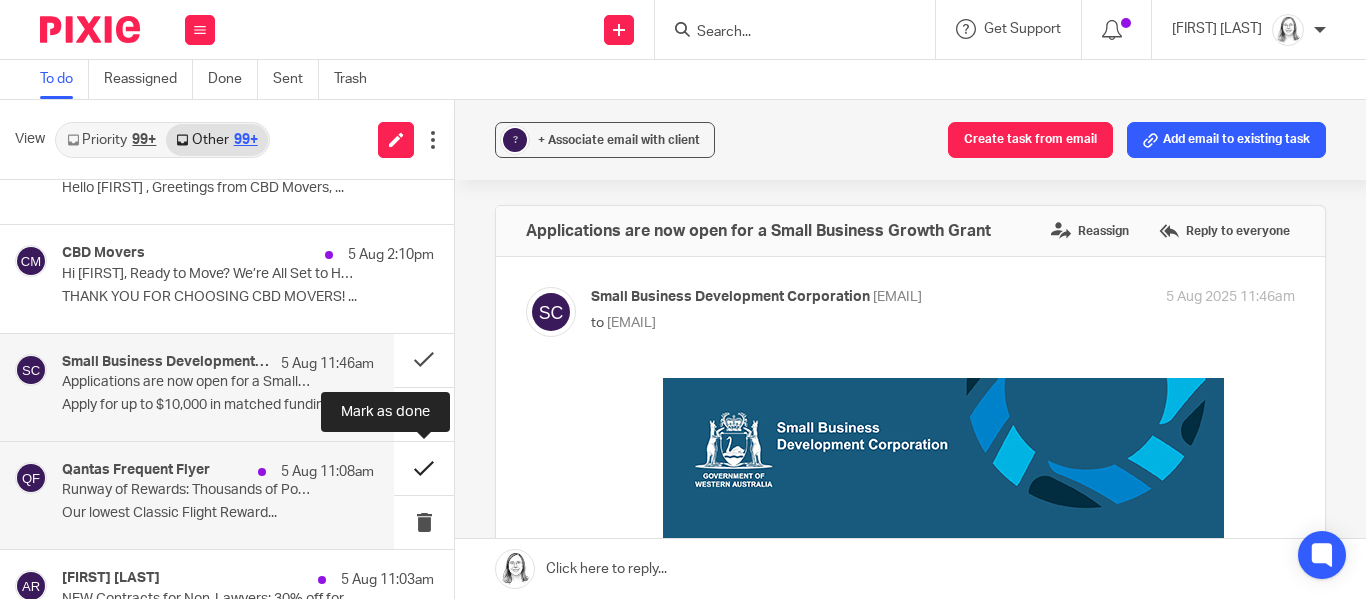 click at bounding box center (424, 468) 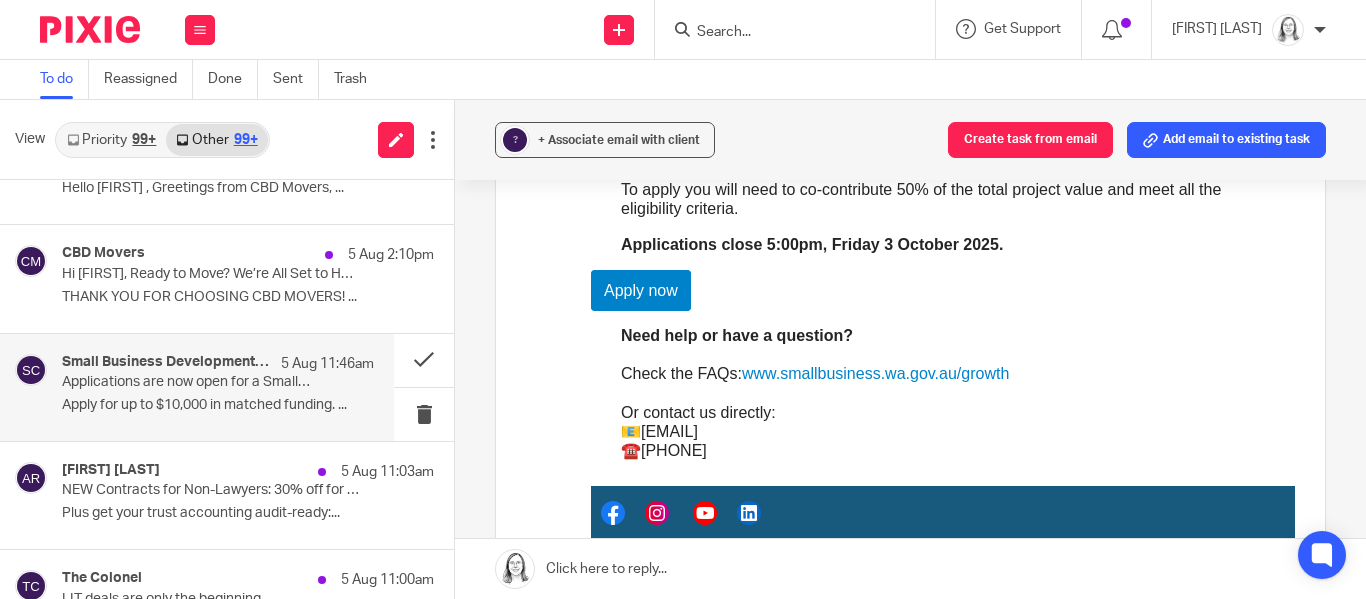 scroll, scrollTop: 837, scrollLeft: 0, axis: vertical 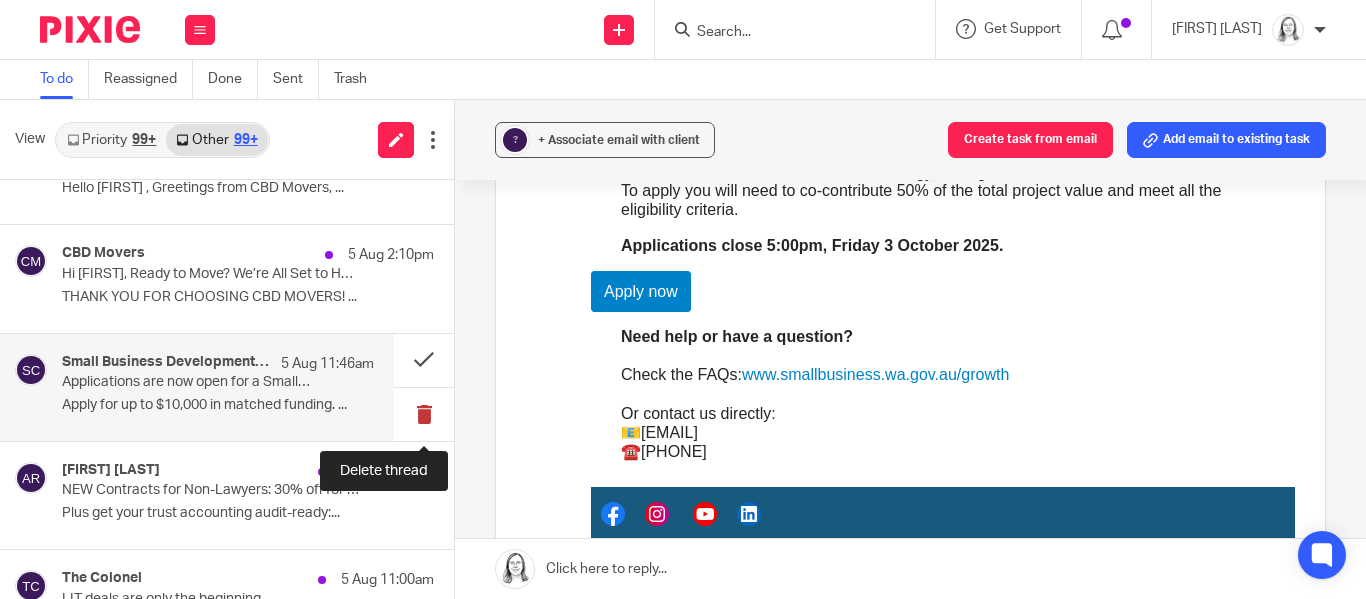 click at bounding box center (424, 414) 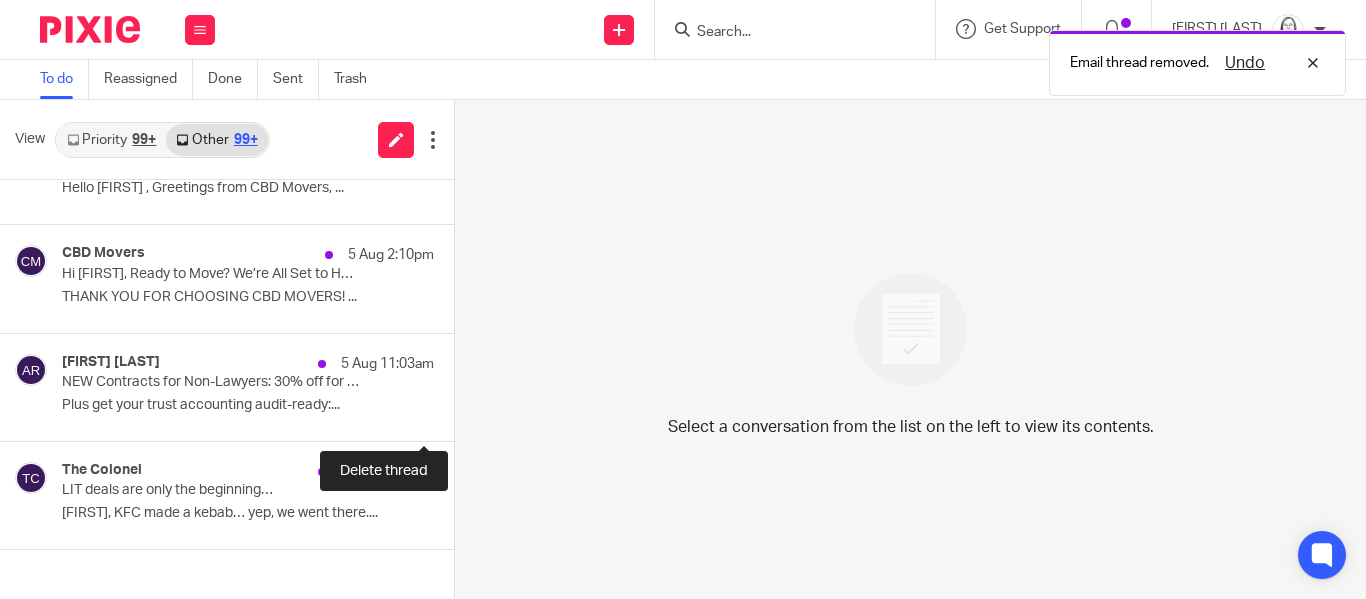 scroll, scrollTop: 605, scrollLeft: 0, axis: vertical 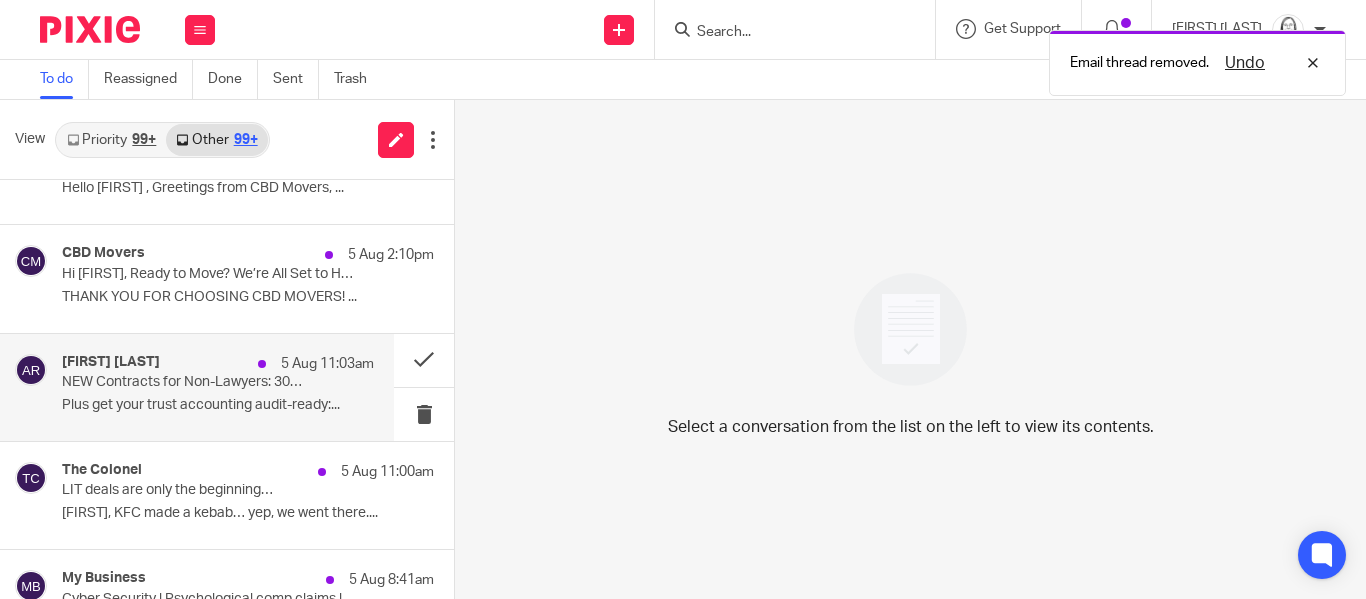 click on "NEW Contracts for Non-Lawyers: 30% off for 4 days only" at bounding box center (187, 382) 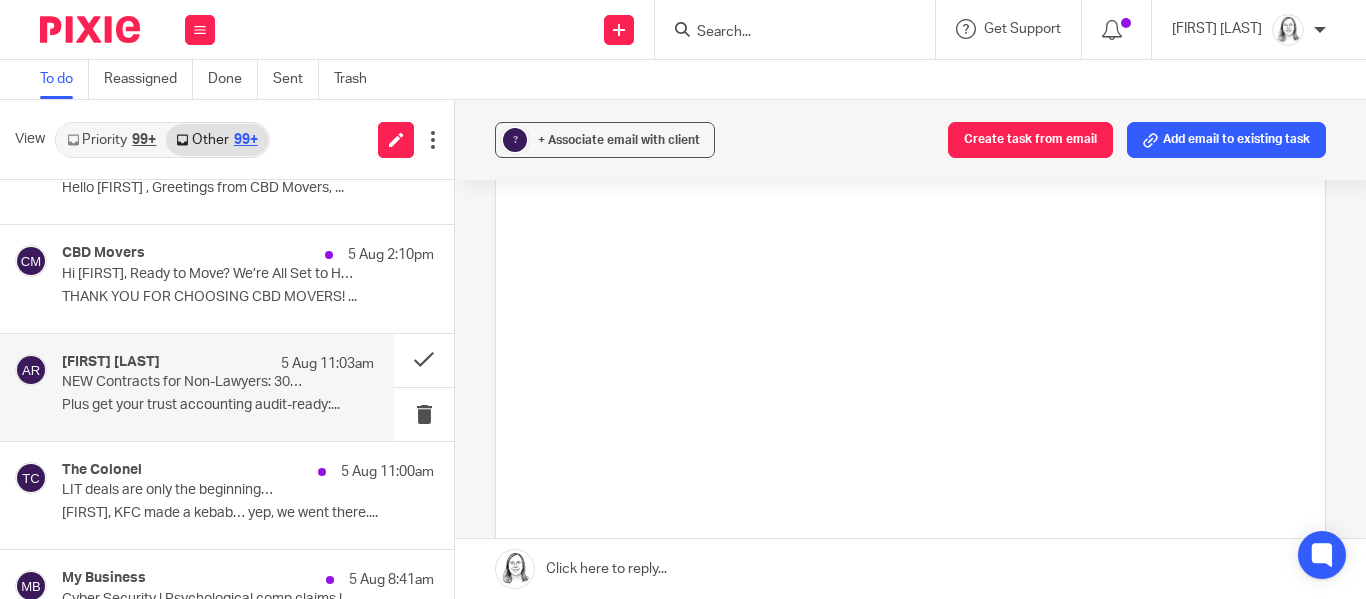 scroll, scrollTop: 0, scrollLeft: 0, axis: both 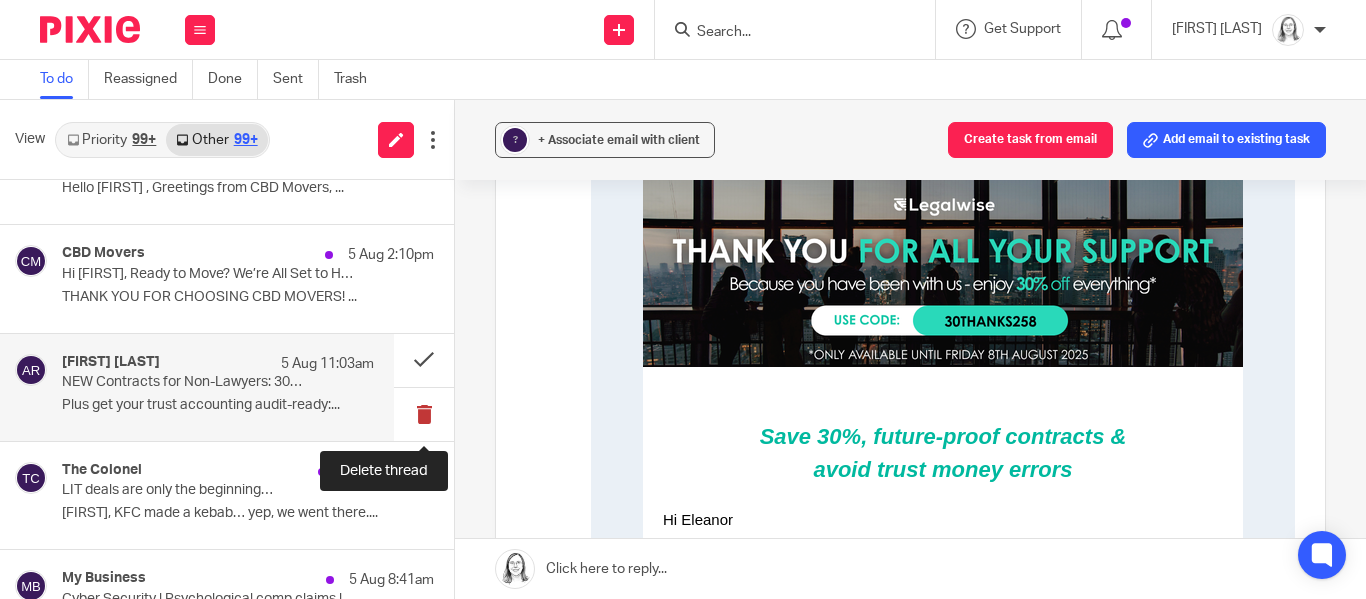 click at bounding box center (424, 414) 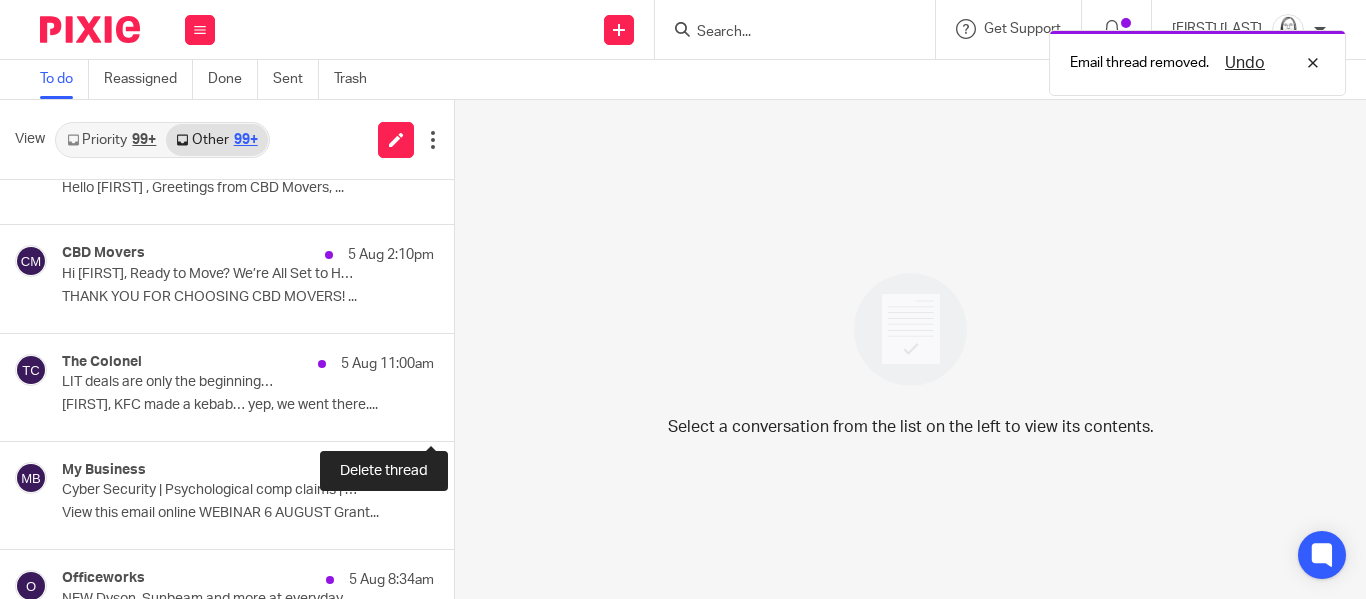 click at bounding box center (462, 414) 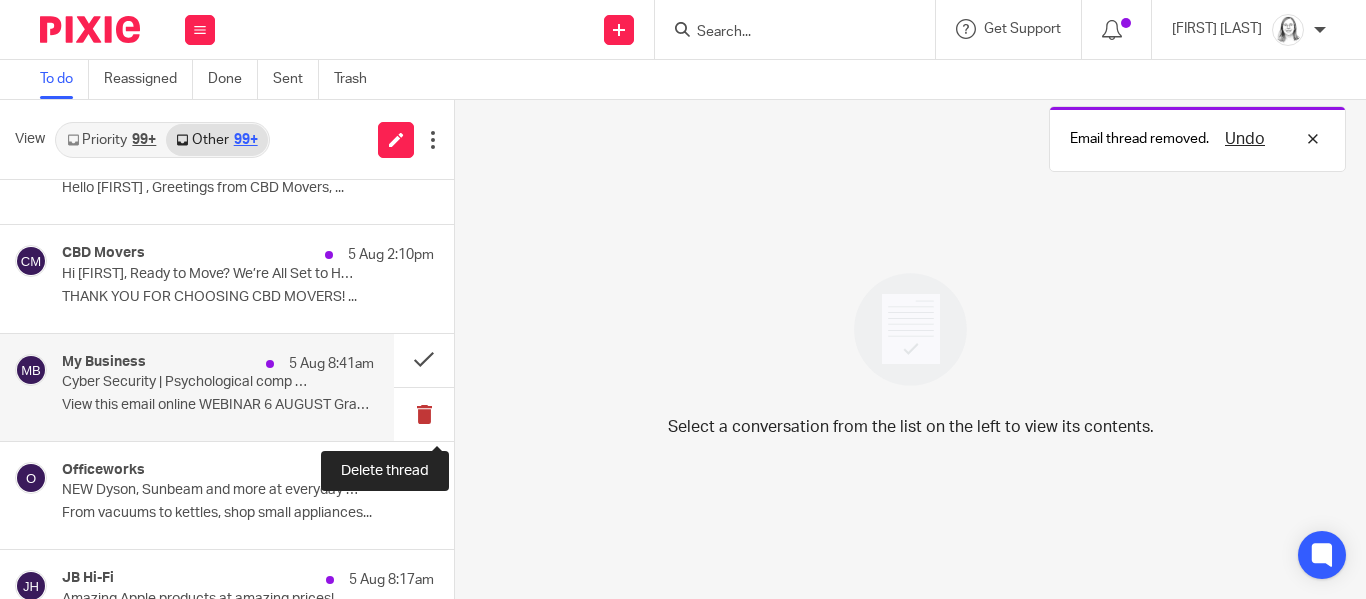 click at bounding box center [424, 414] 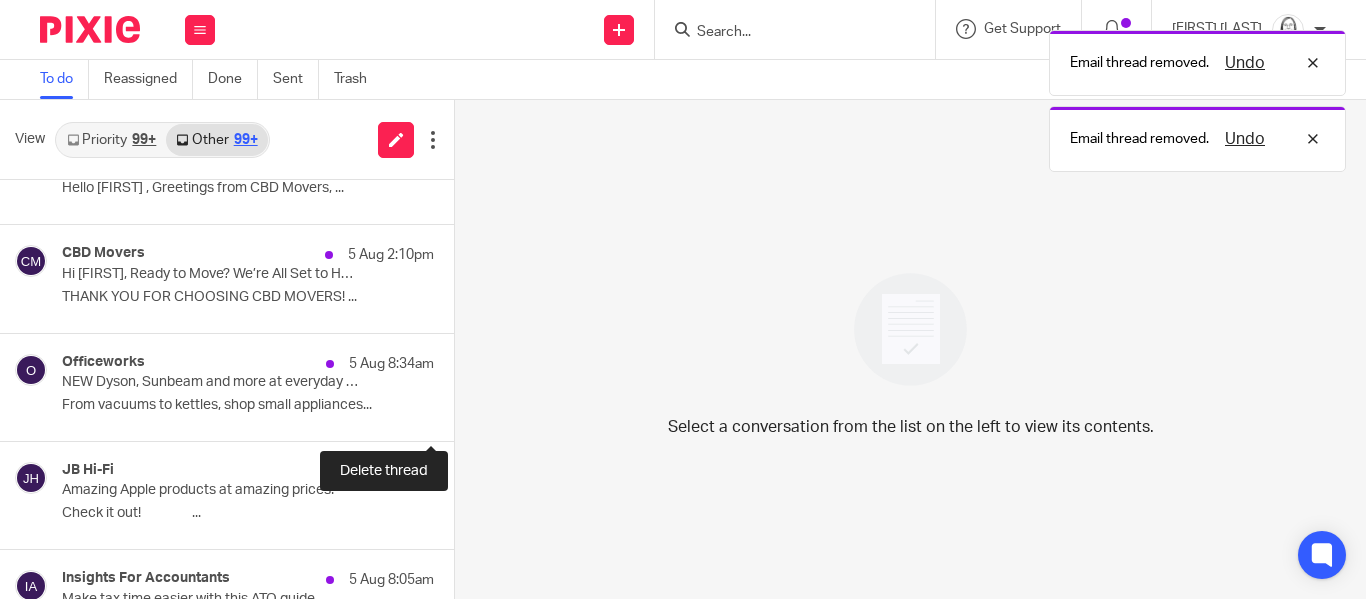 click at bounding box center (462, 414) 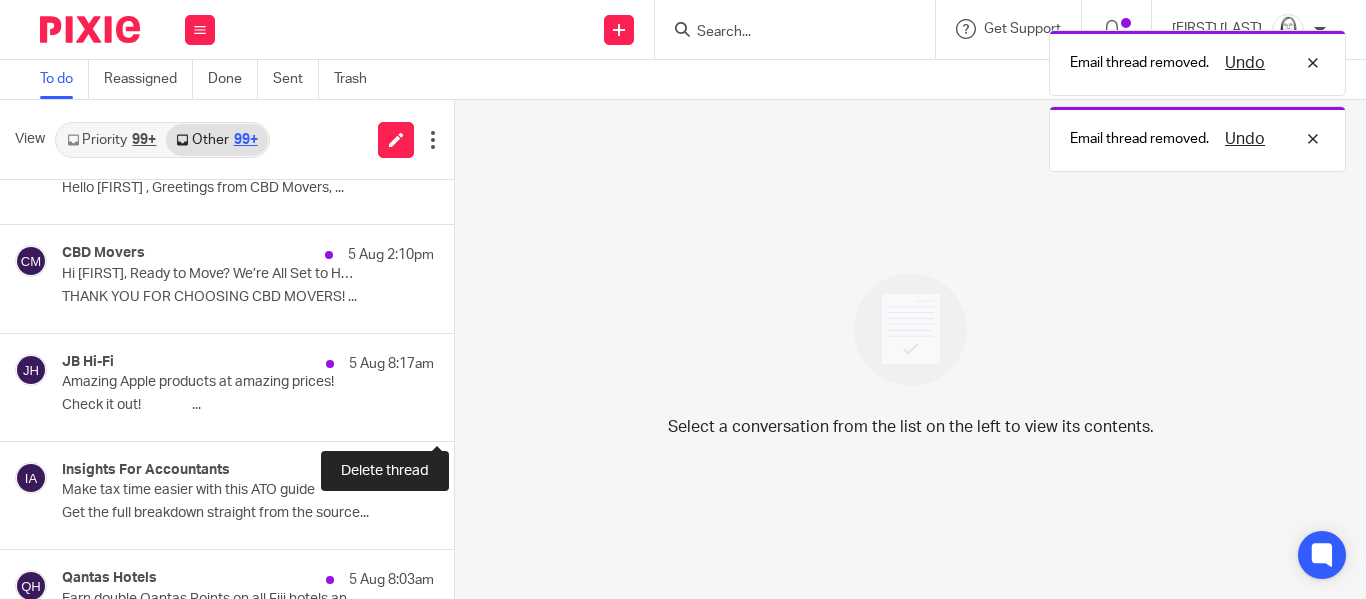 click at bounding box center (462, 414) 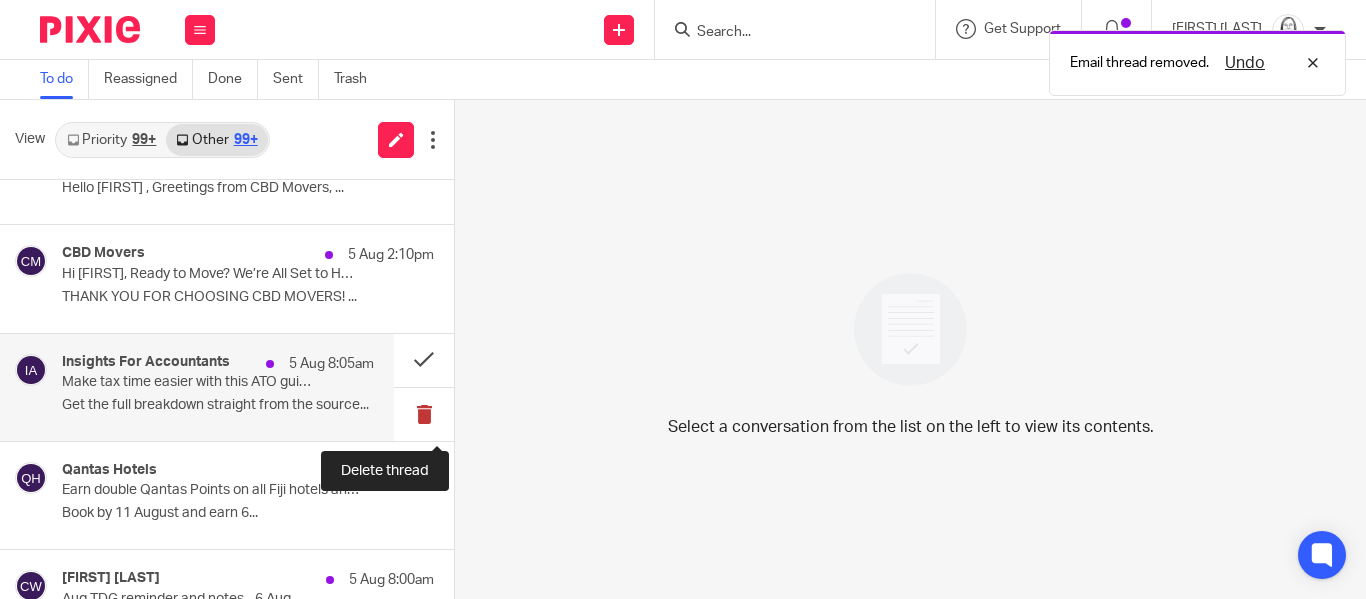 click at bounding box center (424, 414) 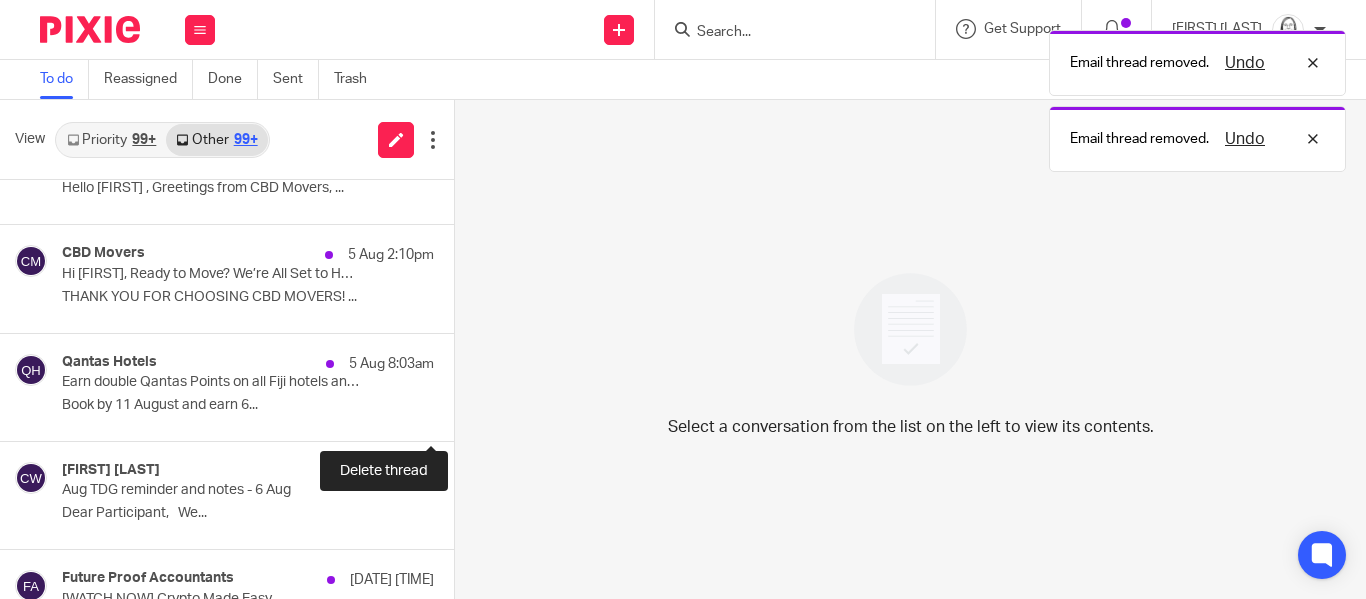 click at bounding box center [462, 414] 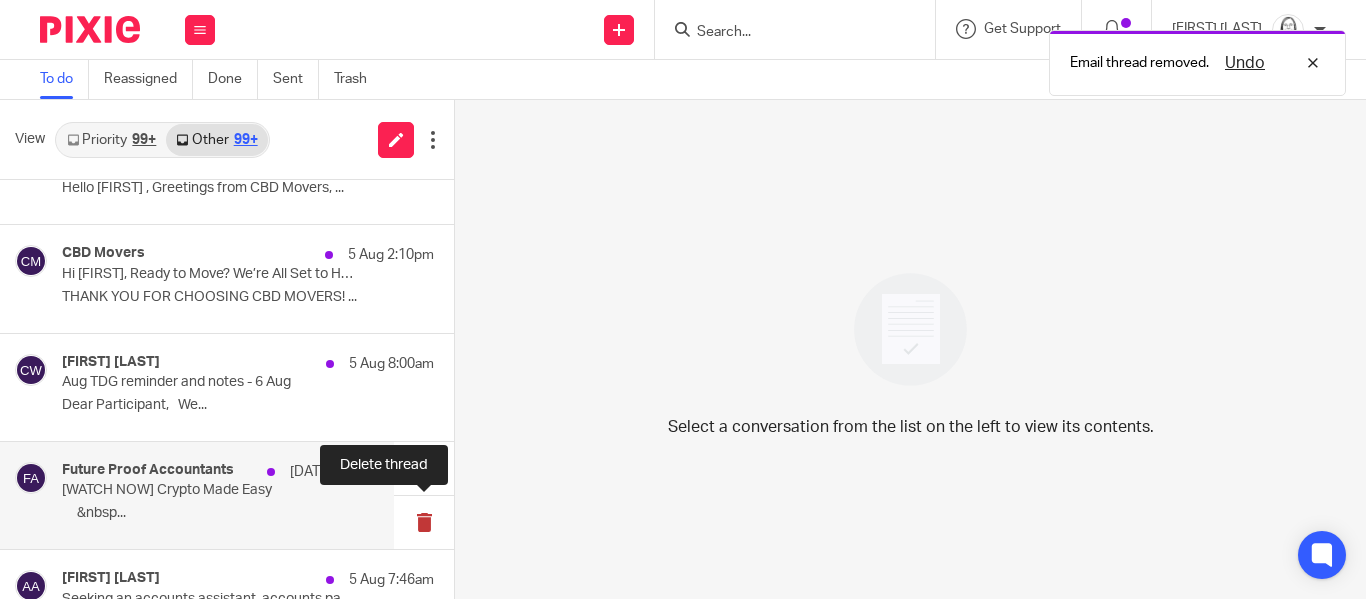 click at bounding box center (424, 522) 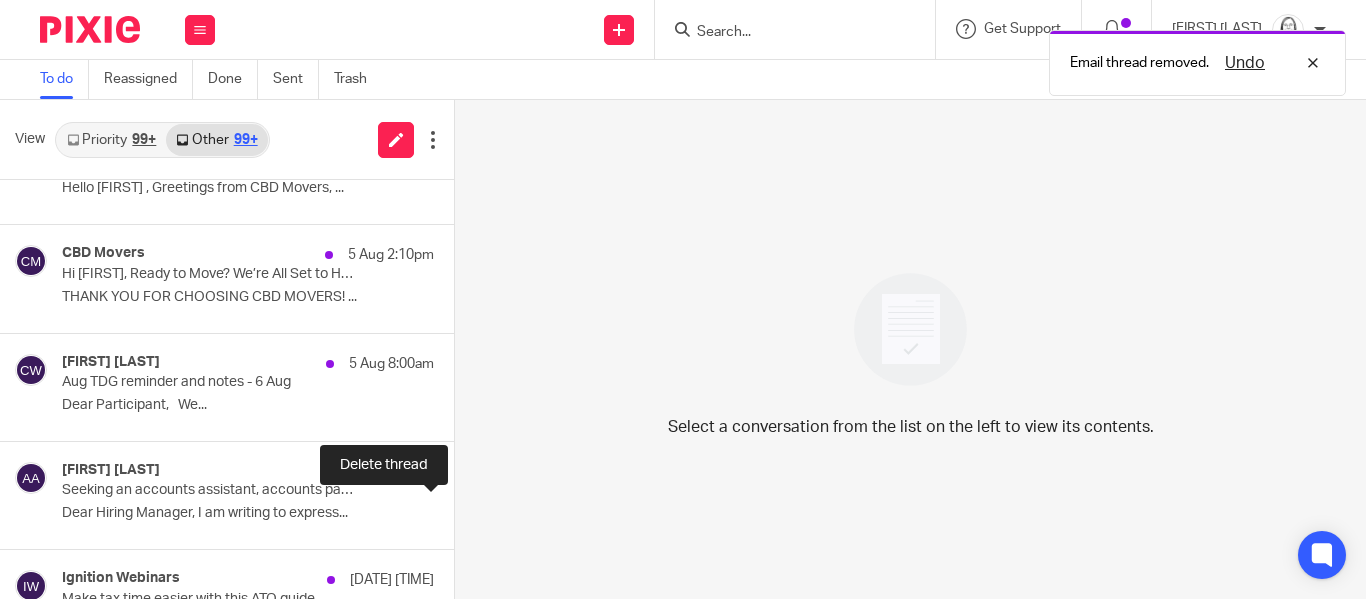 click at bounding box center [462, 522] 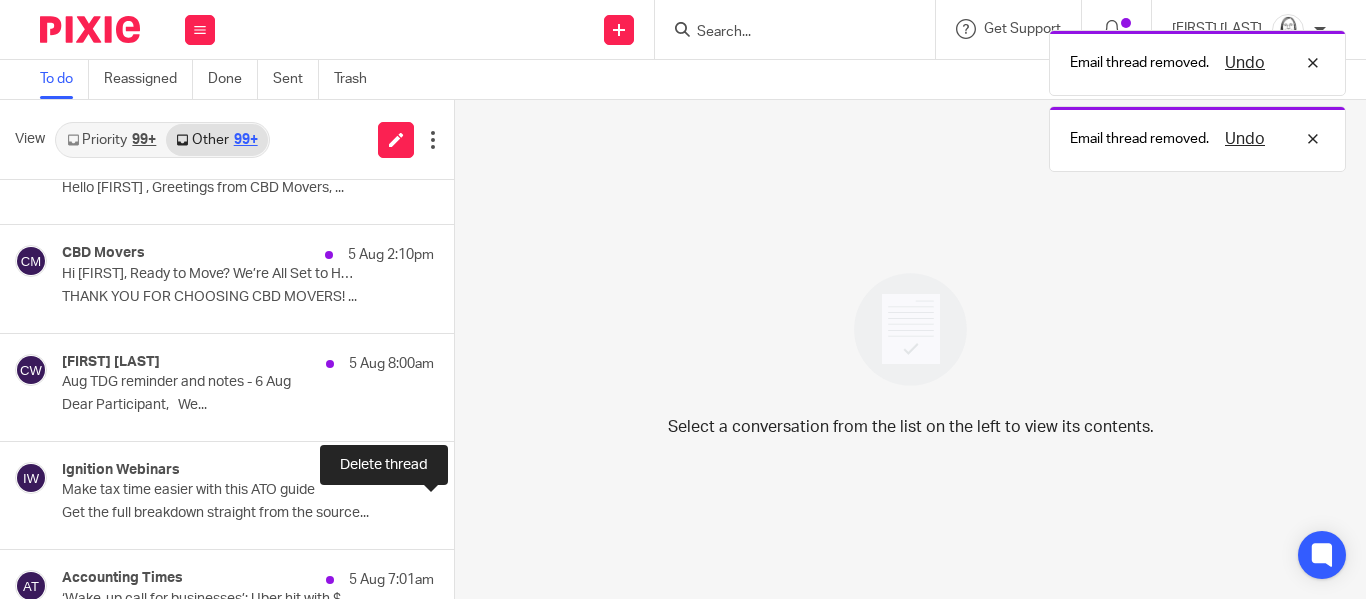 click at bounding box center (462, 522) 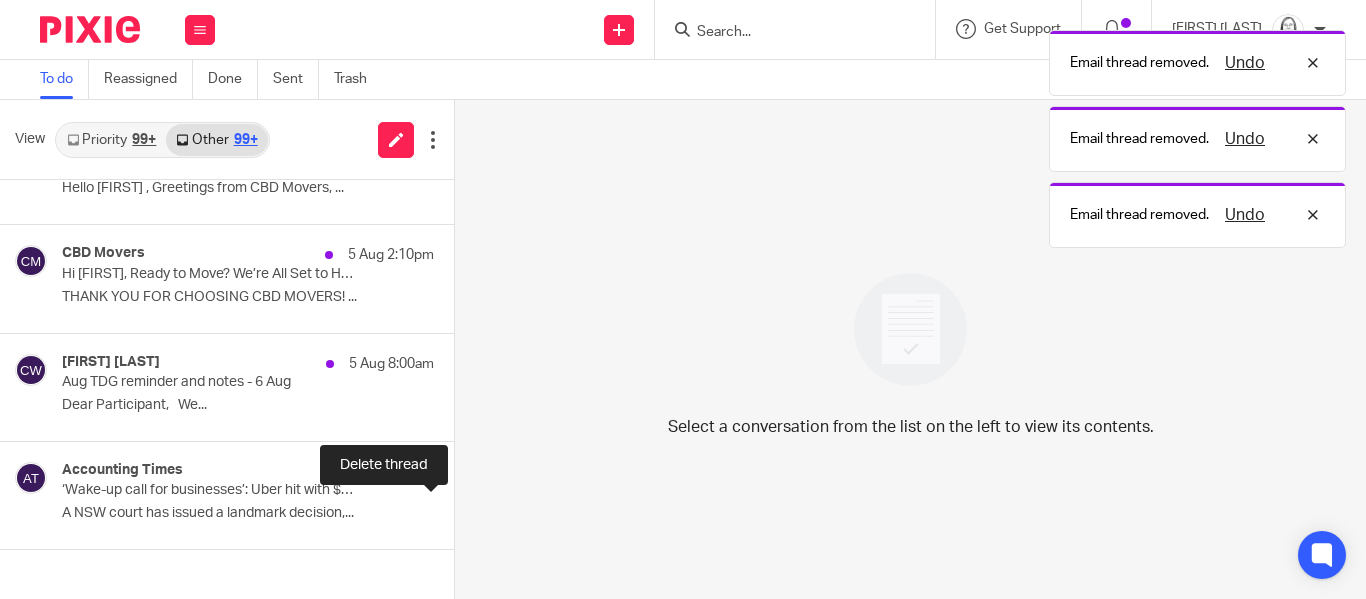 scroll, scrollTop: 605, scrollLeft: 0, axis: vertical 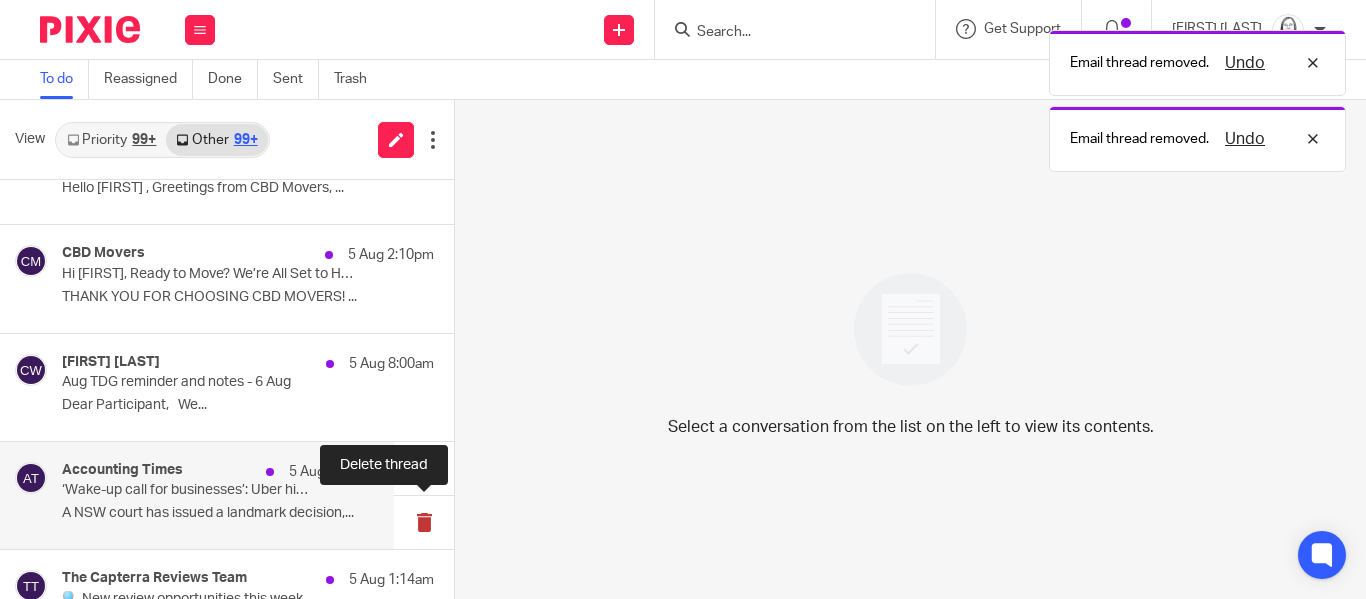 click at bounding box center (424, 522) 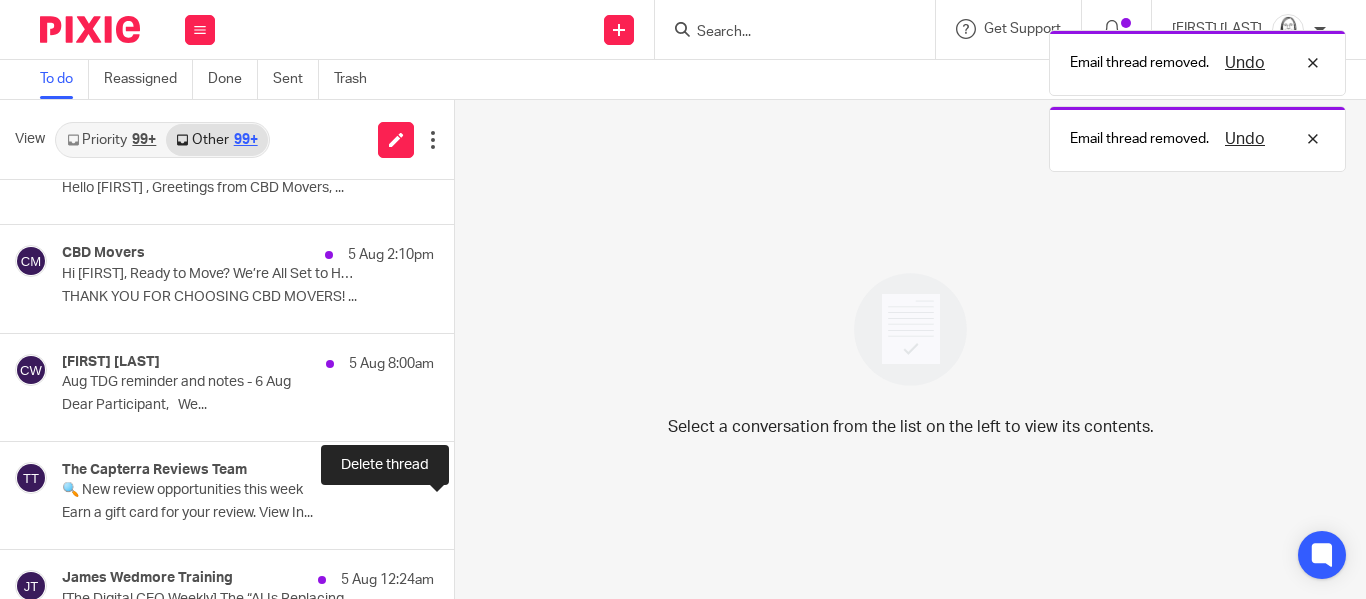 click at bounding box center (462, 522) 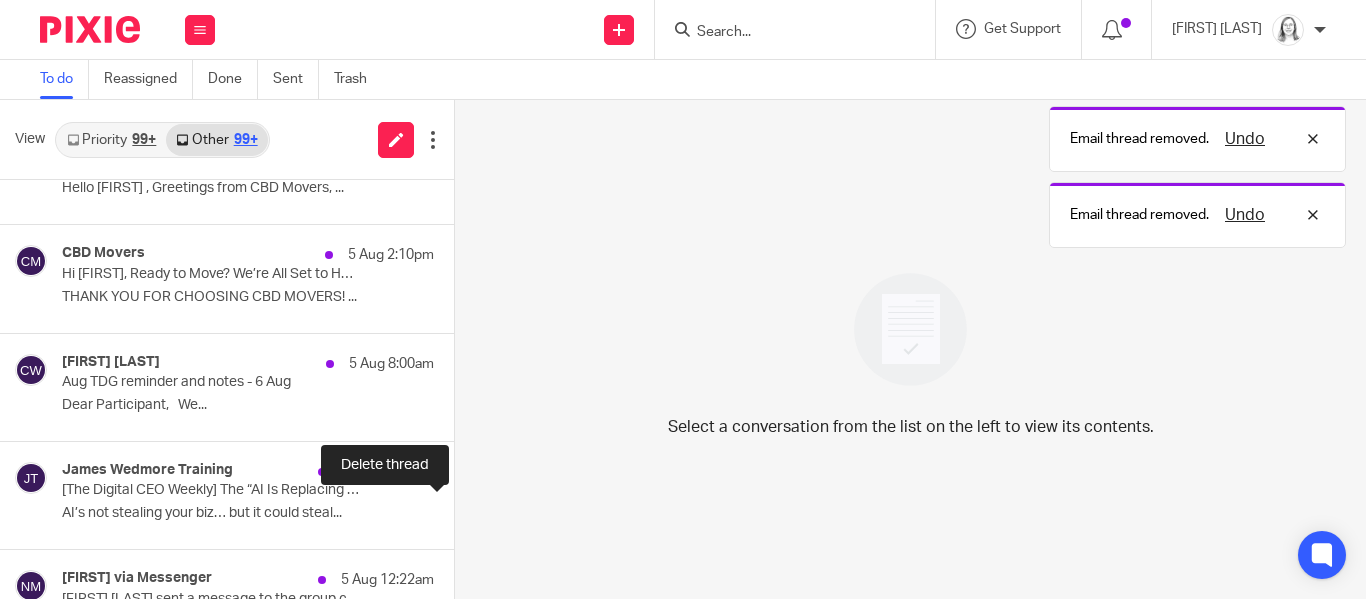 click at bounding box center [462, 522] 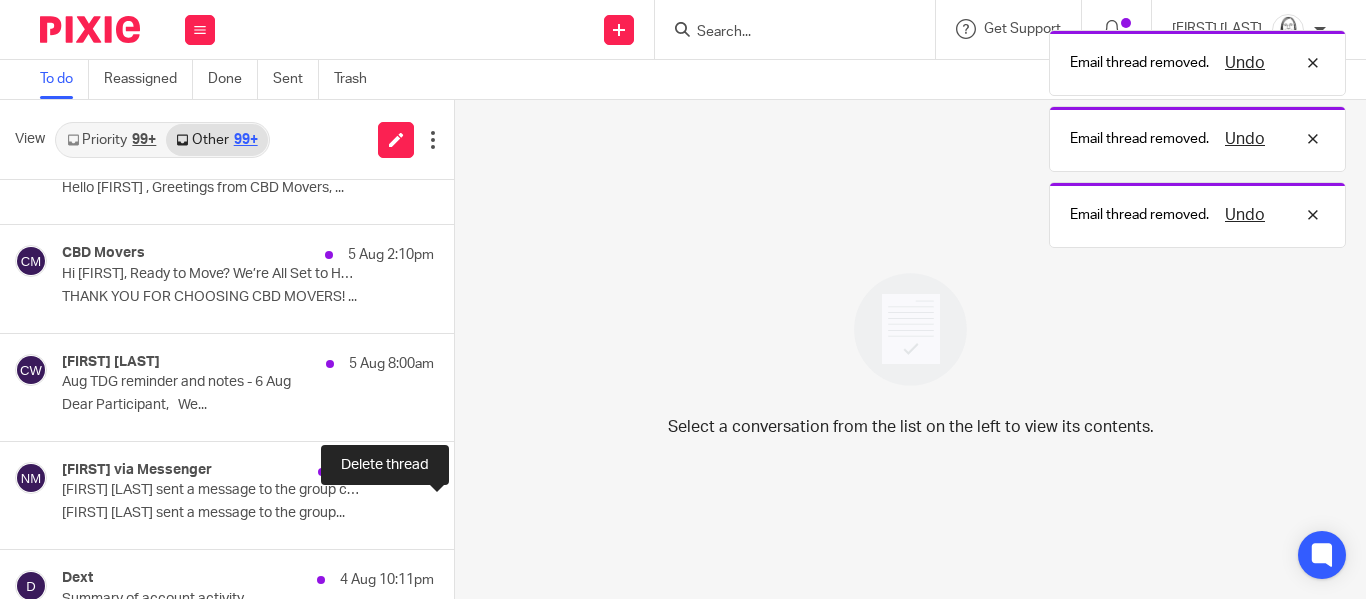 click at bounding box center [462, 522] 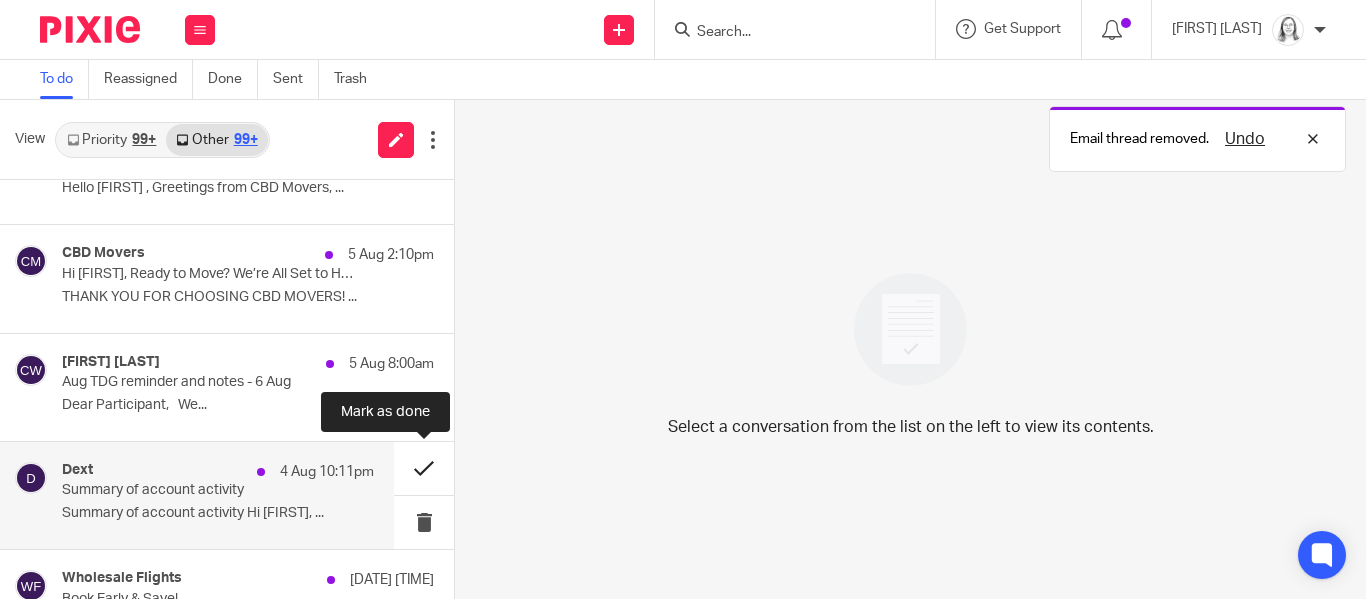 click at bounding box center (424, 468) 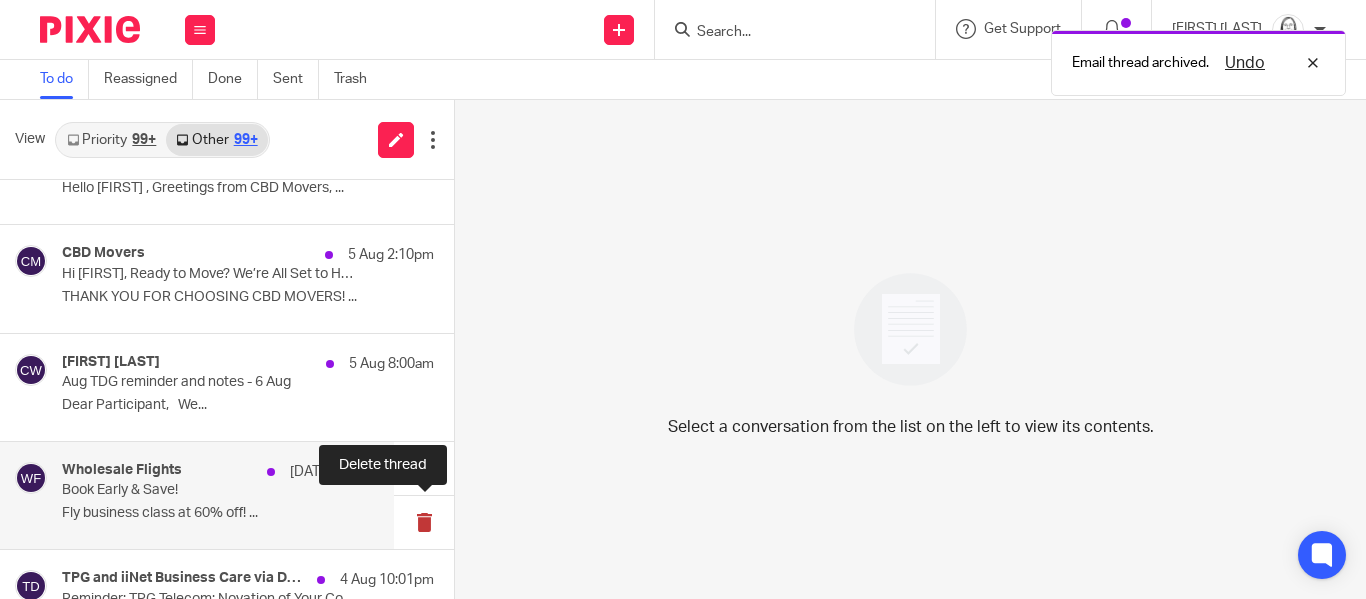 click at bounding box center [424, 522] 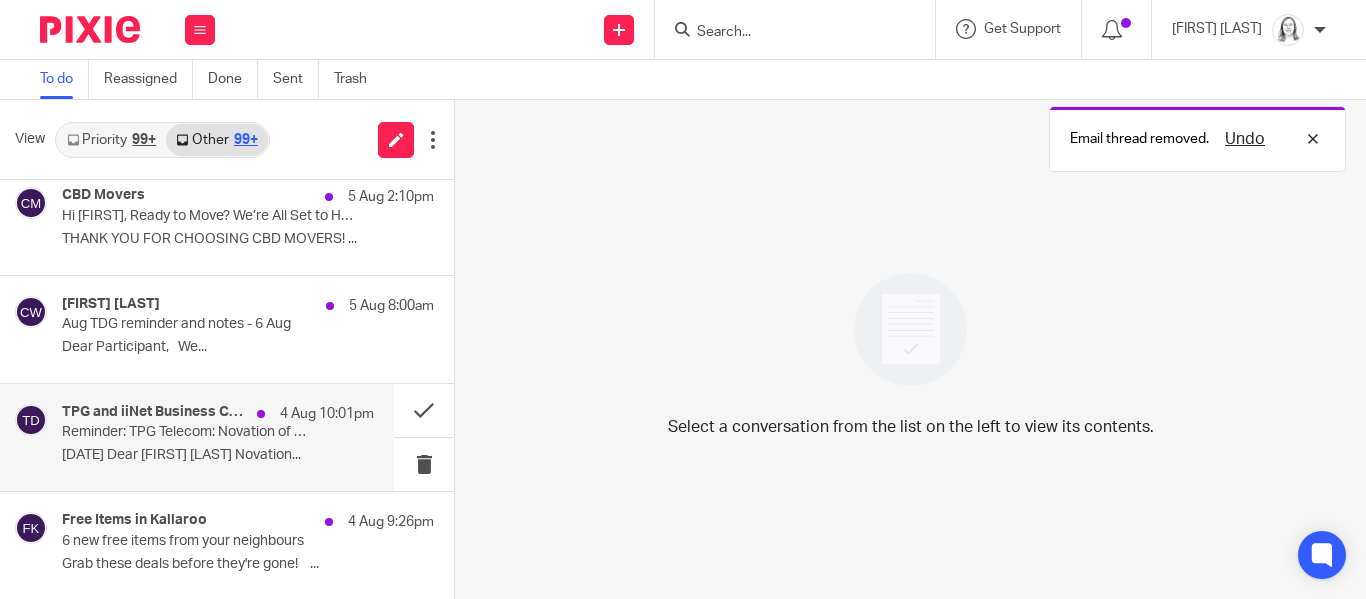 scroll, scrollTop: 668, scrollLeft: 0, axis: vertical 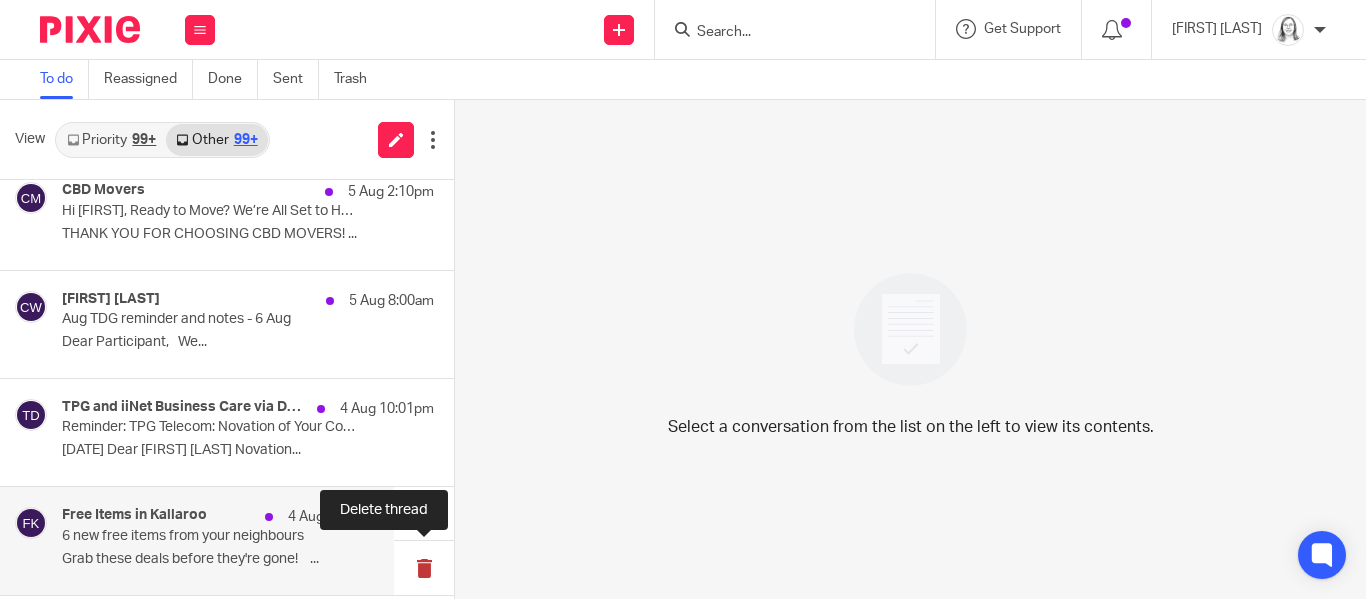 click at bounding box center (424, 567) 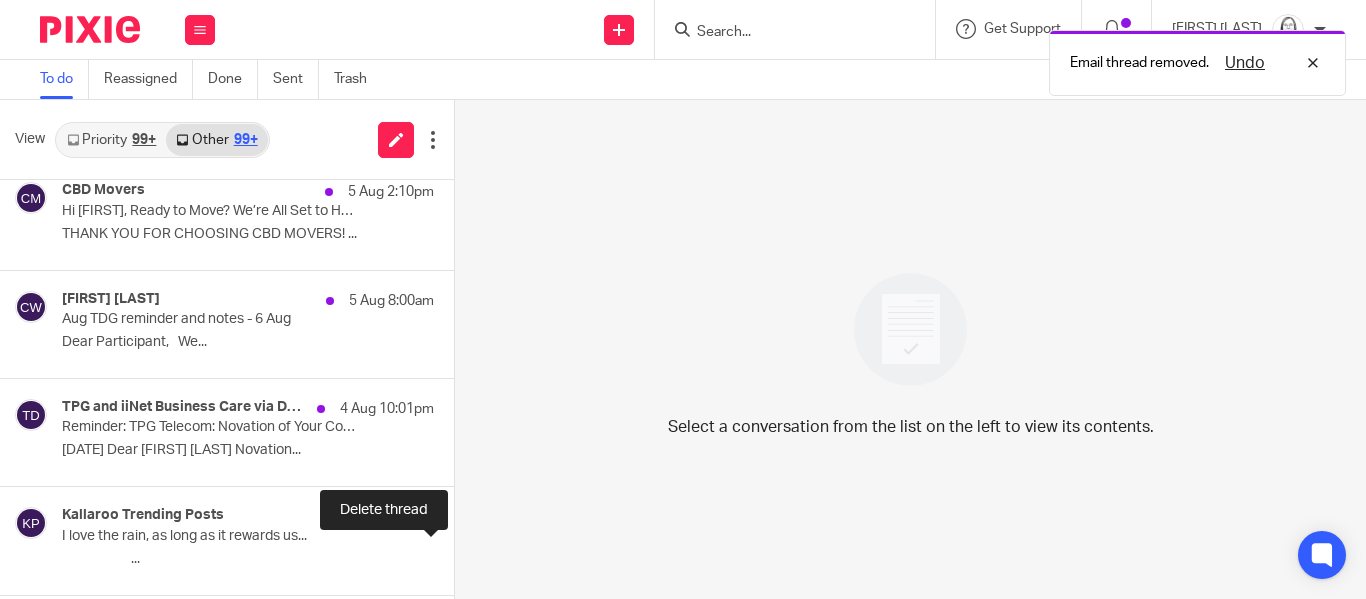 click at bounding box center (462, 567) 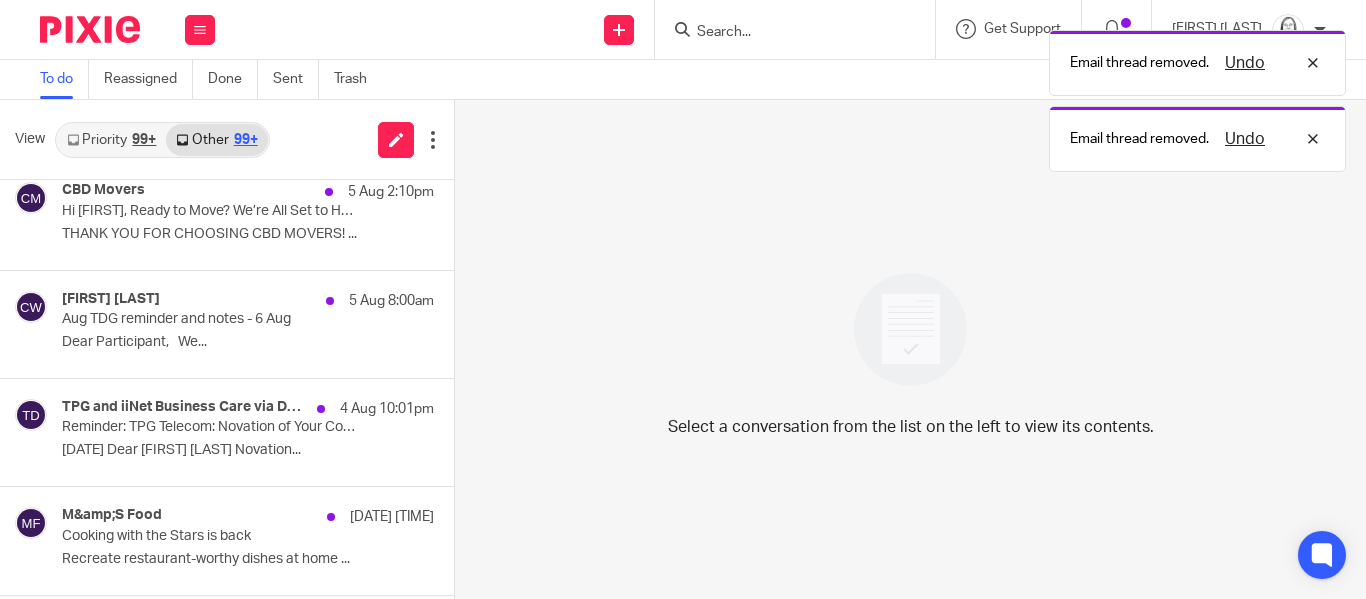 scroll, scrollTop: 0, scrollLeft: 0, axis: both 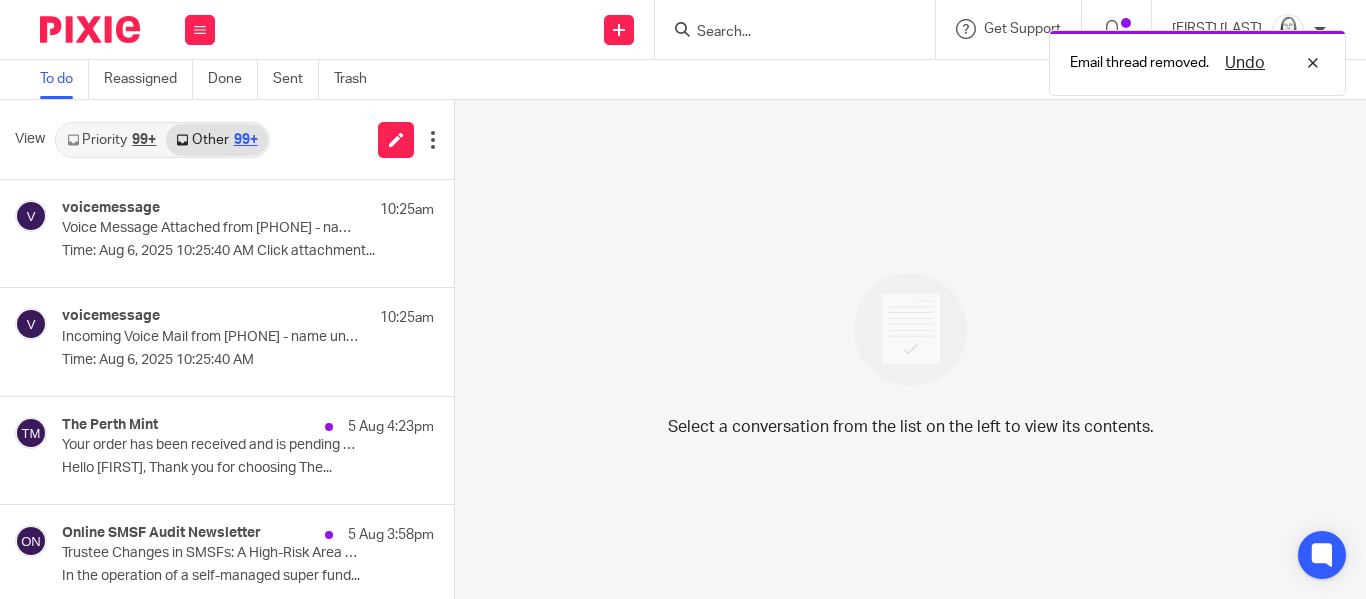 click on "Priority
99+" at bounding box center [111, 140] 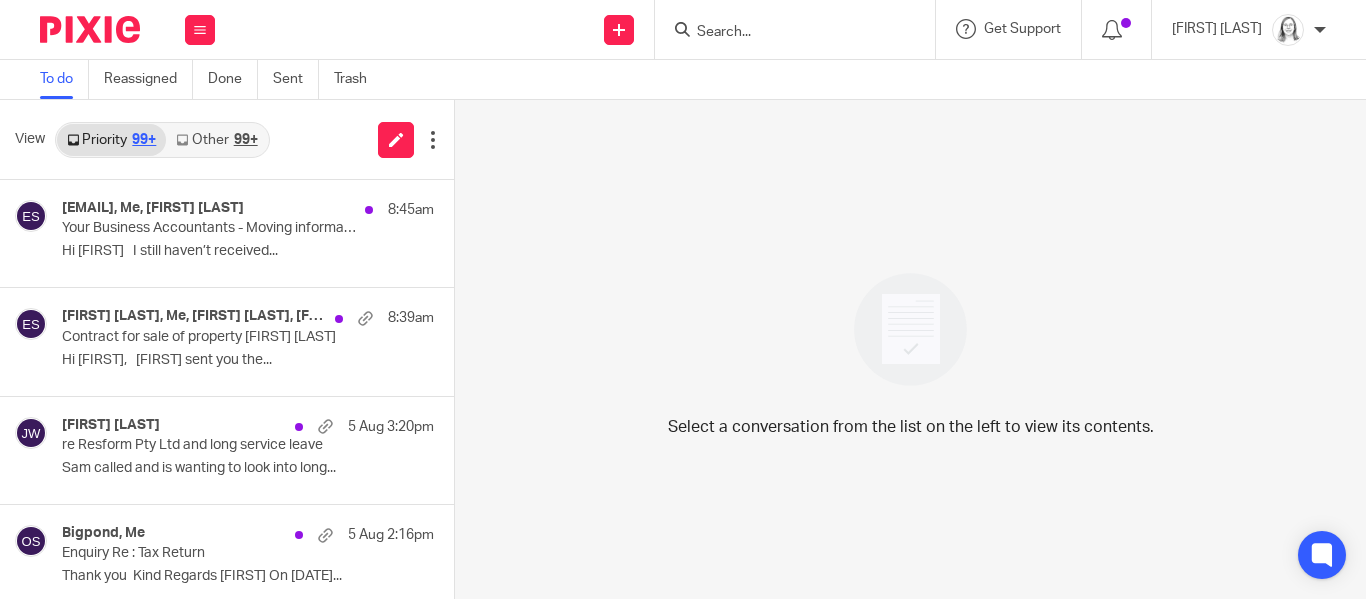 click on "Other
99+" at bounding box center [216, 140] 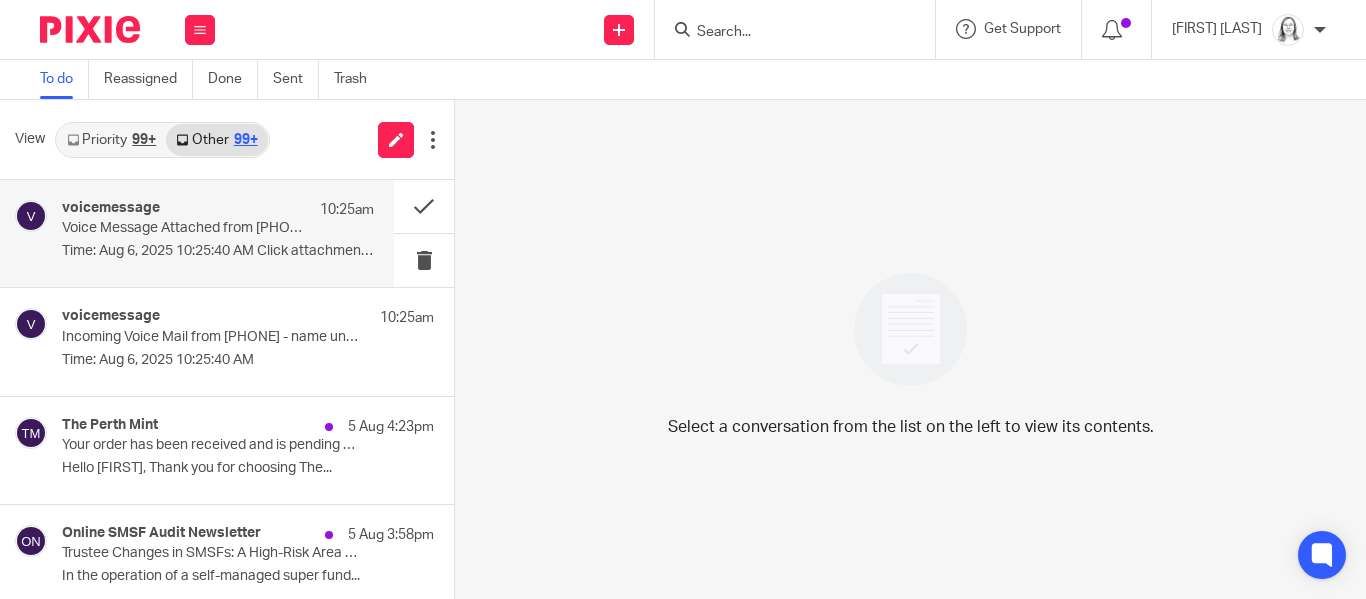 click on "Voice Message Attached from 0400234546 - name unavailable" at bounding box center [187, 228] 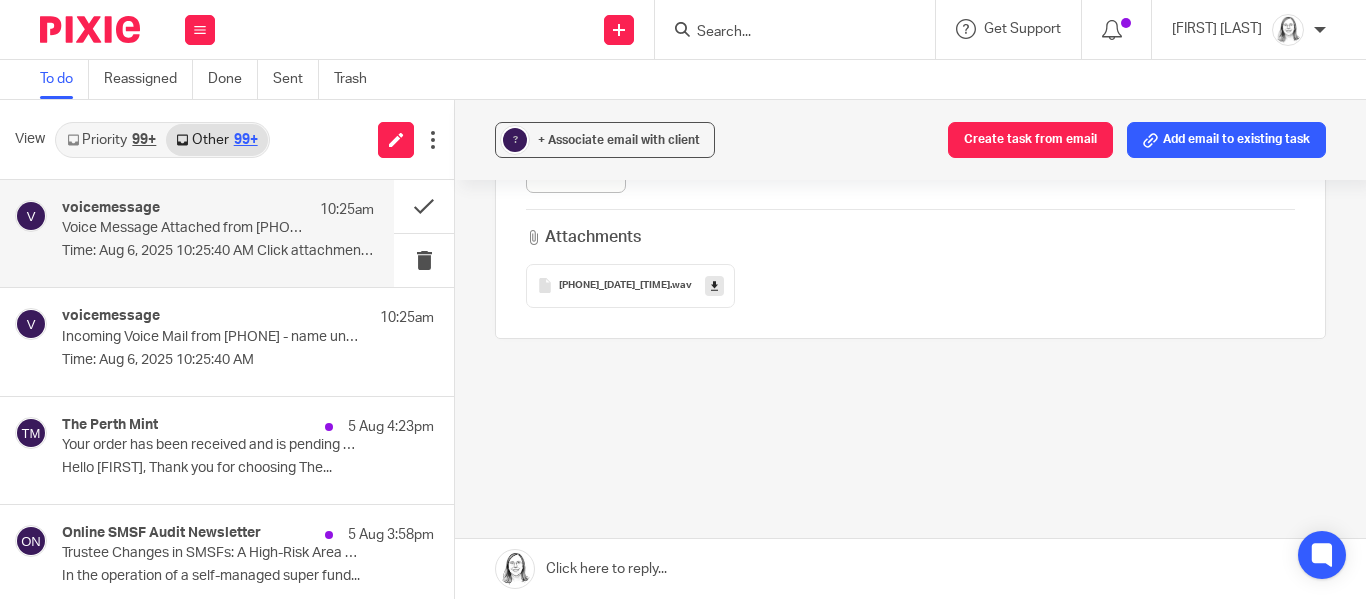 scroll, scrollTop: 0, scrollLeft: 0, axis: both 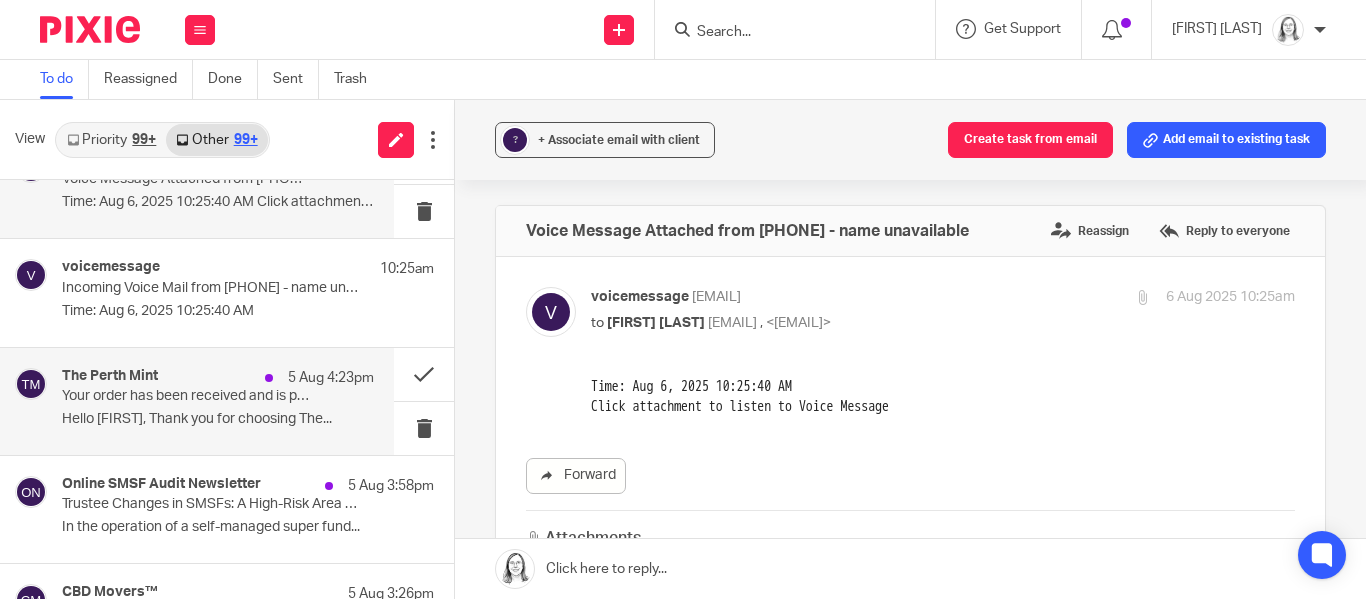 click on "Your order has been received and is pending confirmation" at bounding box center [187, 396] 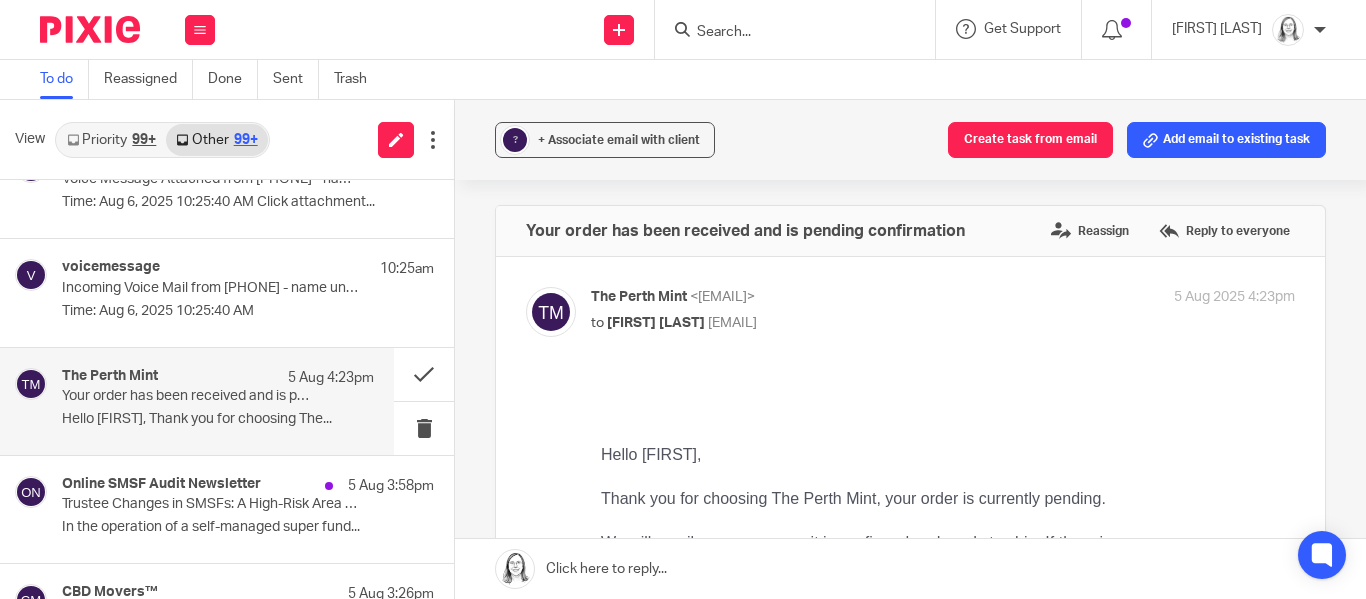 scroll, scrollTop: 0, scrollLeft: 0, axis: both 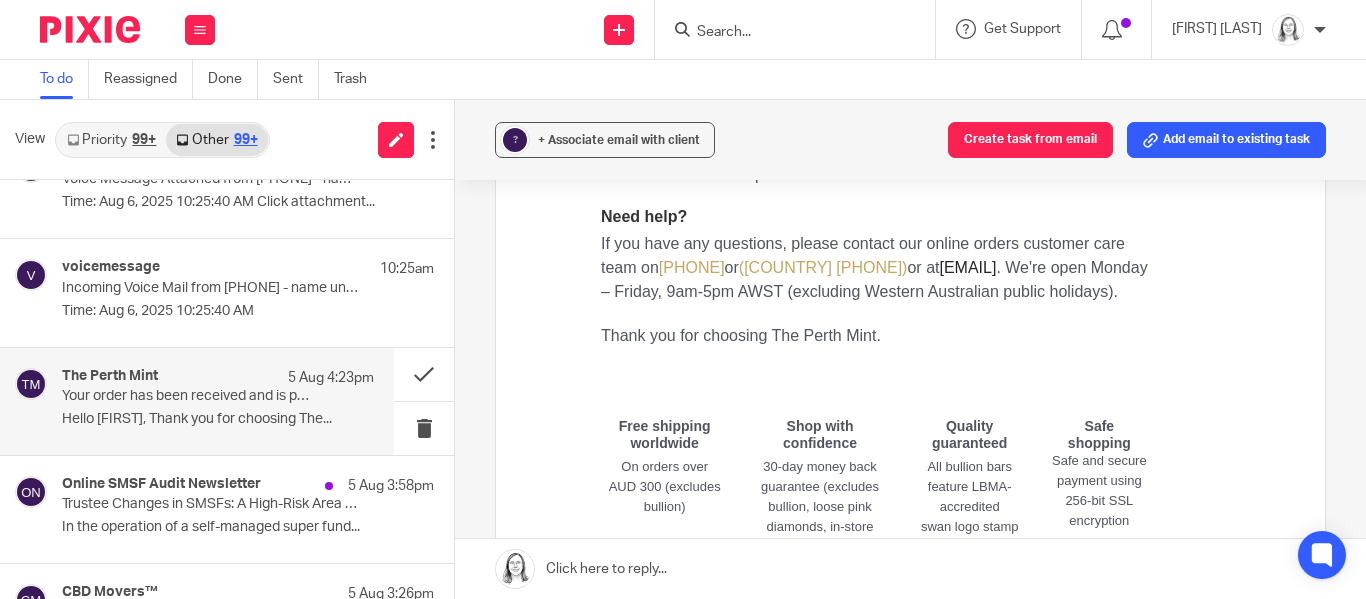click on "Priority
99+" at bounding box center (111, 140) 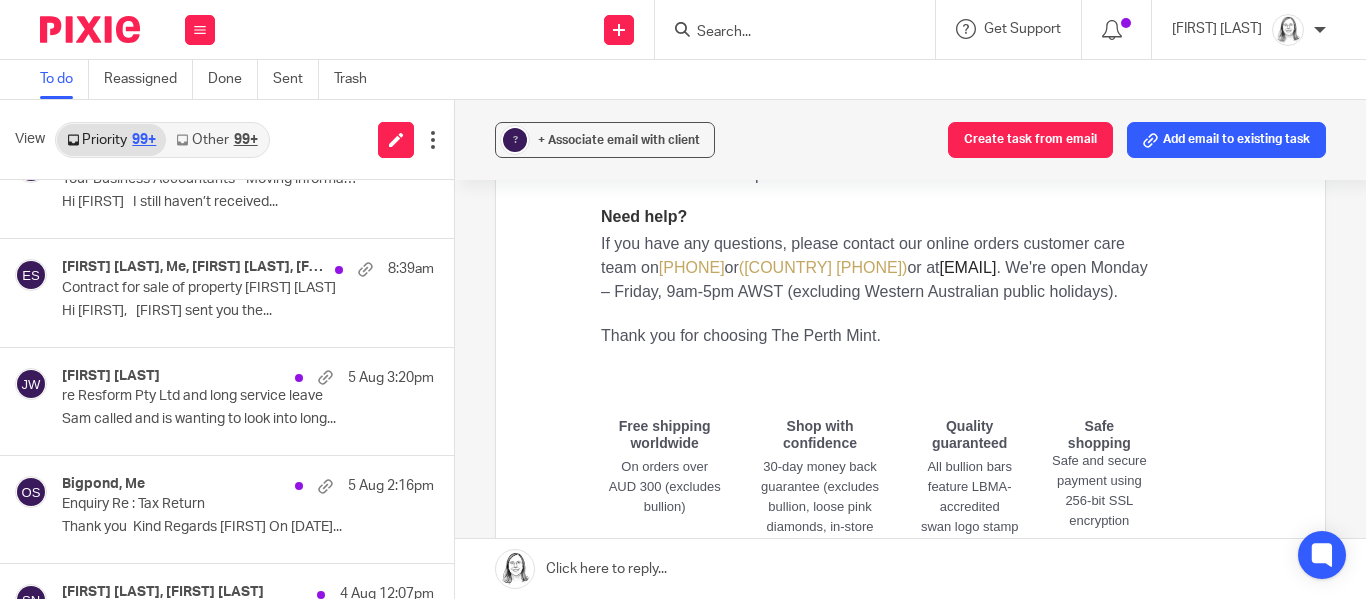 scroll, scrollTop: 0, scrollLeft: 0, axis: both 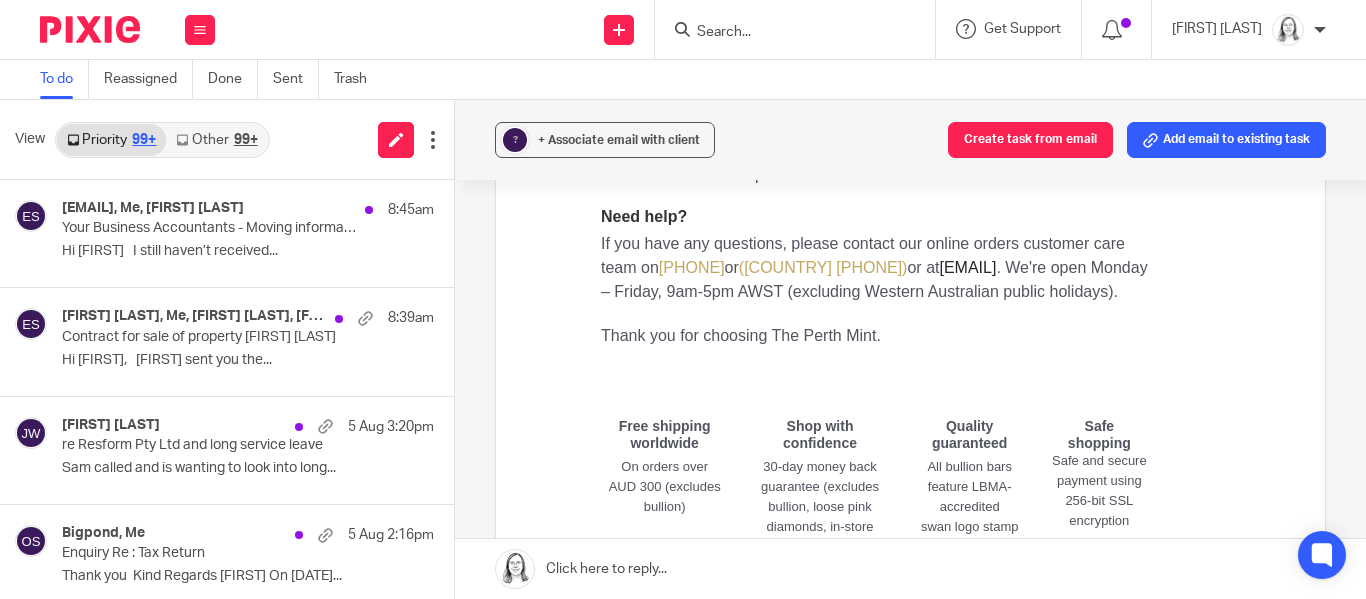 click on "Other
99+" at bounding box center (216, 140) 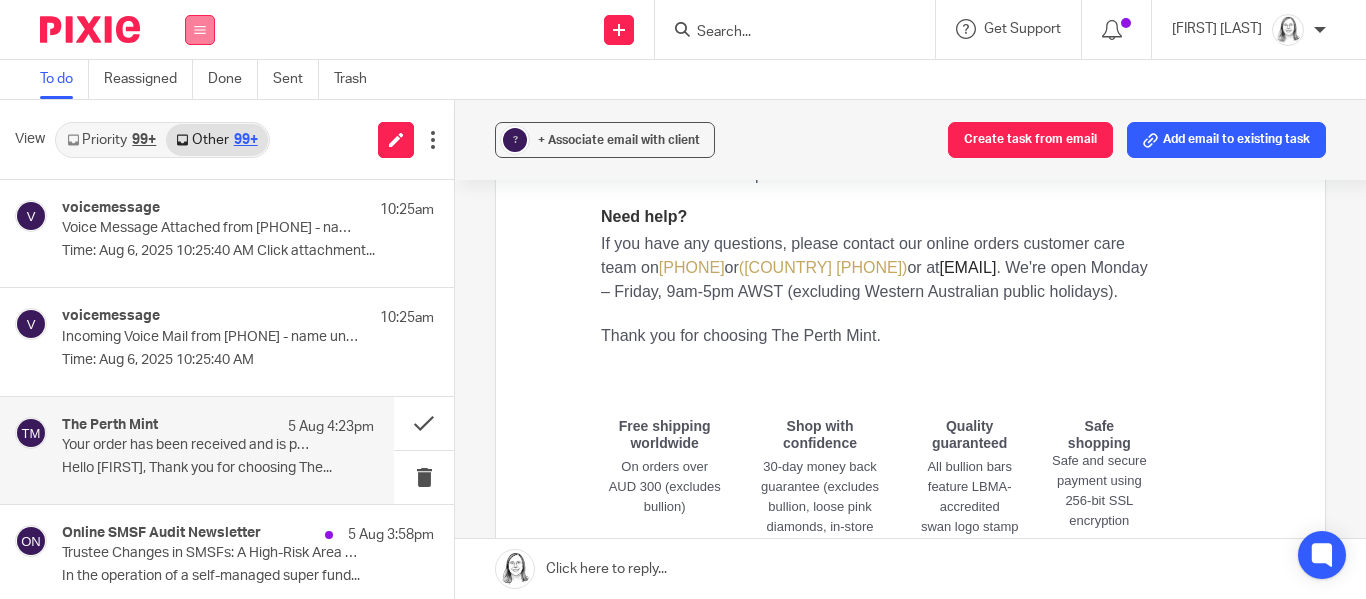 click at bounding box center (200, 30) 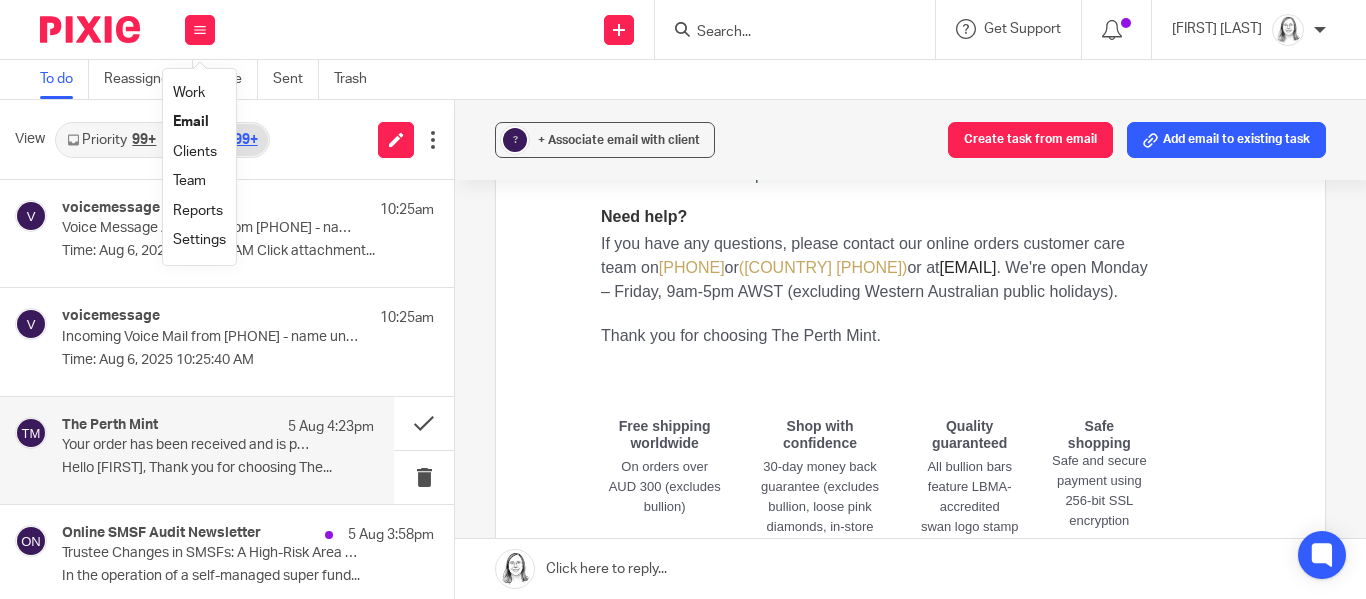 click on "Email" at bounding box center (191, 122) 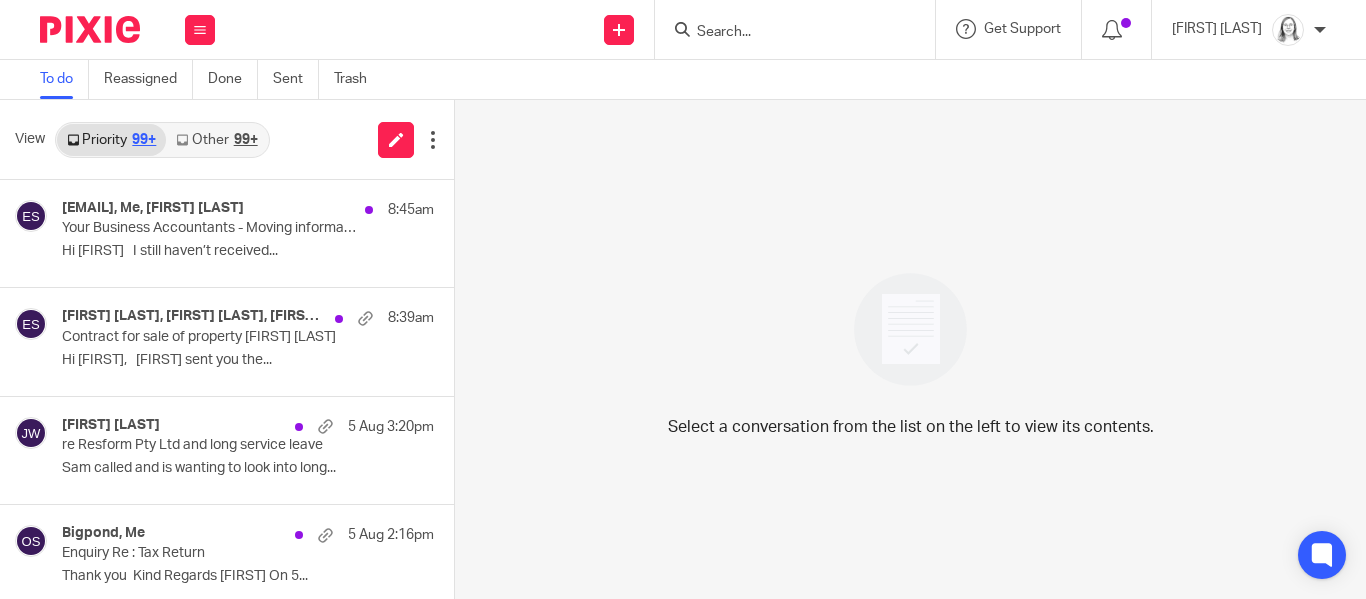scroll, scrollTop: 0, scrollLeft: 0, axis: both 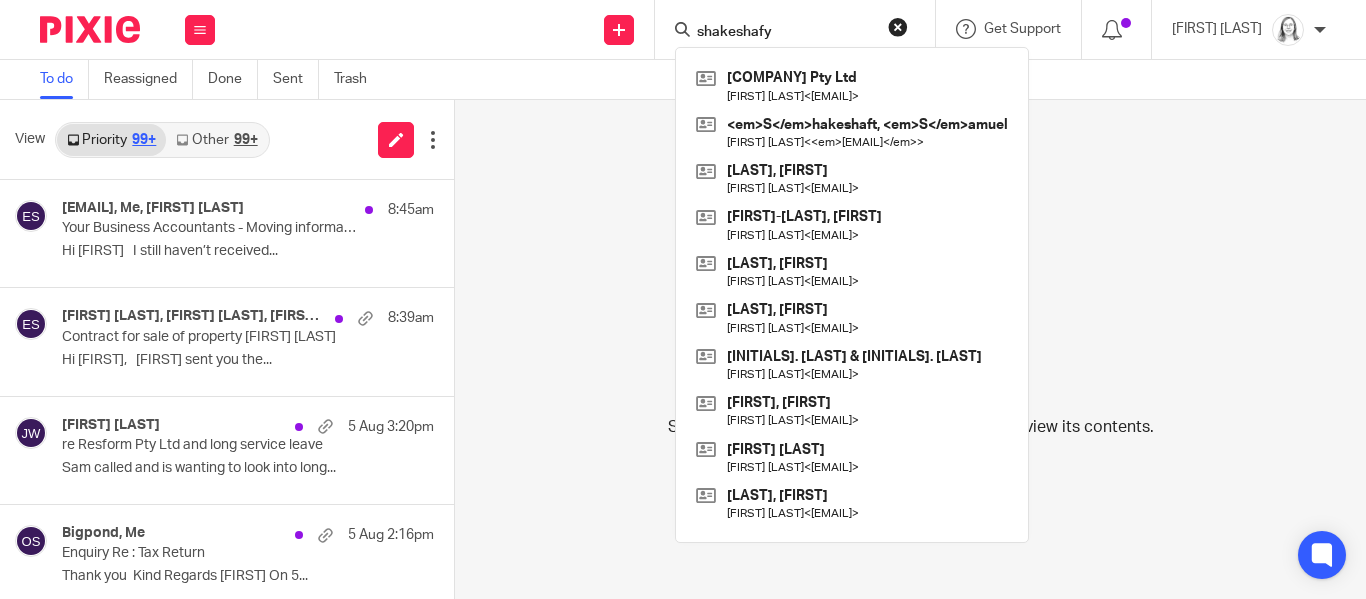 type on "shakeshafy" 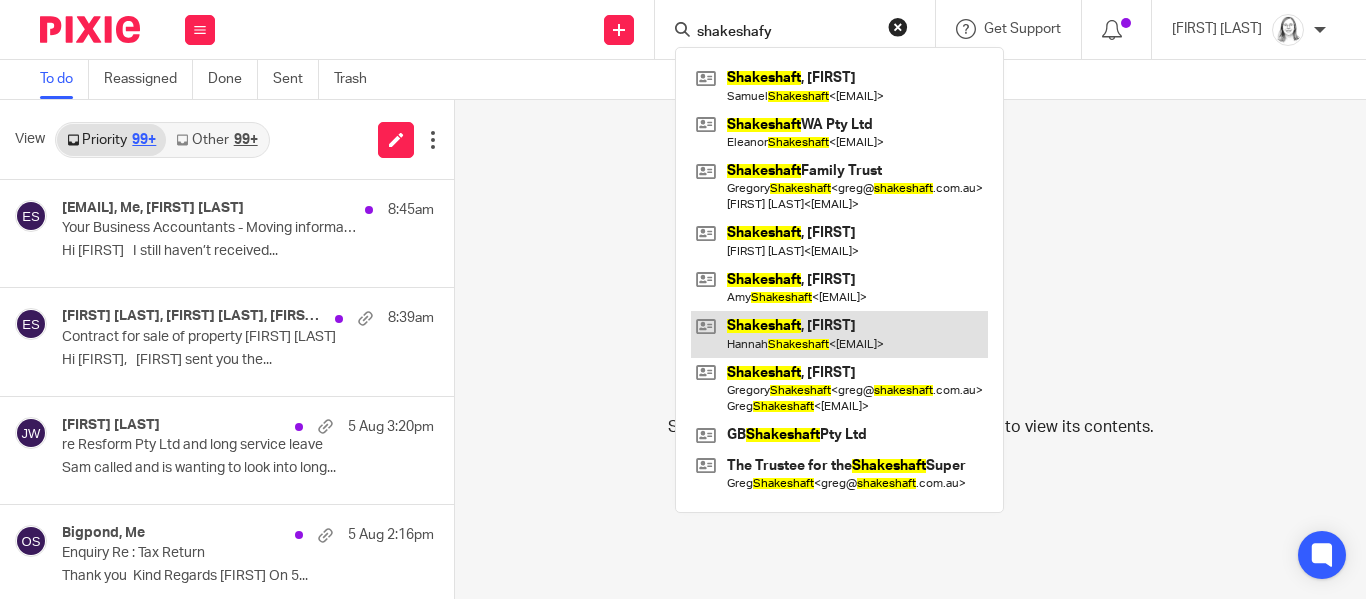 click at bounding box center [839, 334] 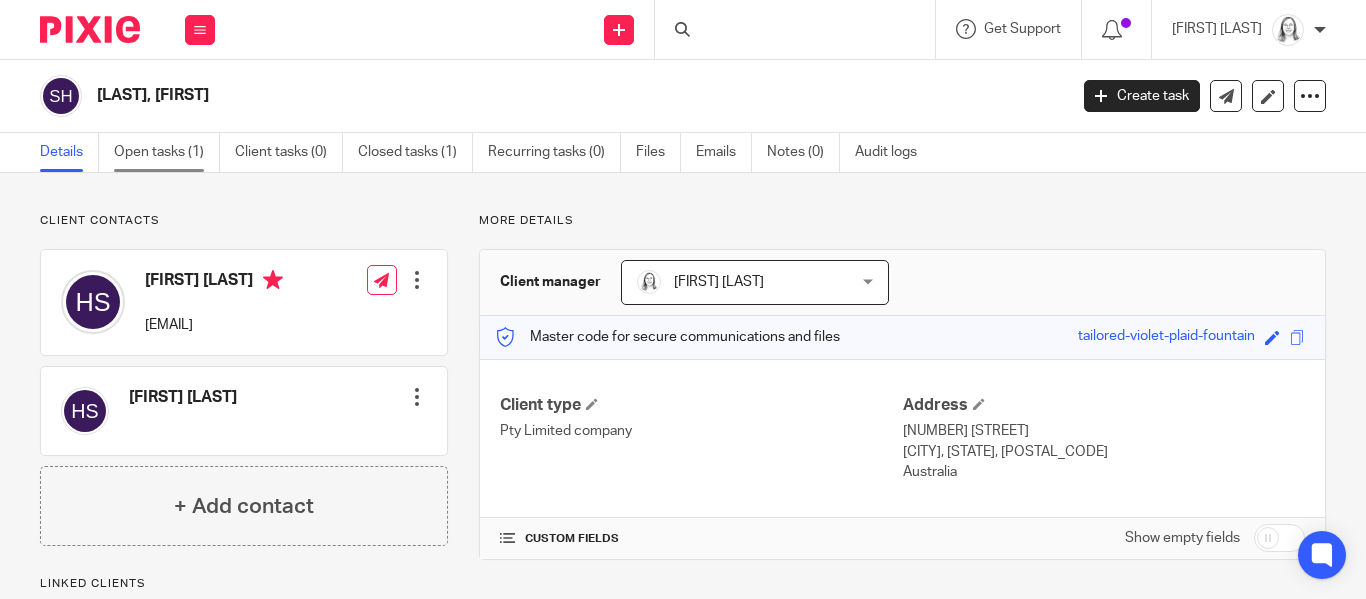 scroll, scrollTop: 0, scrollLeft: 0, axis: both 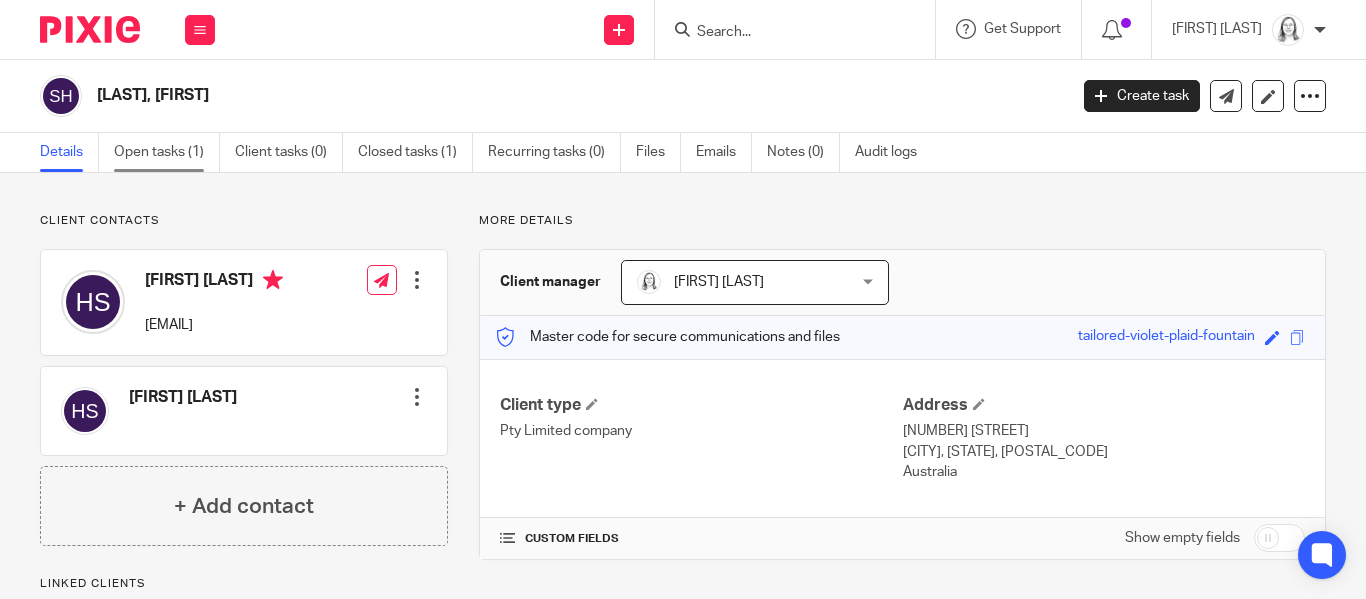 click on "Open tasks (1)" at bounding box center [167, 152] 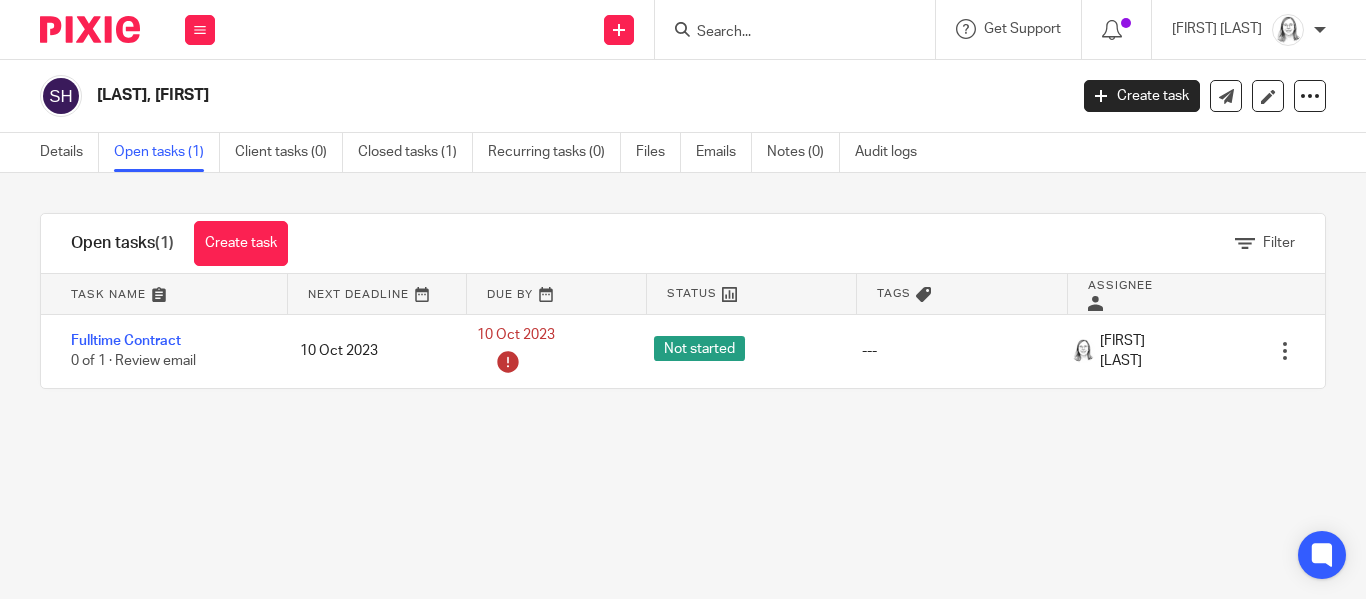 scroll, scrollTop: 0, scrollLeft: 0, axis: both 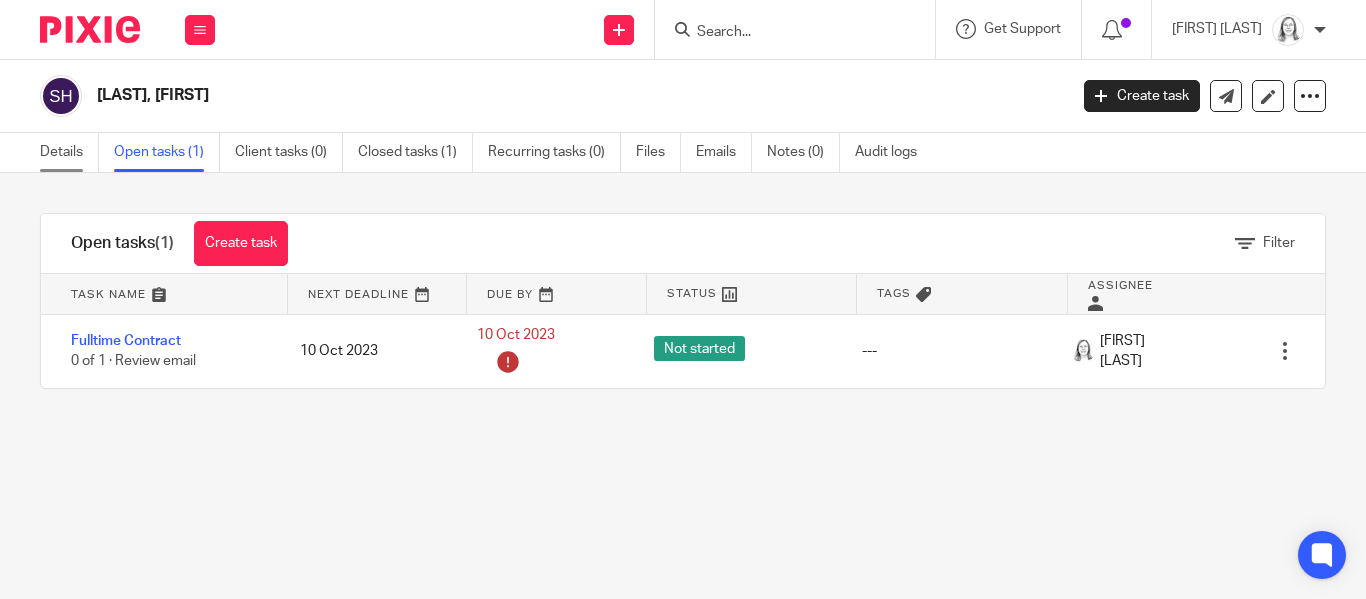 click on "Details" at bounding box center [69, 152] 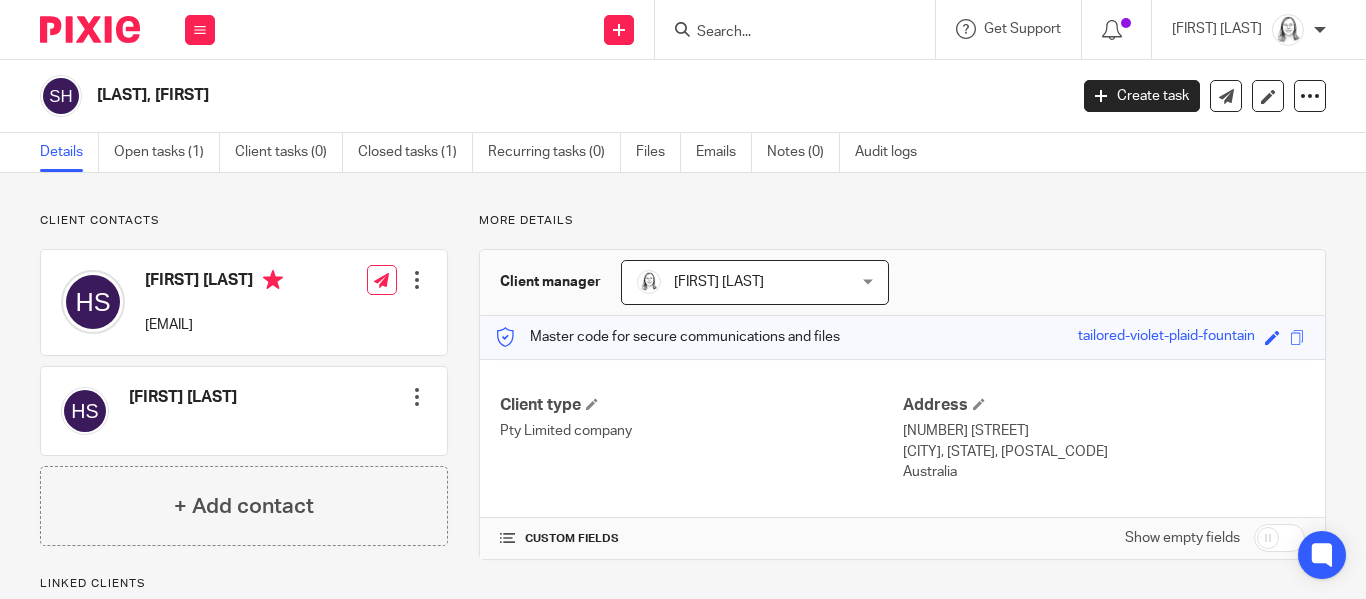 scroll, scrollTop: 0, scrollLeft: 0, axis: both 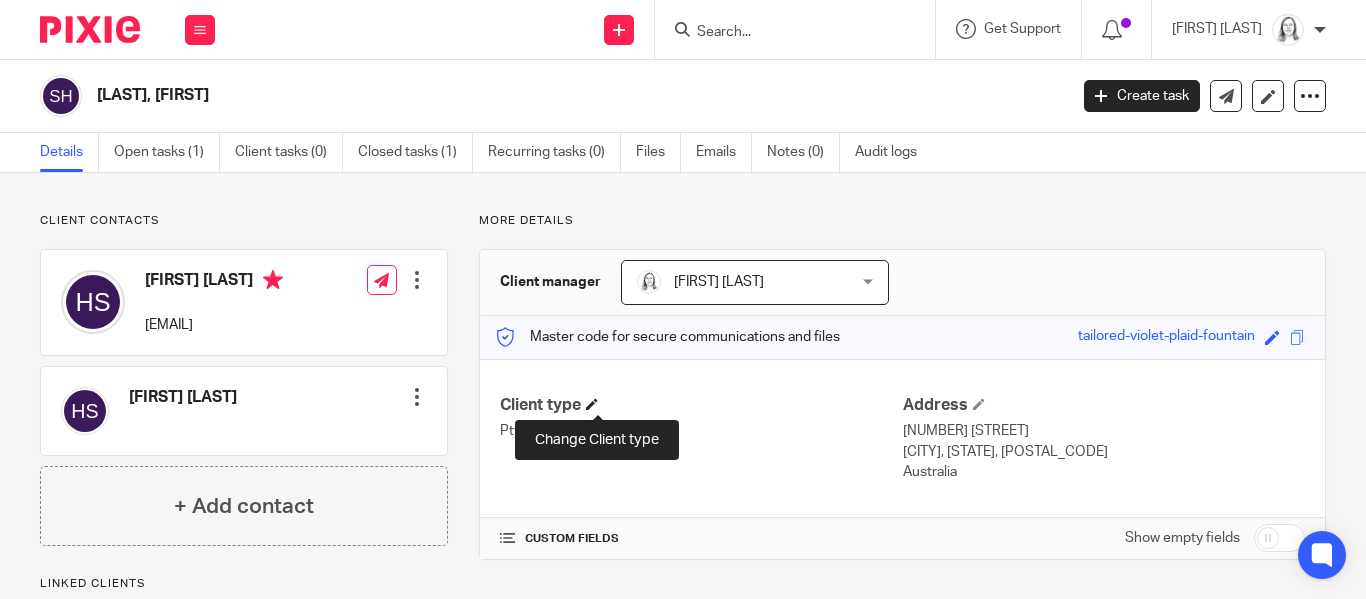 click at bounding box center (592, 404) 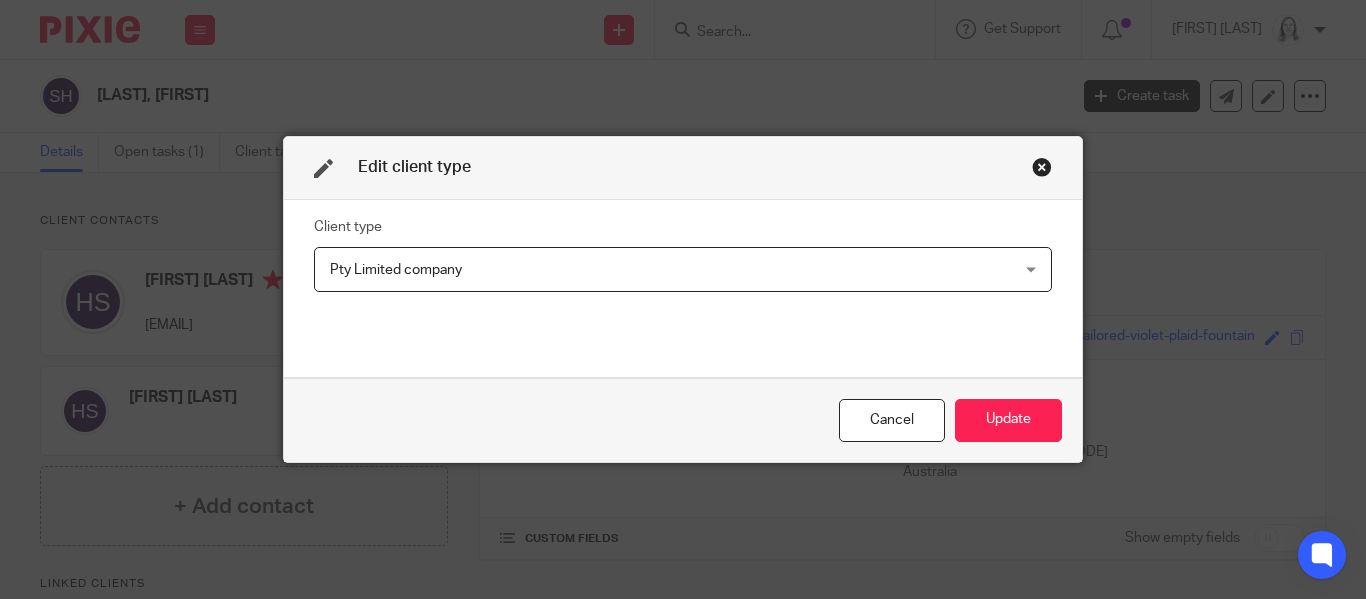 click on "Pty Limited company" at bounding box center (618, 269) 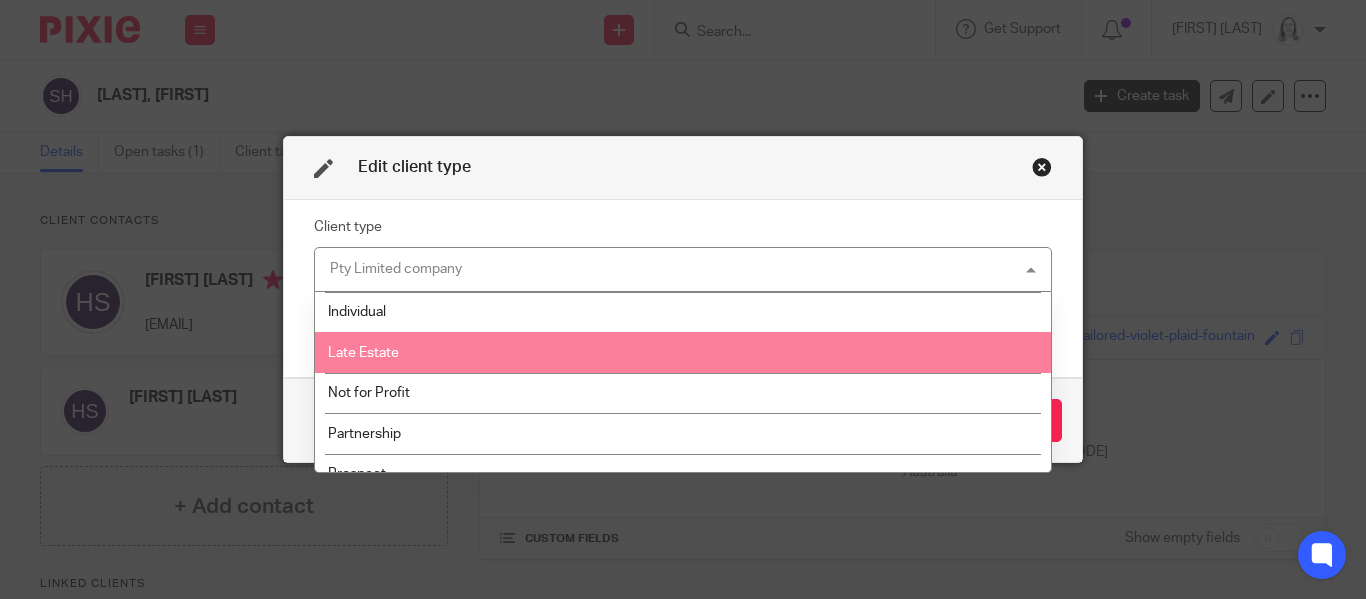scroll, scrollTop: 125, scrollLeft: 0, axis: vertical 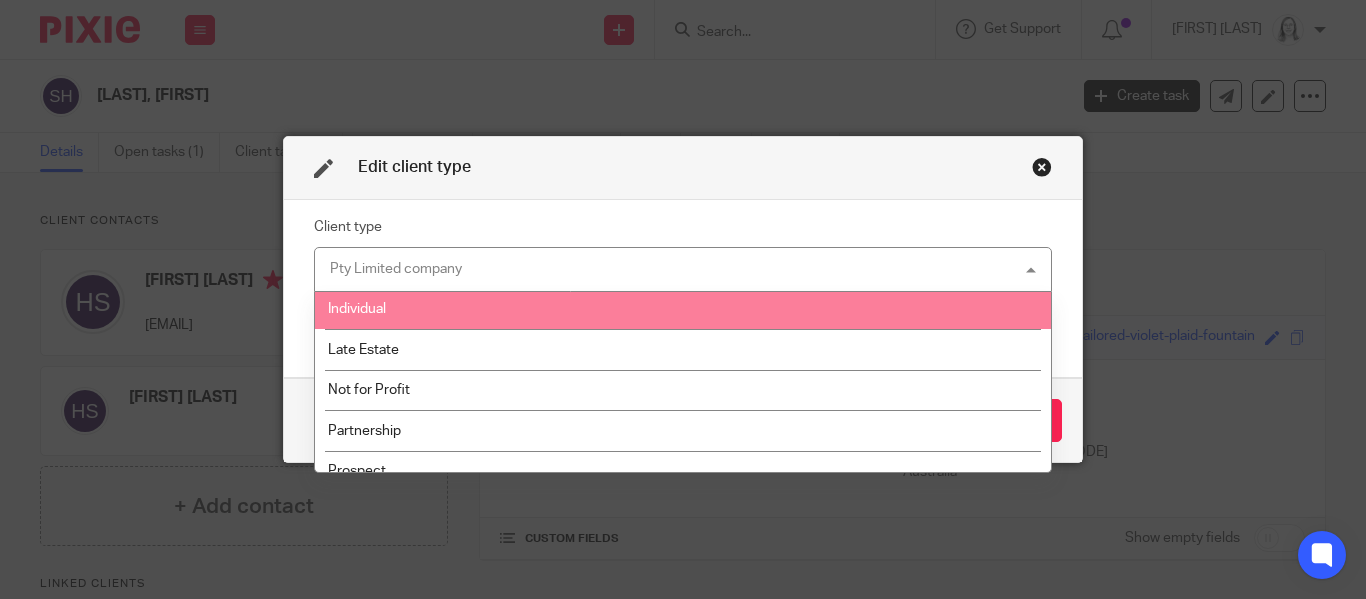 click on "Individual" at bounding box center (683, 309) 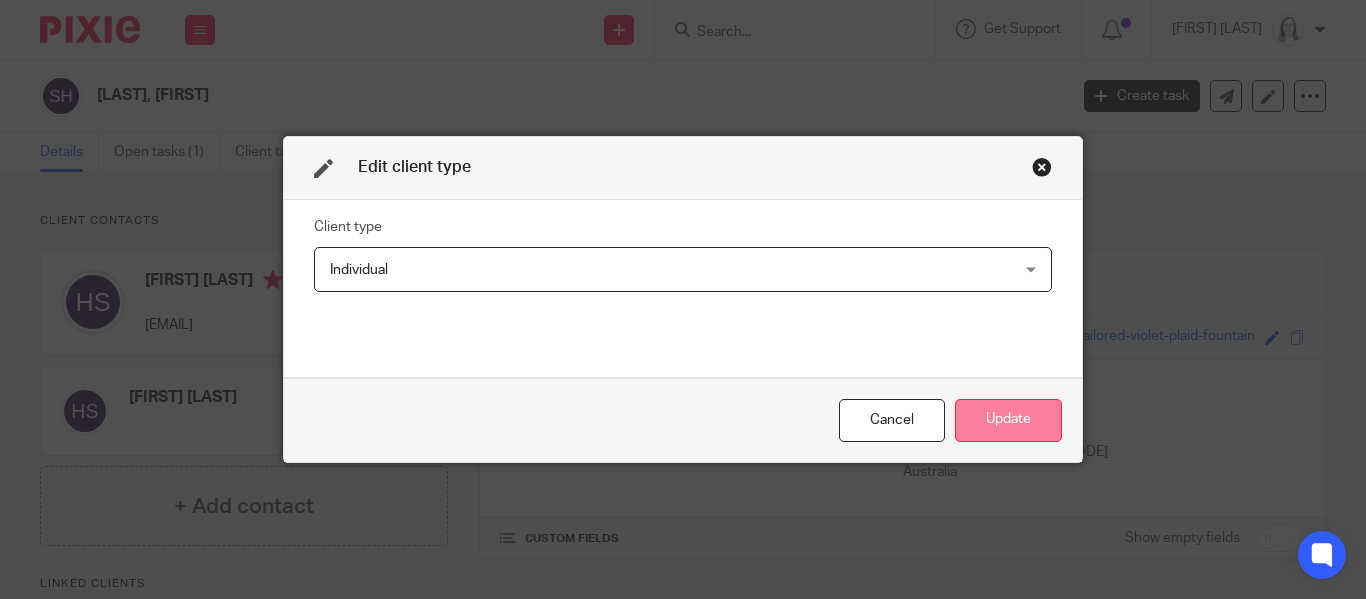 click on "Update" at bounding box center [1008, 420] 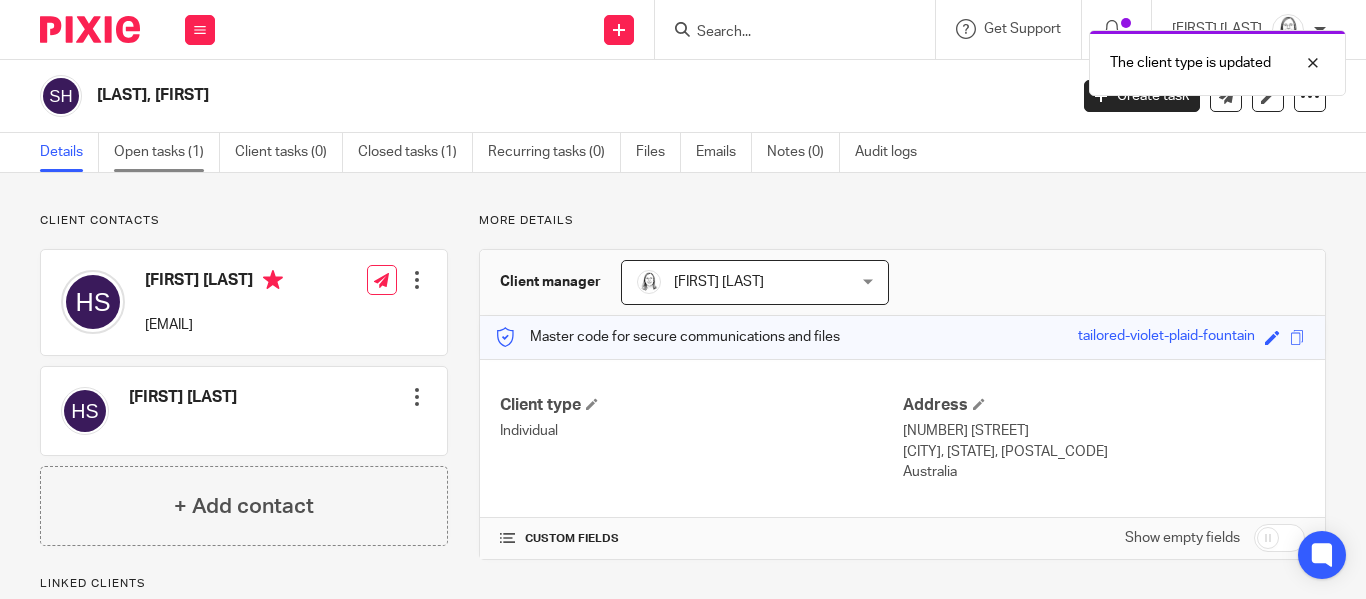 click on "Open tasks (1)" at bounding box center (167, 152) 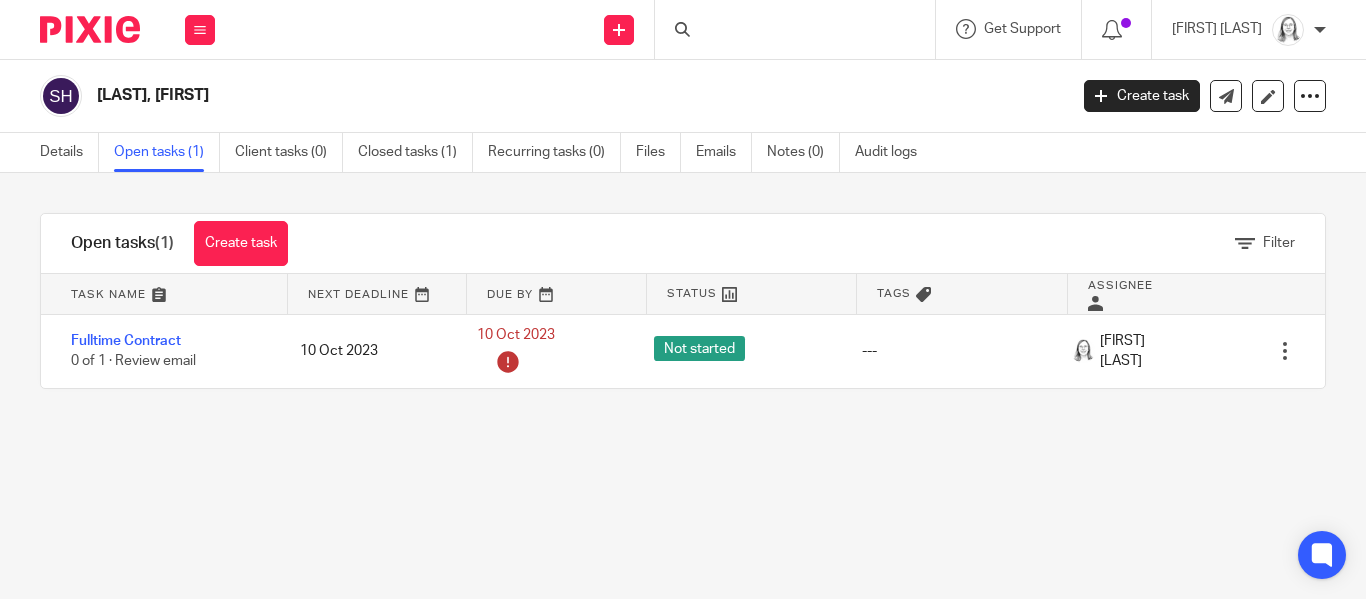 scroll, scrollTop: 0, scrollLeft: 0, axis: both 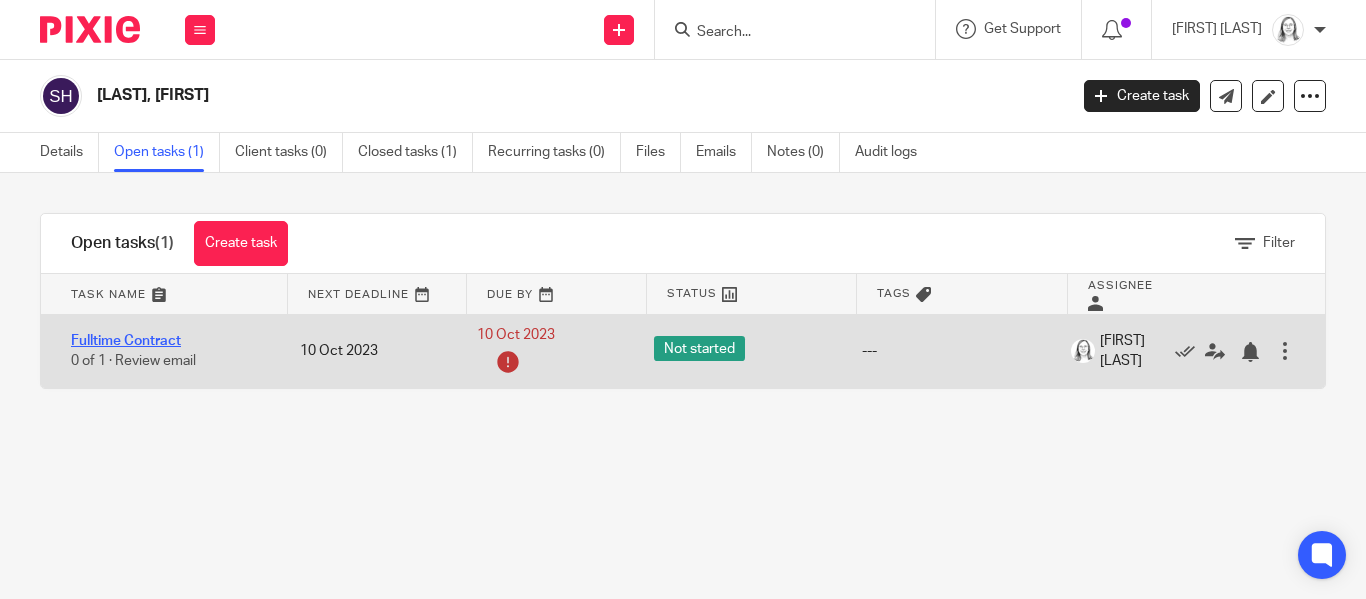 click on "Fulltime Contract" at bounding box center (126, 341) 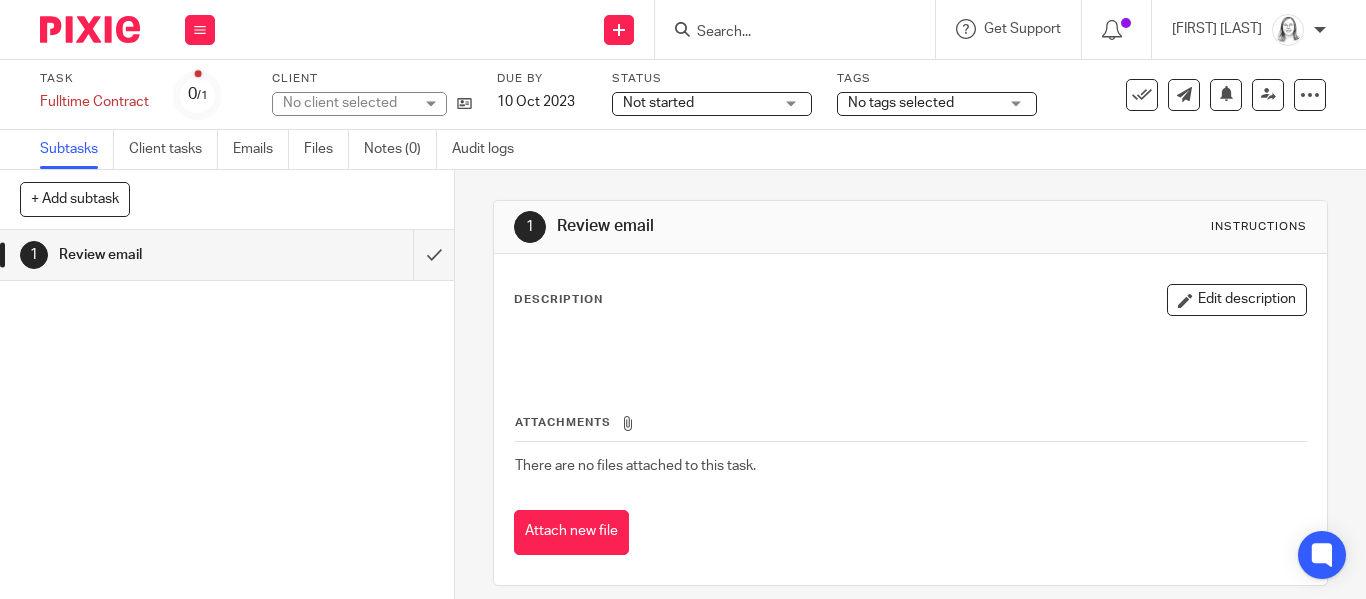scroll, scrollTop: 0, scrollLeft: 0, axis: both 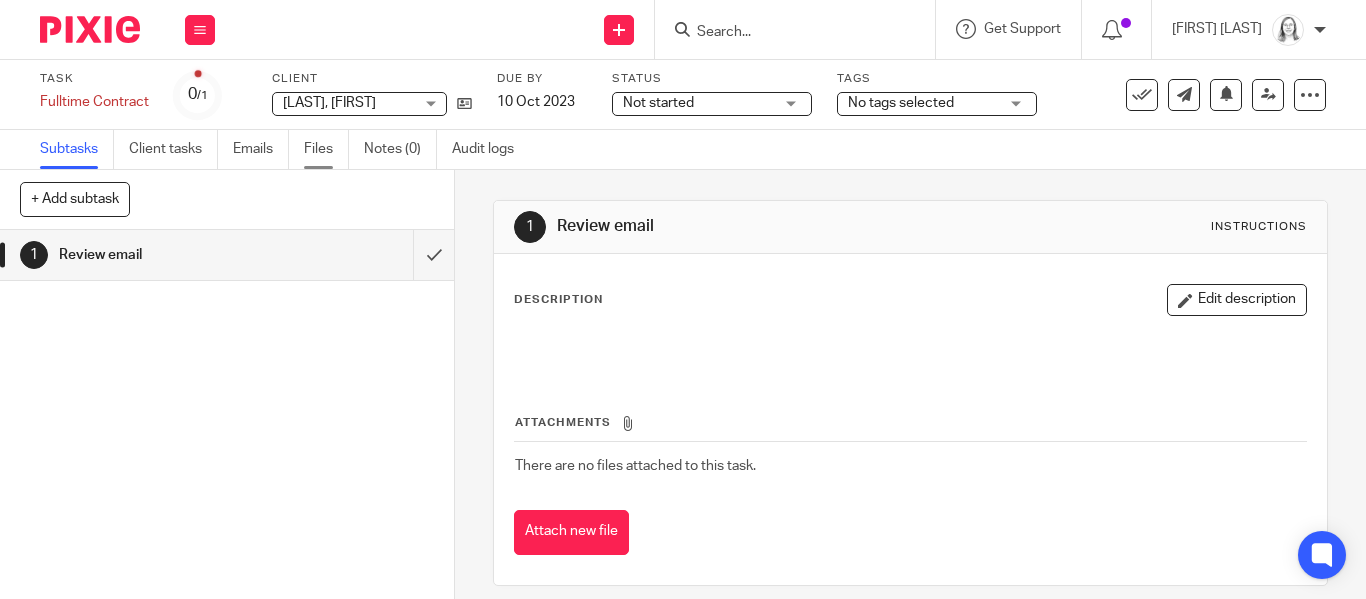 click on "Files" at bounding box center (326, 149) 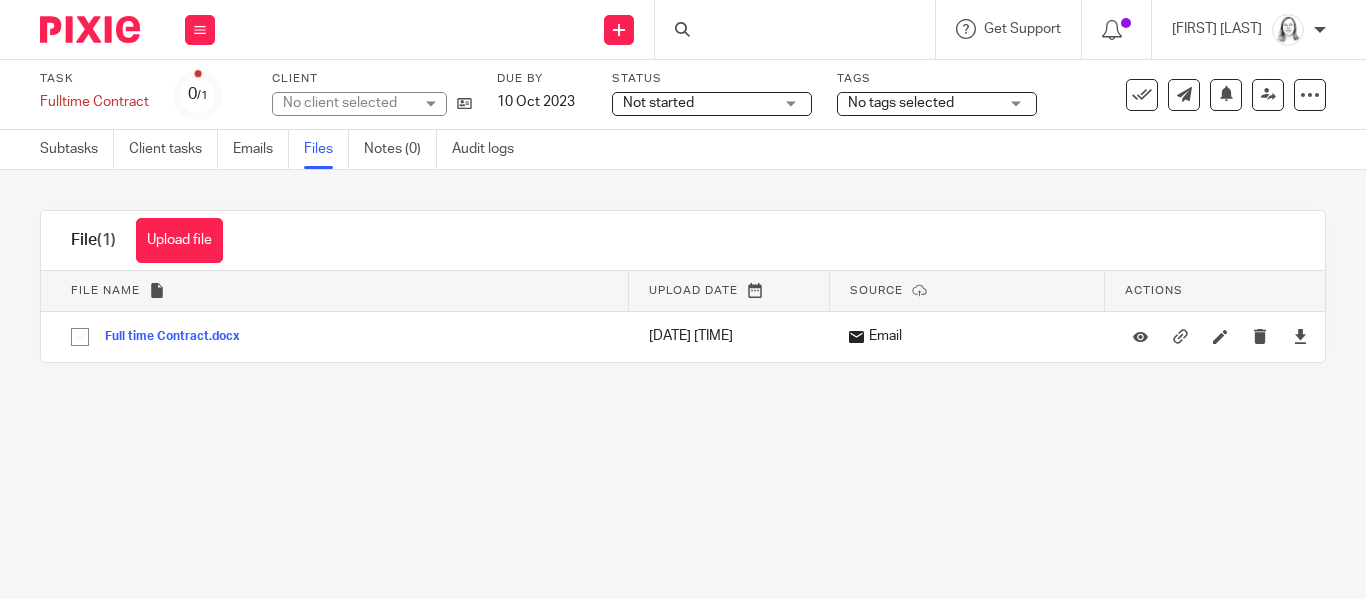 scroll, scrollTop: 0, scrollLeft: 0, axis: both 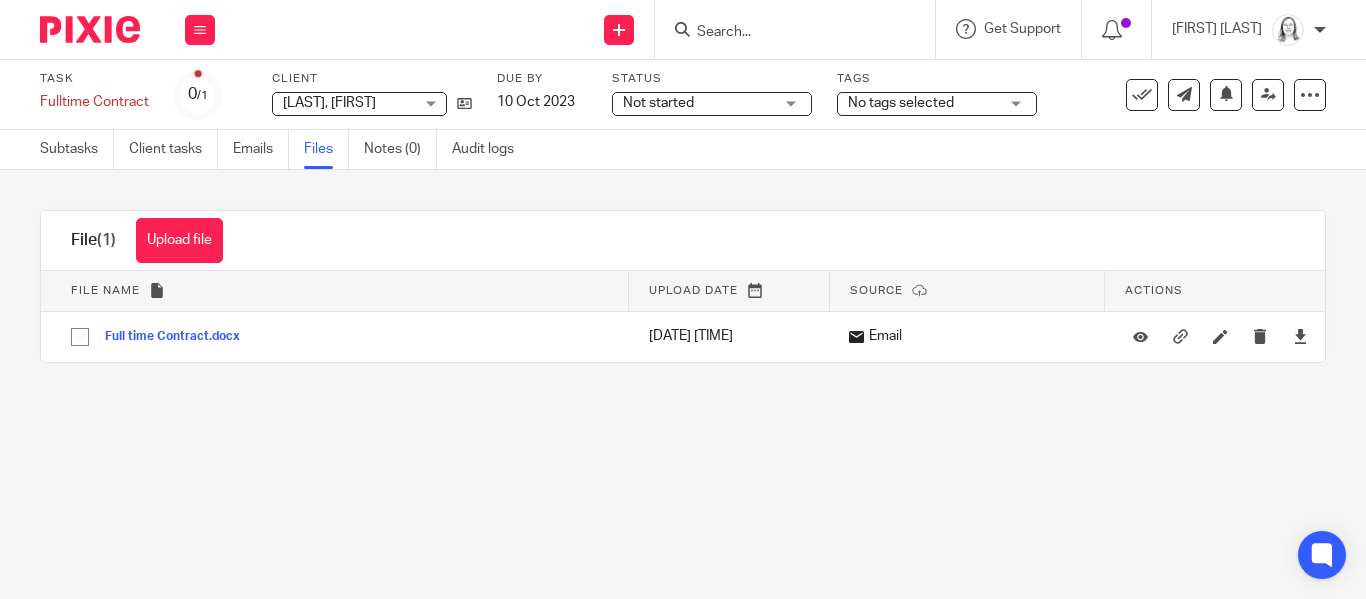 click on "Emails" at bounding box center (261, 149) 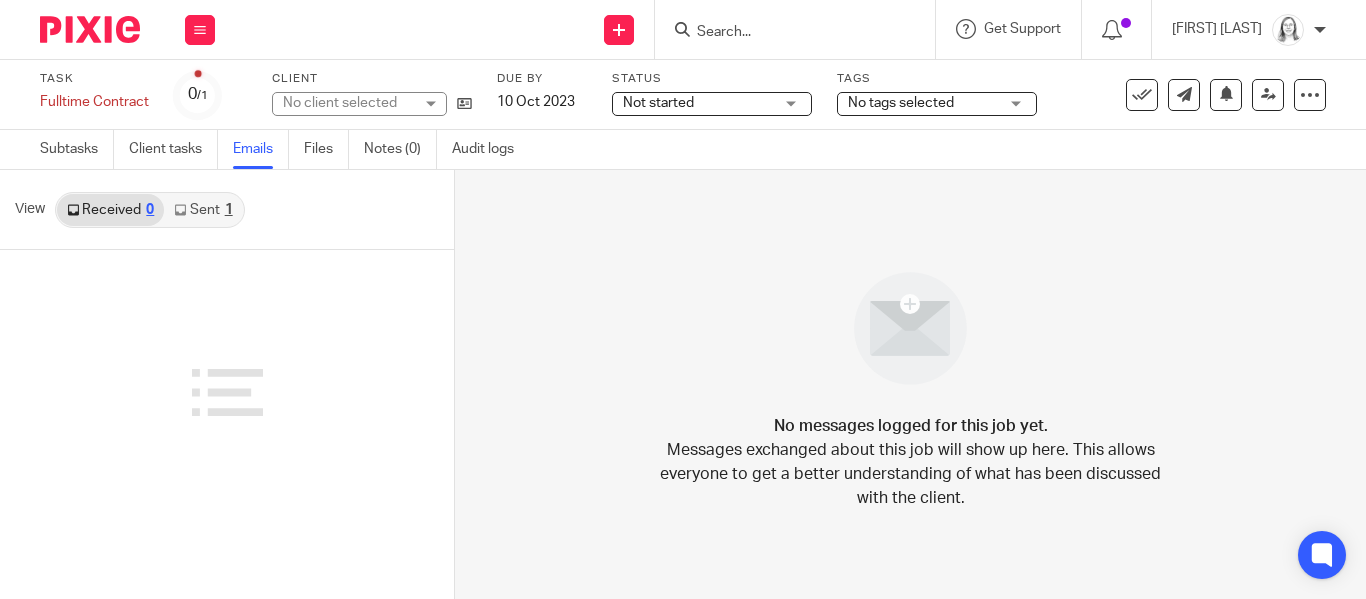 scroll, scrollTop: 0, scrollLeft: 0, axis: both 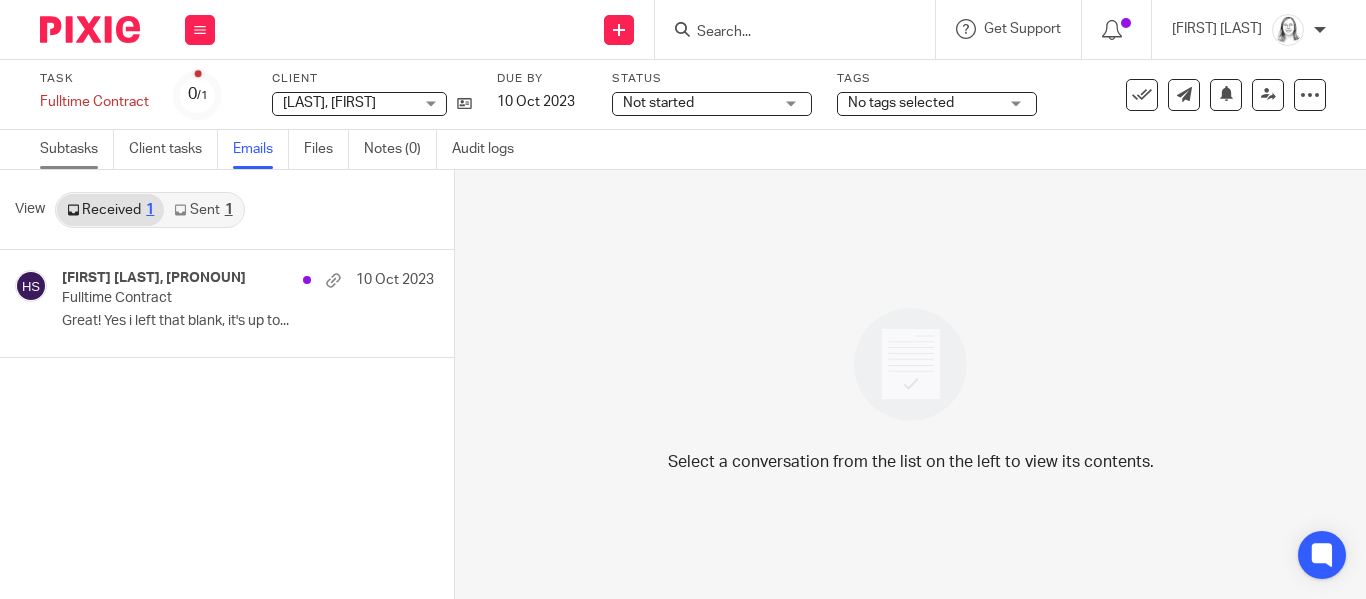 click on "Subtasks" at bounding box center (77, 149) 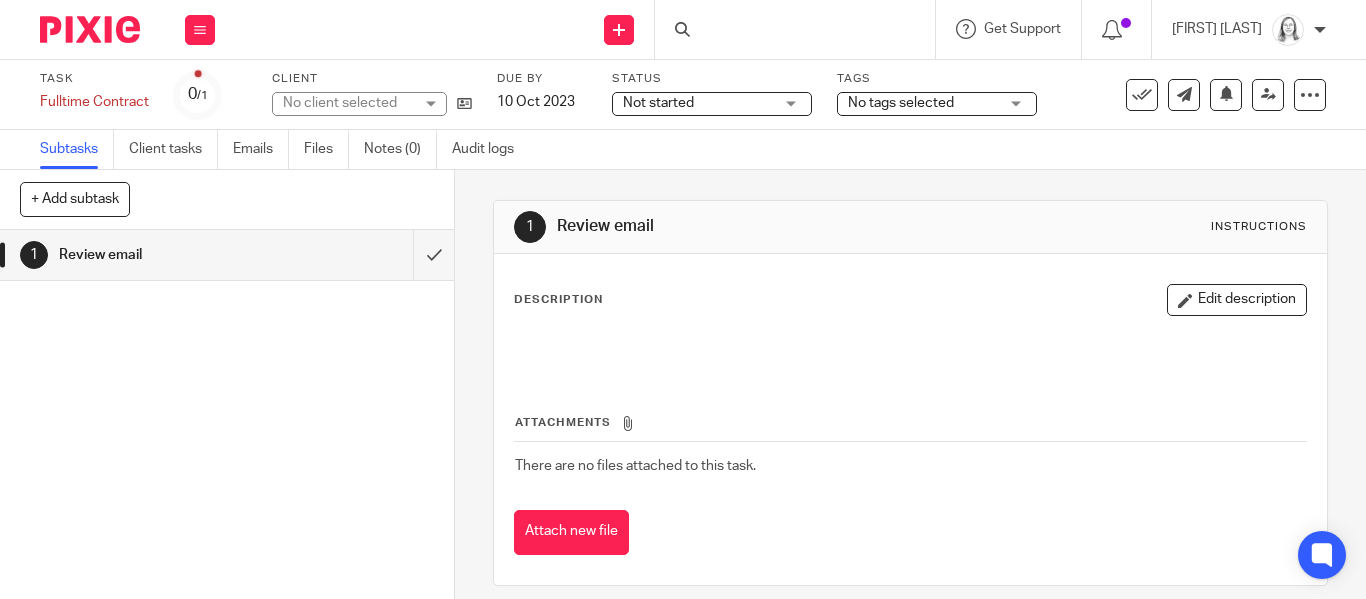 scroll, scrollTop: 0, scrollLeft: 0, axis: both 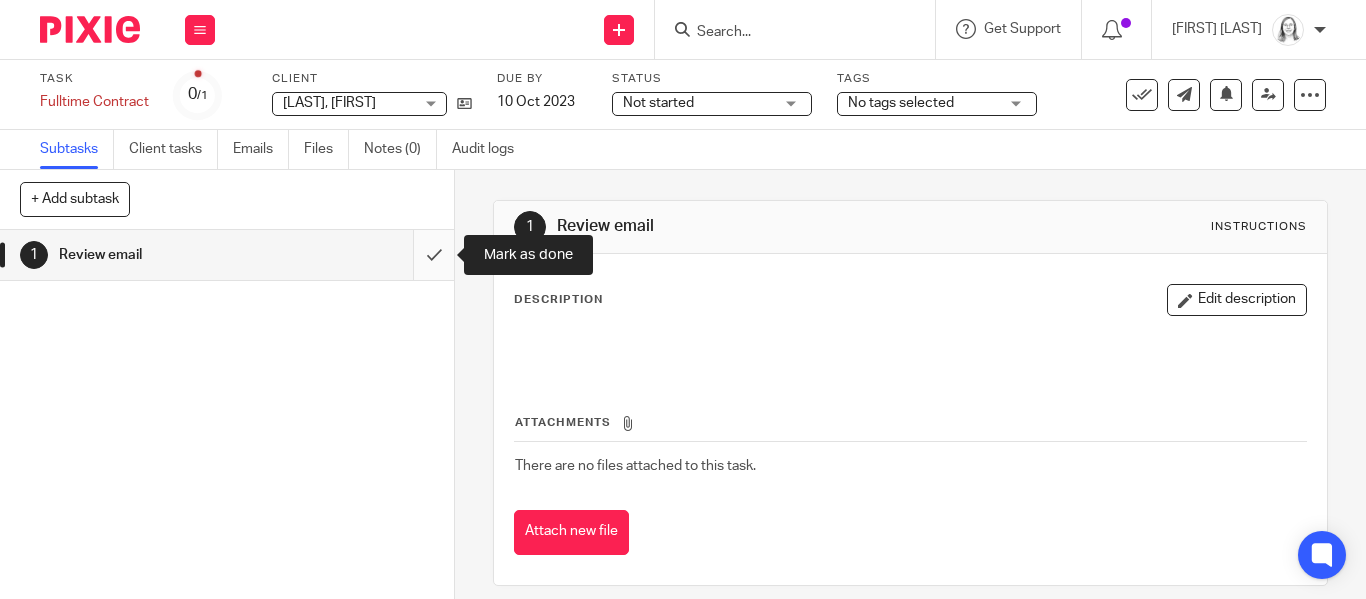 click at bounding box center (227, 255) 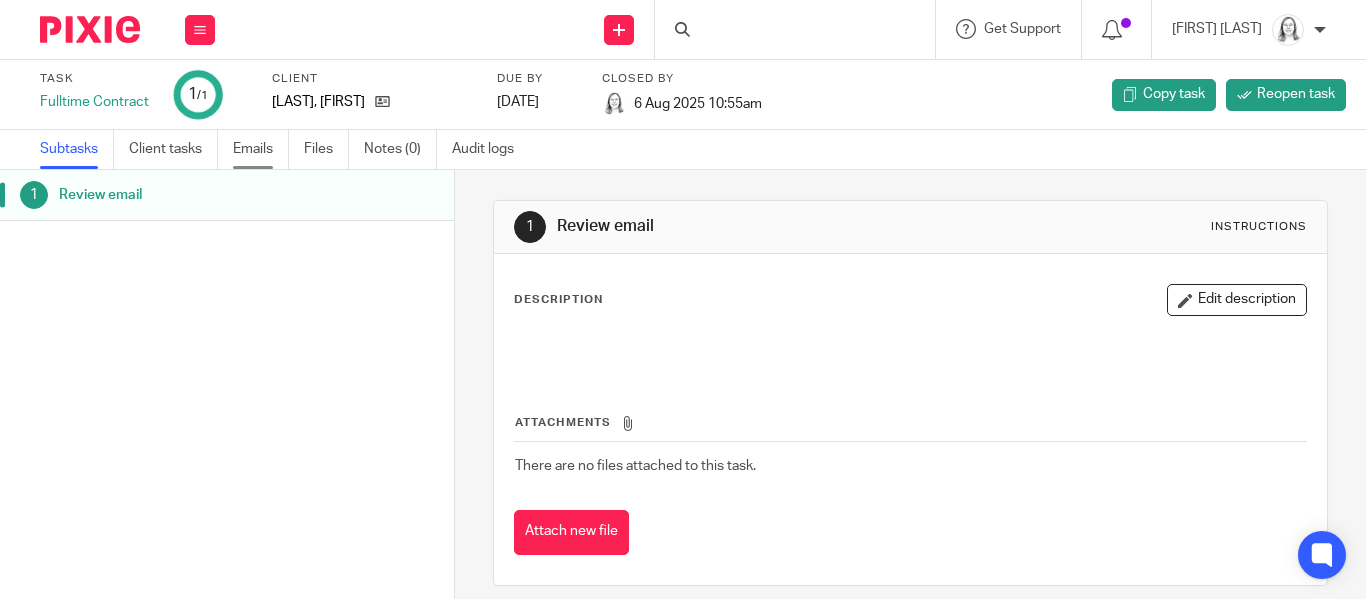 scroll, scrollTop: 0, scrollLeft: 0, axis: both 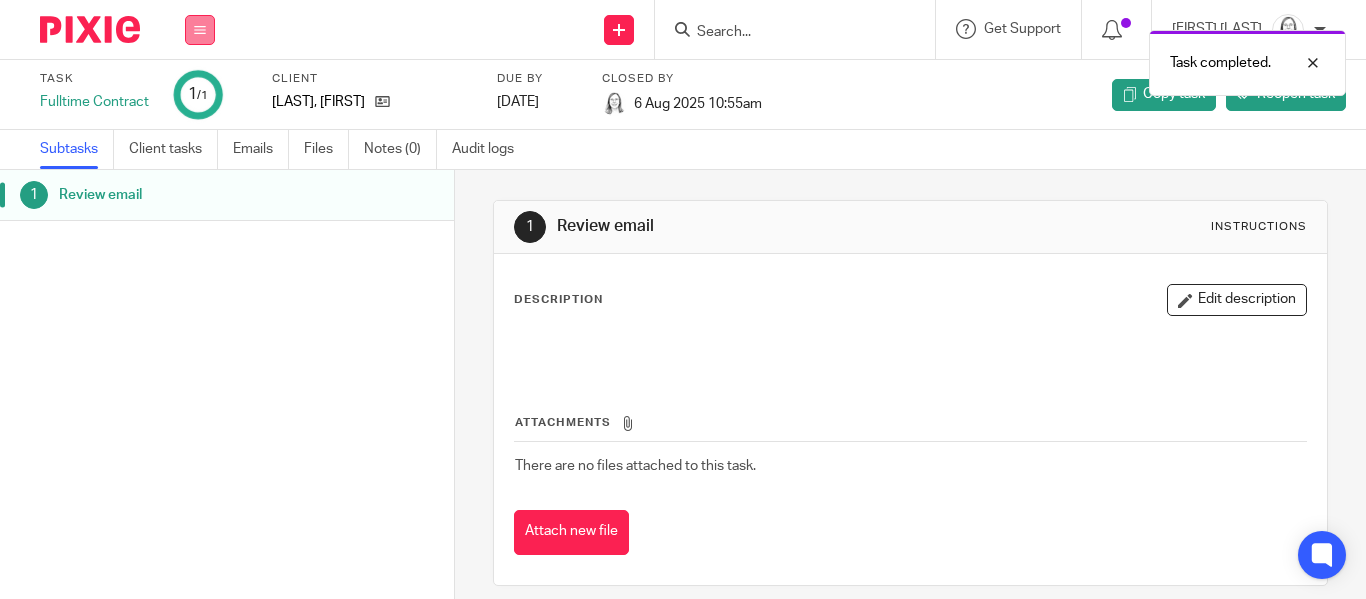 click at bounding box center (200, 30) 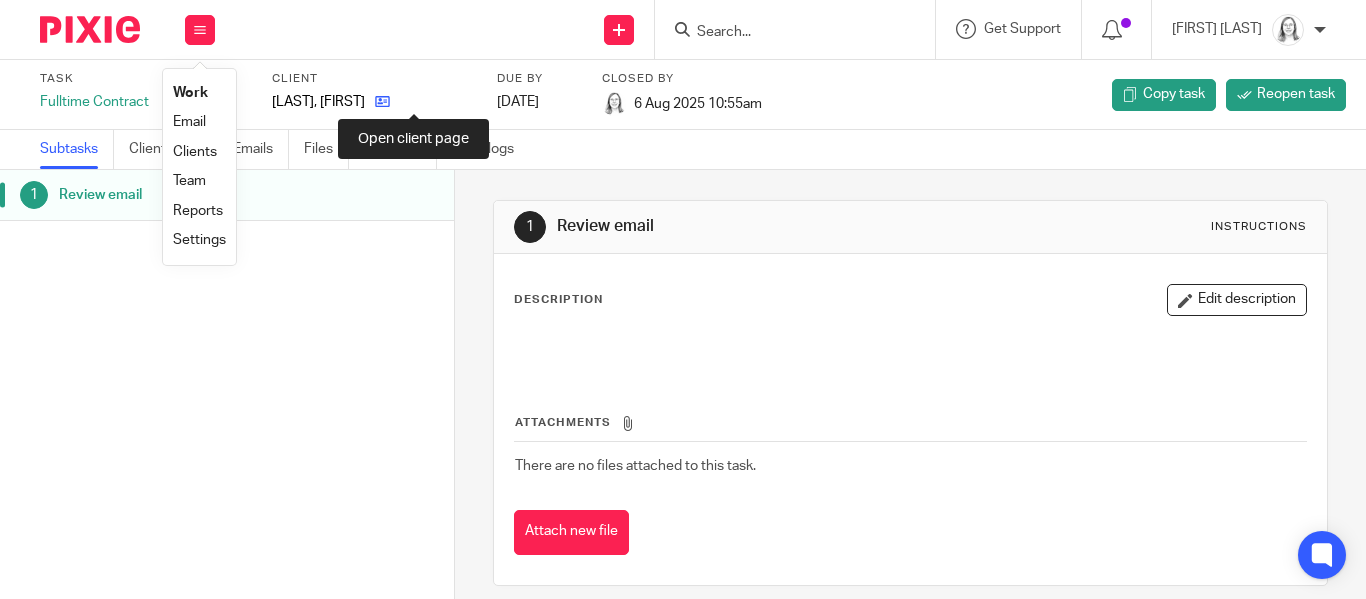 click at bounding box center (382, 101) 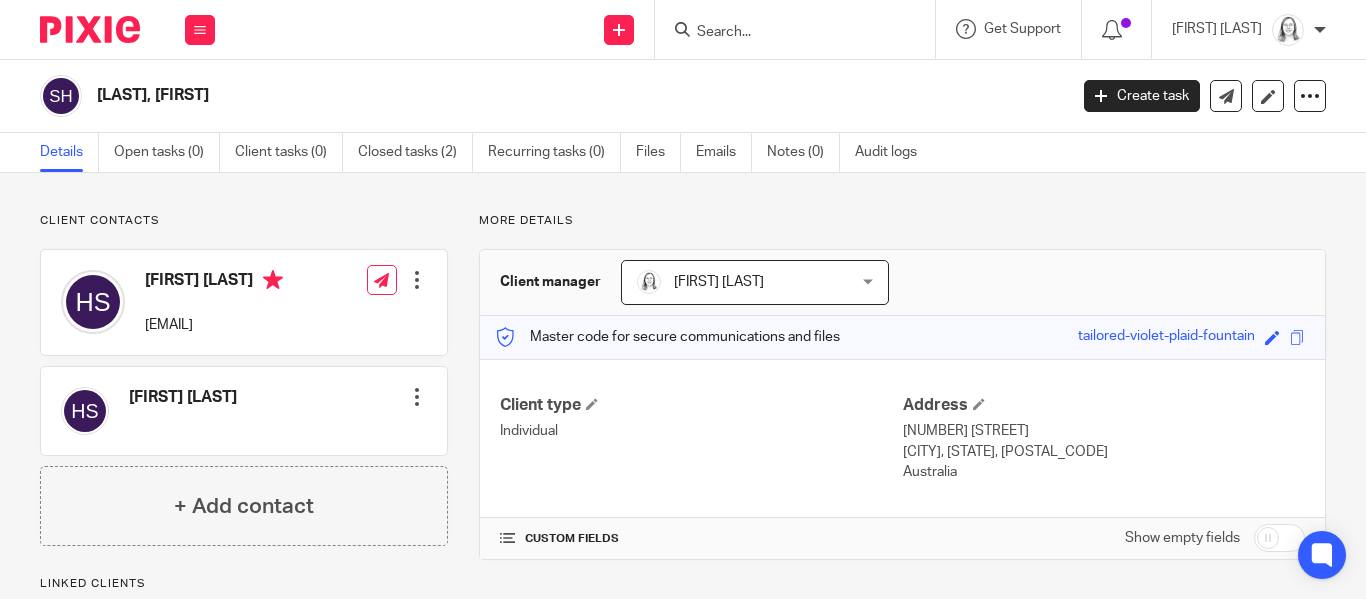 scroll, scrollTop: 0, scrollLeft: 0, axis: both 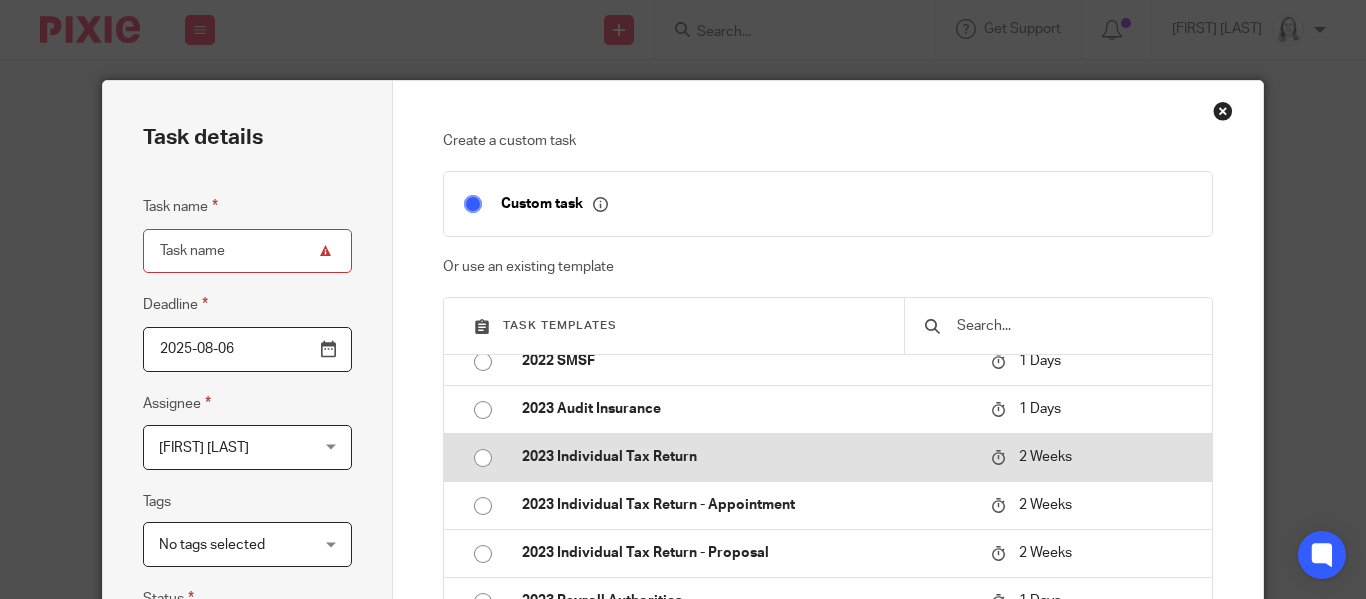 click on "2023 Individual Tax Return" at bounding box center [746, 457] 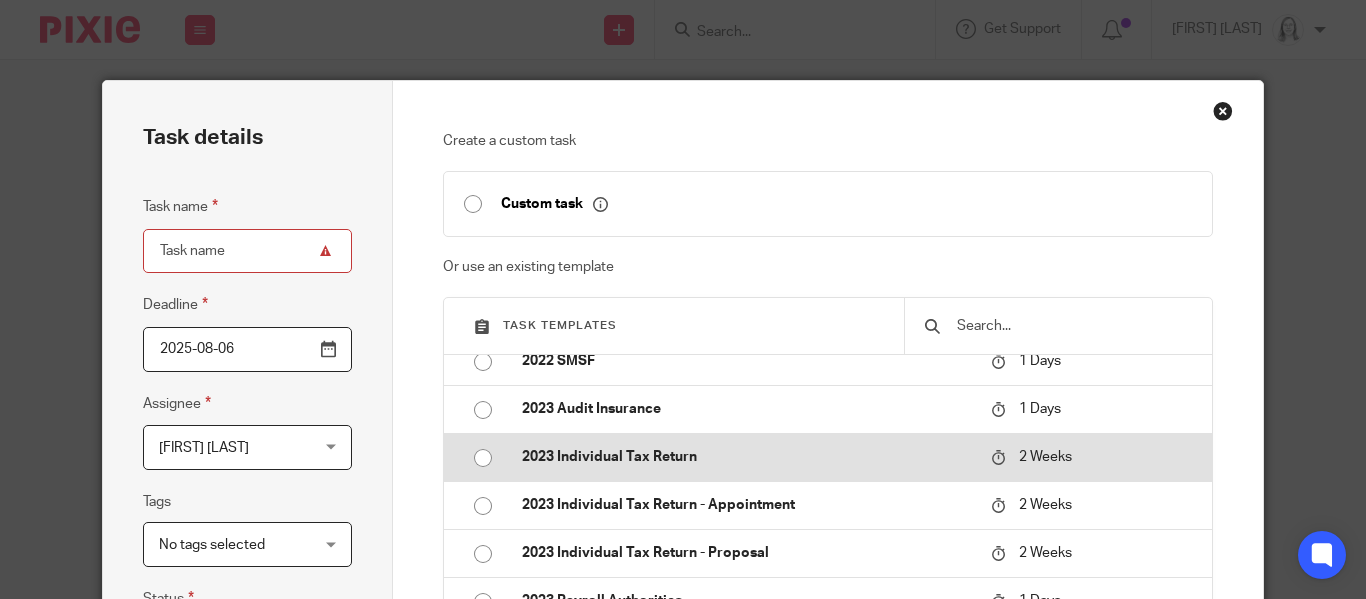 type on "2025-08-20" 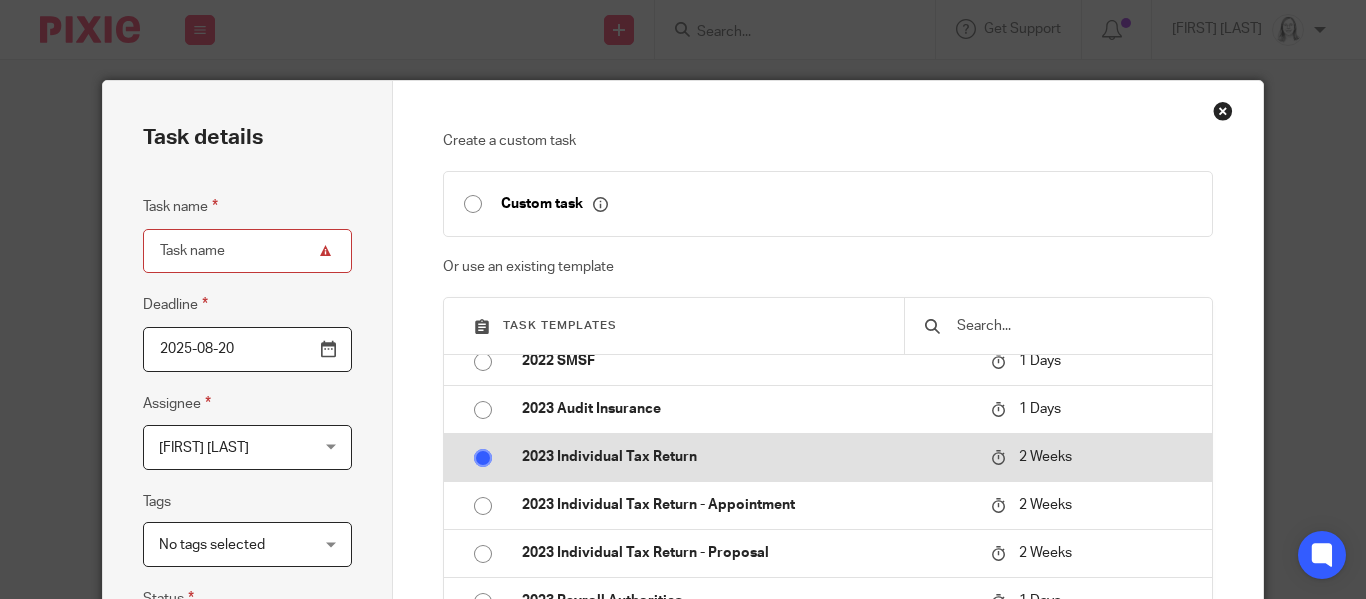 type on "2023 Individual Tax Return" 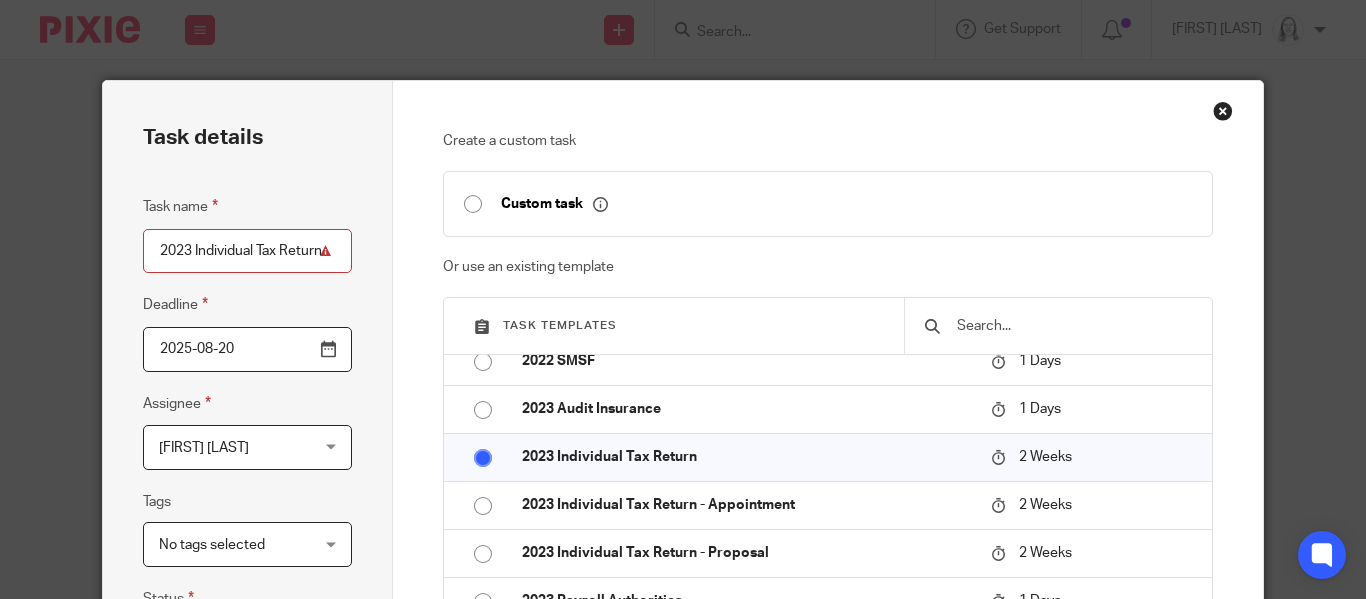 click on "2023 Individual Tax Return" at bounding box center (247, 251) 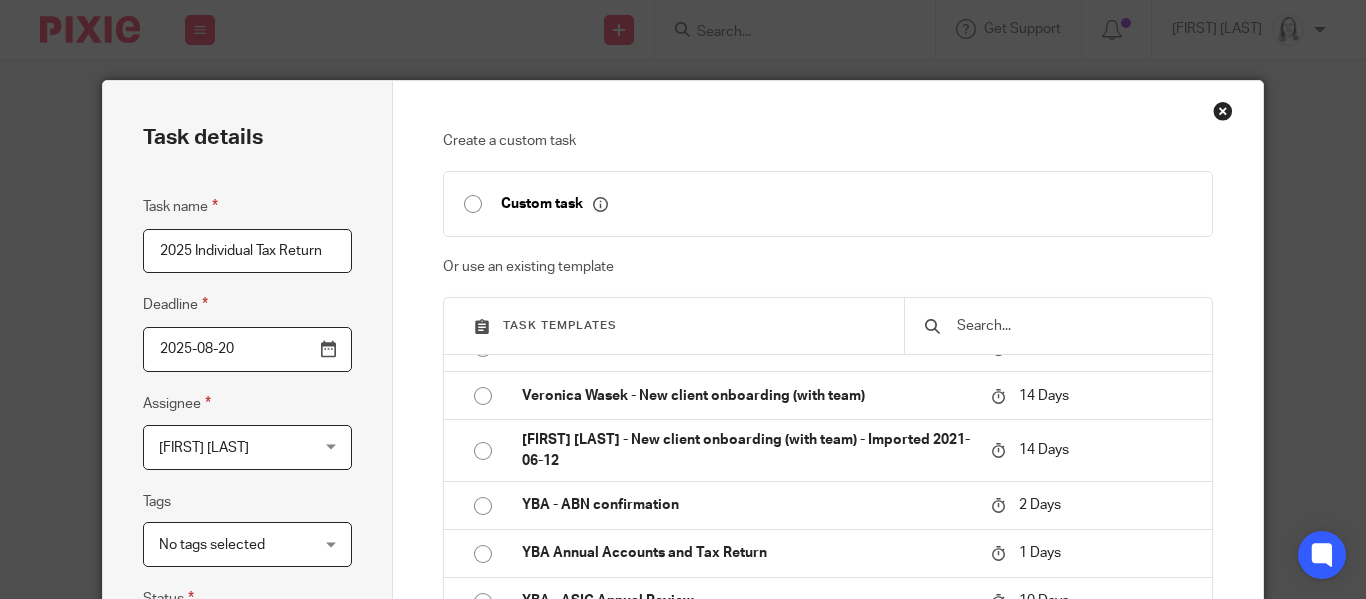 scroll, scrollTop: 2127, scrollLeft: 0, axis: vertical 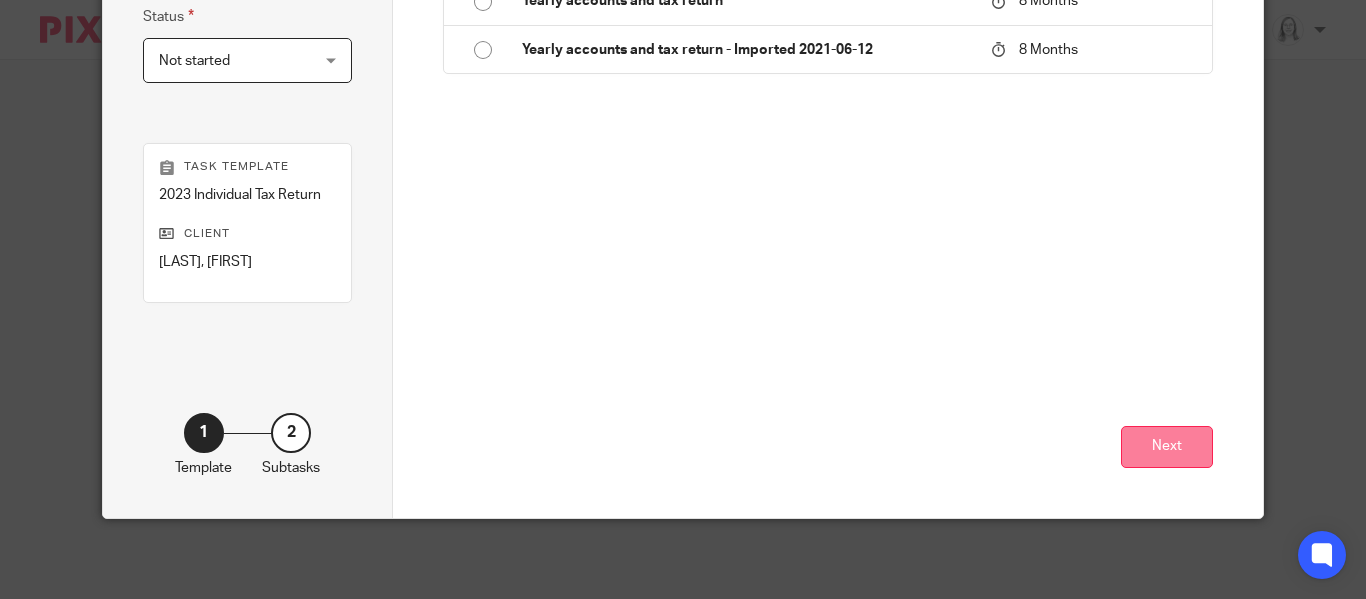 type on "2025 Individual Tax Return" 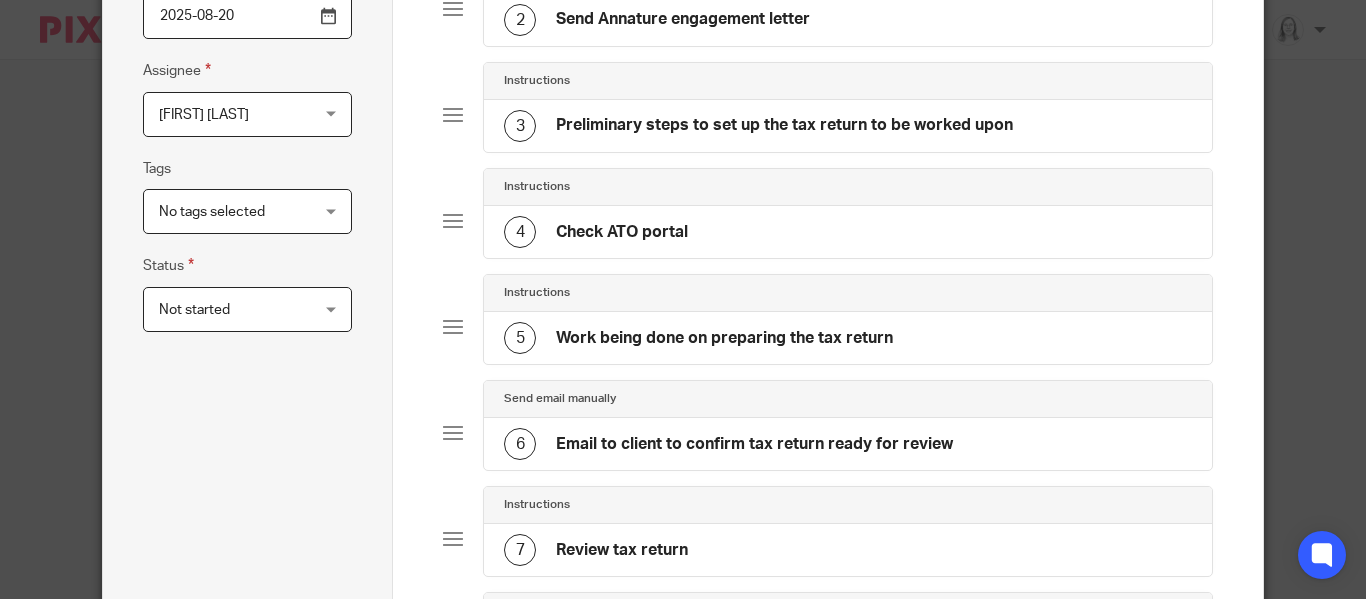 scroll, scrollTop: 89, scrollLeft: 0, axis: vertical 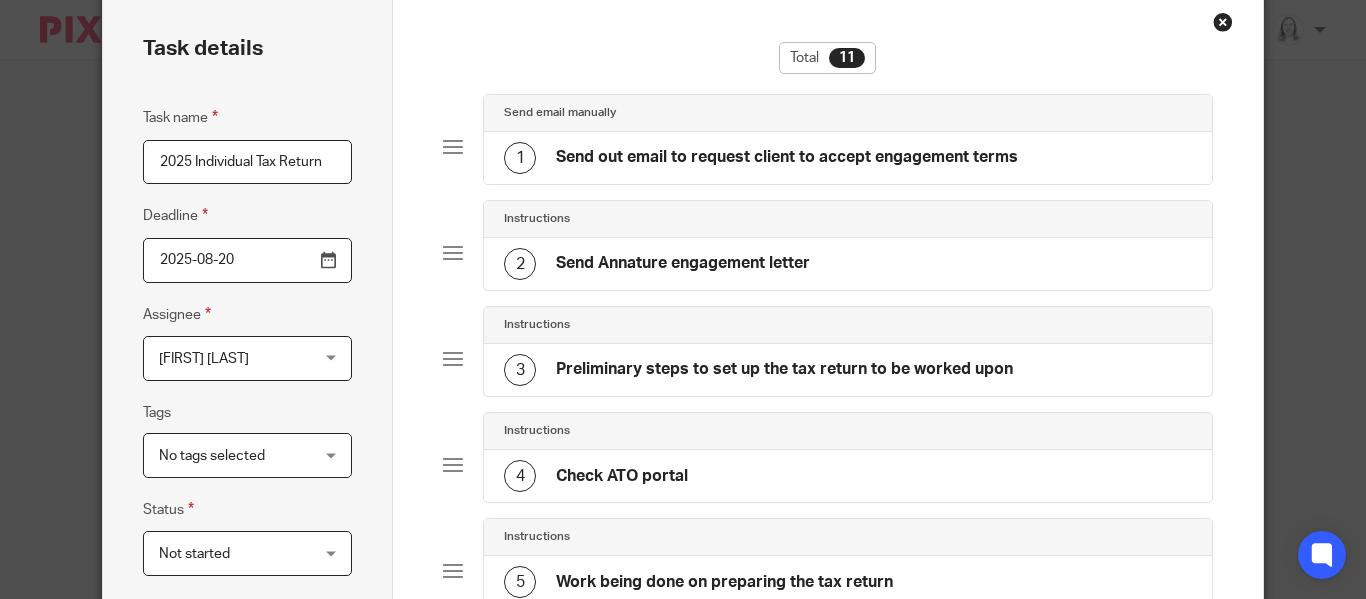 click on "Send out email to request client to accept engagement terms" at bounding box center [787, 157] 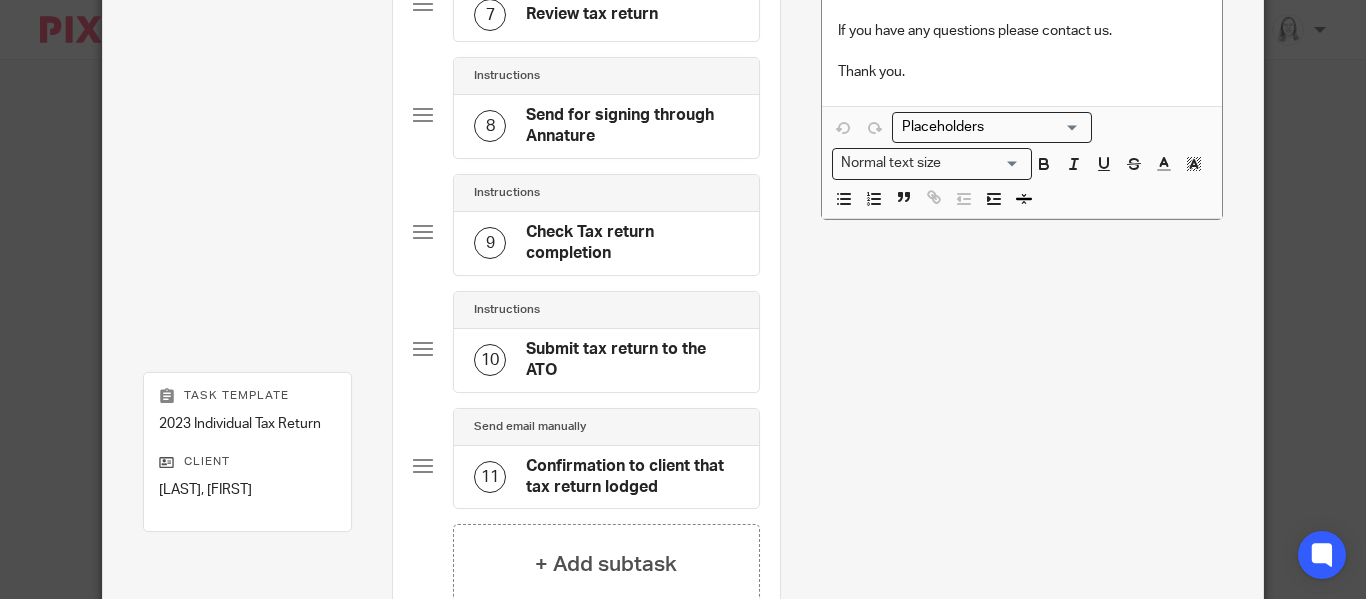 scroll, scrollTop: 1195, scrollLeft: 0, axis: vertical 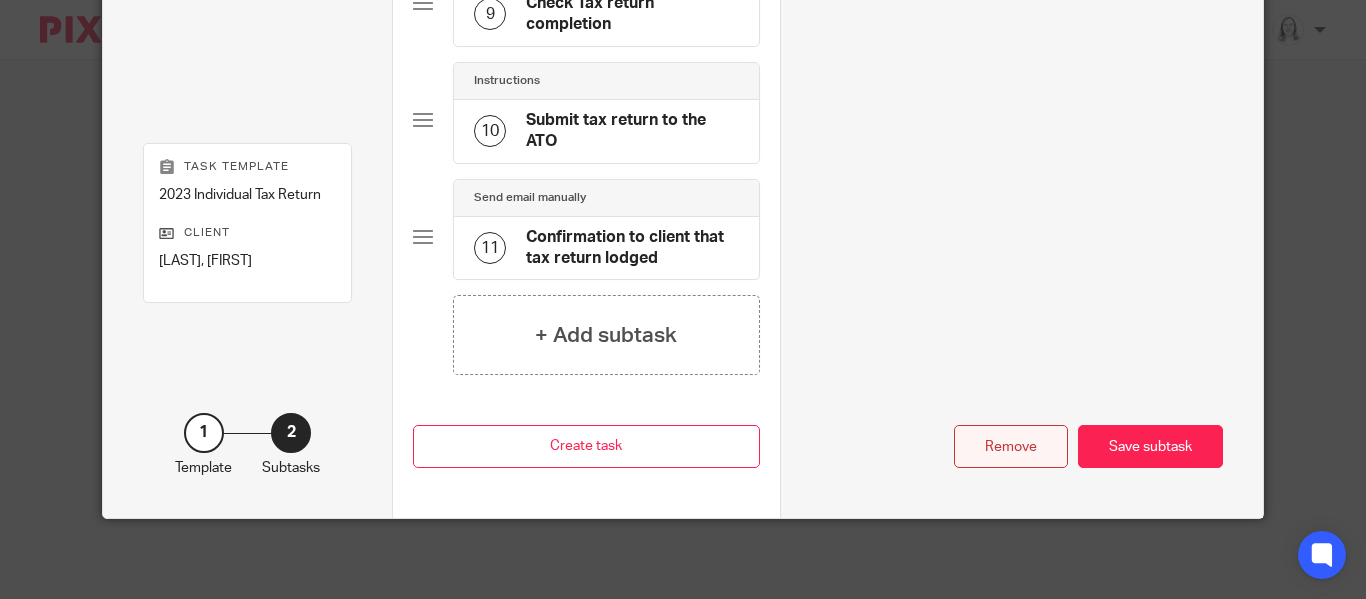 click on "Remove" at bounding box center (1011, 446) 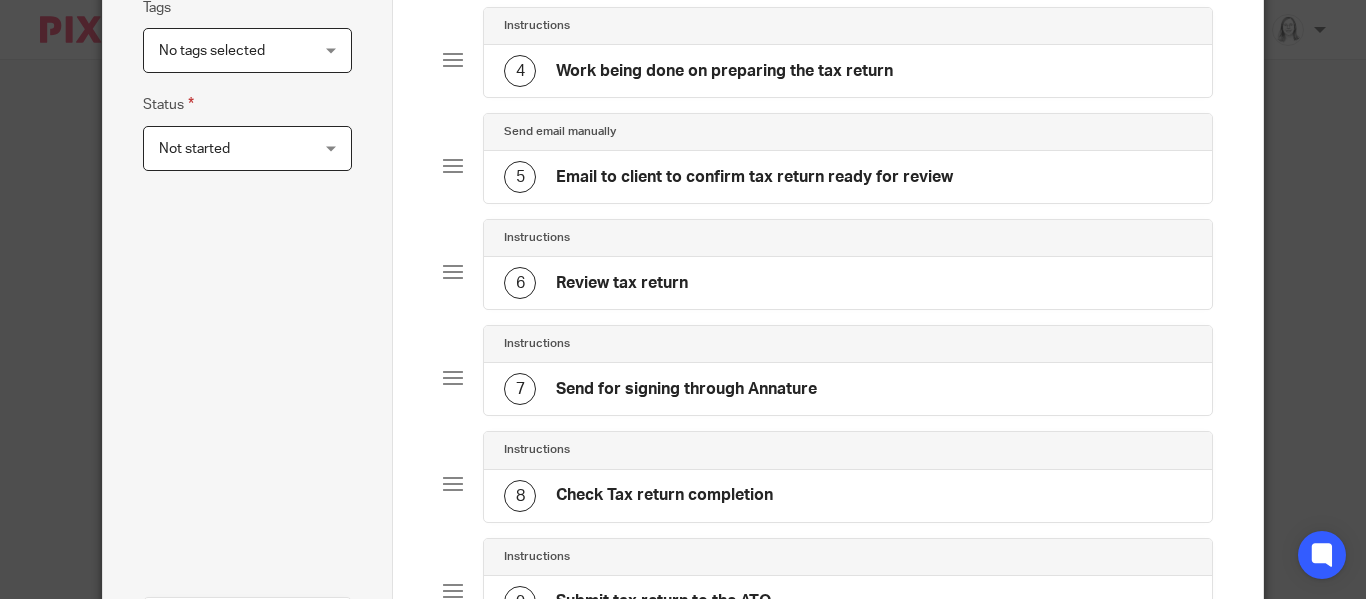 scroll, scrollTop: 490, scrollLeft: 0, axis: vertical 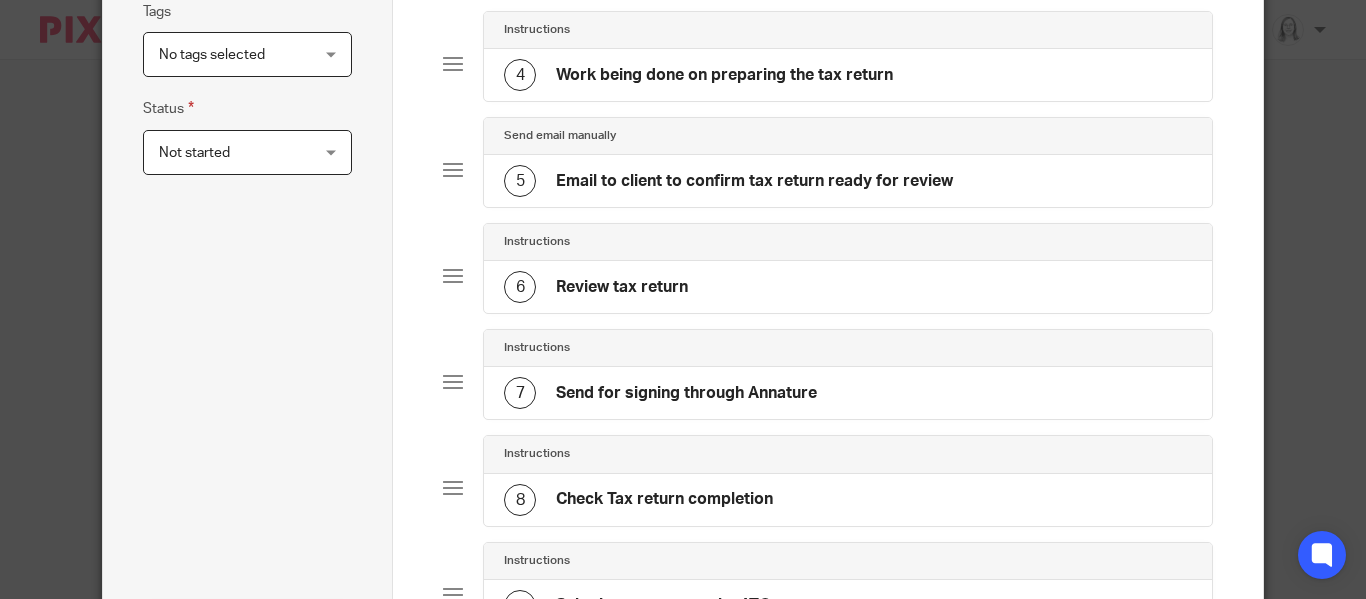 click on "Email to client to confirm tax return ready for review" at bounding box center (754, 181) 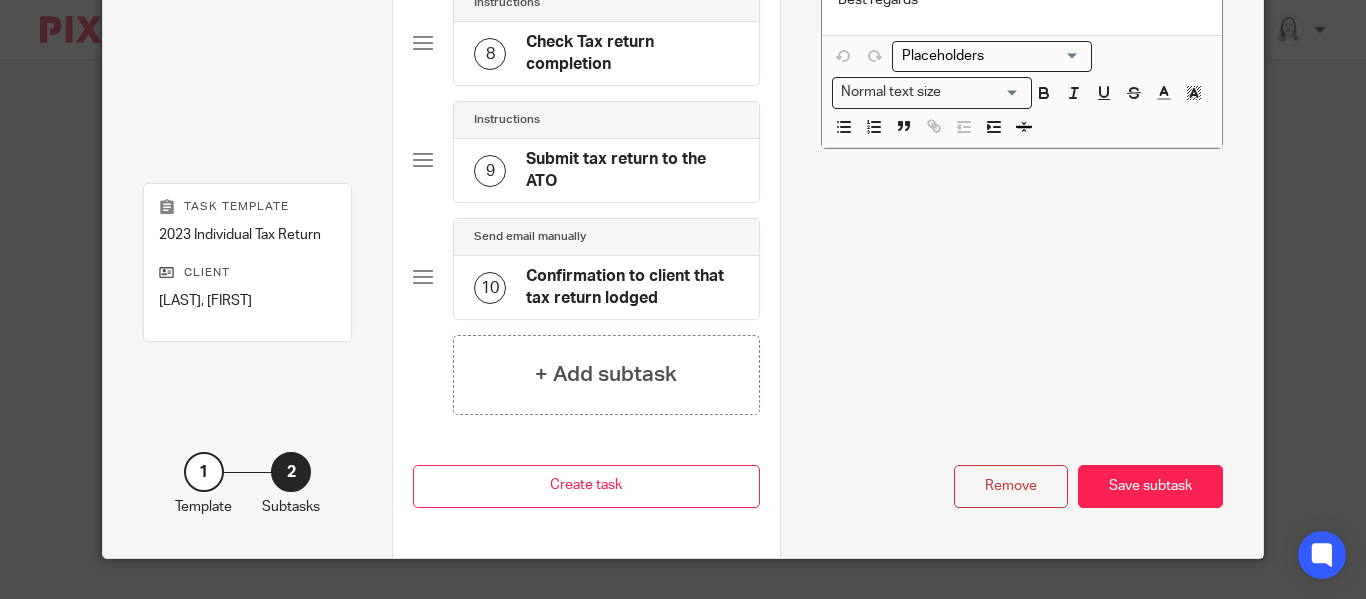 scroll, scrollTop: 1057, scrollLeft: 0, axis: vertical 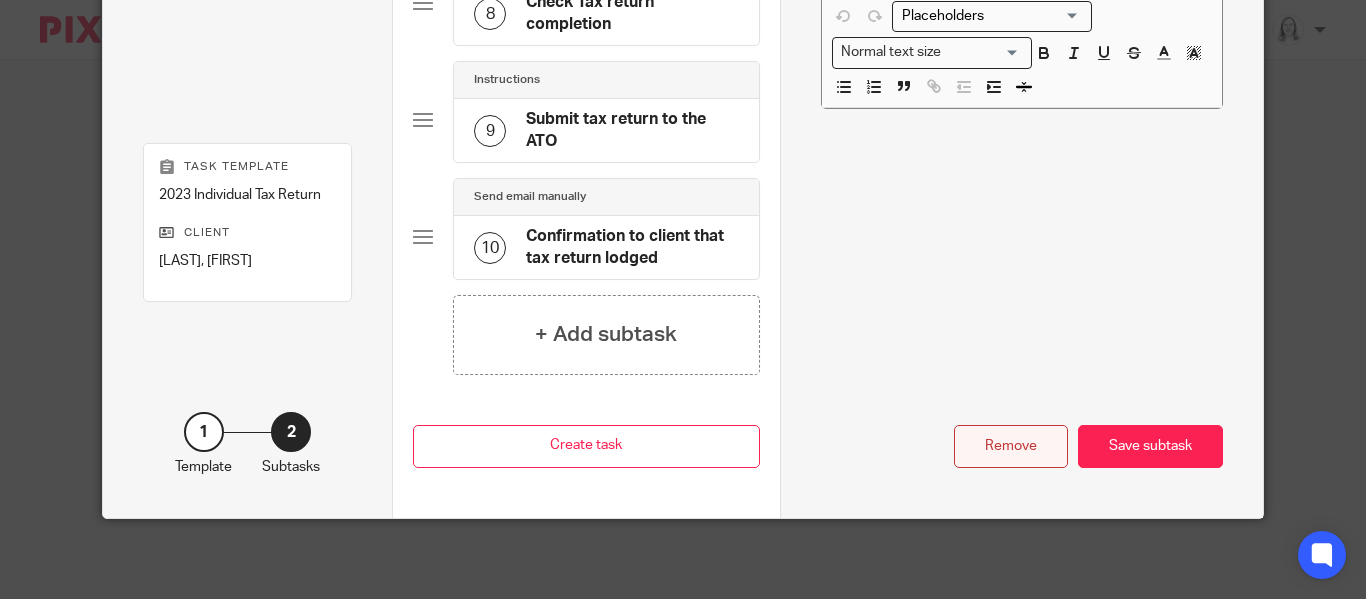 click on "Remove" at bounding box center [1011, 446] 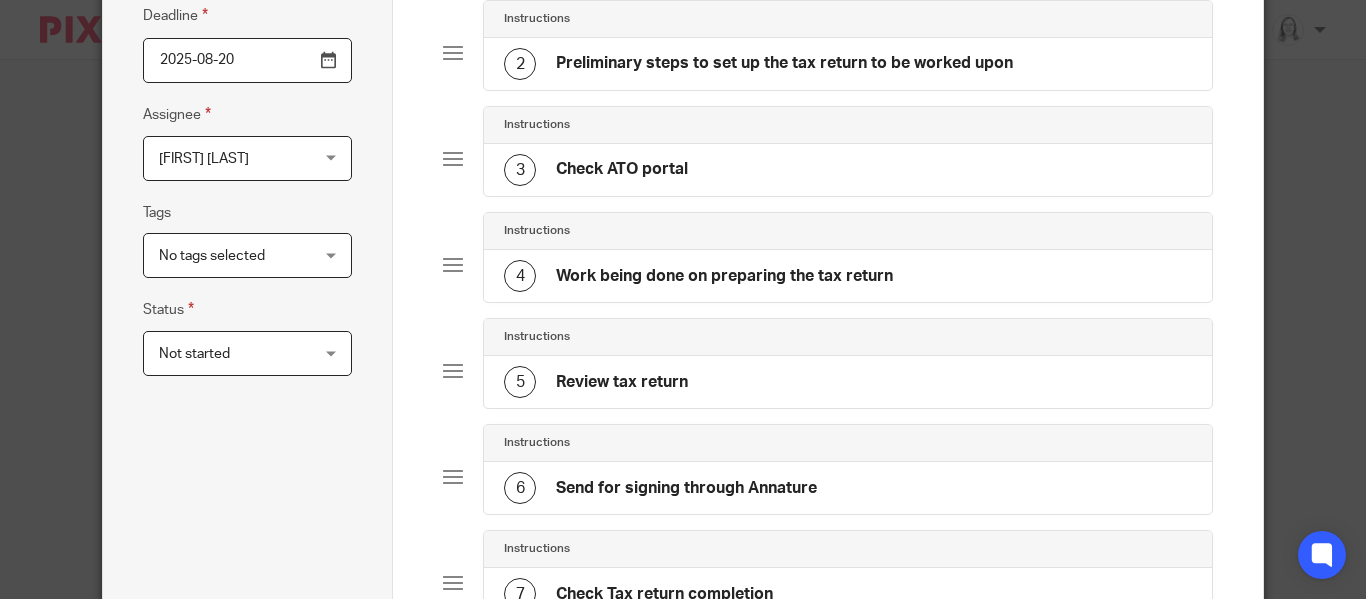 scroll, scrollTop: 293, scrollLeft: 0, axis: vertical 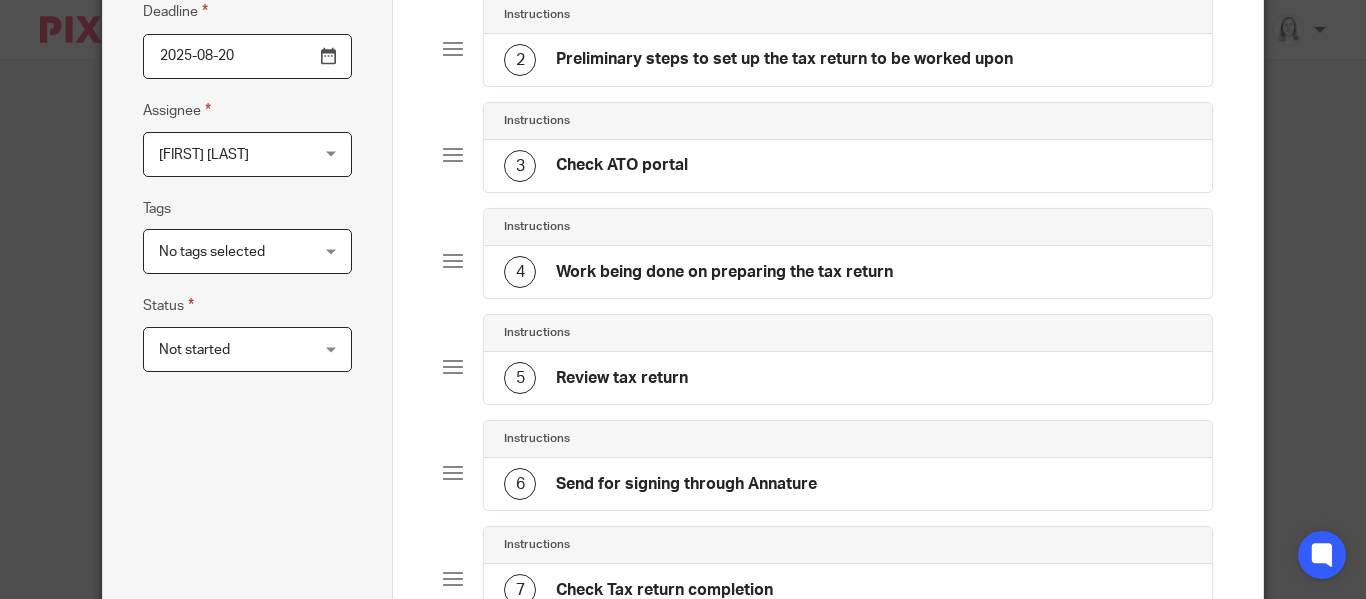 click on "Review tax return" at bounding box center [622, 378] 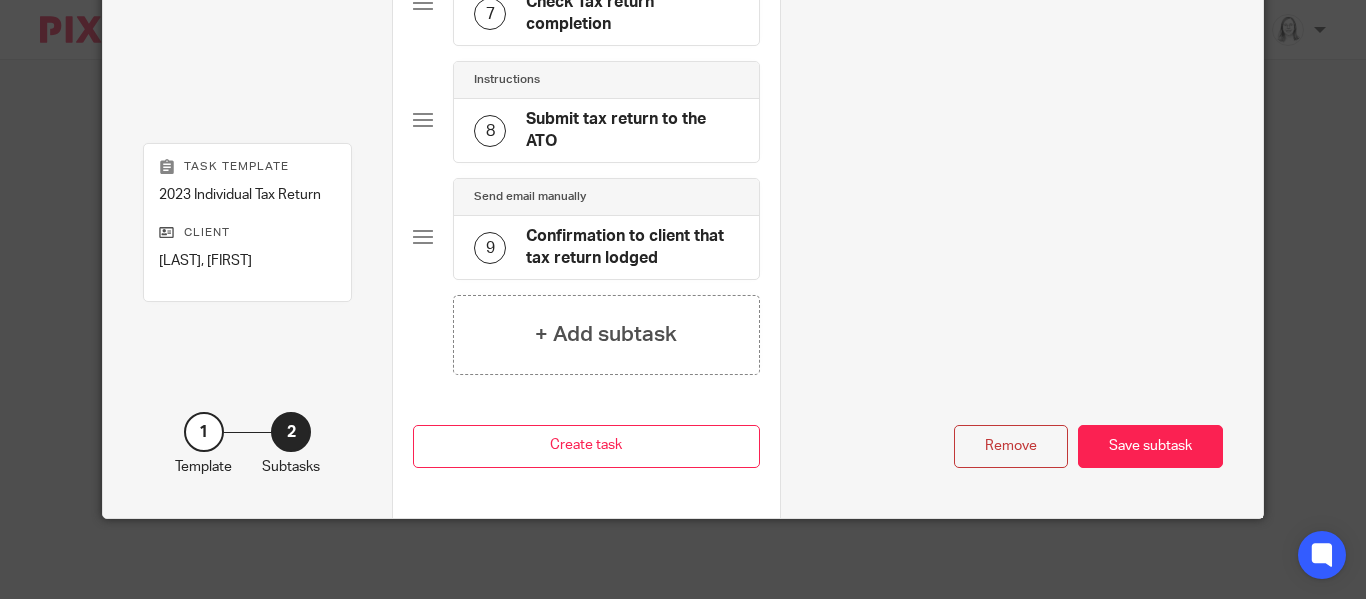 scroll, scrollTop: 938, scrollLeft: 0, axis: vertical 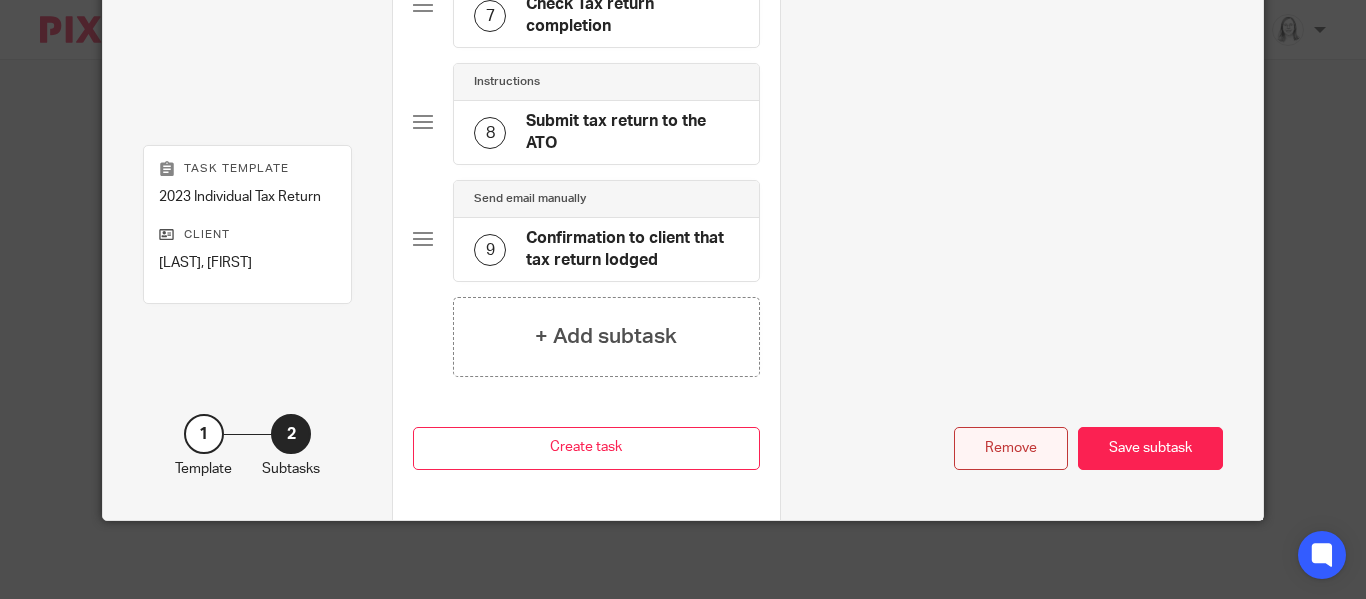 click on "Remove" at bounding box center [1011, 448] 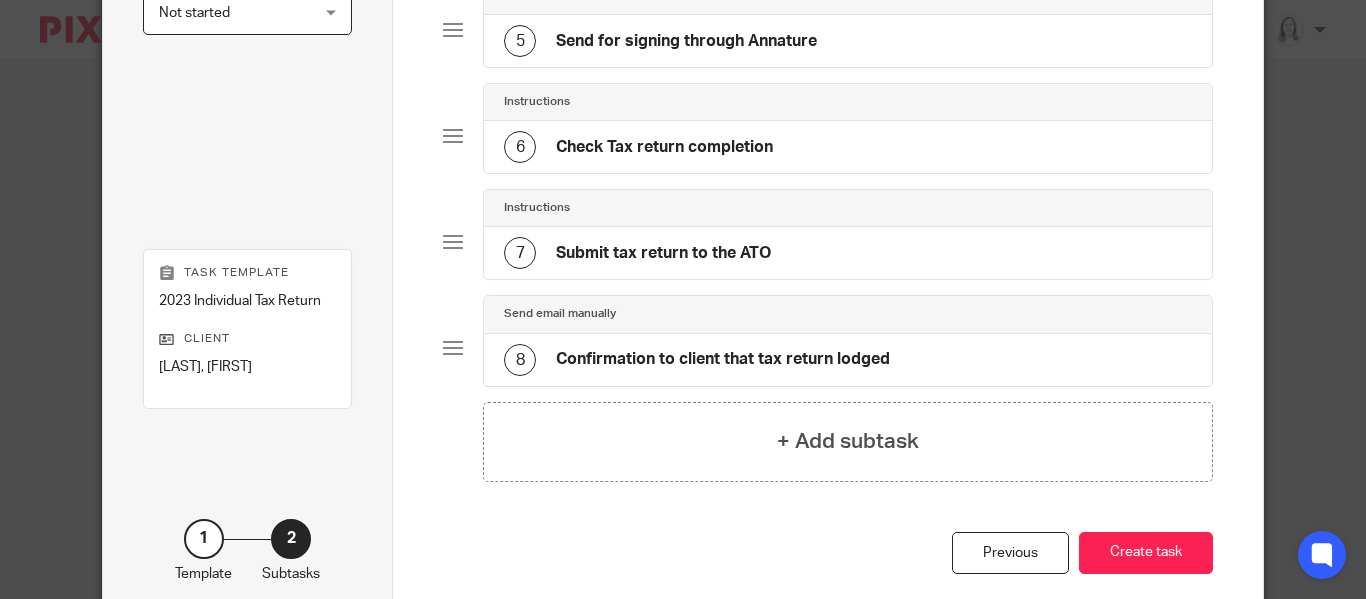 scroll, scrollTop: 734, scrollLeft: 0, axis: vertical 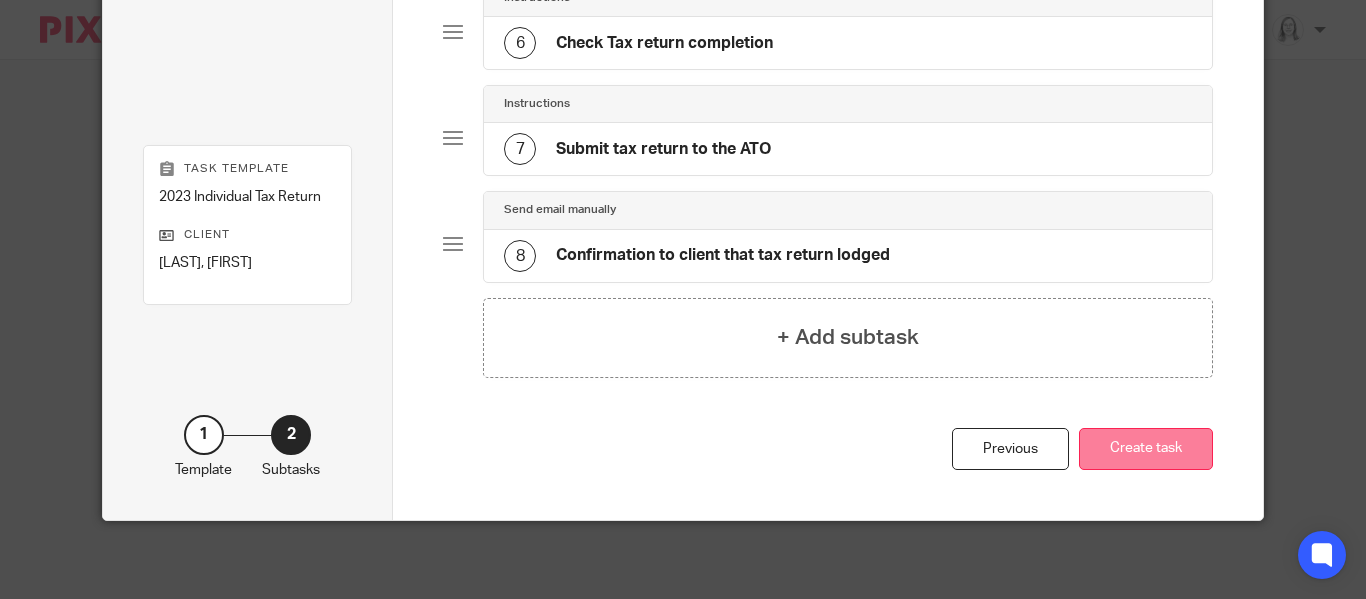 click on "Create task" at bounding box center [1146, 449] 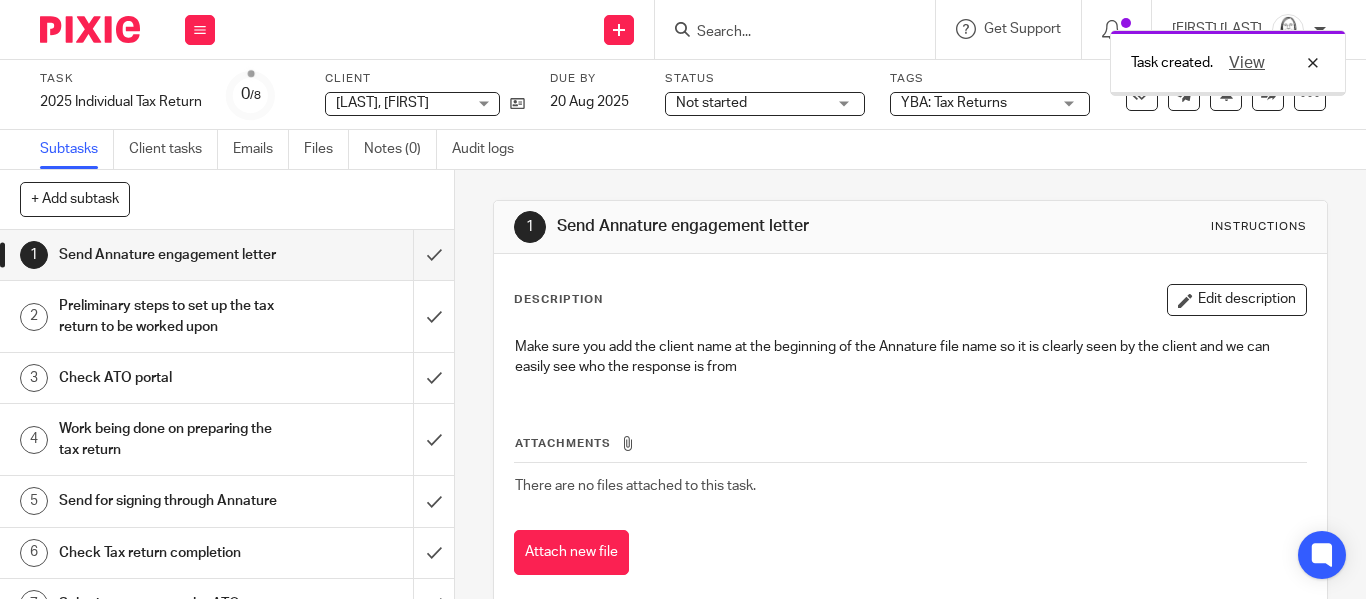 scroll, scrollTop: 0, scrollLeft: 0, axis: both 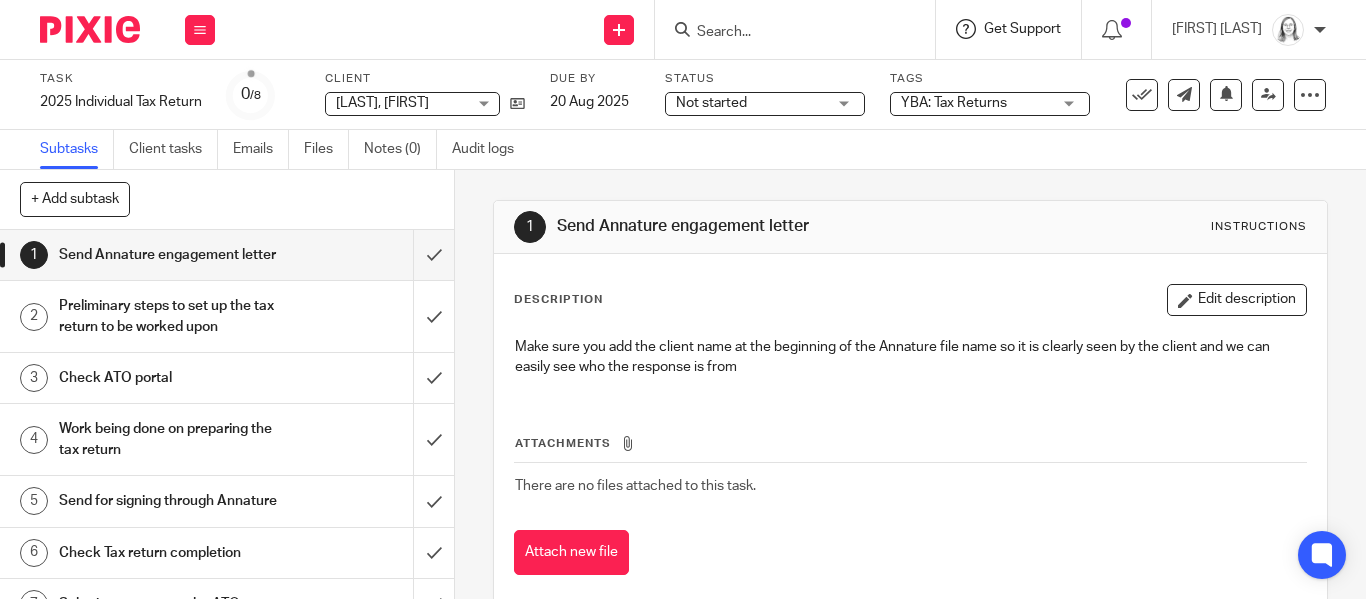 click on "Get Support" at bounding box center (1022, 29) 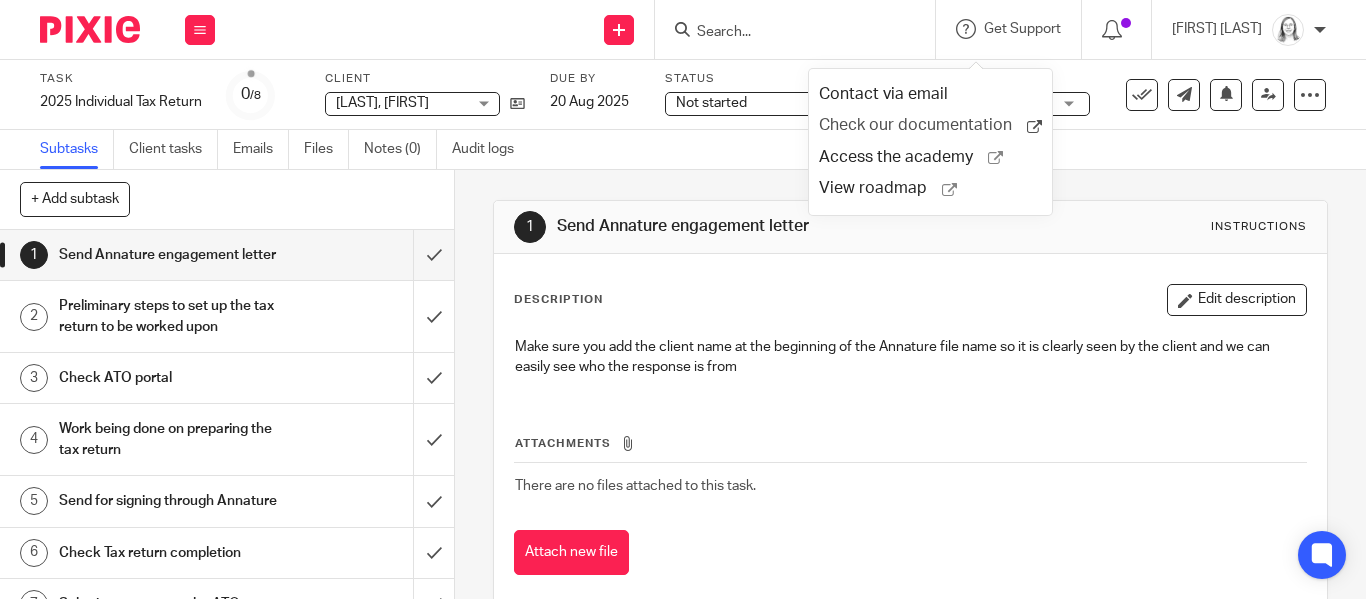 click on "Check our documentation" at bounding box center (923, 125) 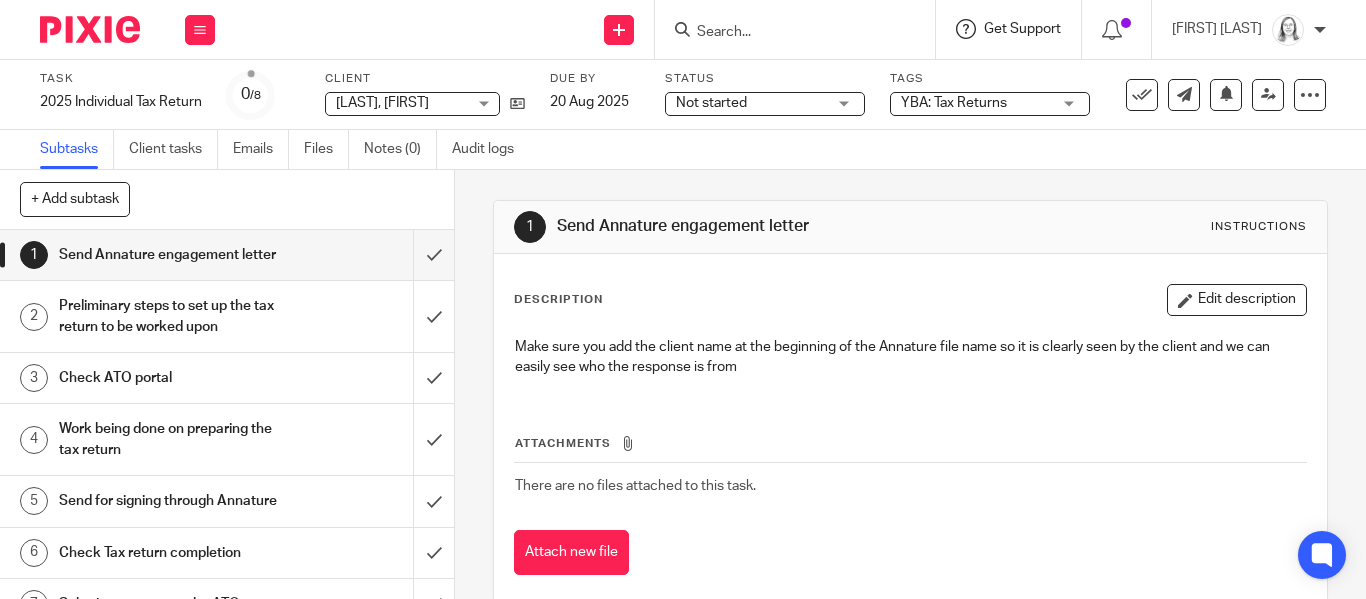 click on "Get Support" at bounding box center [1022, 29] 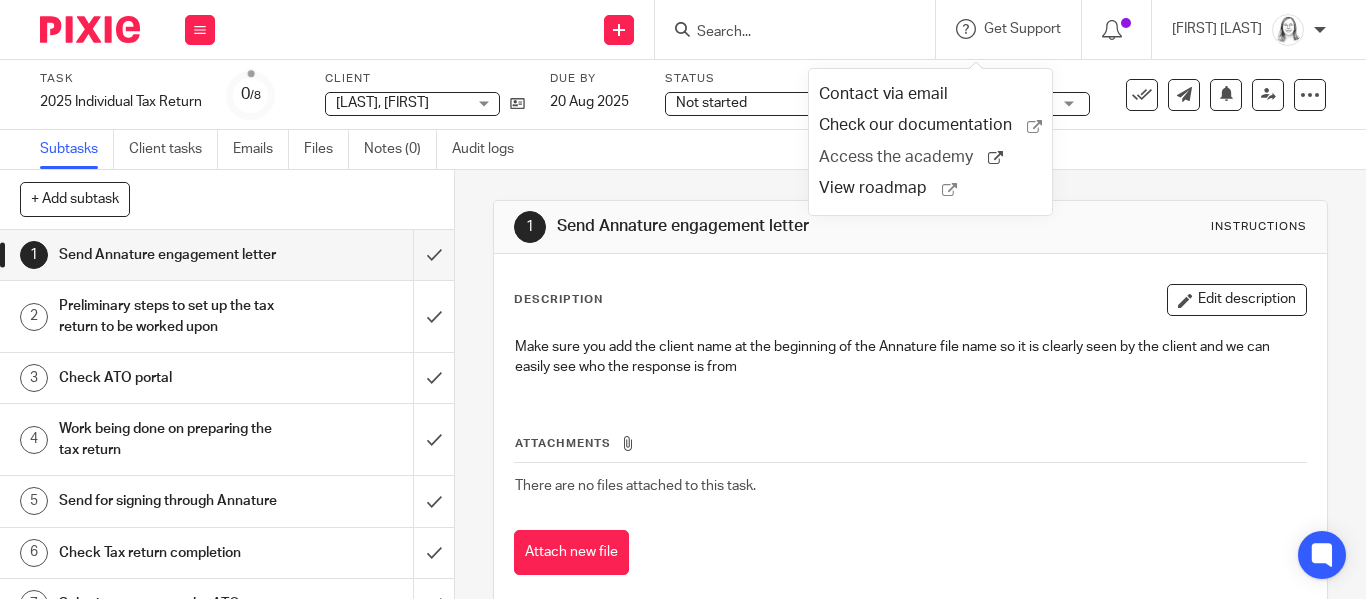 click on "Access the academy" at bounding box center [903, 157] 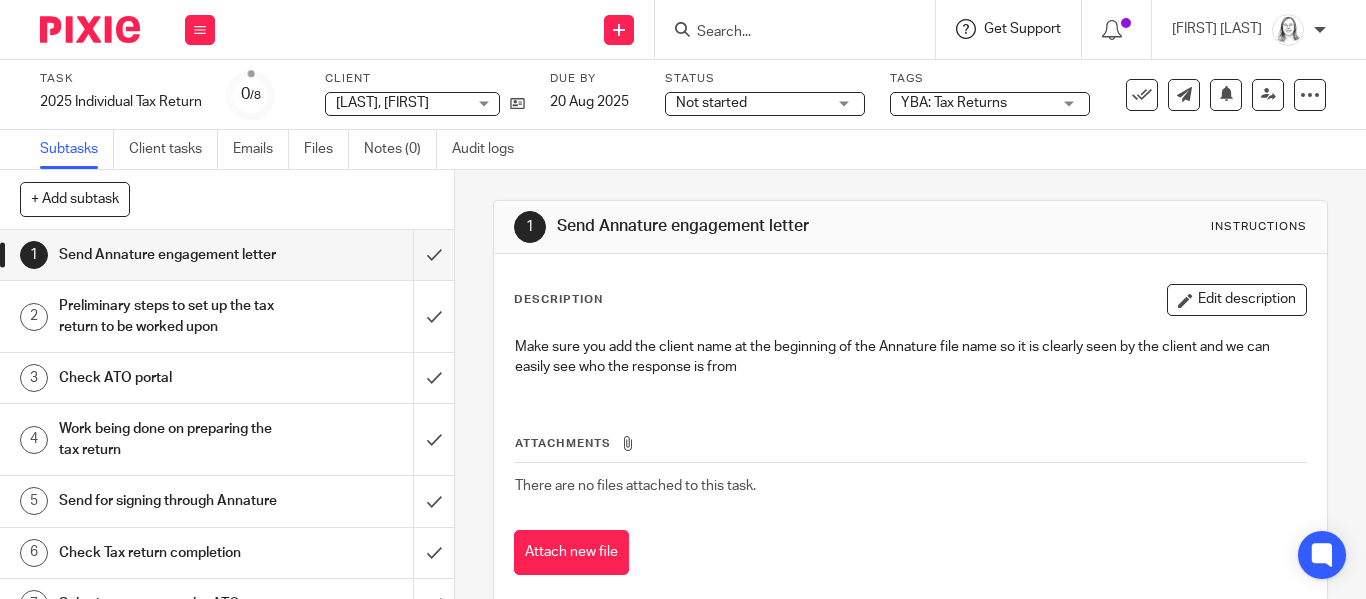 click on "Get Support" at bounding box center [1022, 29] 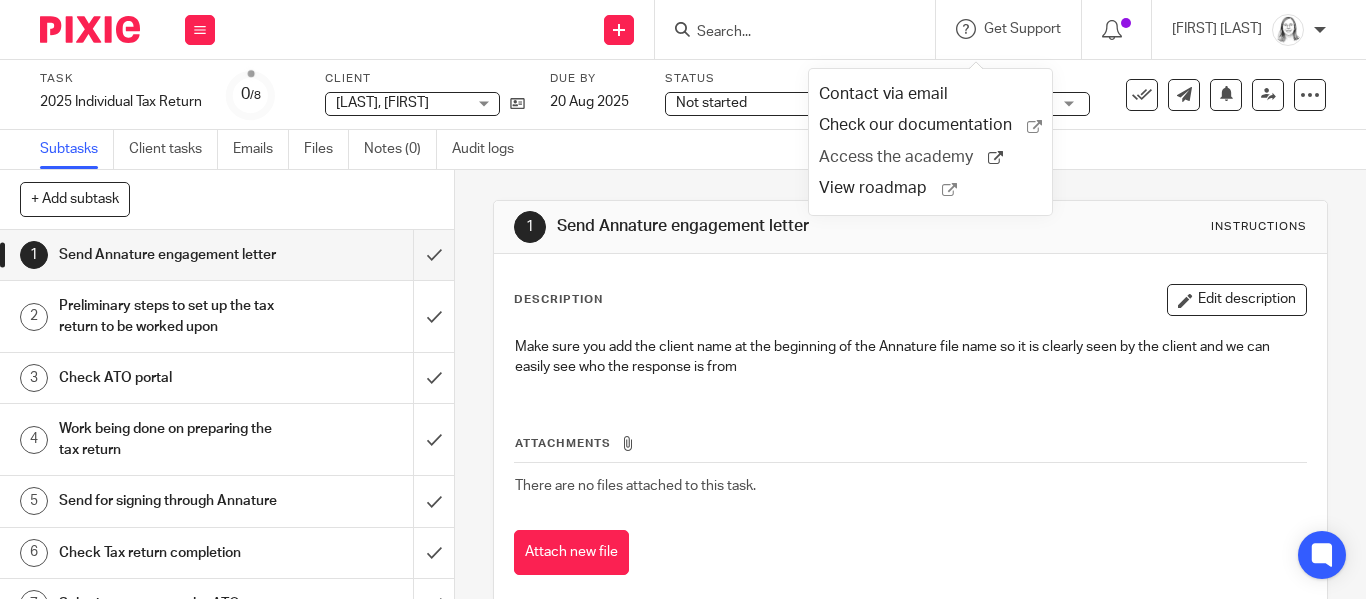 click on "Access the academy" at bounding box center [903, 157] 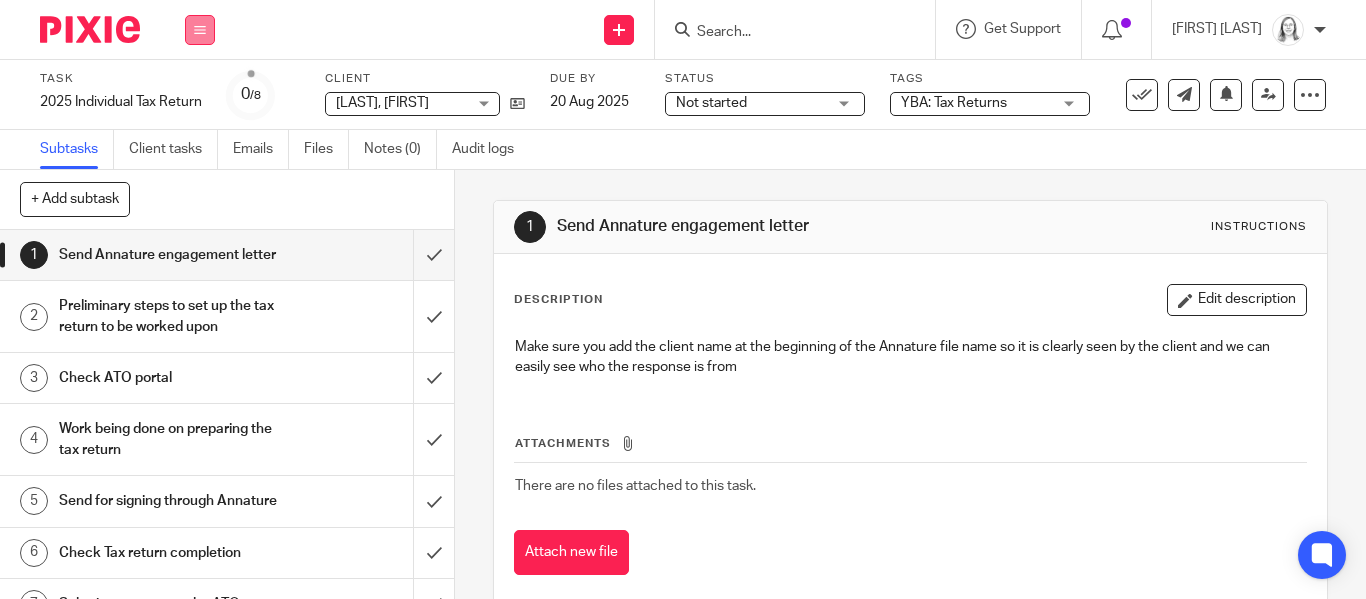 click at bounding box center [200, 30] 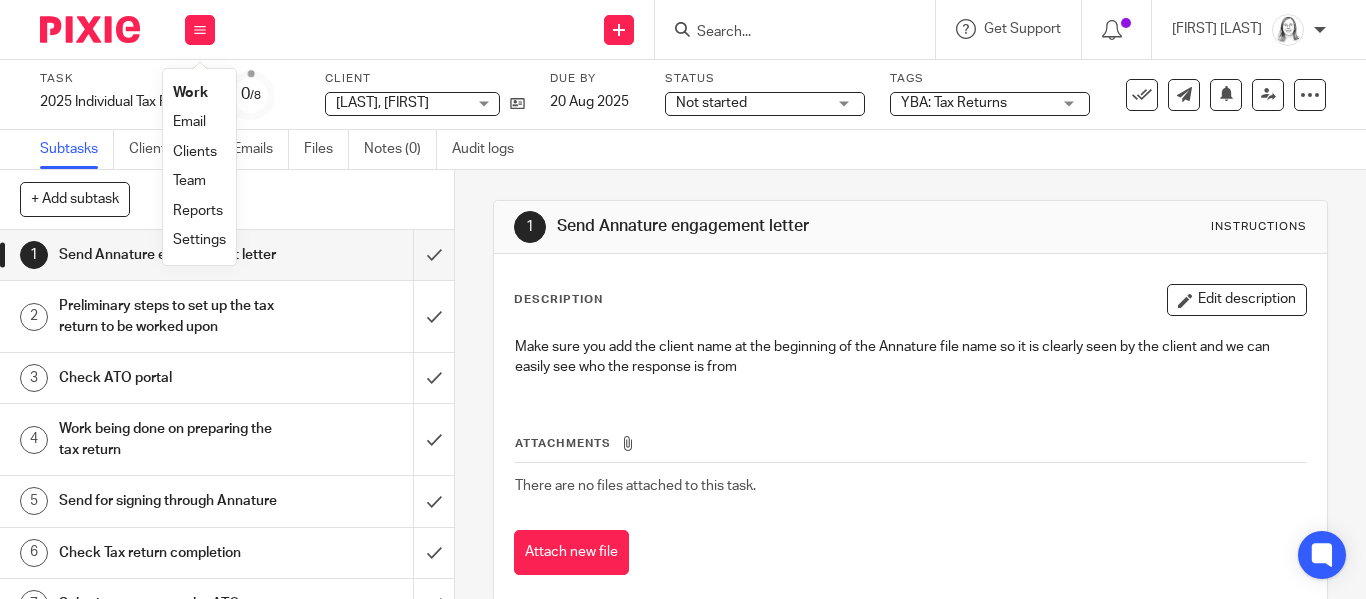 click on "Email" at bounding box center [189, 122] 